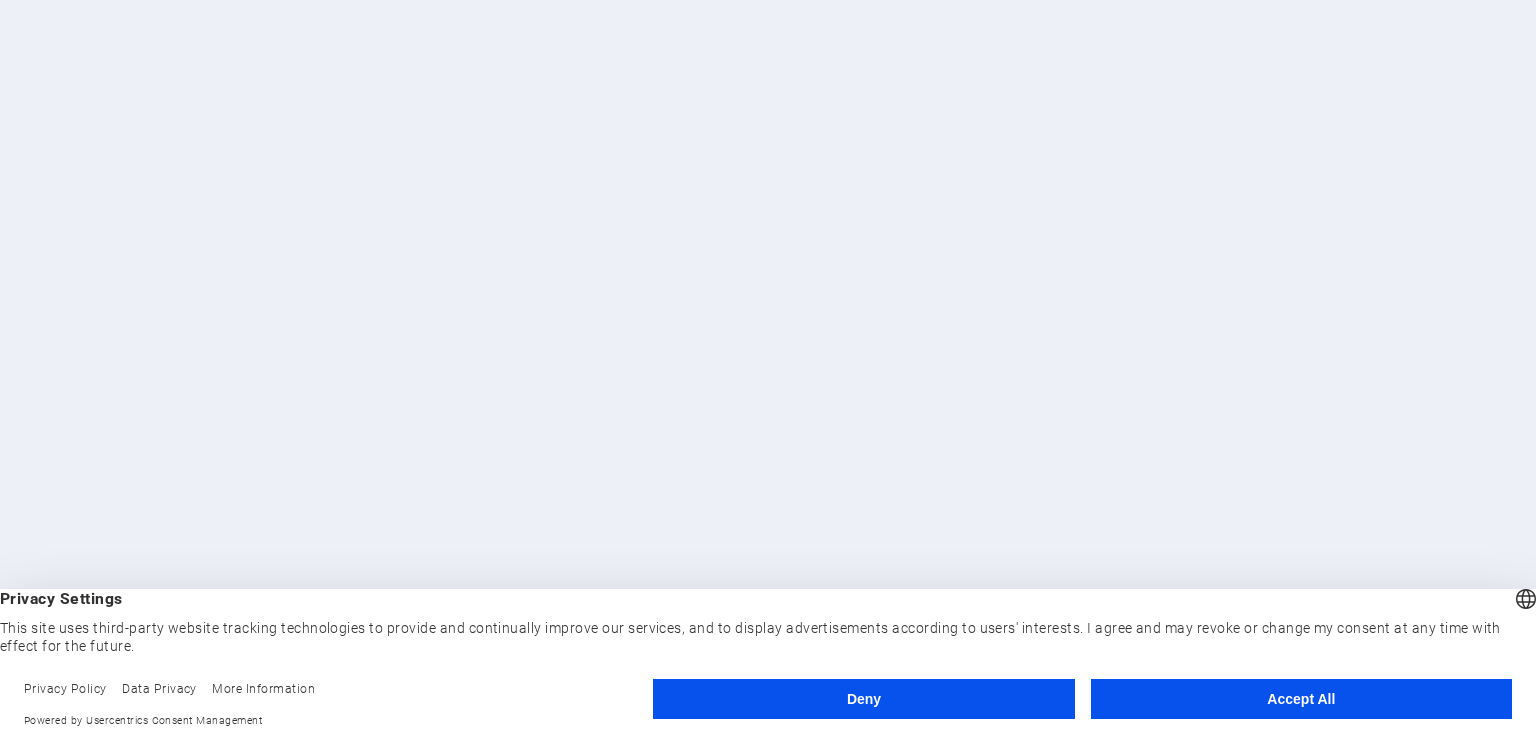 scroll, scrollTop: 0, scrollLeft: 0, axis: both 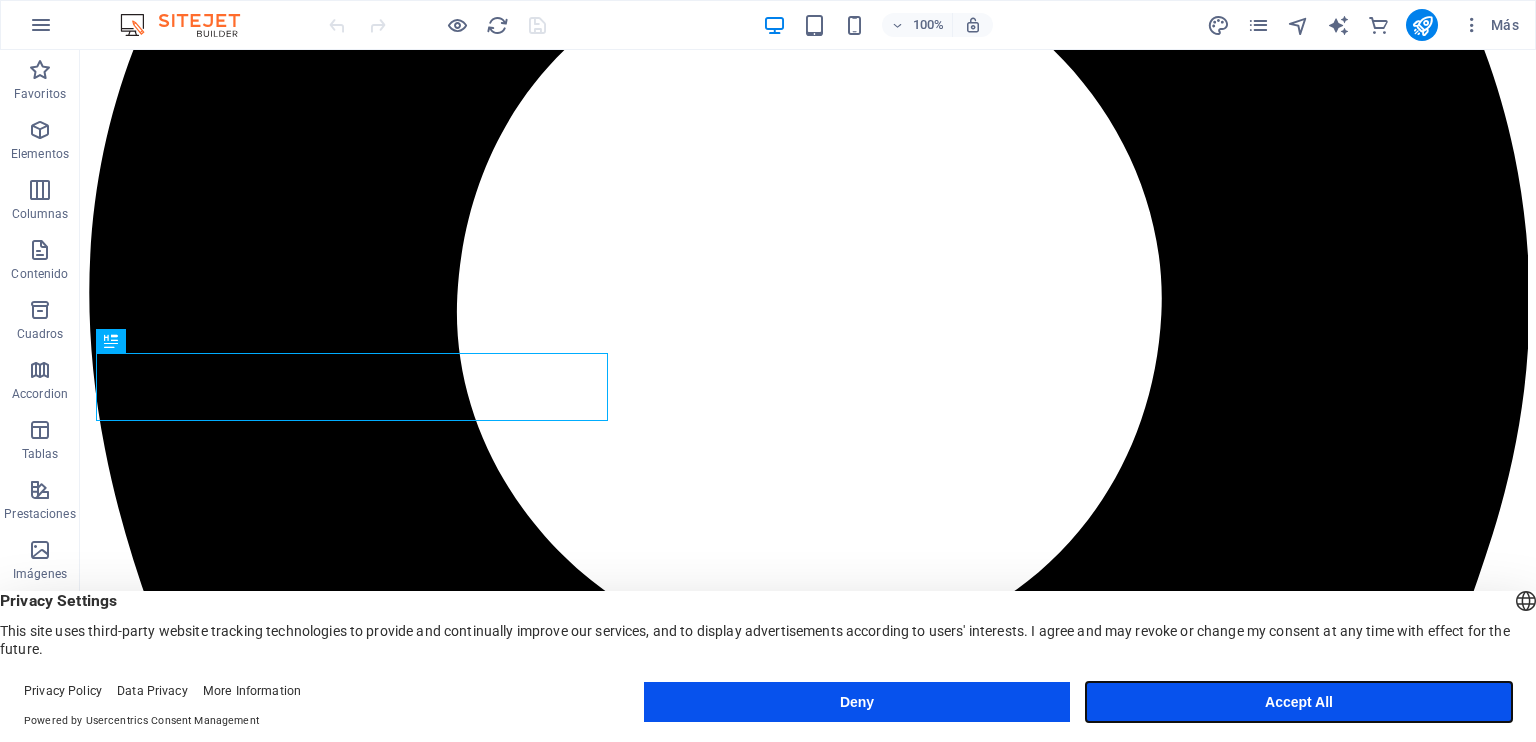 click on "Accept All" at bounding box center [1299, 702] 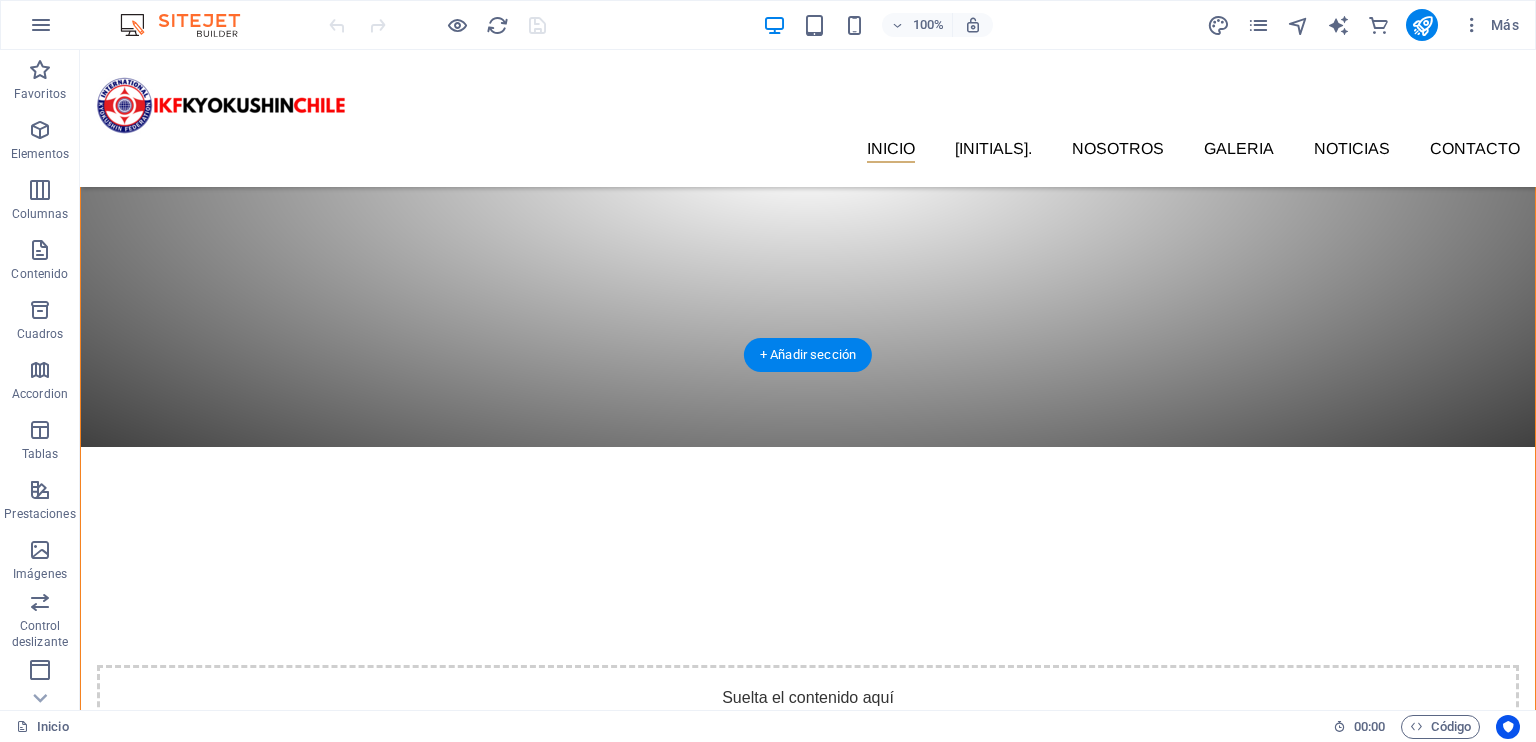 scroll, scrollTop: 391, scrollLeft: 0, axis: vertical 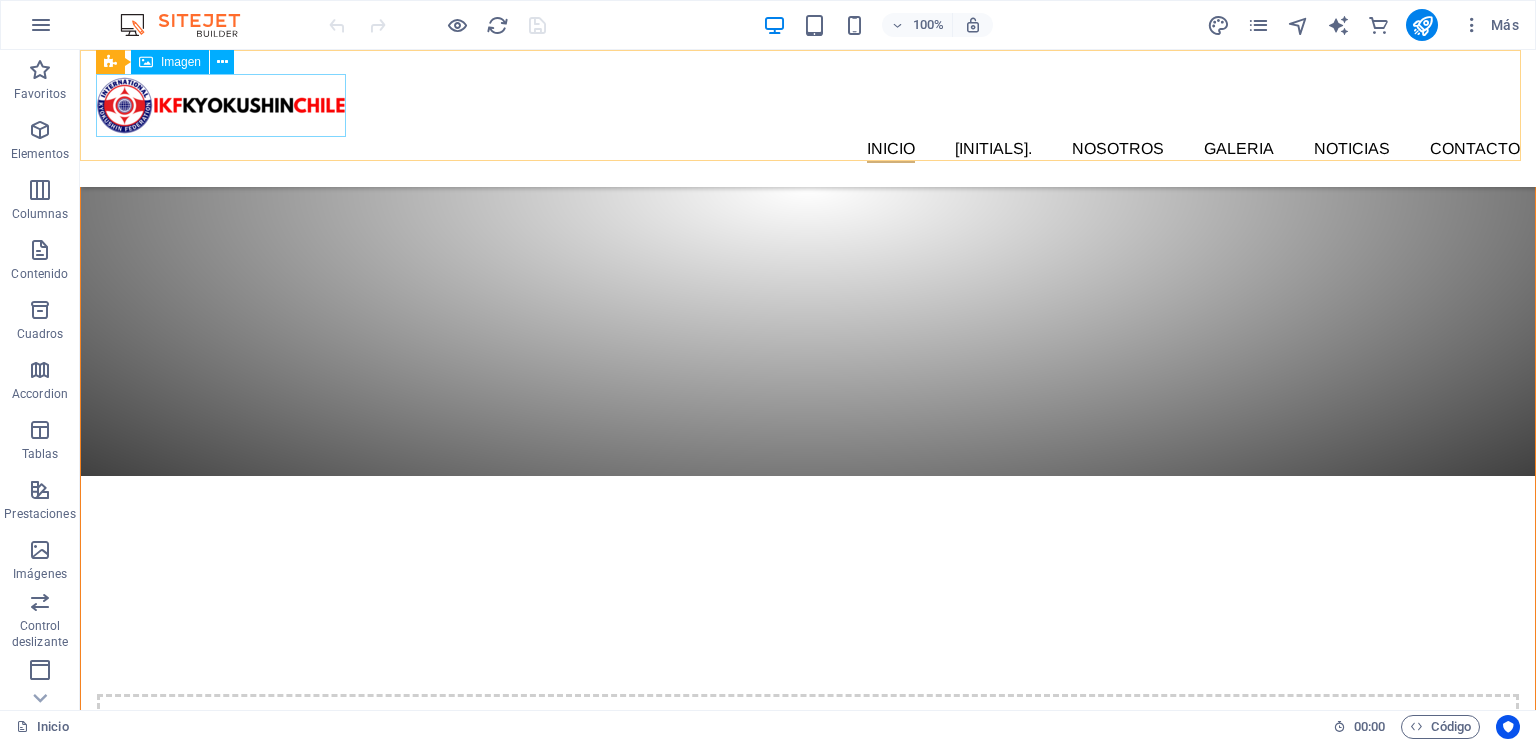 click at bounding box center (808, 105) 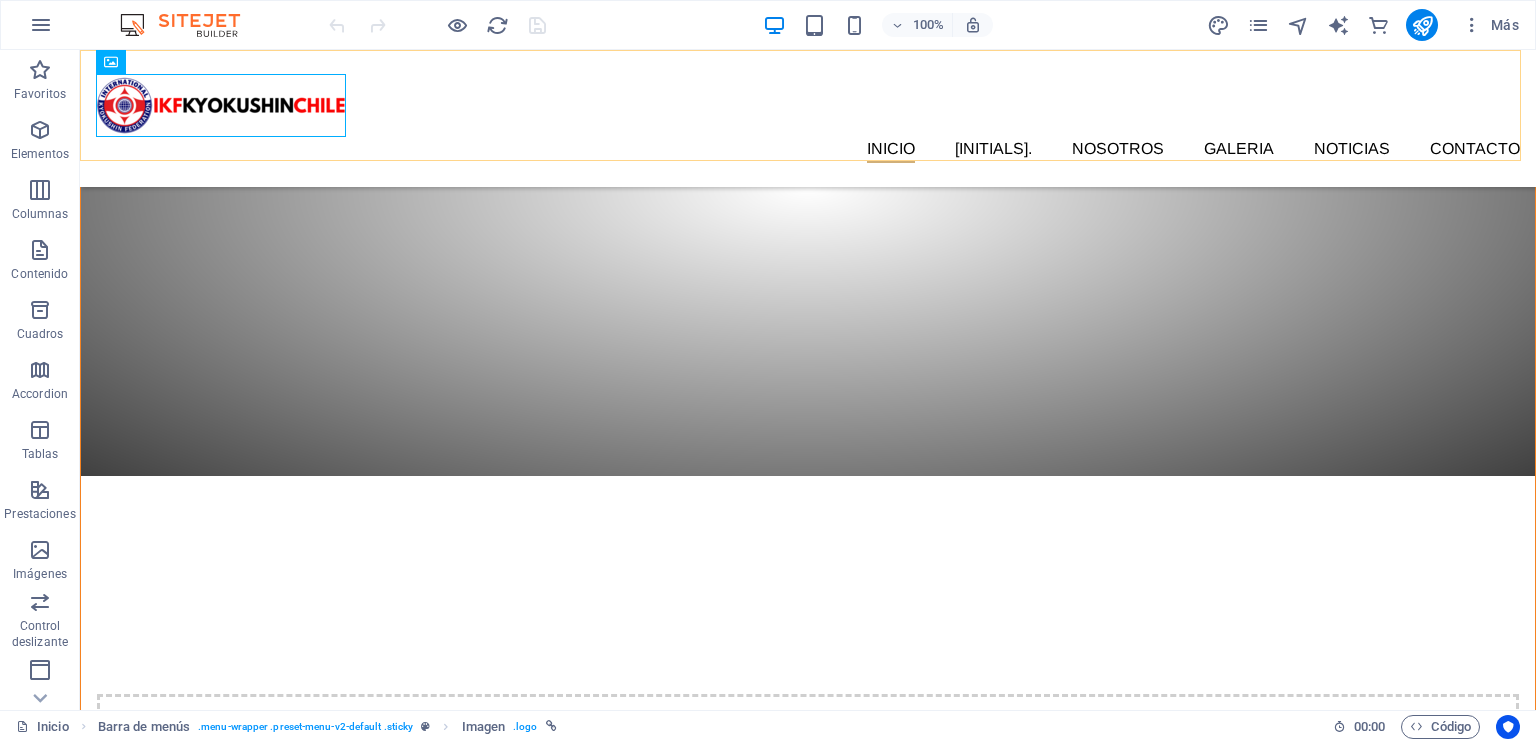 click on "INICIO I.K.F. IKF HOMBU PRESIDENTE IKF NOSOTROS GALERIA NOTICIAS Contacto" at bounding box center [808, 118] 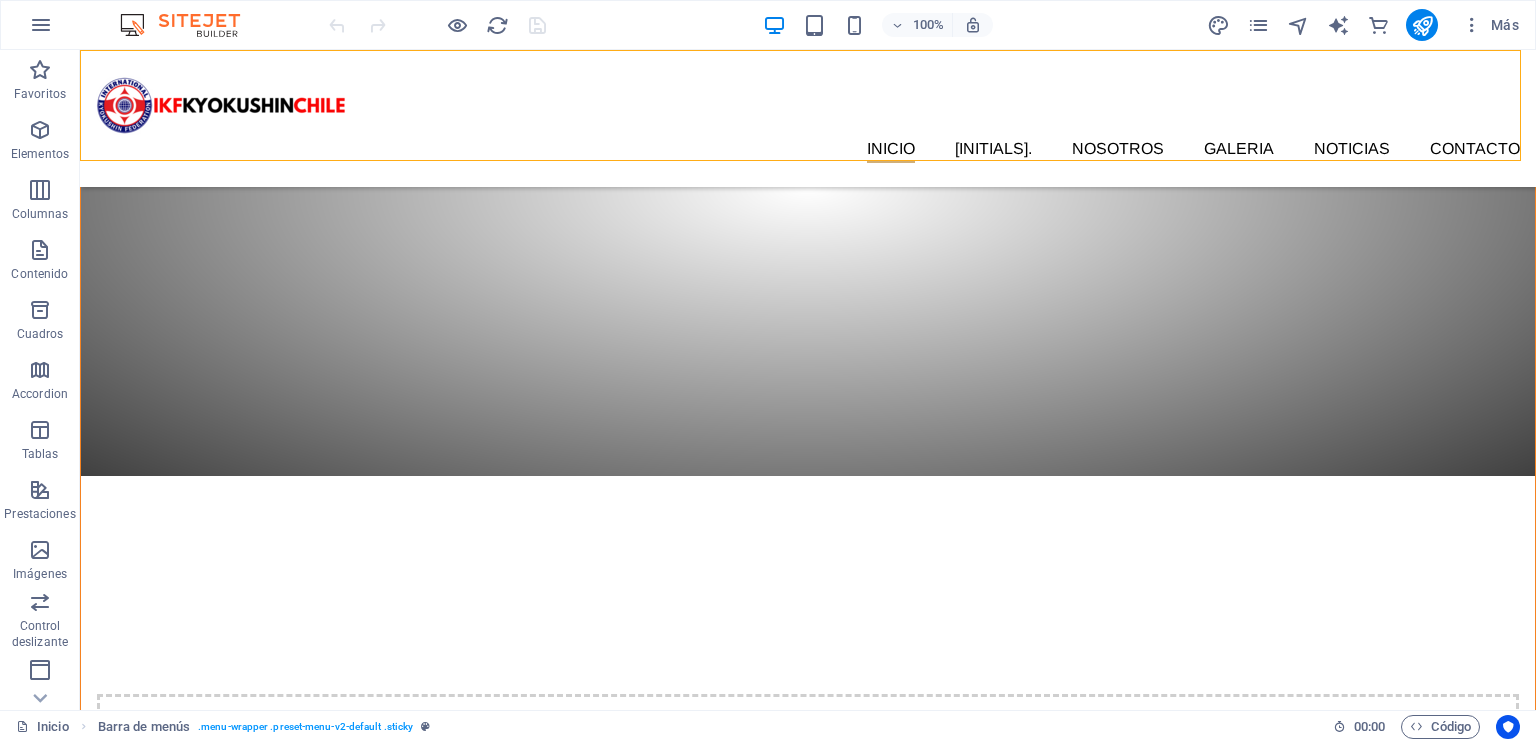 click on "INICIO I.K.F. IKF HOMBU PRESIDENTE IKF NOSOTROS GALERIA NOTICIAS Contacto" at bounding box center [808, 118] 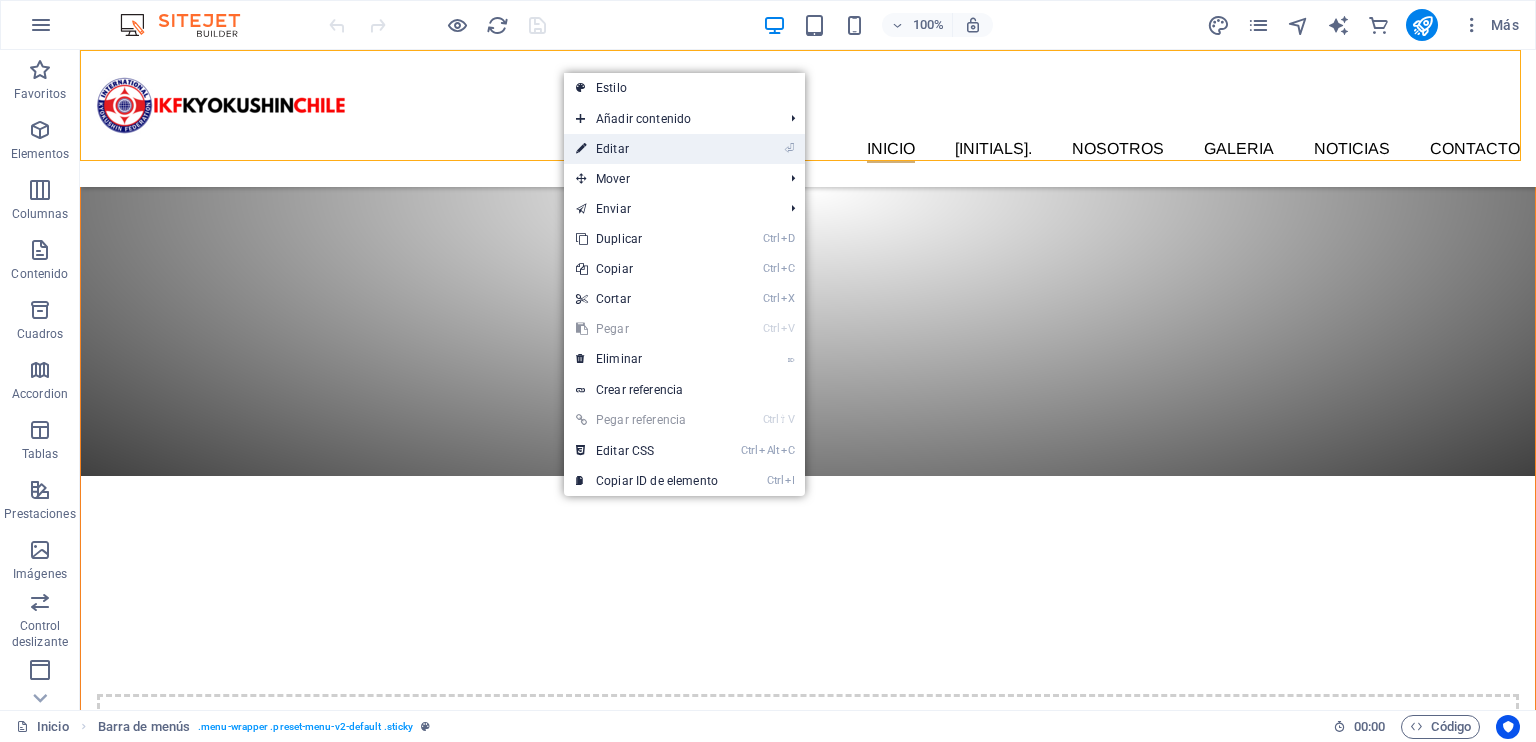 drag, startPoint x: 642, startPoint y: 145, endPoint x: 219, endPoint y: 90, distance: 426.56067 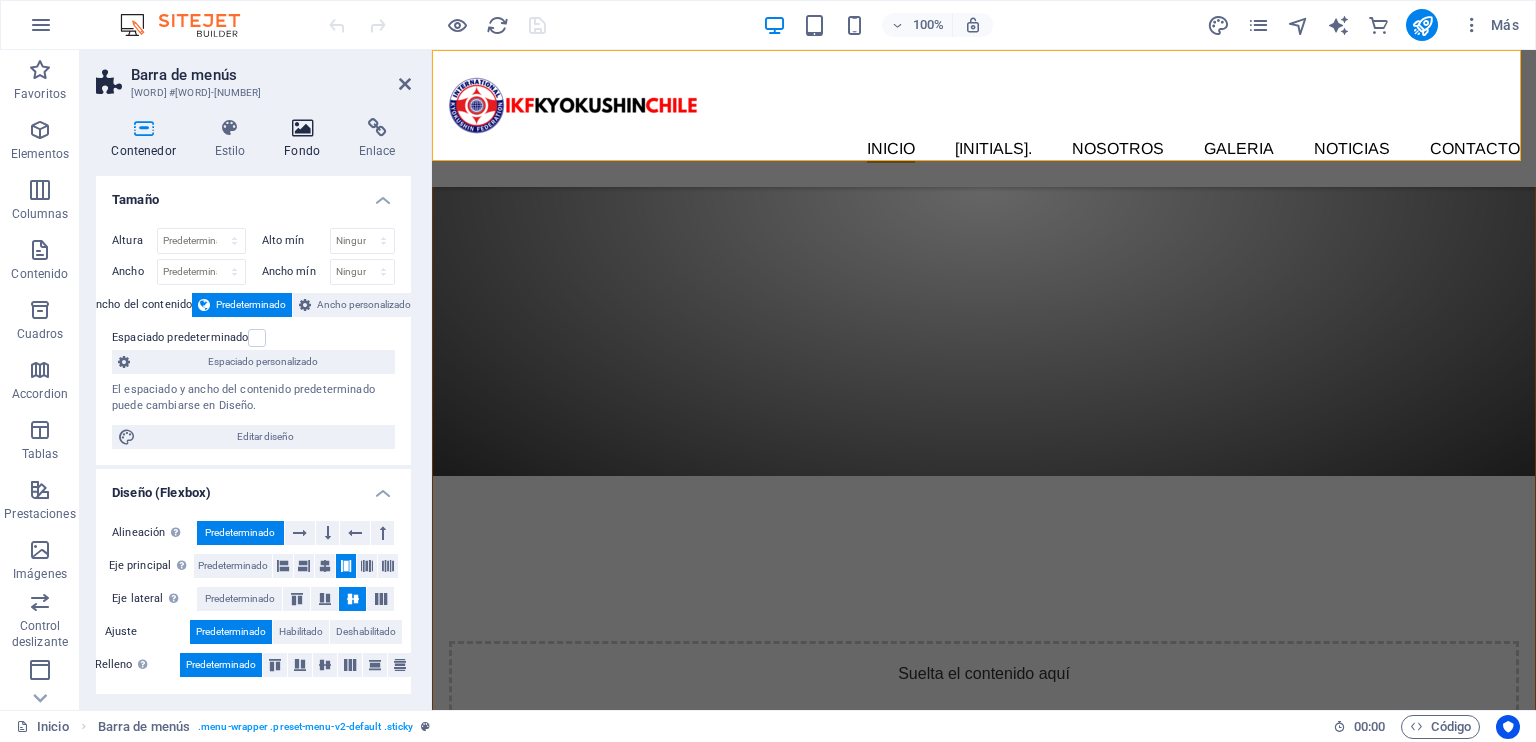 click at bounding box center [302, 128] 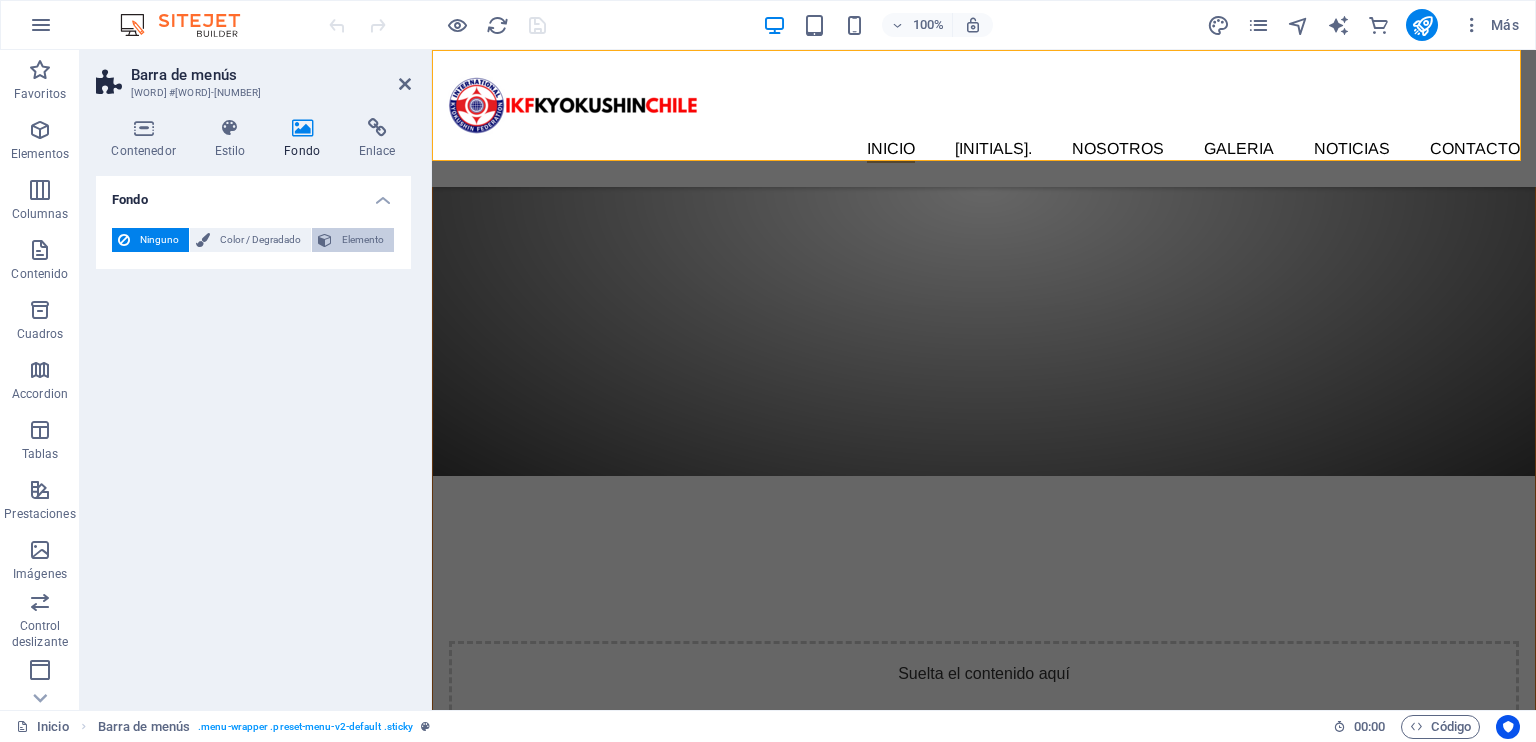 click on "Elemento" at bounding box center (363, 240) 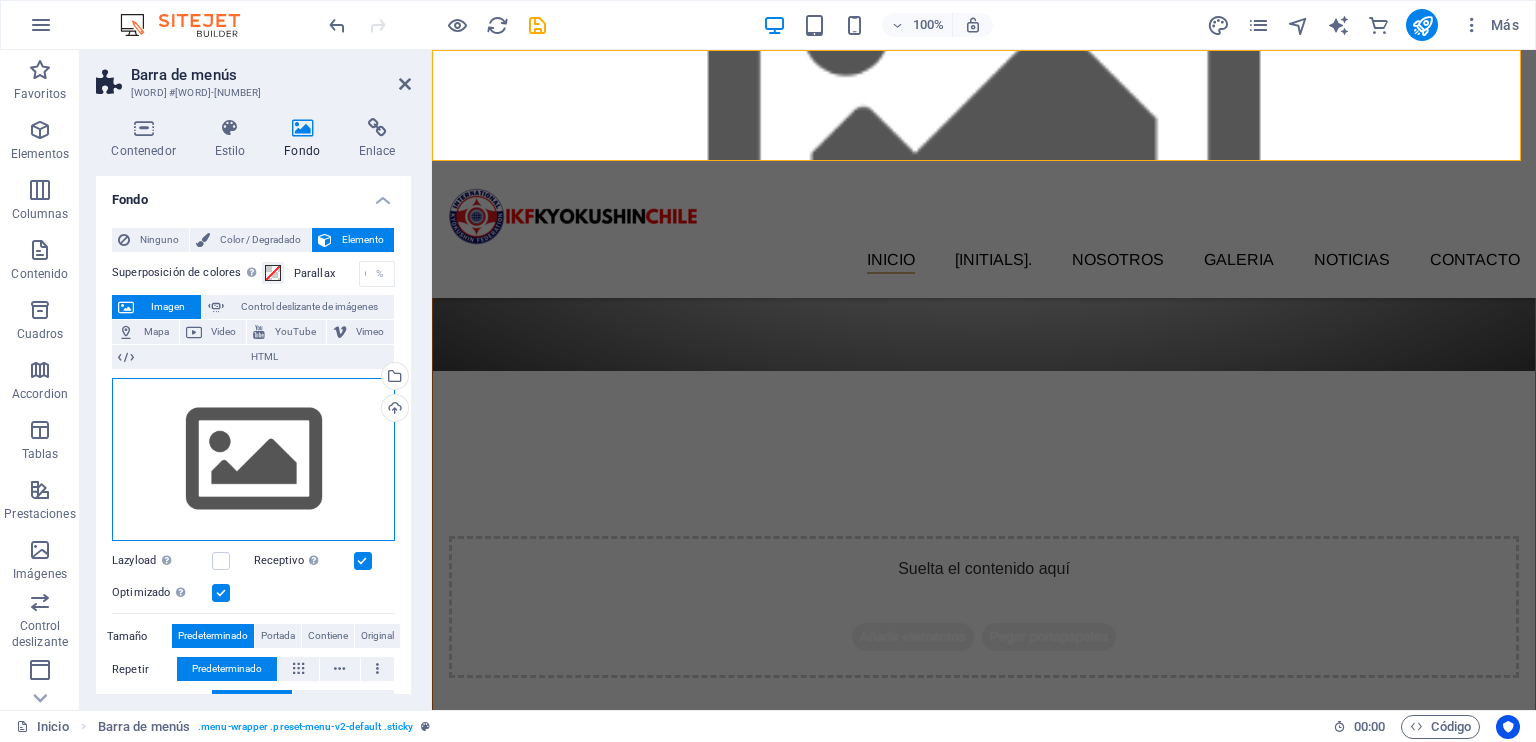 click on "Arrastra archivos aquí, haz clic para escoger archivos o  selecciona archivos de Archivos o de nuestra galería gratuita de fotos y vídeos" at bounding box center (253, 460) 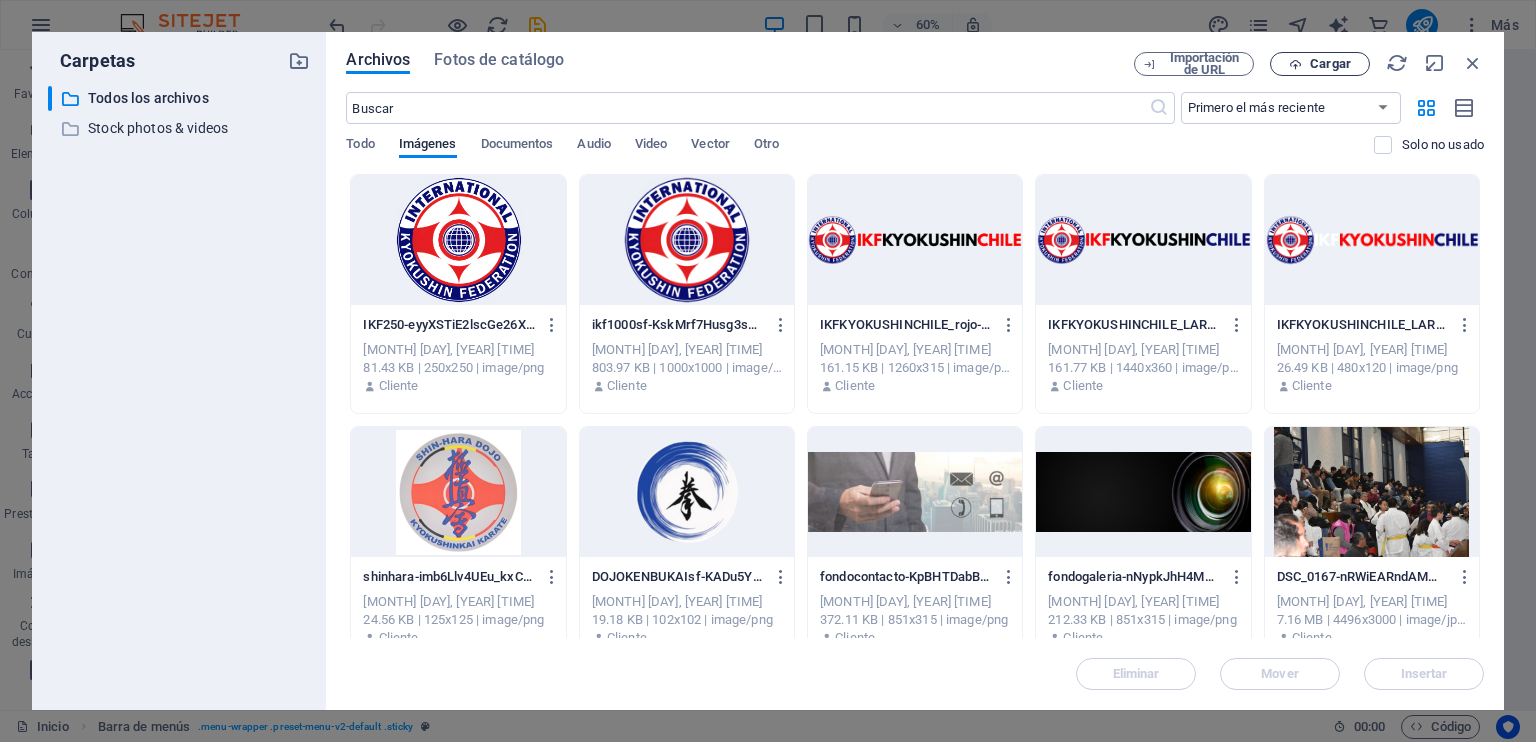 click on "Cargar" at bounding box center [1330, 64] 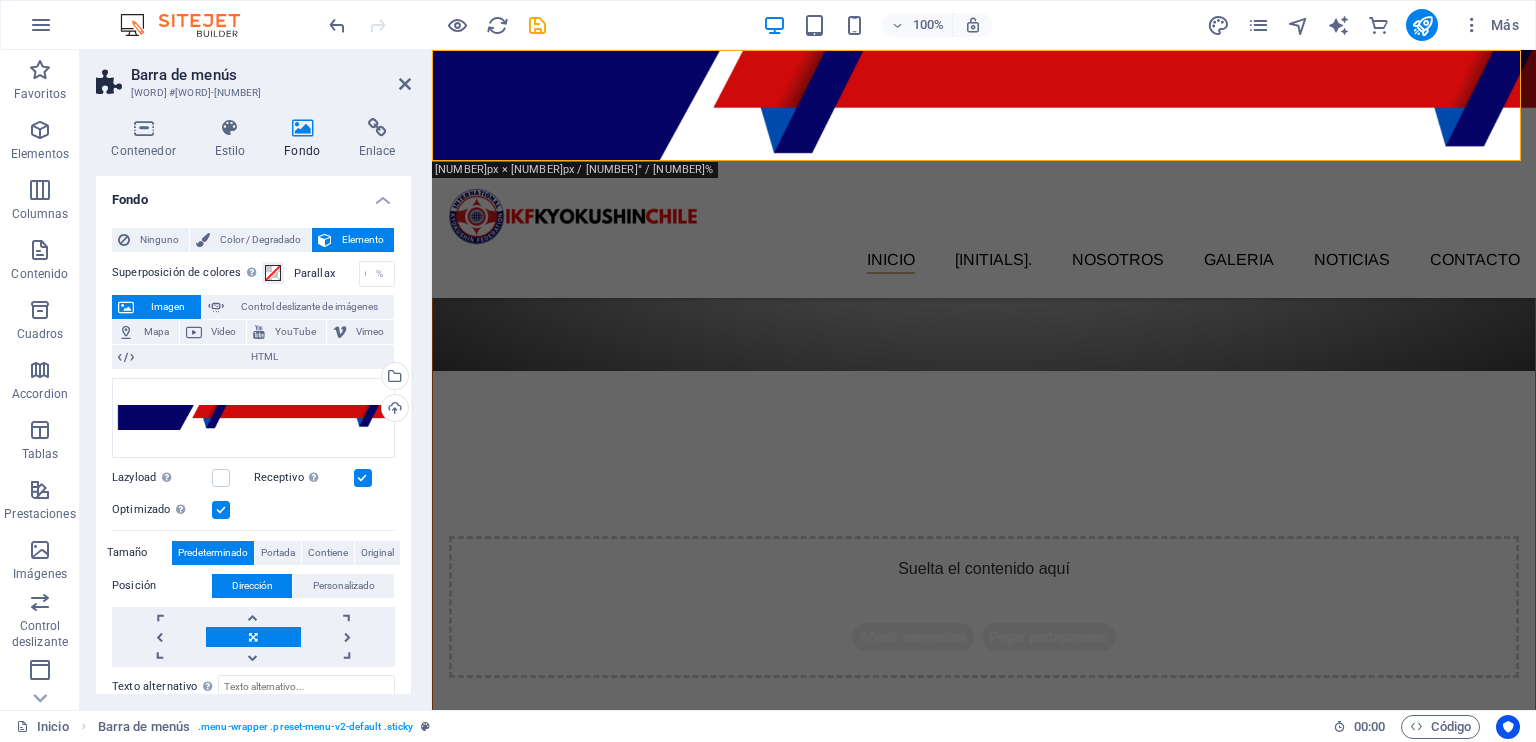click at bounding box center [-3375, -74] 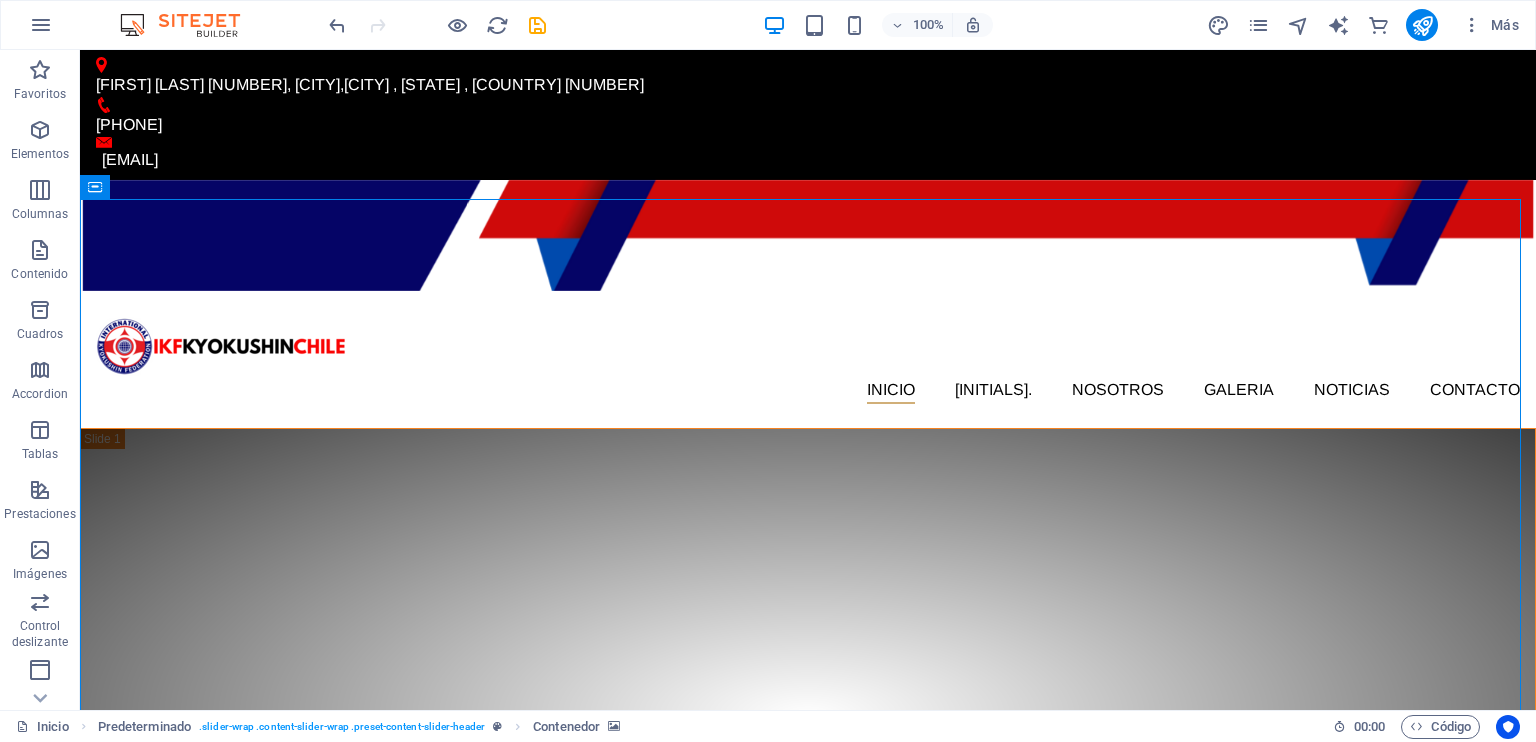 scroll, scrollTop: 0, scrollLeft: 0, axis: both 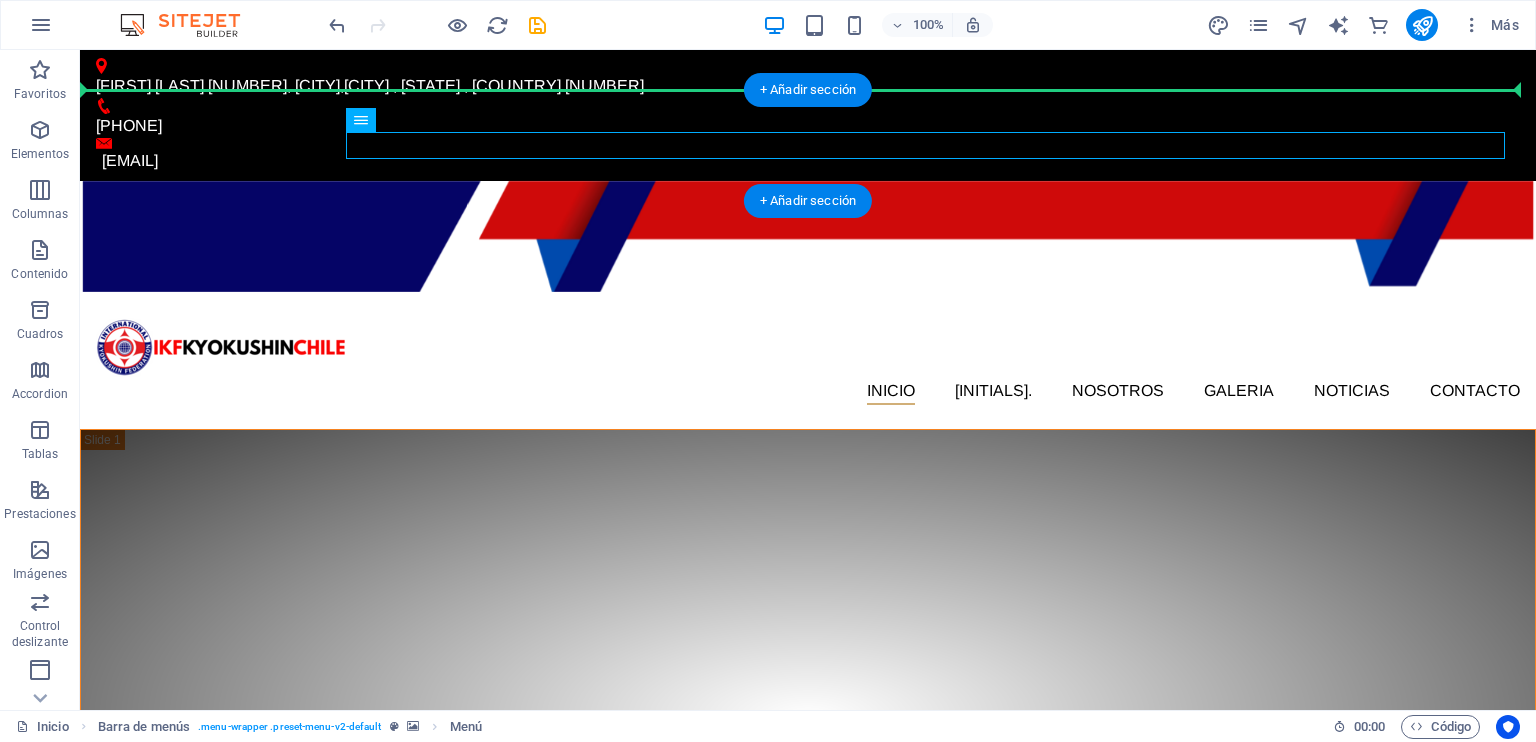 drag, startPoint x: 1045, startPoint y: 150, endPoint x: 1045, endPoint y: 123, distance: 27 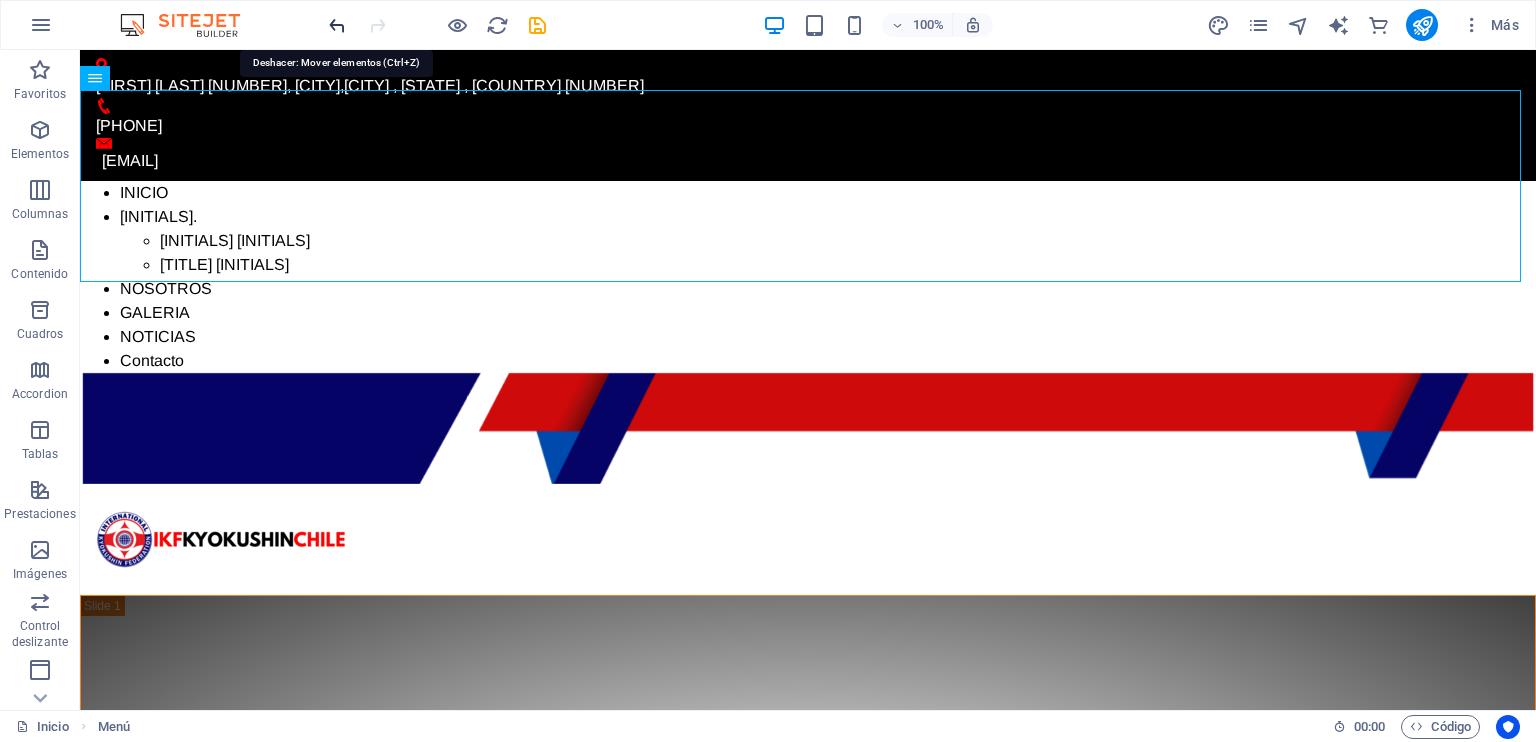click at bounding box center (337, 25) 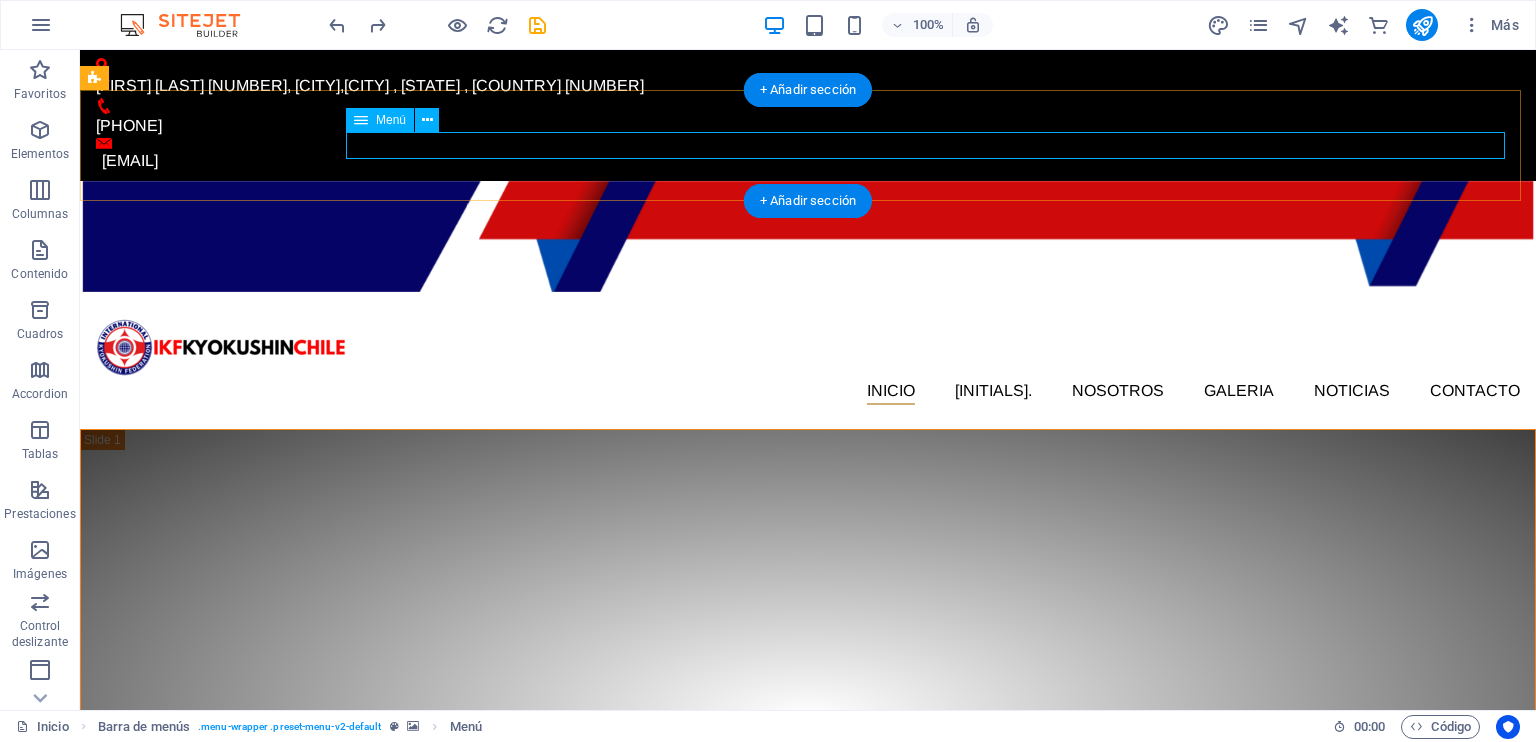 click on "INICIO I.K.F. IKF HOMBU PRESIDENTE IKF NOSOTROS GALERIA NOTICIAS Contacto" at bounding box center [808, 392] 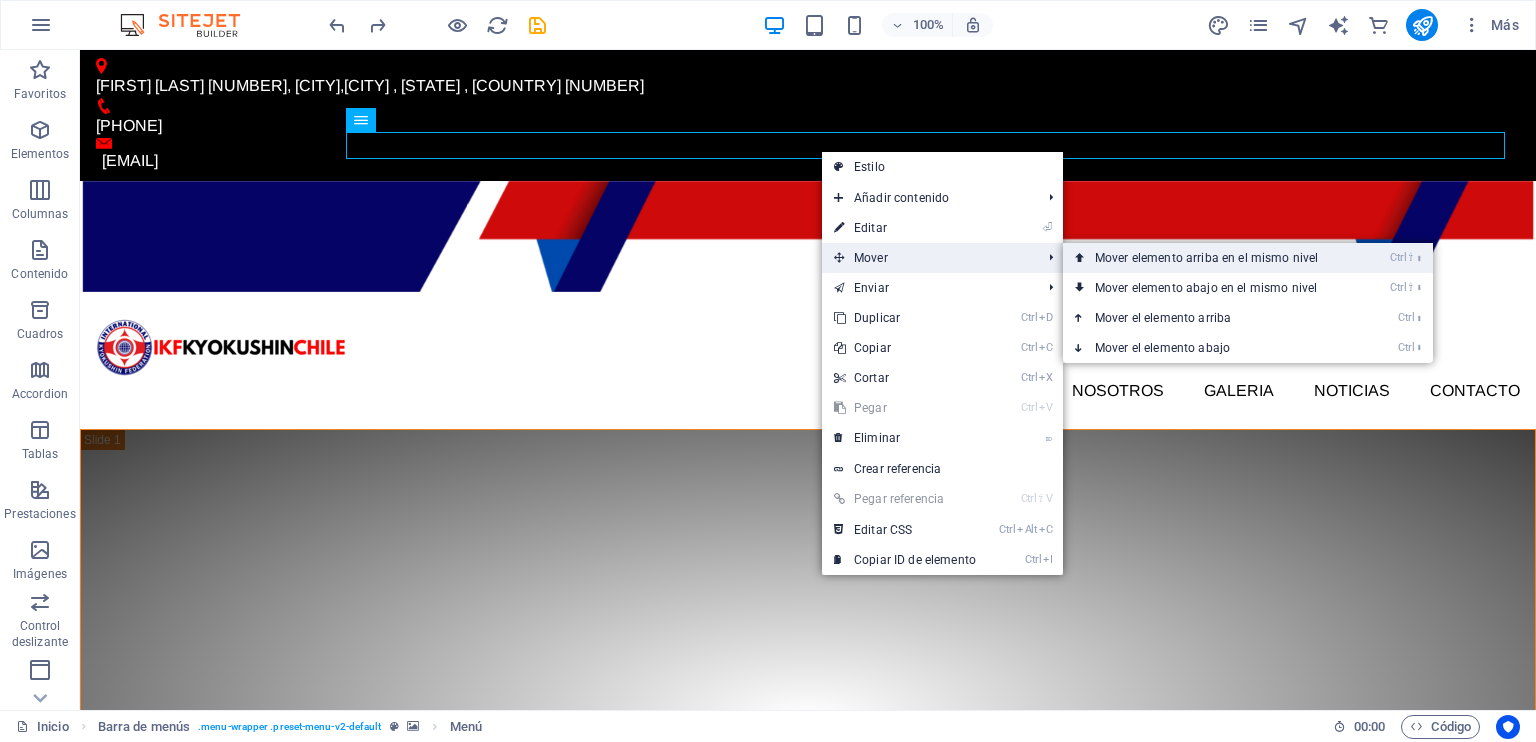 click on "Ctrl ⇧ ⬆  Mover elemento arriba en el mismo nivel" at bounding box center [1210, 258] 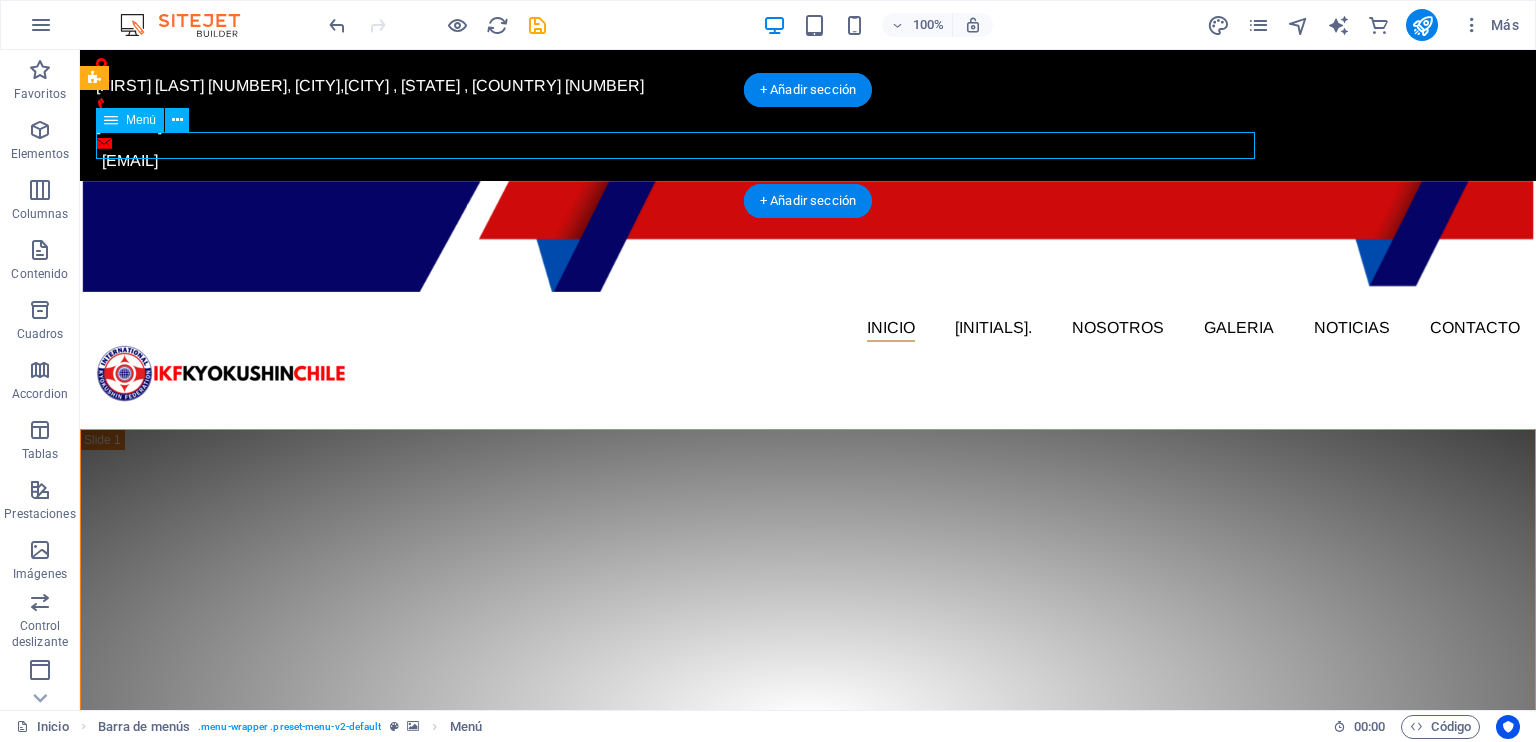 click on "INICIO I.K.F. IKF HOMBU PRESIDENTE IKF NOSOTROS GALERIA NOTICIAS Contacto" at bounding box center [808, 329] 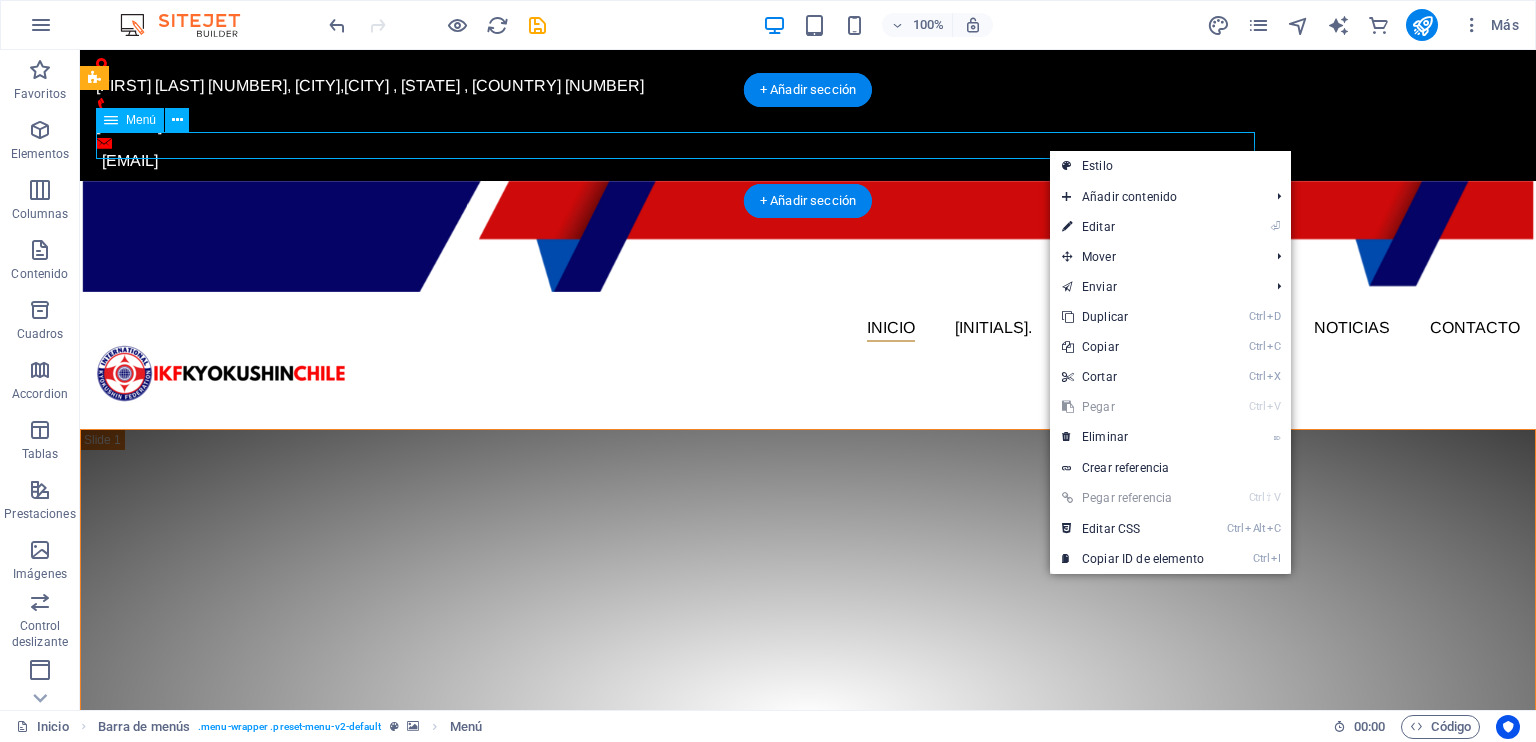 click on "INICIO I.K.F. IKF HOMBU PRESIDENTE IKF NOSOTROS GALERIA NOTICIAS Contacto" at bounding box center (808, 329) 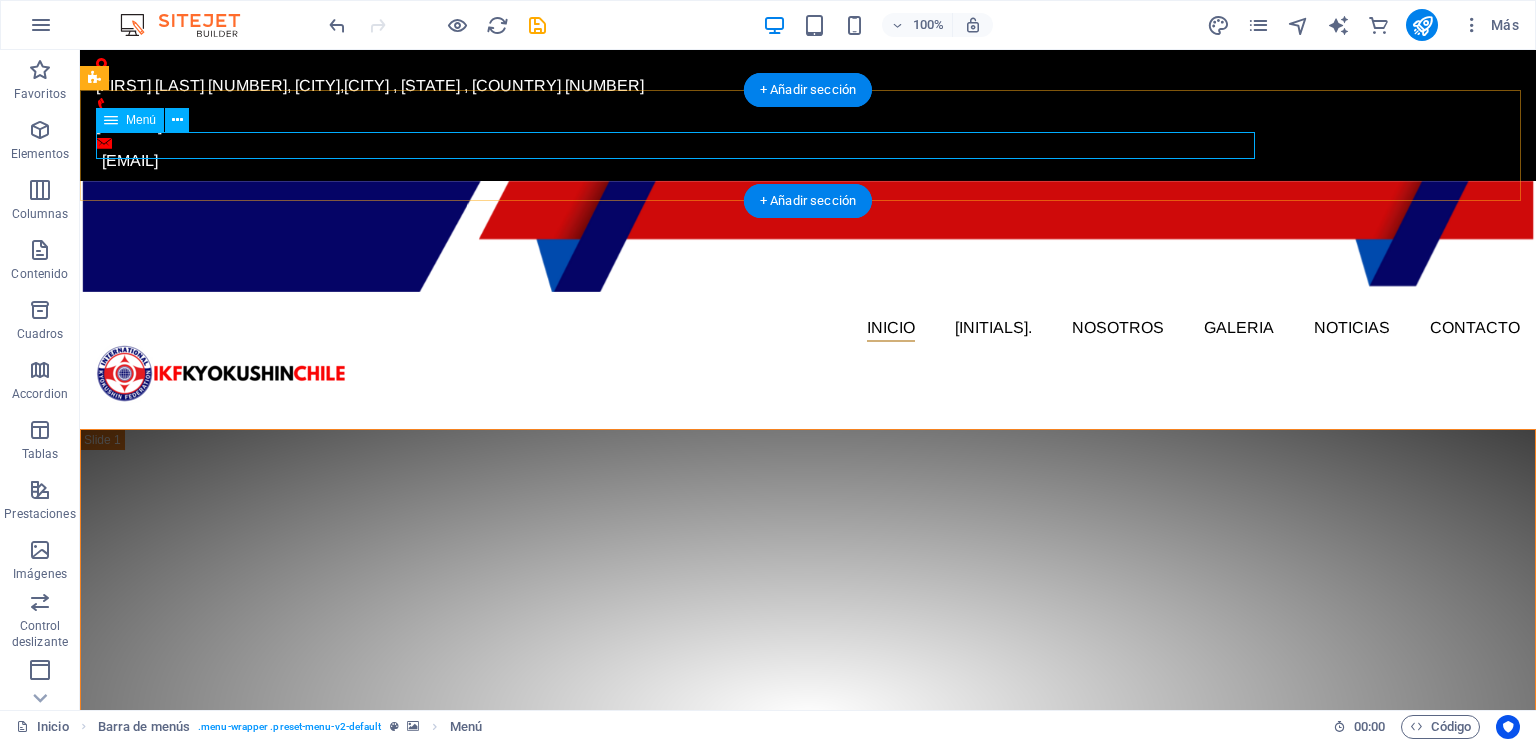 click on "INICIO I.K.F. IKF HOMBU PRESIDENTE IKF NOSOTROS GALERIA NOTICIAS Contacto" at bounding box center (808, 329) 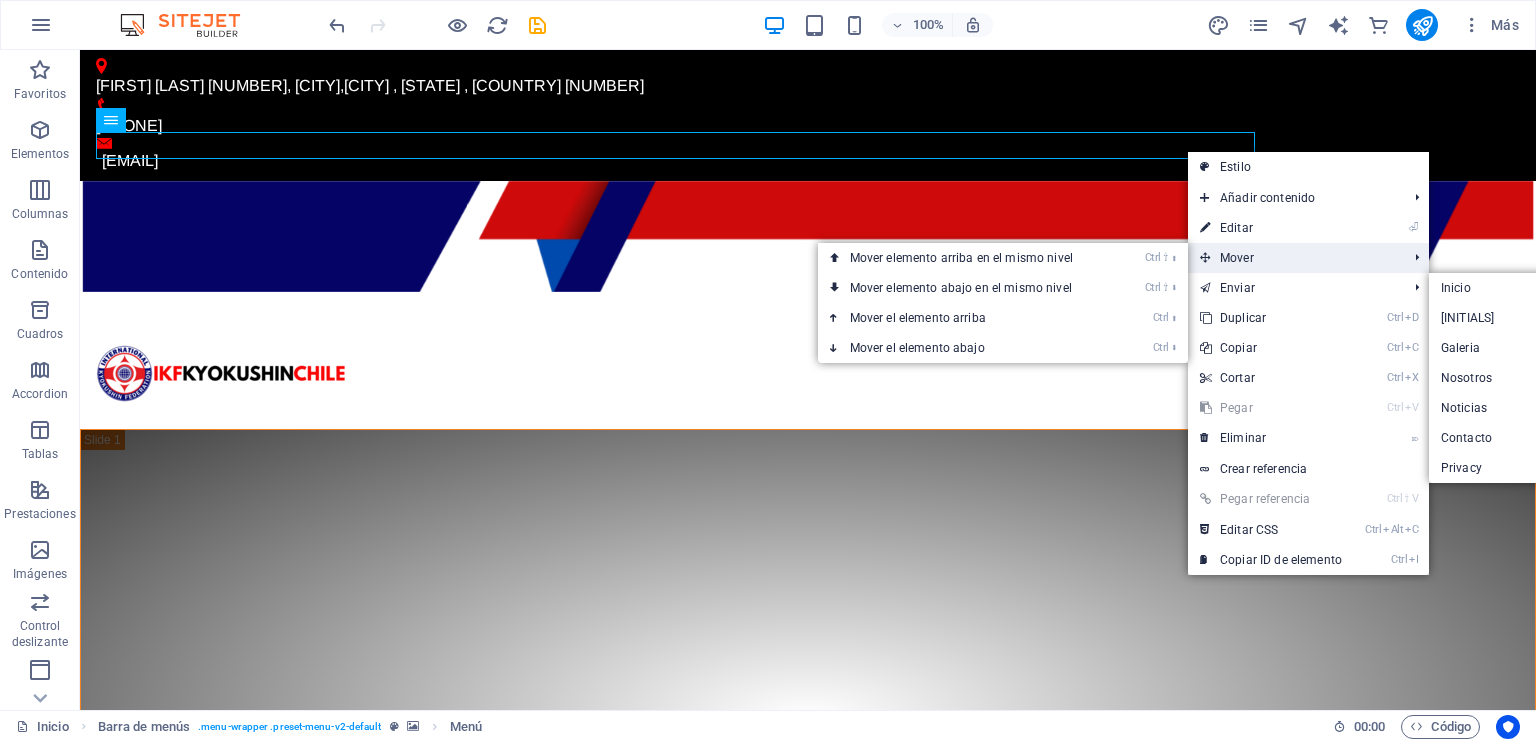 click on "Mover" at bounding box center (1293, 258) 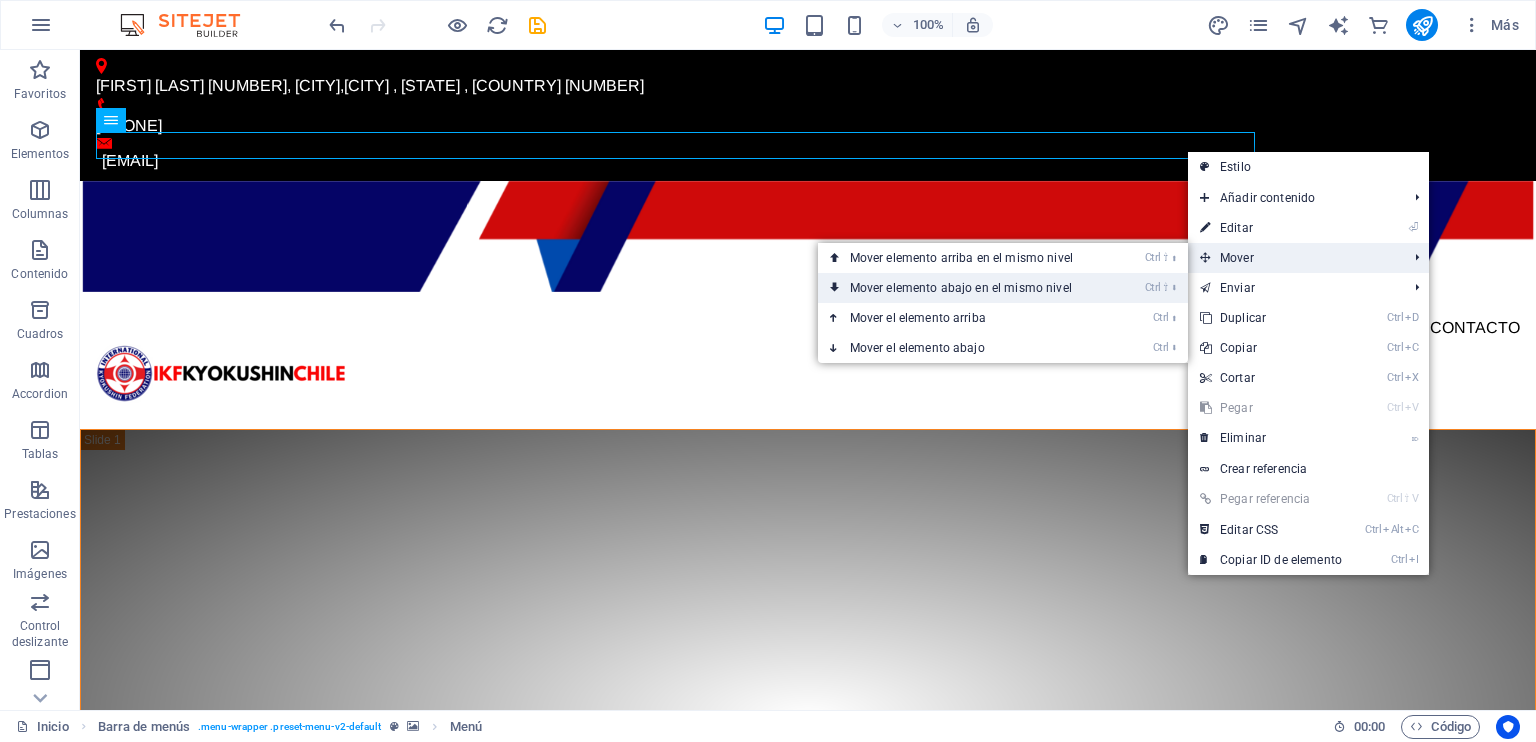 click on "Ctrl ⇧ ⬇  Mover elemento abajo en el mismo nivel" at bounding box center (965, 288) 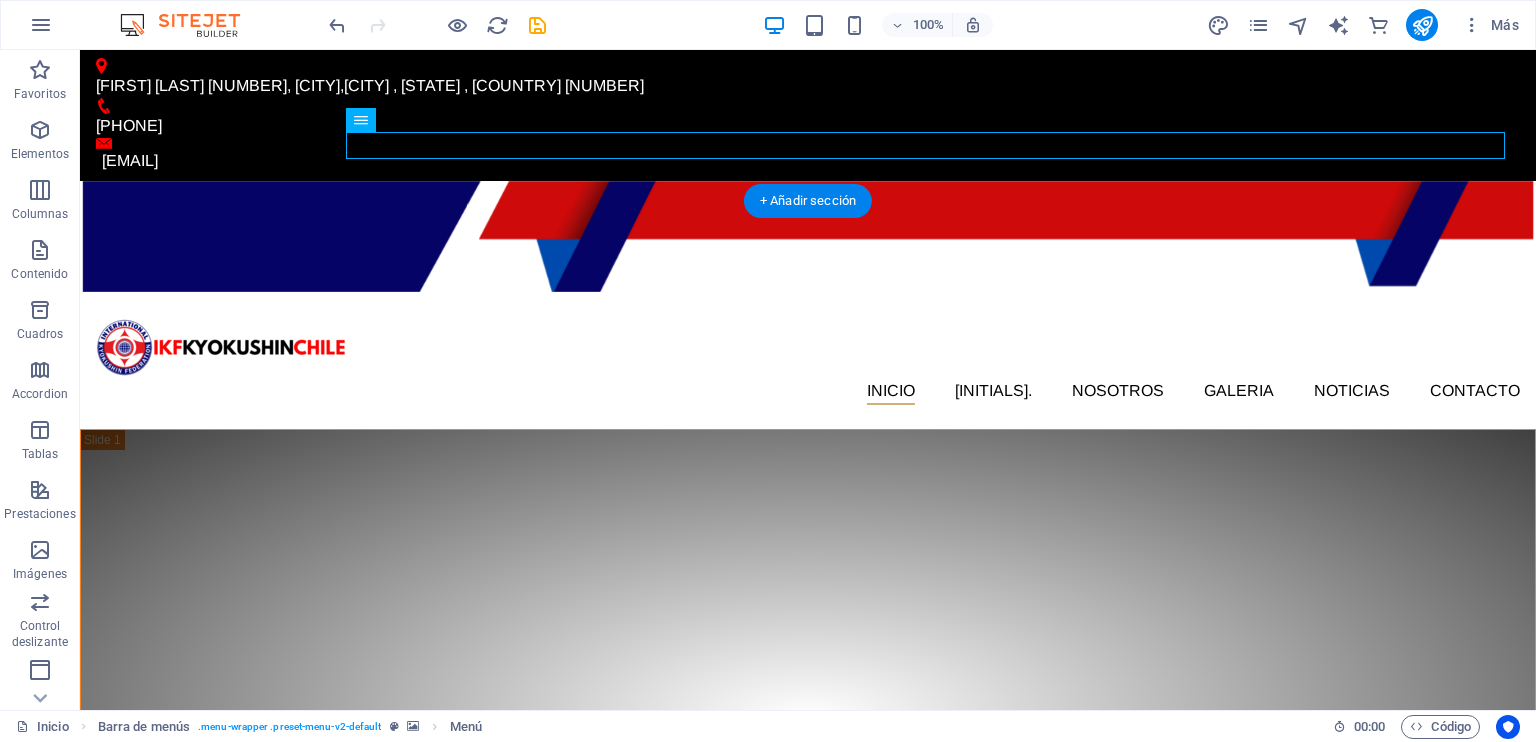 click at bounding box center (808, 717) 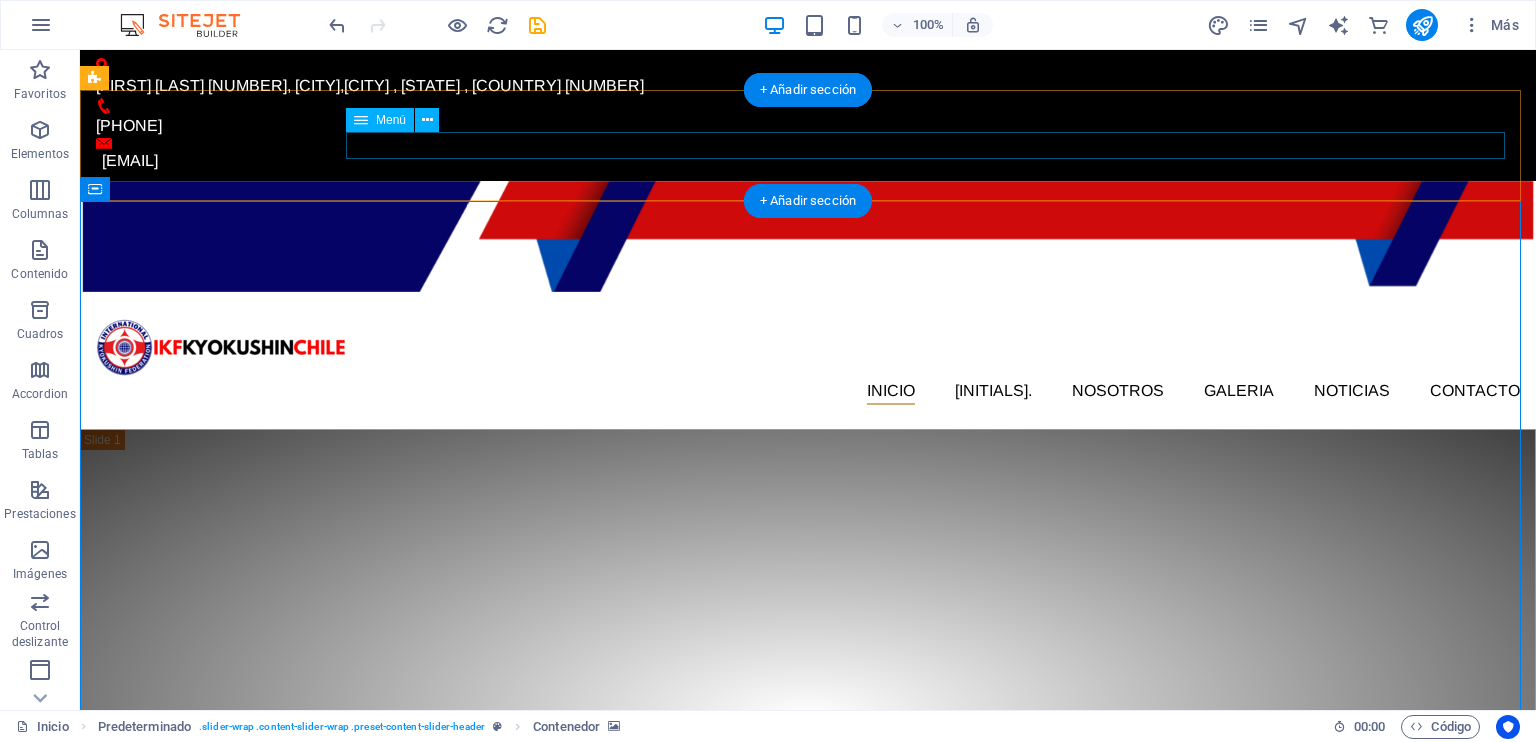 click on "INICIO I.K.F. IKF HOMBU PRESIDENTE IKF NOSOTROS GALERIA NOTICIAS Contacto" at bounding box center [808, 392] 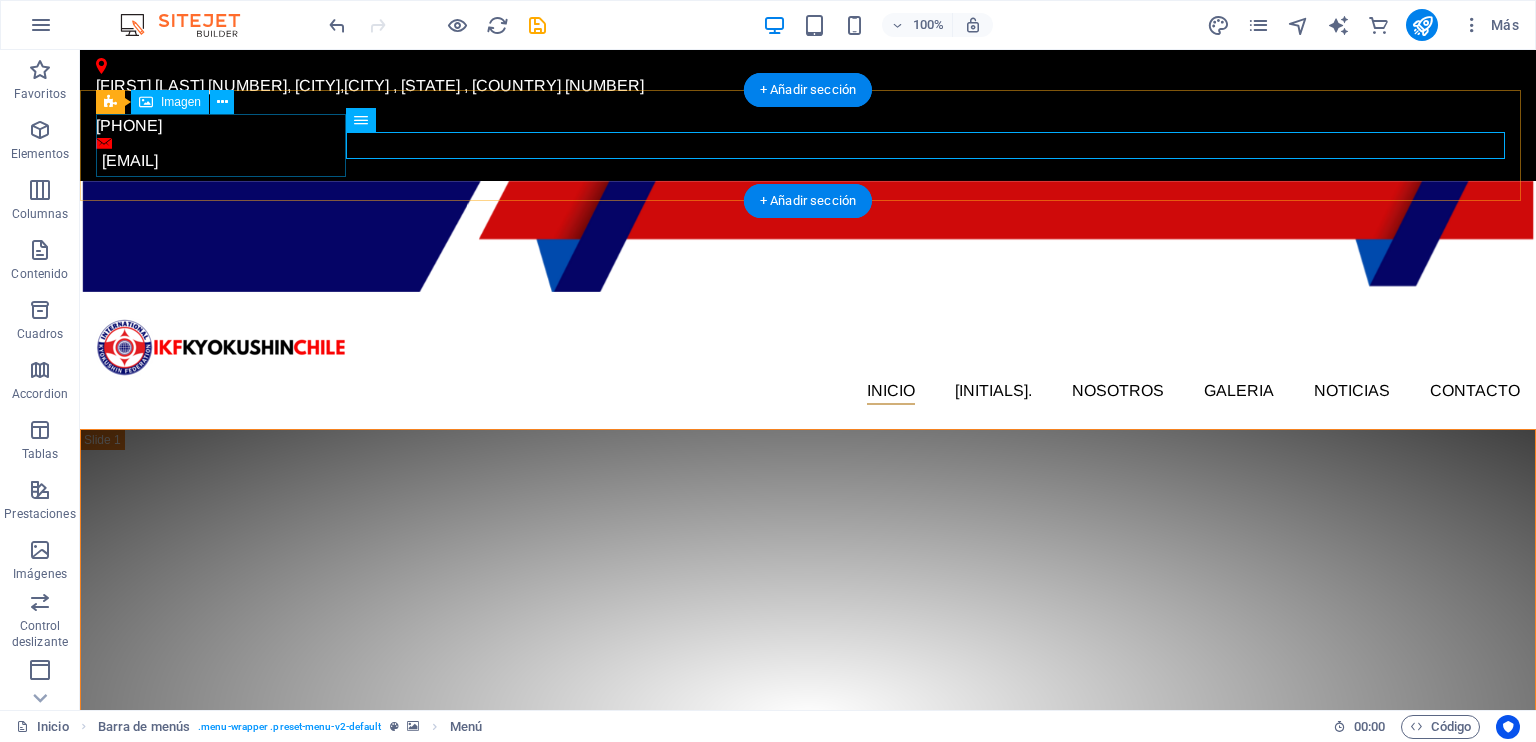 click at bounding box center (808, 347) 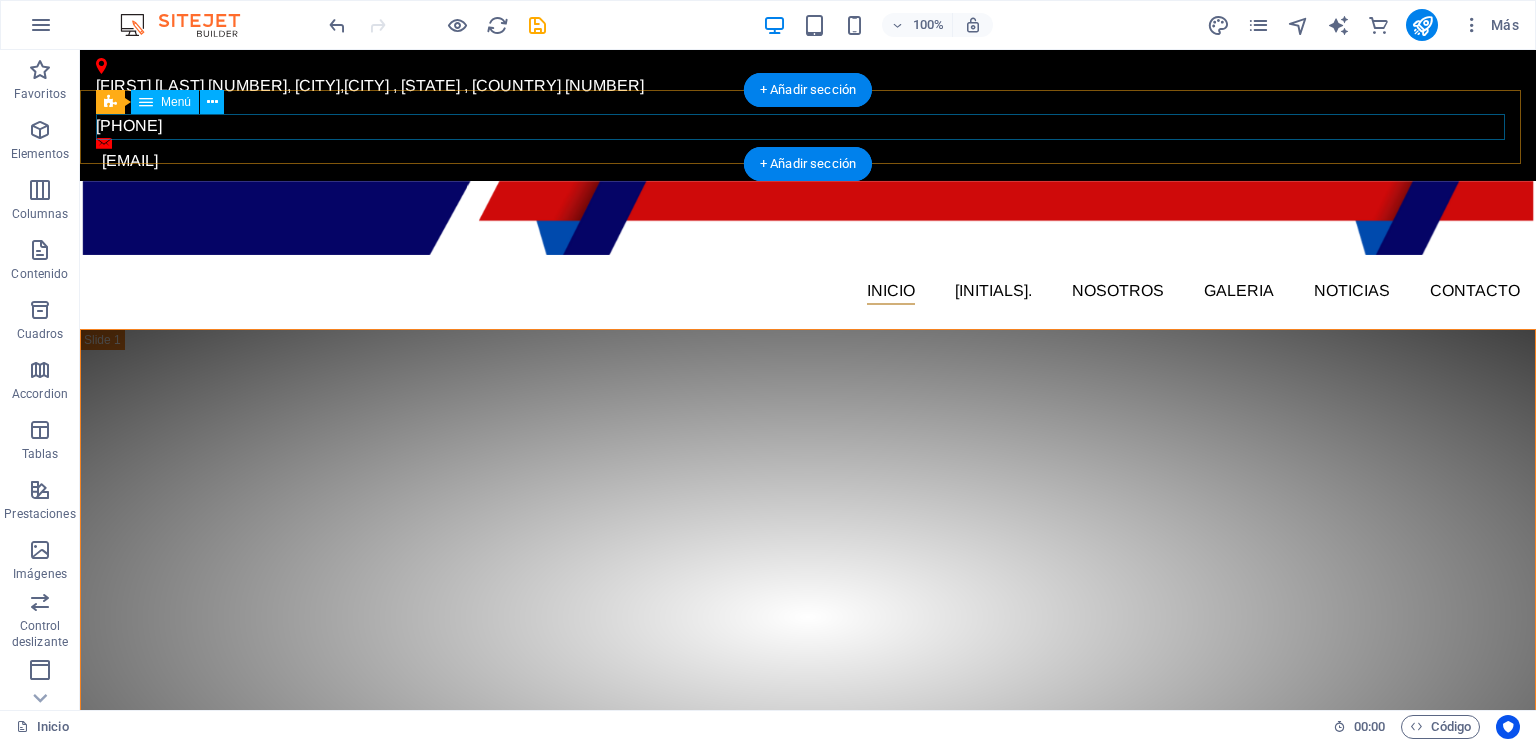 click on "INICIO I.K.F. IKF HOMBU PRESIDENTE IKF NOSOTROS GALERIA NOTICIAS Contacto" at bounding box center (808, 292) 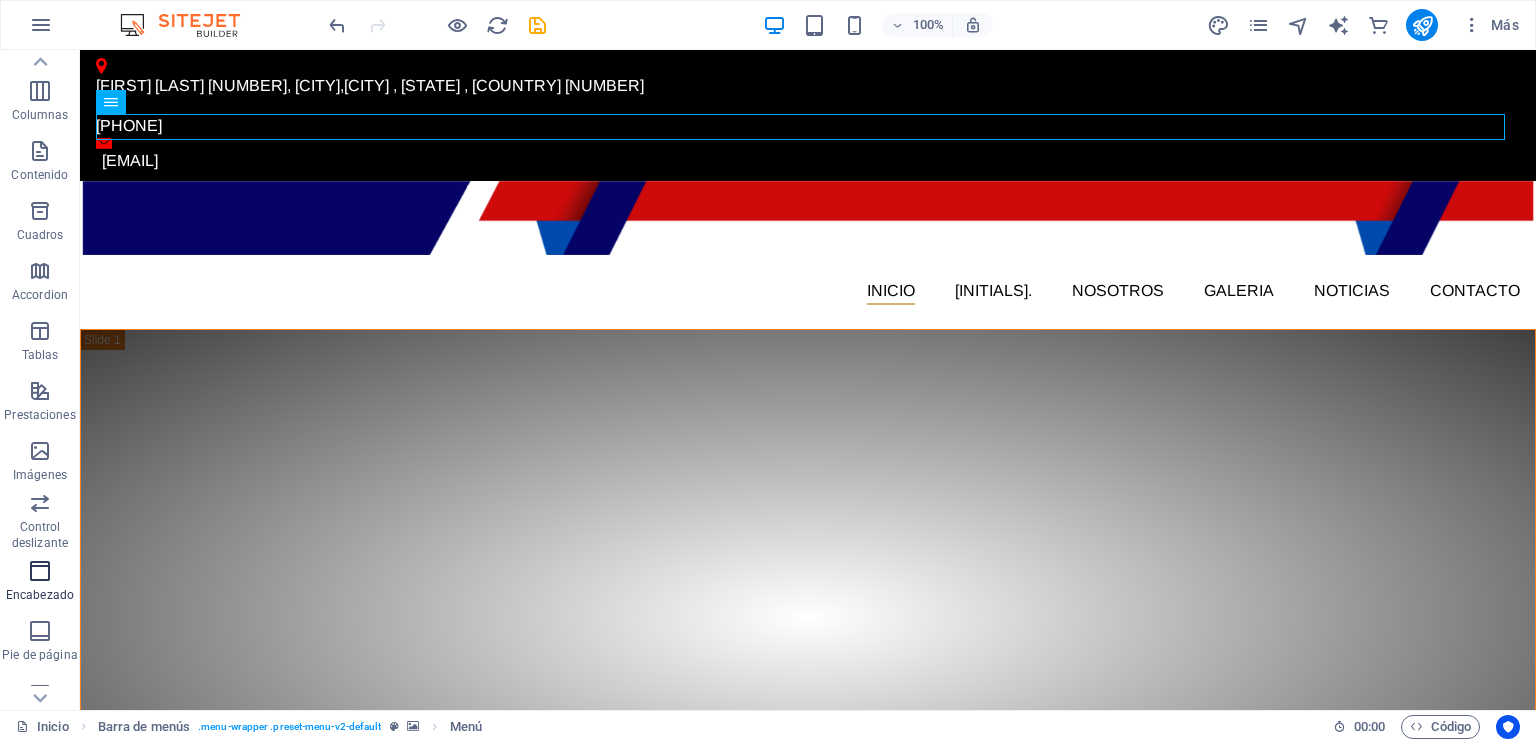 scroll, scrollTop: 0, scrollLeft: 0, axis: both 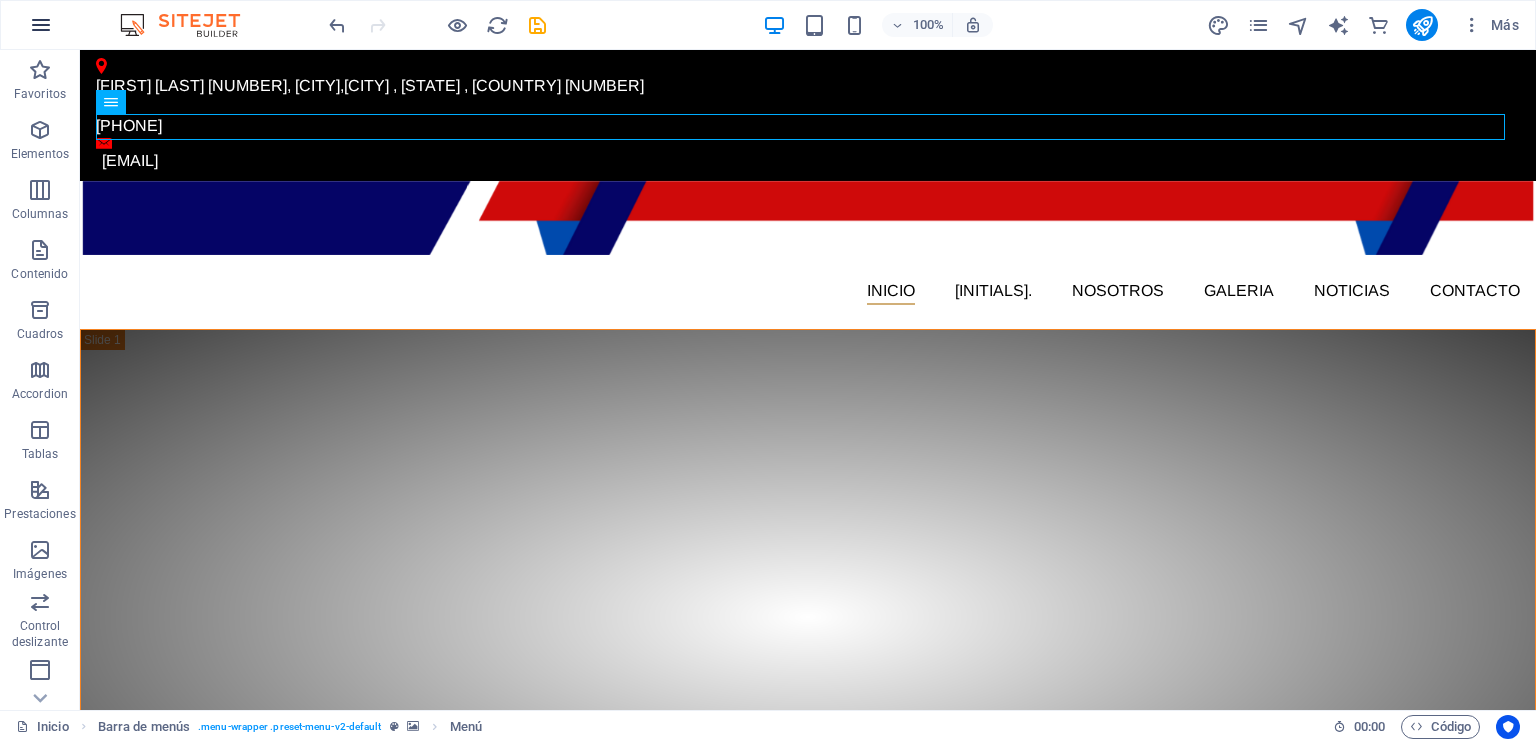 click at bounding box center [41, 25] 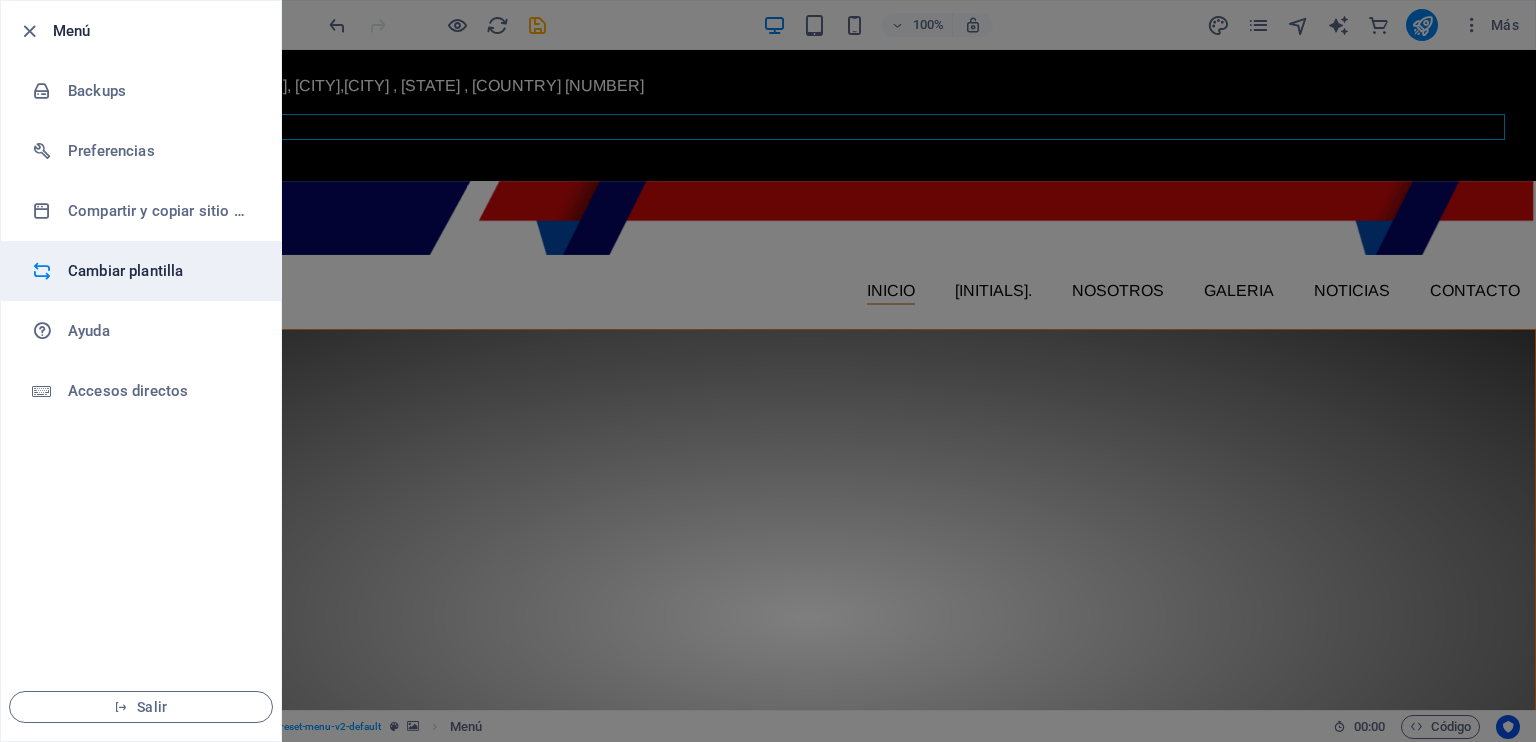 click on "Cambiar plantilla" at bounding box center (160, 271) 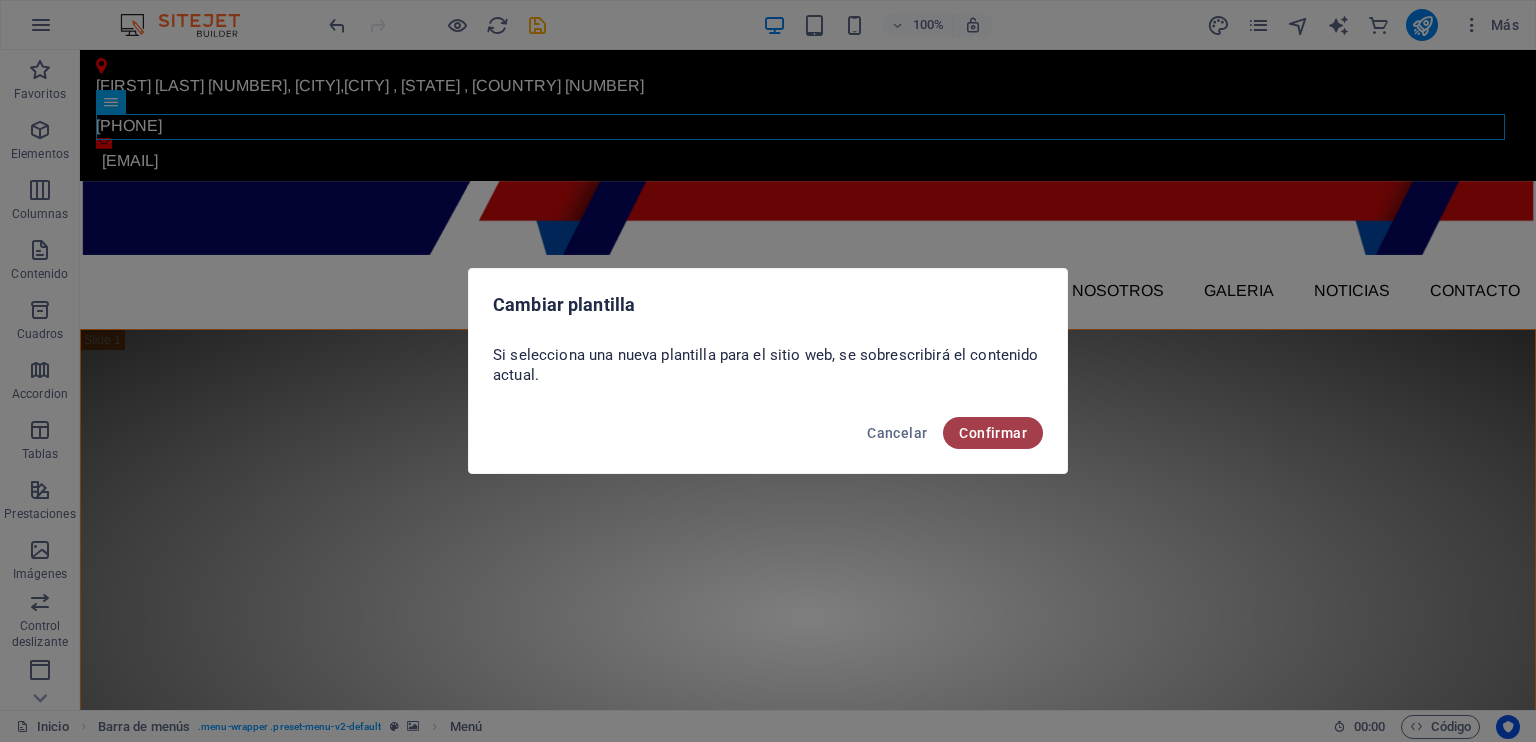 click on "Confirmar" at bounding box center (993, 433) 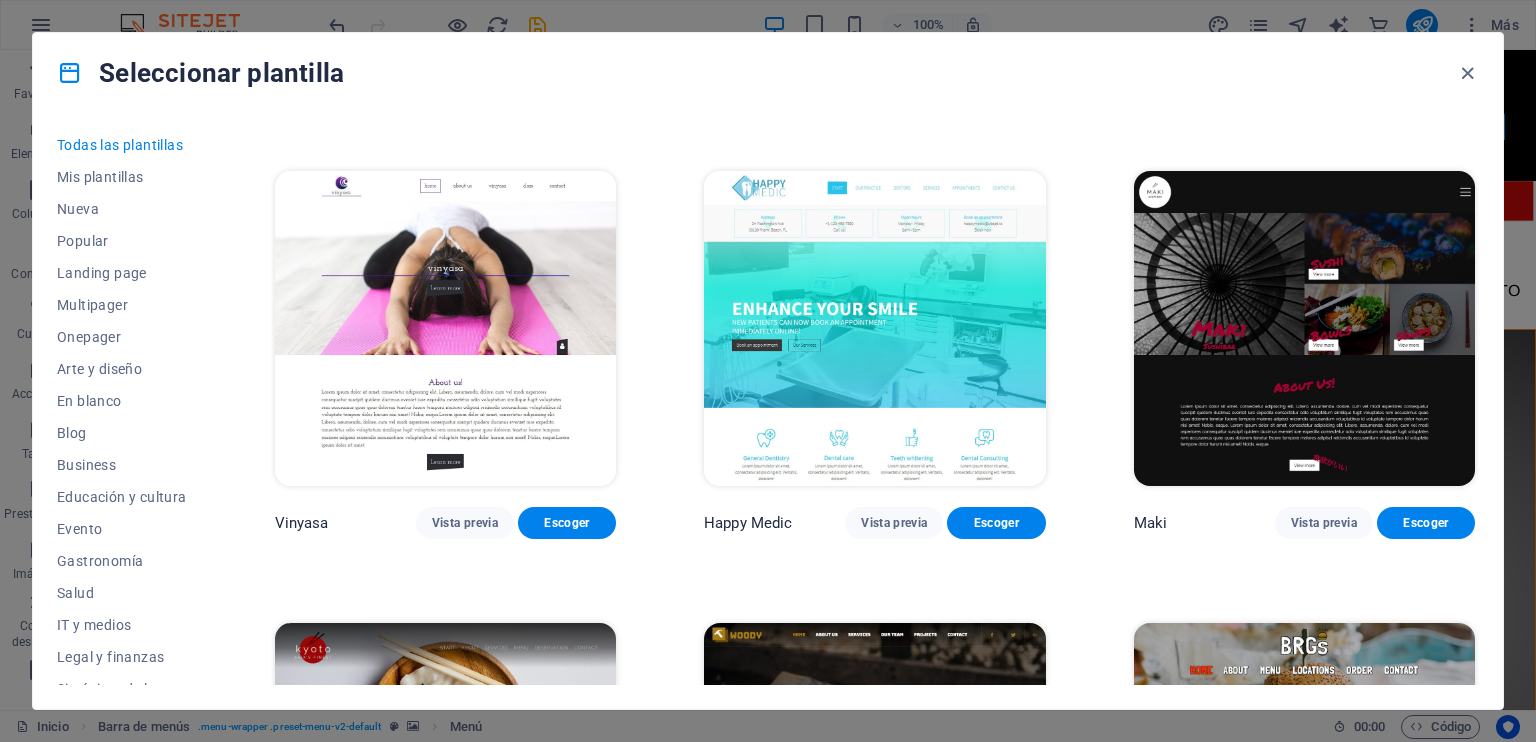 scroll, scrollTop: 10600, scrollLeft: 0, axis: vertical 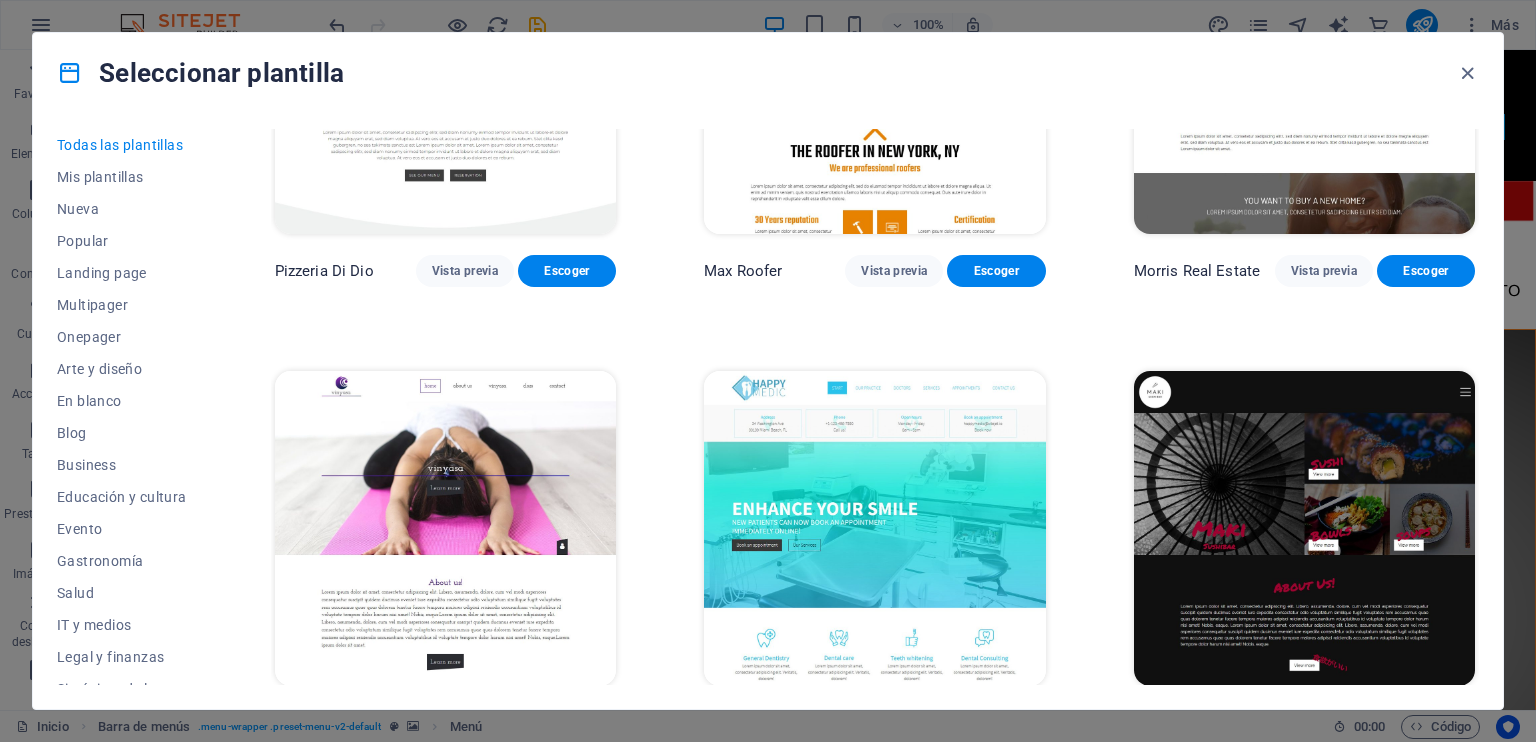 click on "Vista previa" at bounding box center (465, 723) 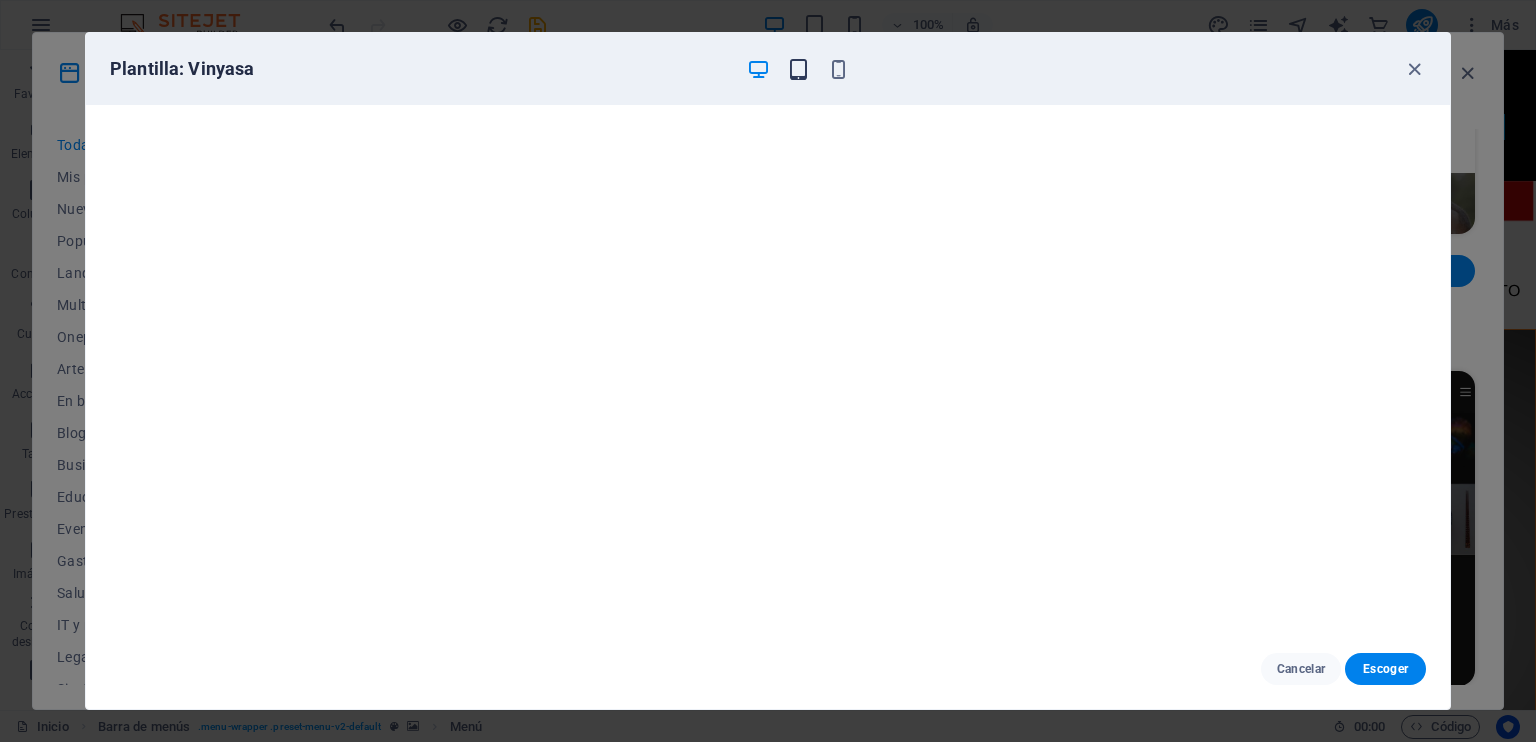 click at bounding box center (798, 69) 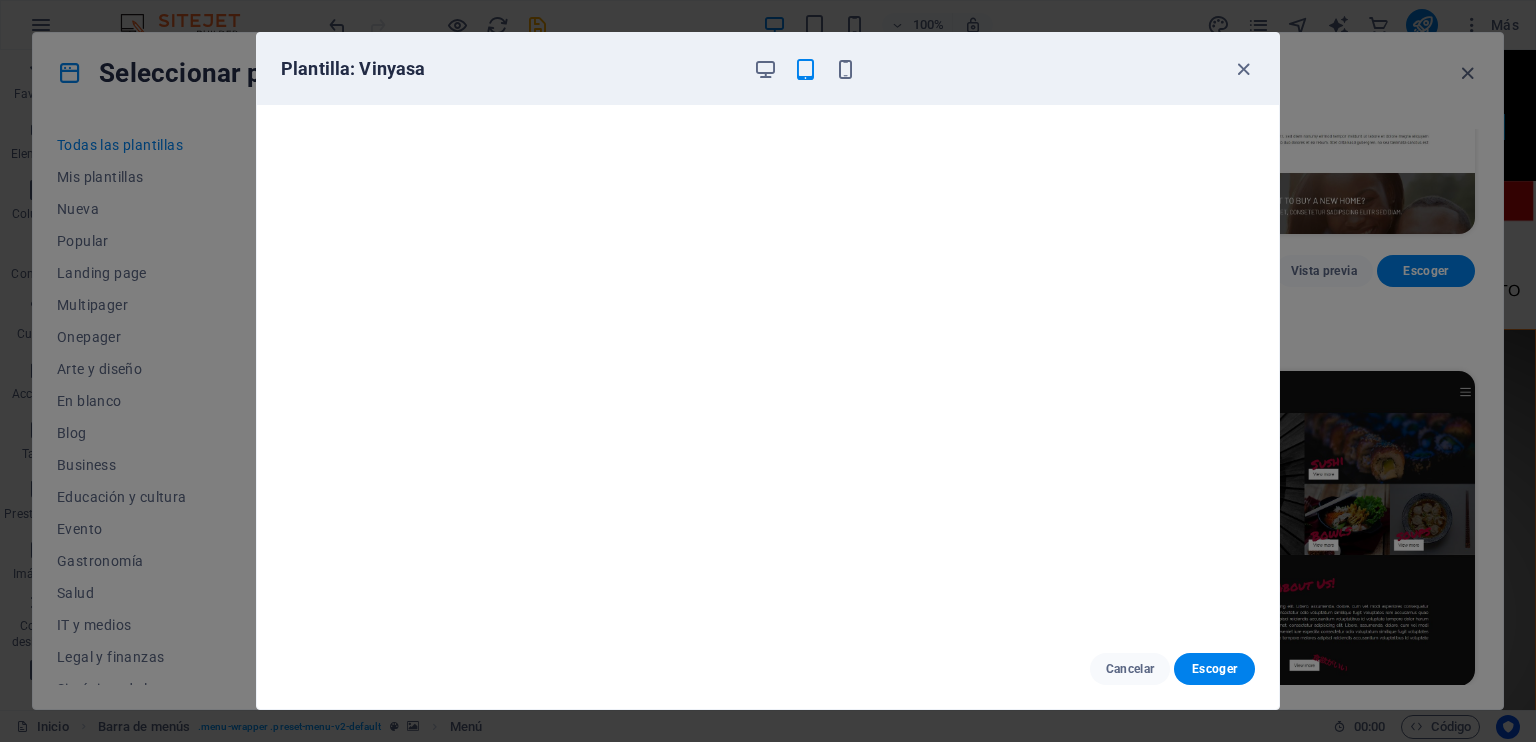 click on "Plantilla: Vinyasa" at bounding box center (756, 69) 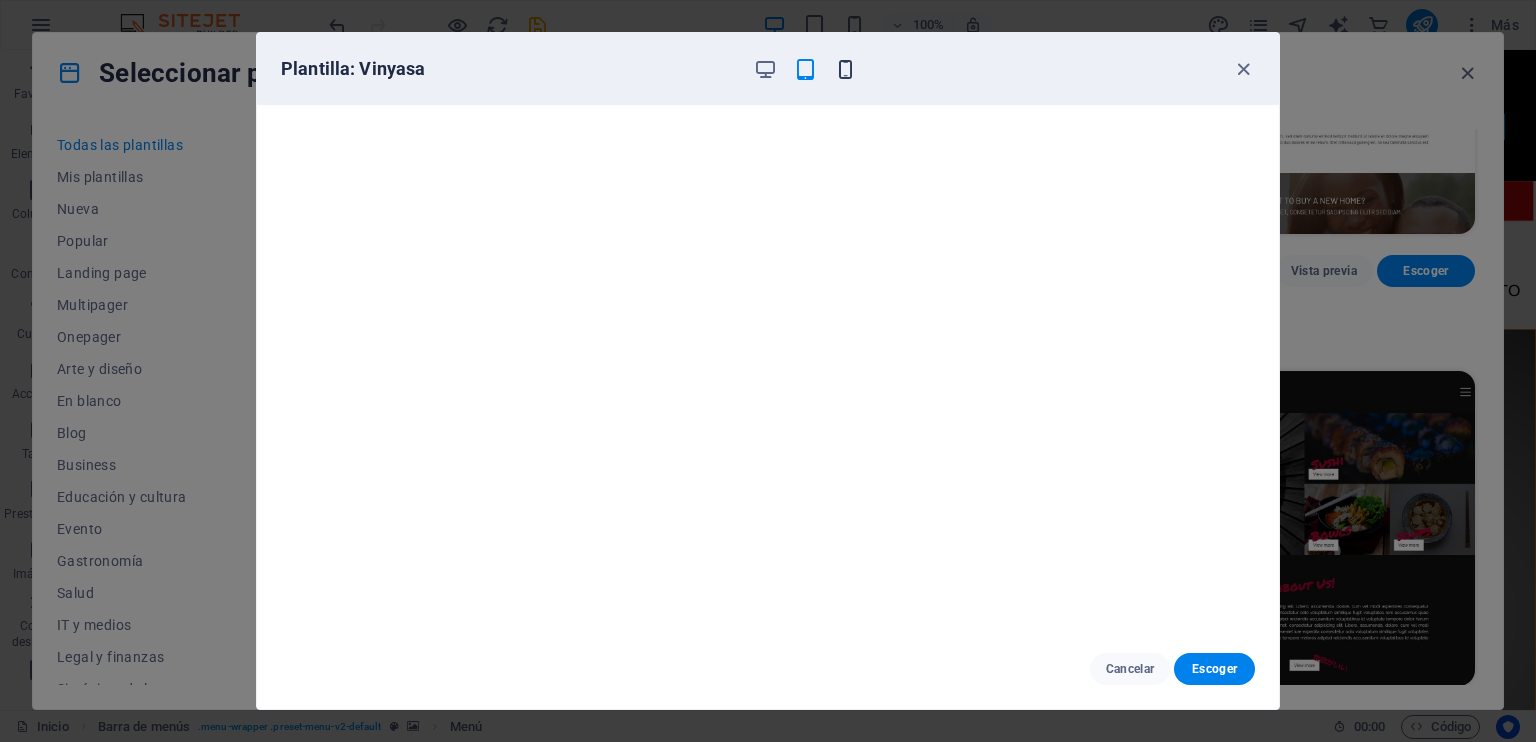 click on "Plantilla: Vinyasa" at bounding box center [756, 69] 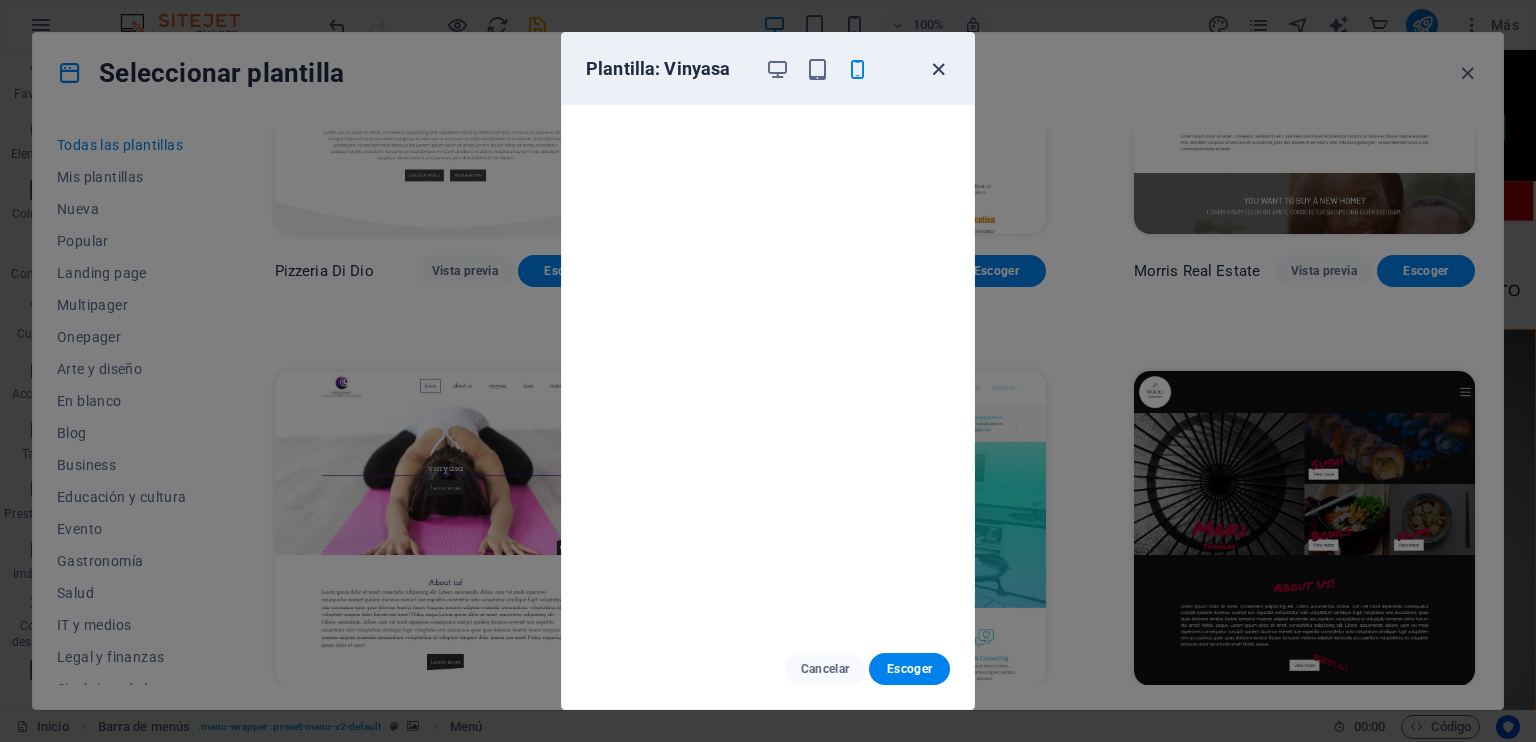 click at bounding box center [938, 69] 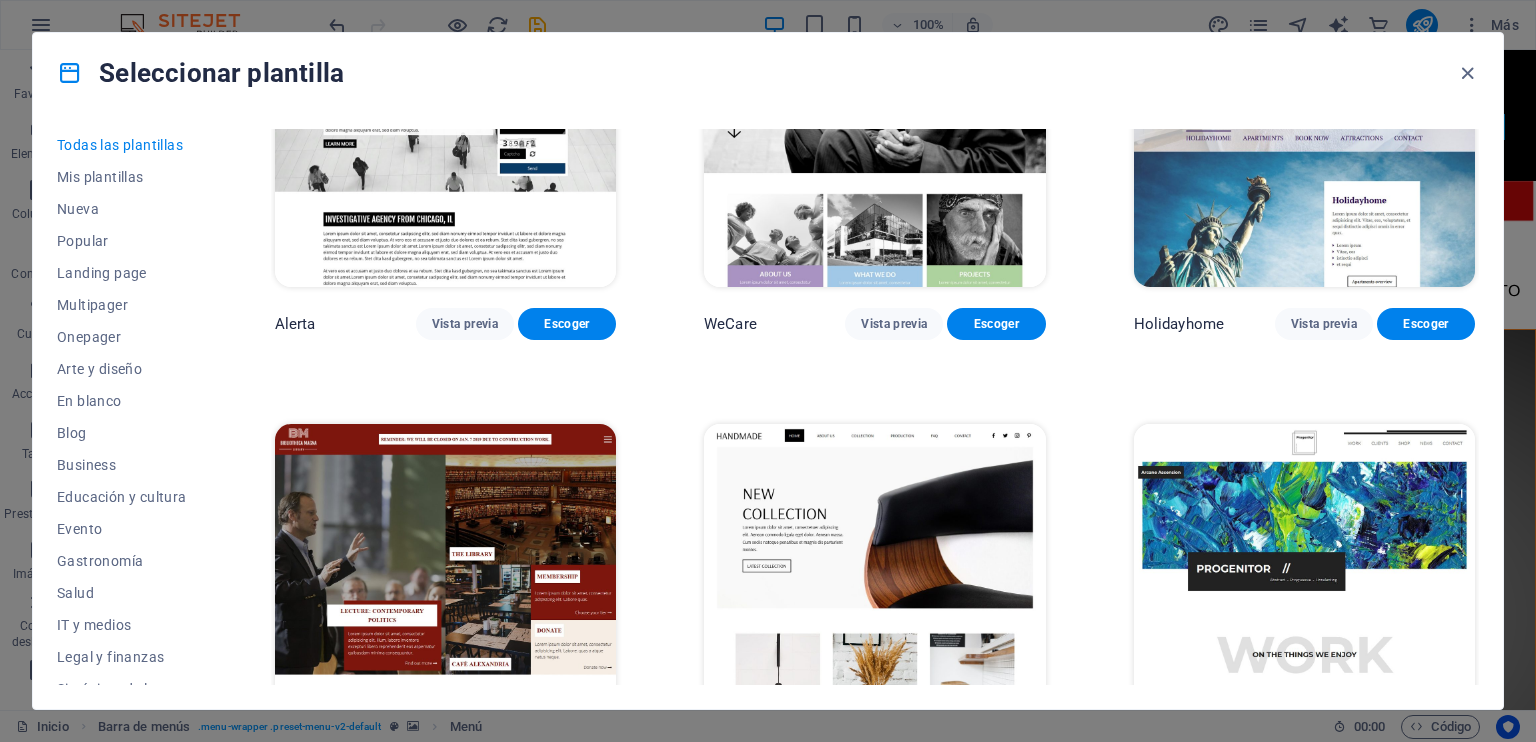 scroll, scrollTop: 12905, scrollLeft: 0, axis: vertical 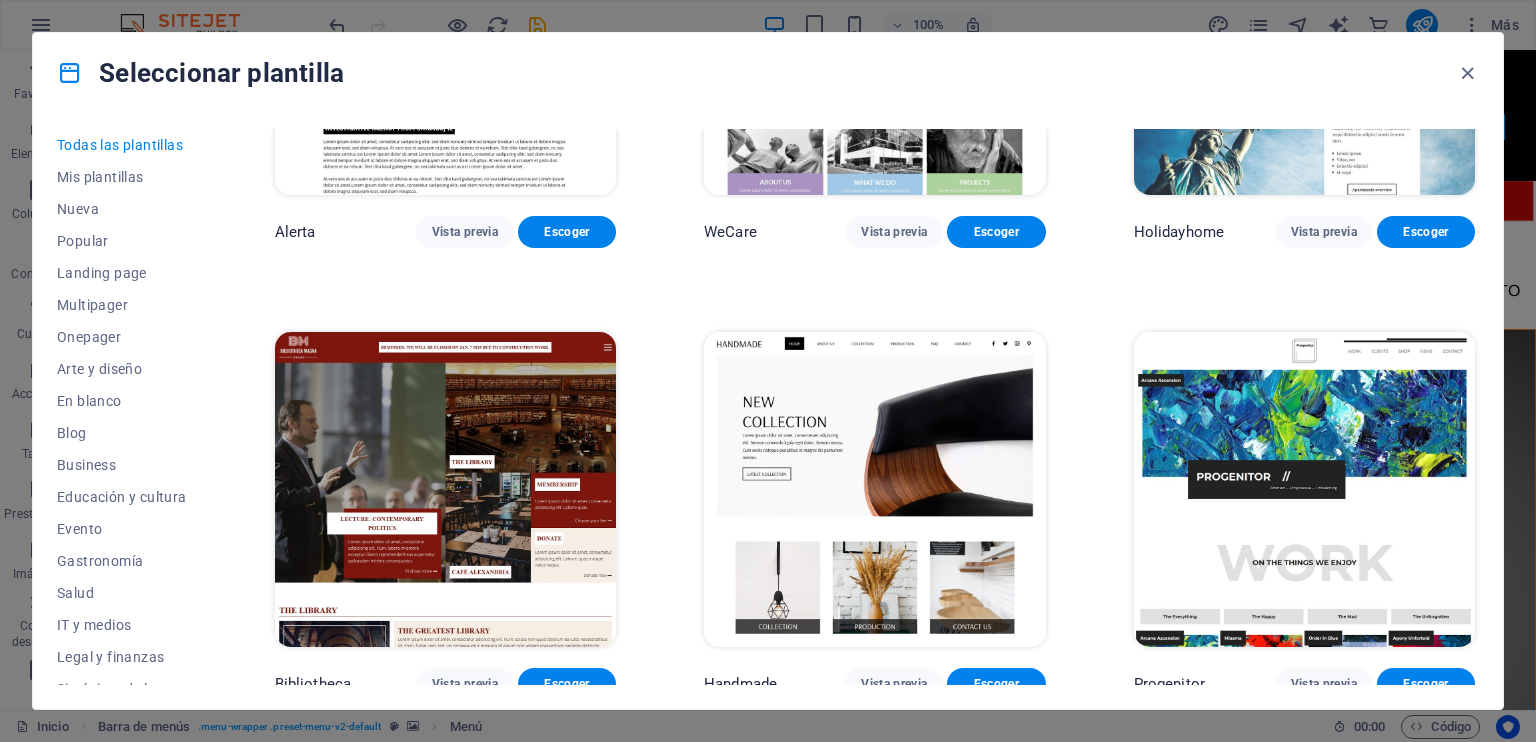 click at bounding box center [874, 489] 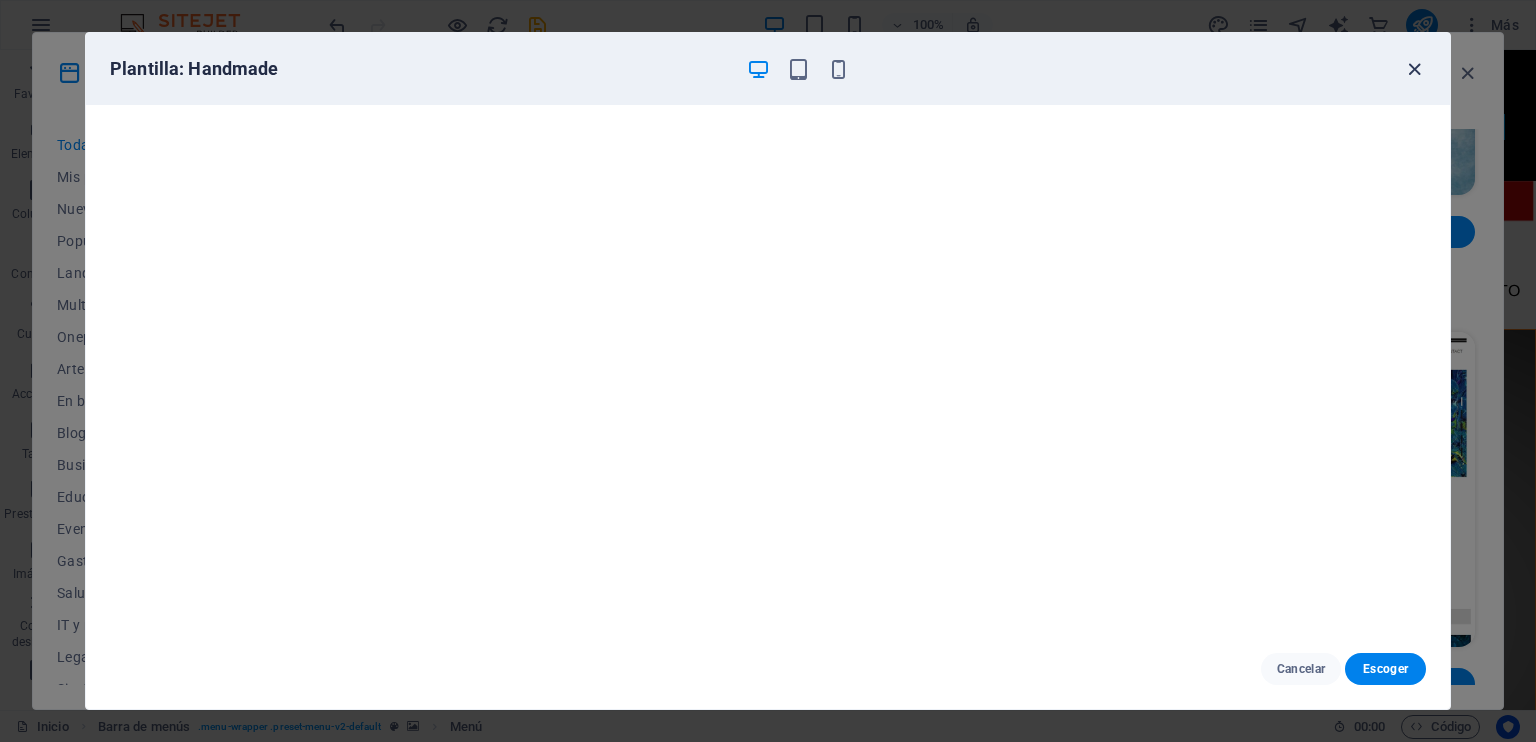 click at bounding box center [1414, 69] 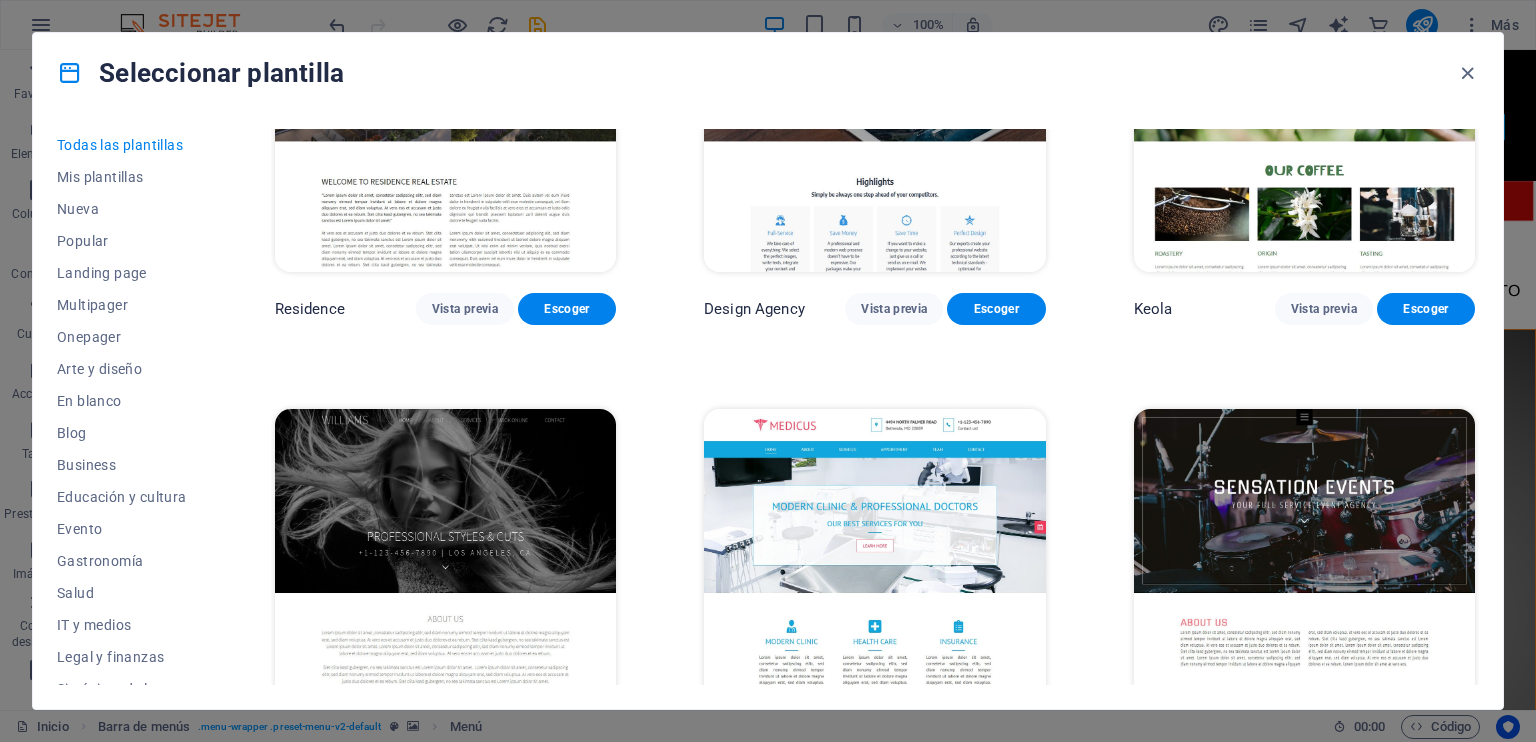 scroll, scrollTop: 20605, scrollLeft: 0, axis: vertical 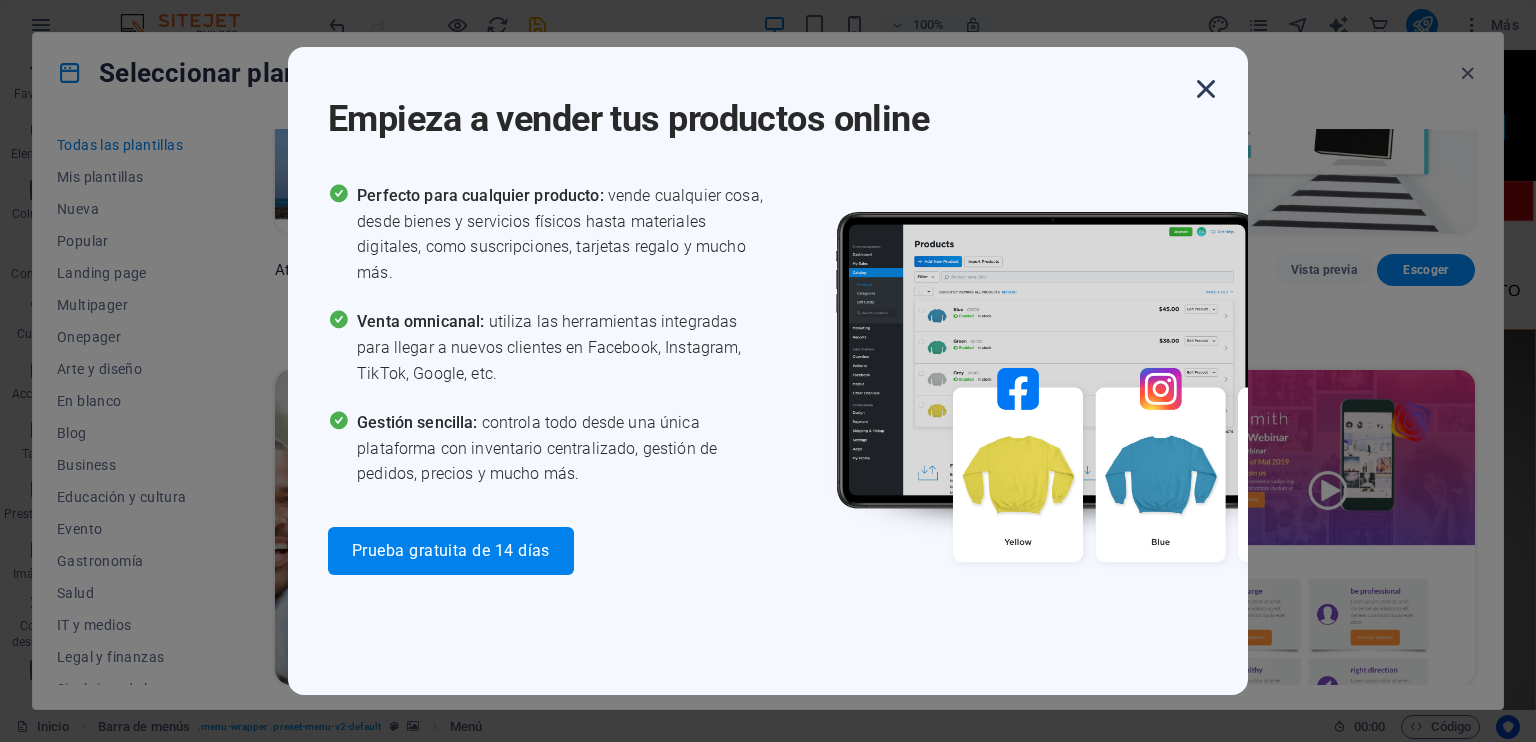click at bounding box center (1206, 89) 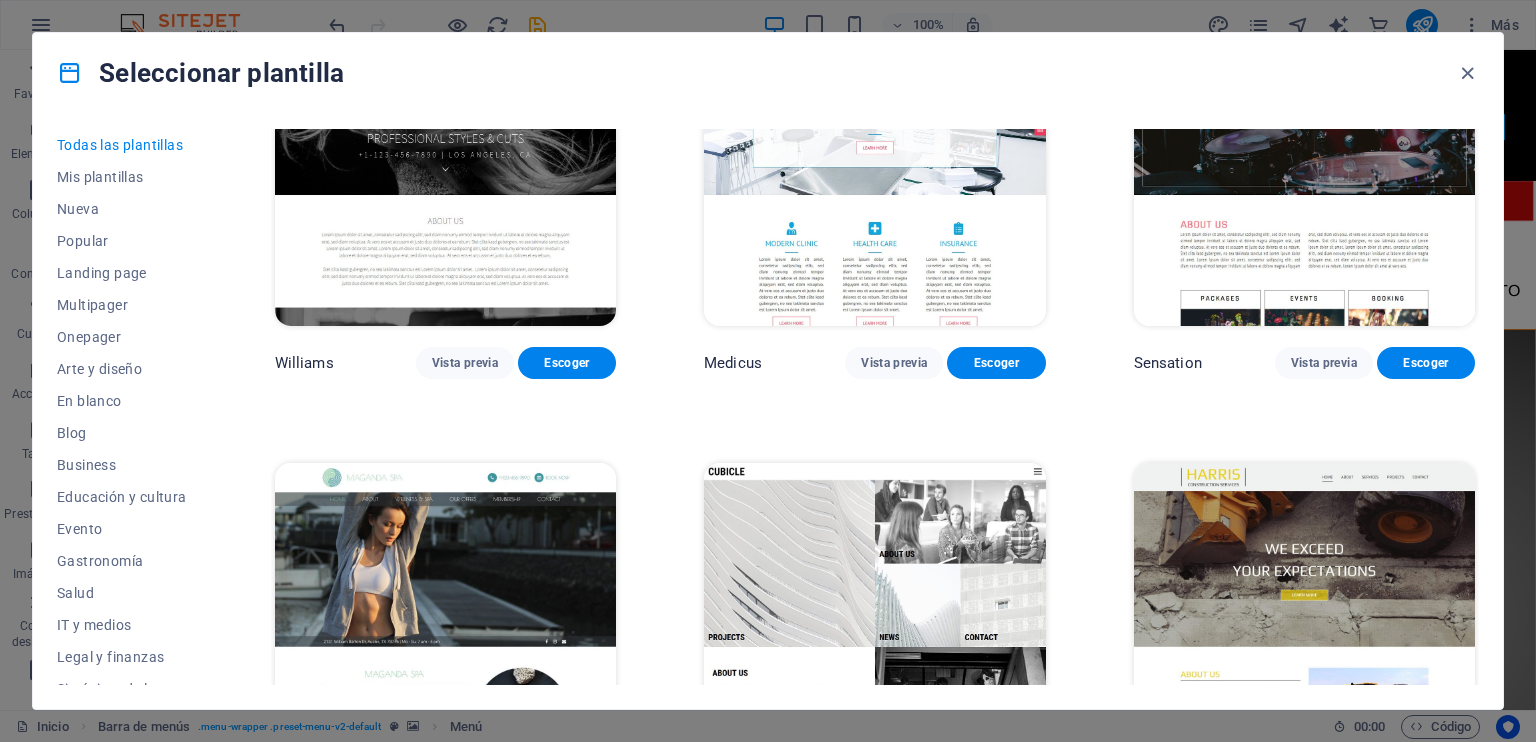 scroll, scrollTop: 20603, scrollLeft: 0, axis: vertical 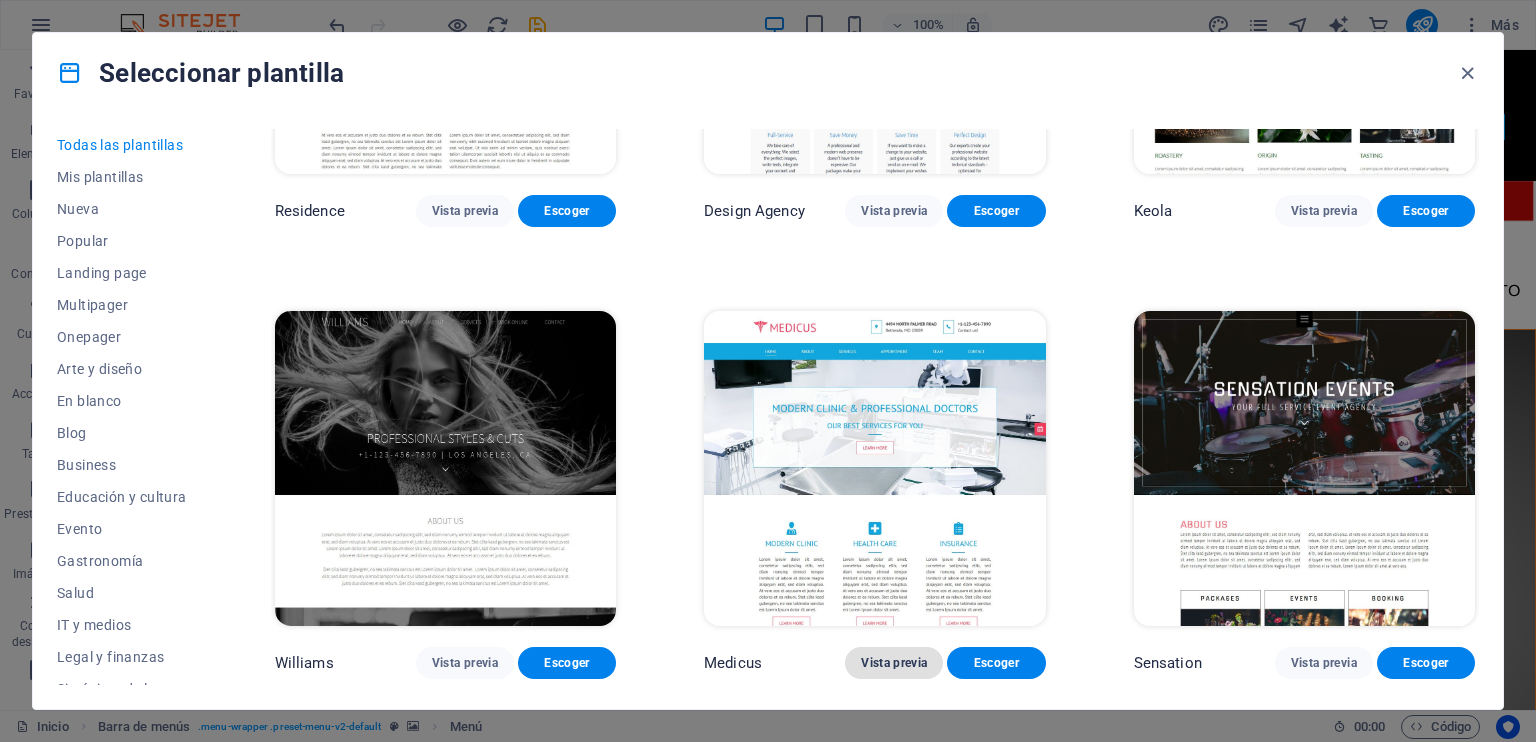 click on "Vista previa" at bounding box center [894, 663] 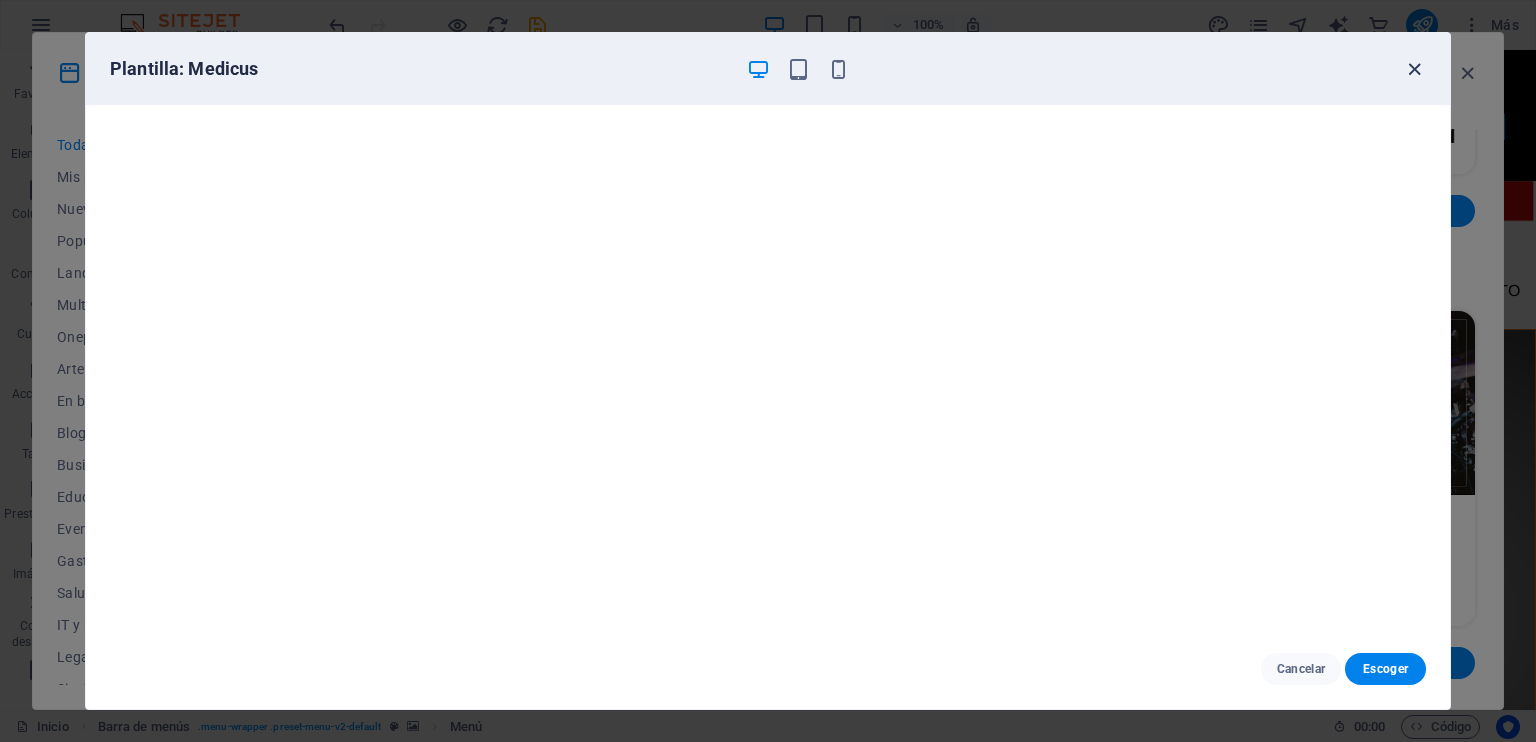 click at bounding box center [1414, 69] 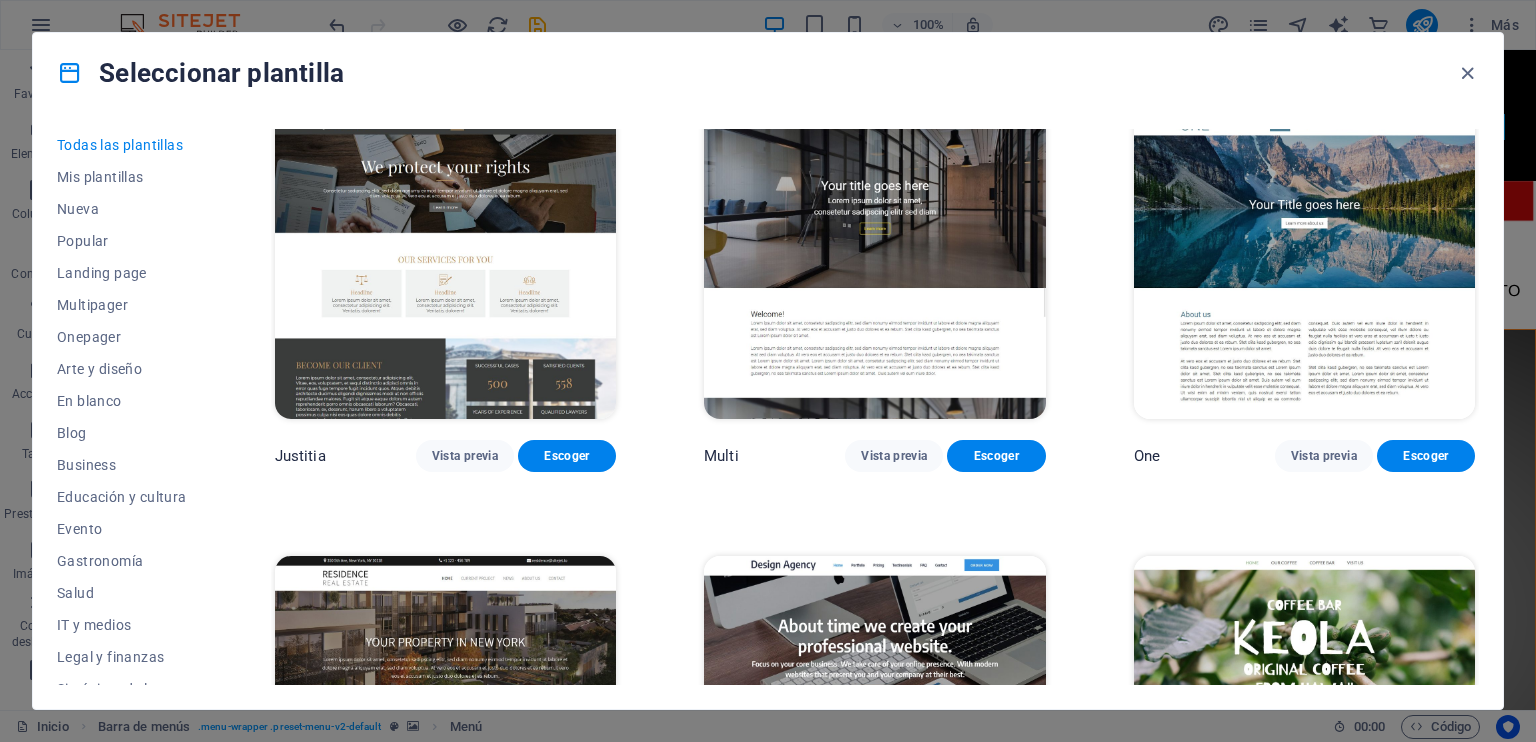 scroll, scrollTop: 19803, scrollLeft: 0, axis: vertical 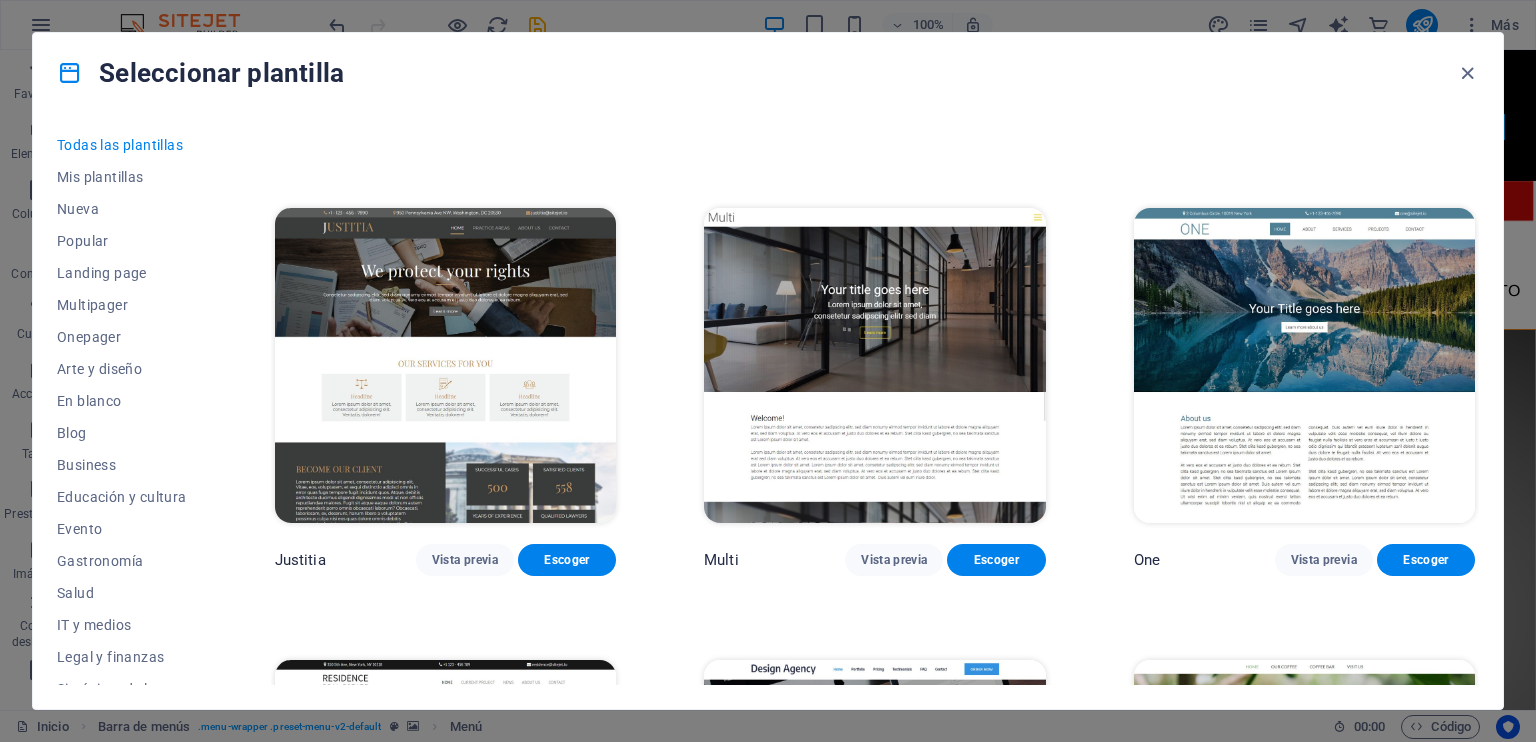 click at bounding box center [1304, 365] 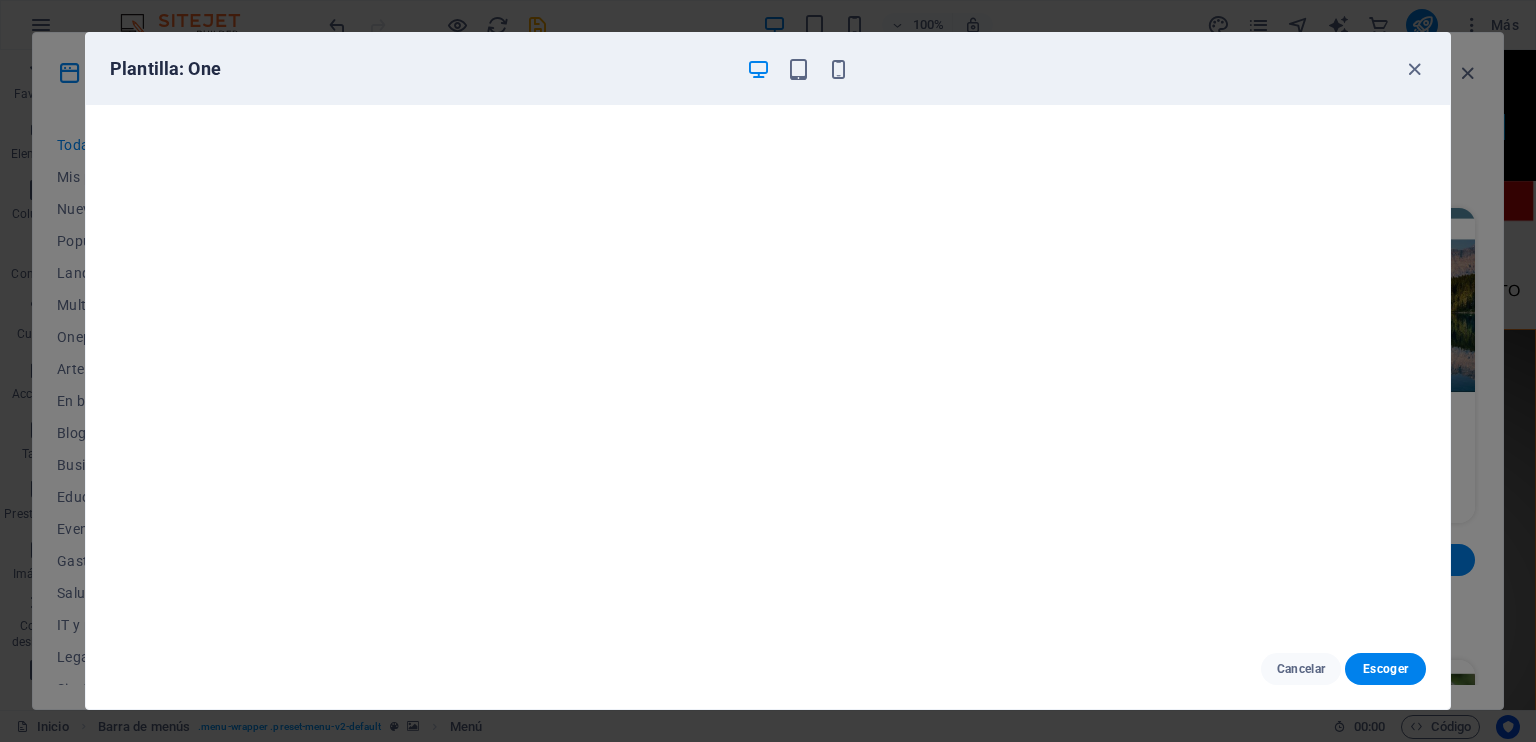 scroll, scrollTop: 5, scrollLeft: 0, axis: vertical 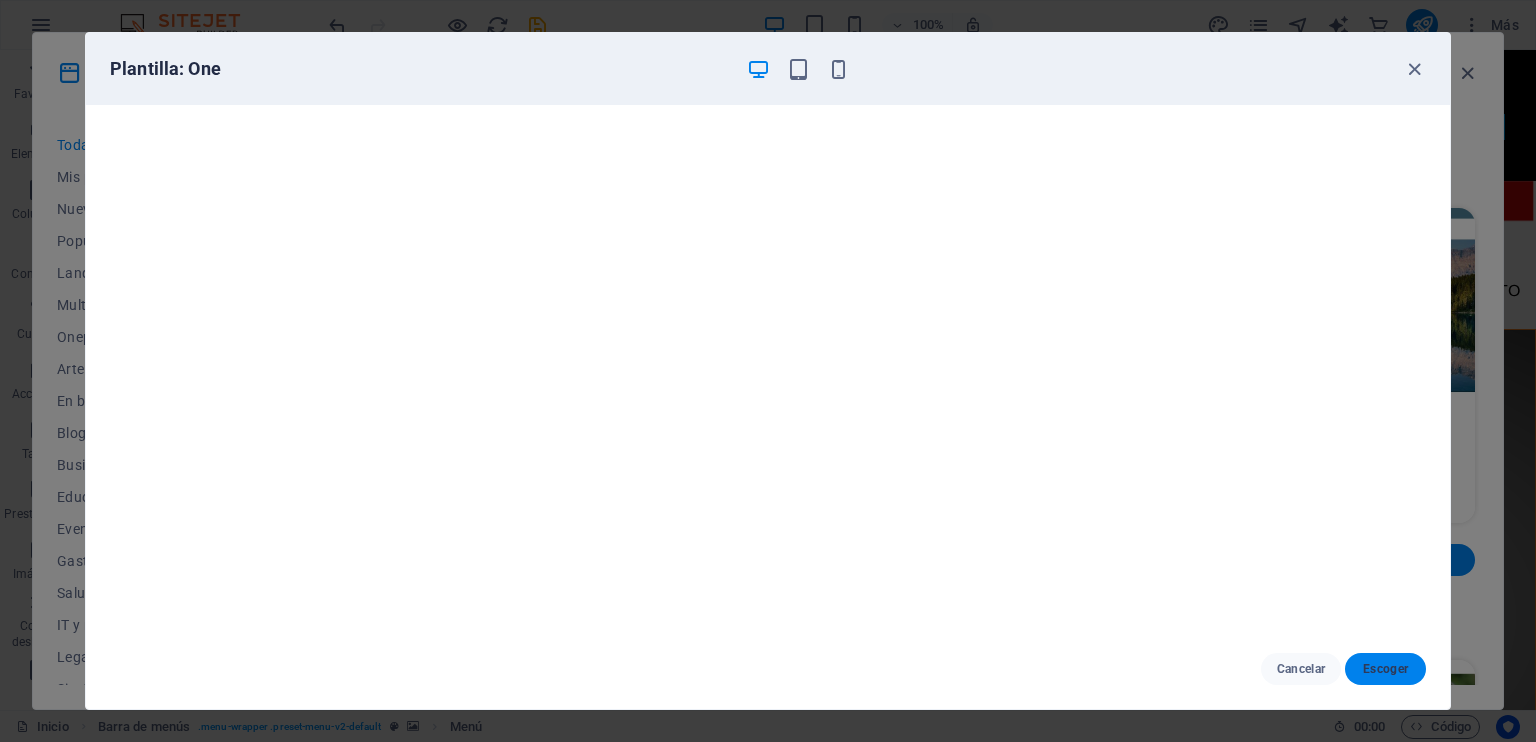 click on "Escoger" at bounding box center (1385, 669) 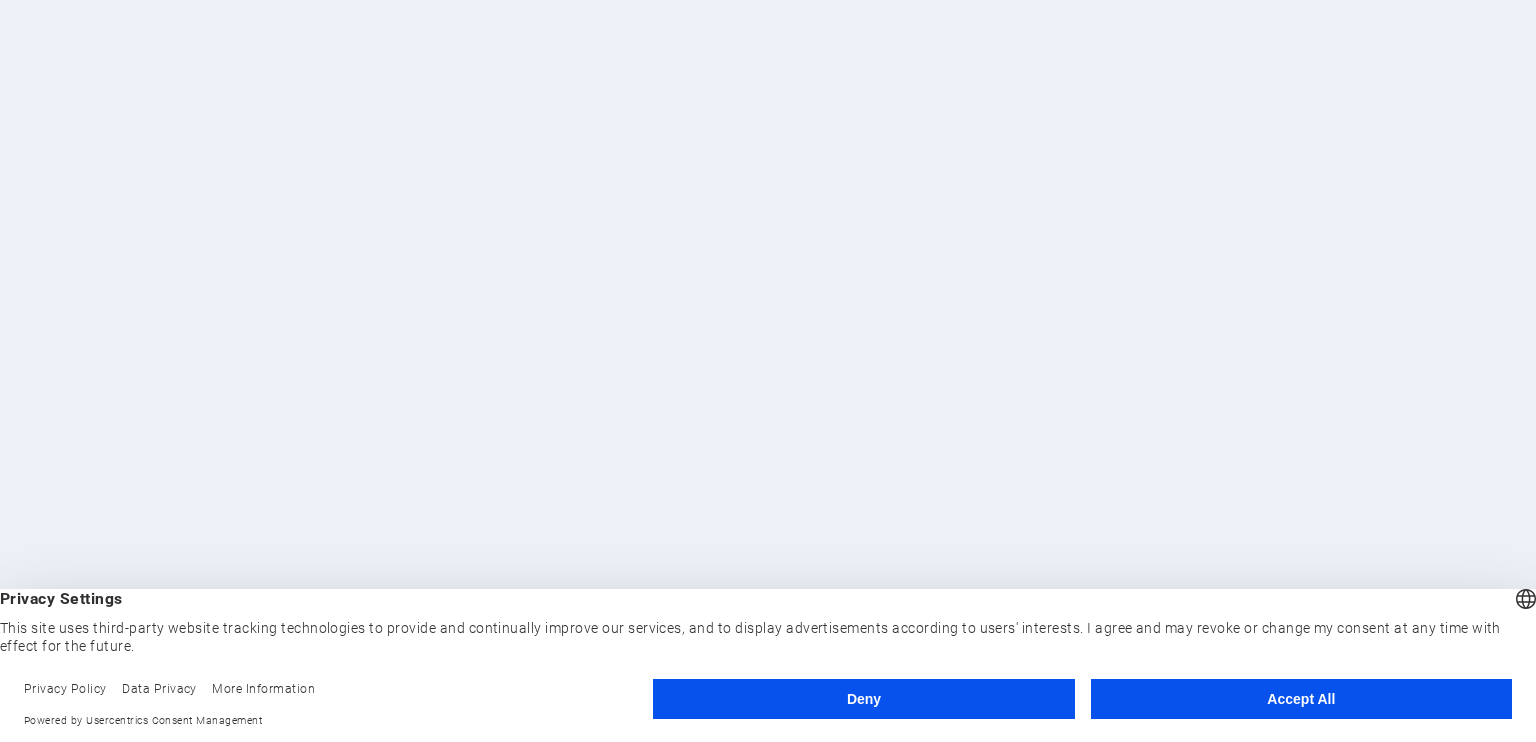 scroll, scrollTop: 0, scrollLeft: 0, axis: both 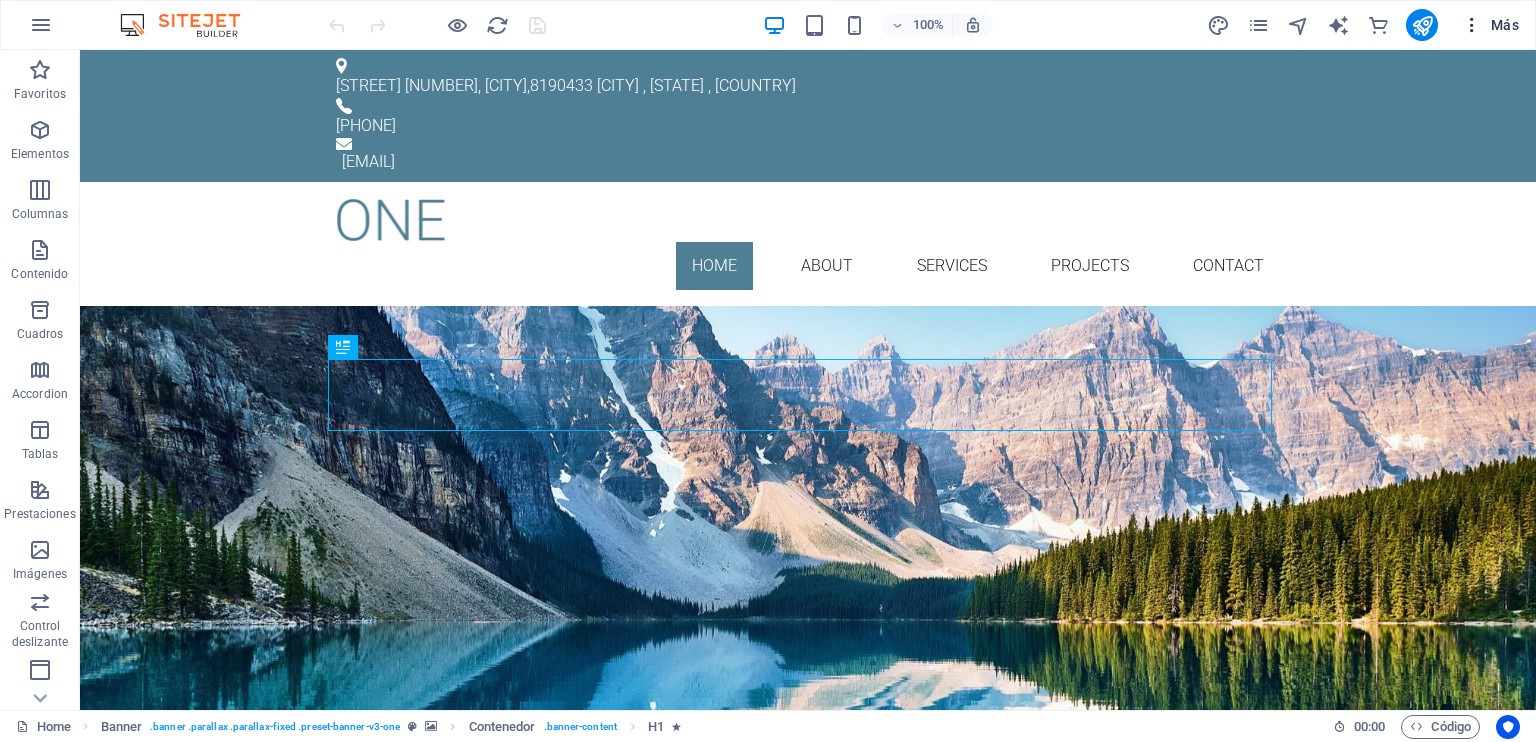 click on "Más" at bounding box center (1490, 25) 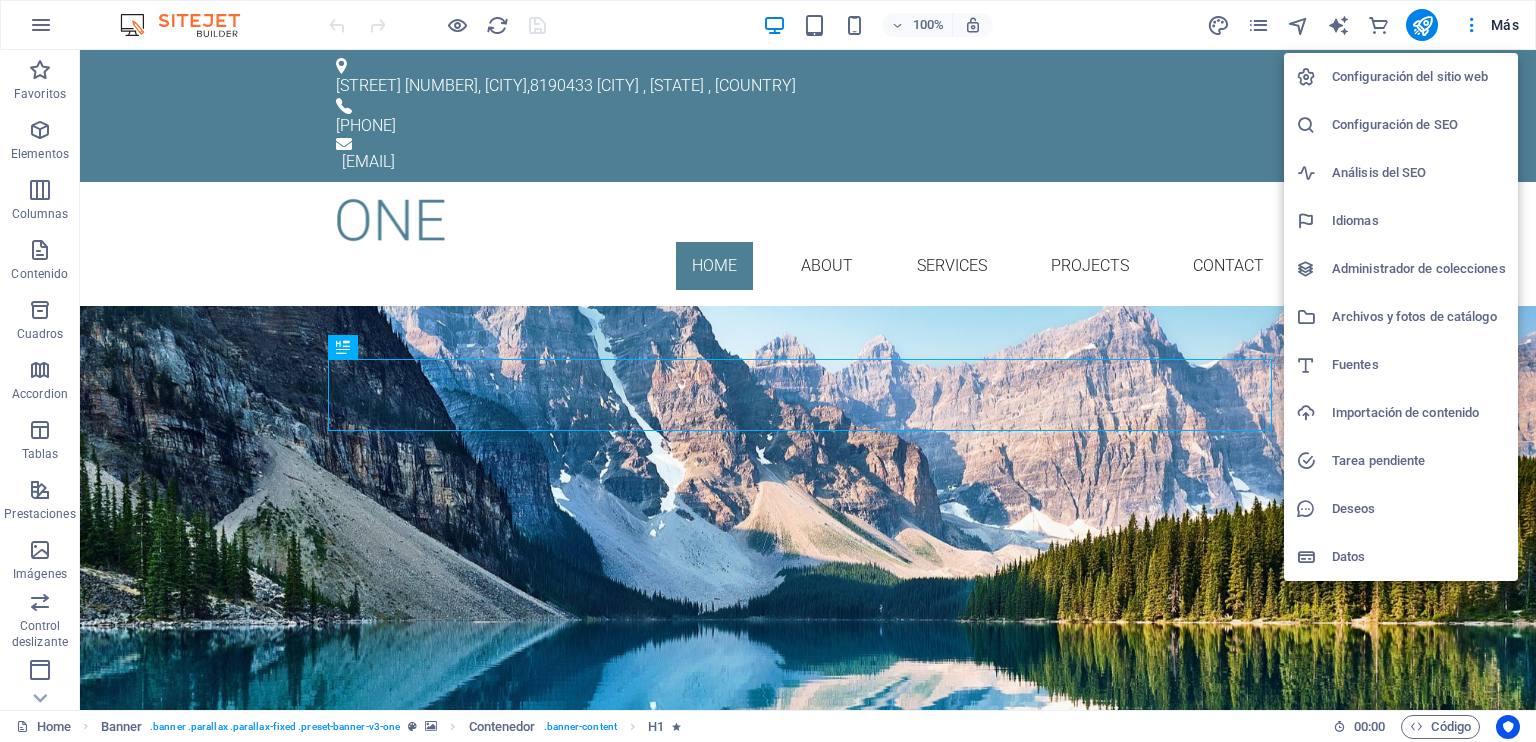 click at bounding box center [768, 371] 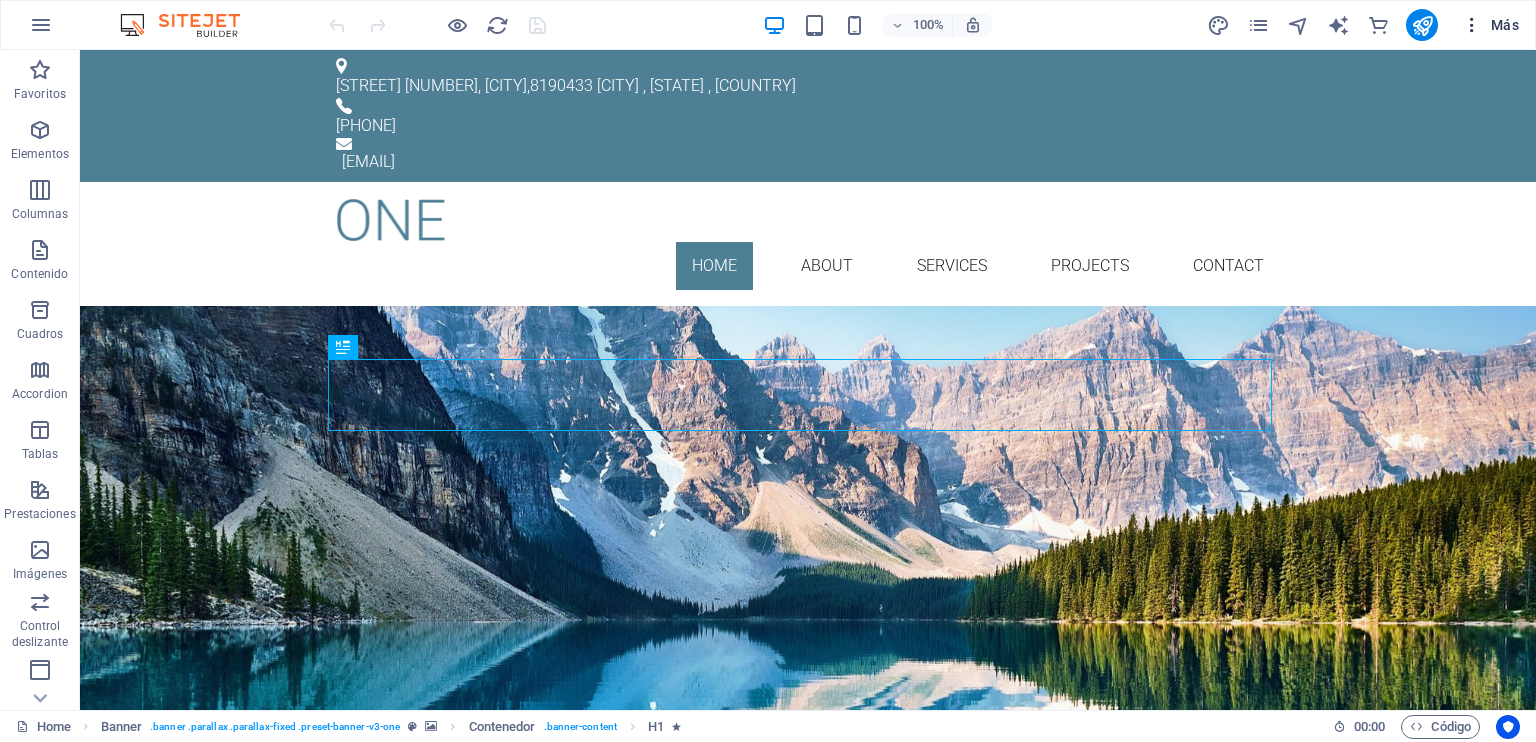 click at bounding box center [1472, 25] 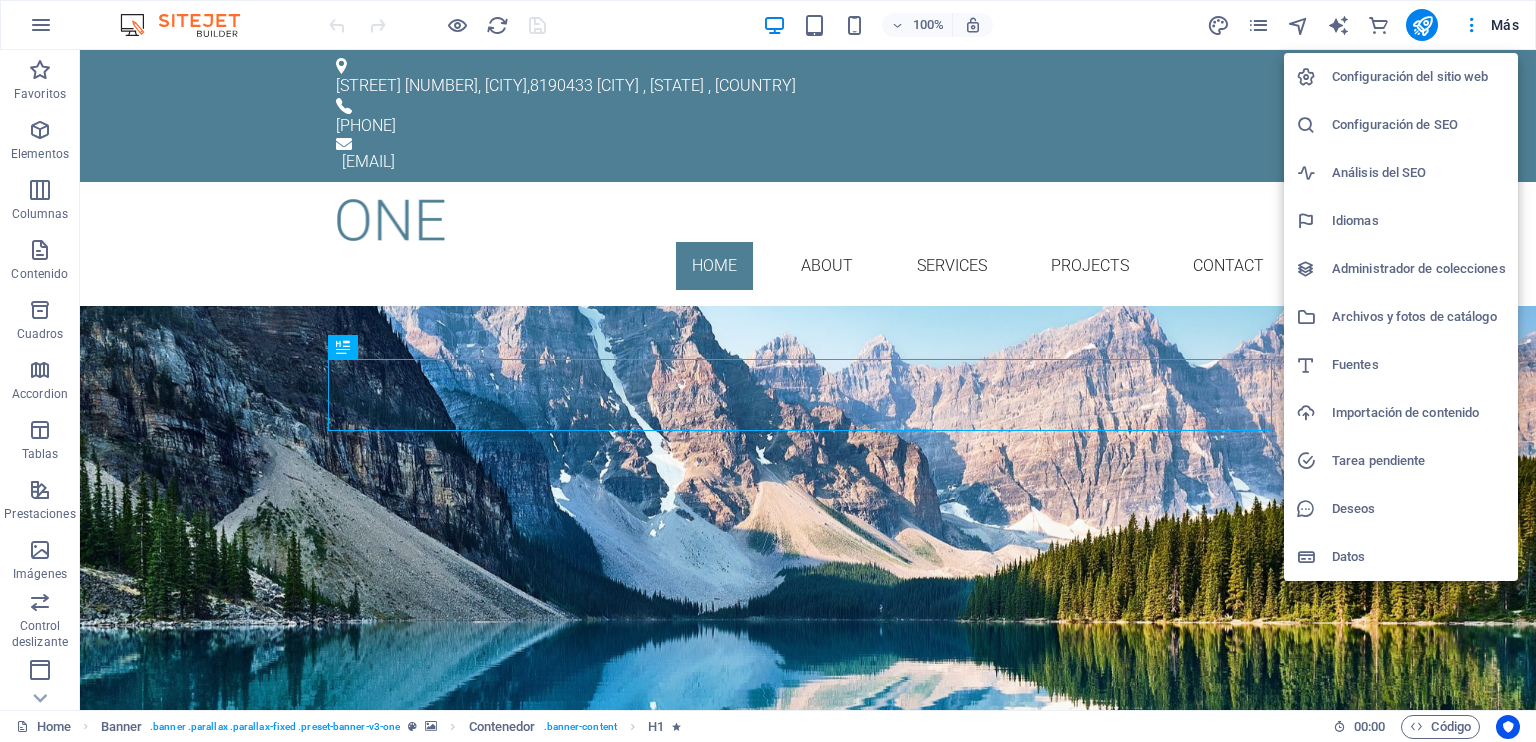 click at bounding box center [768, 371] 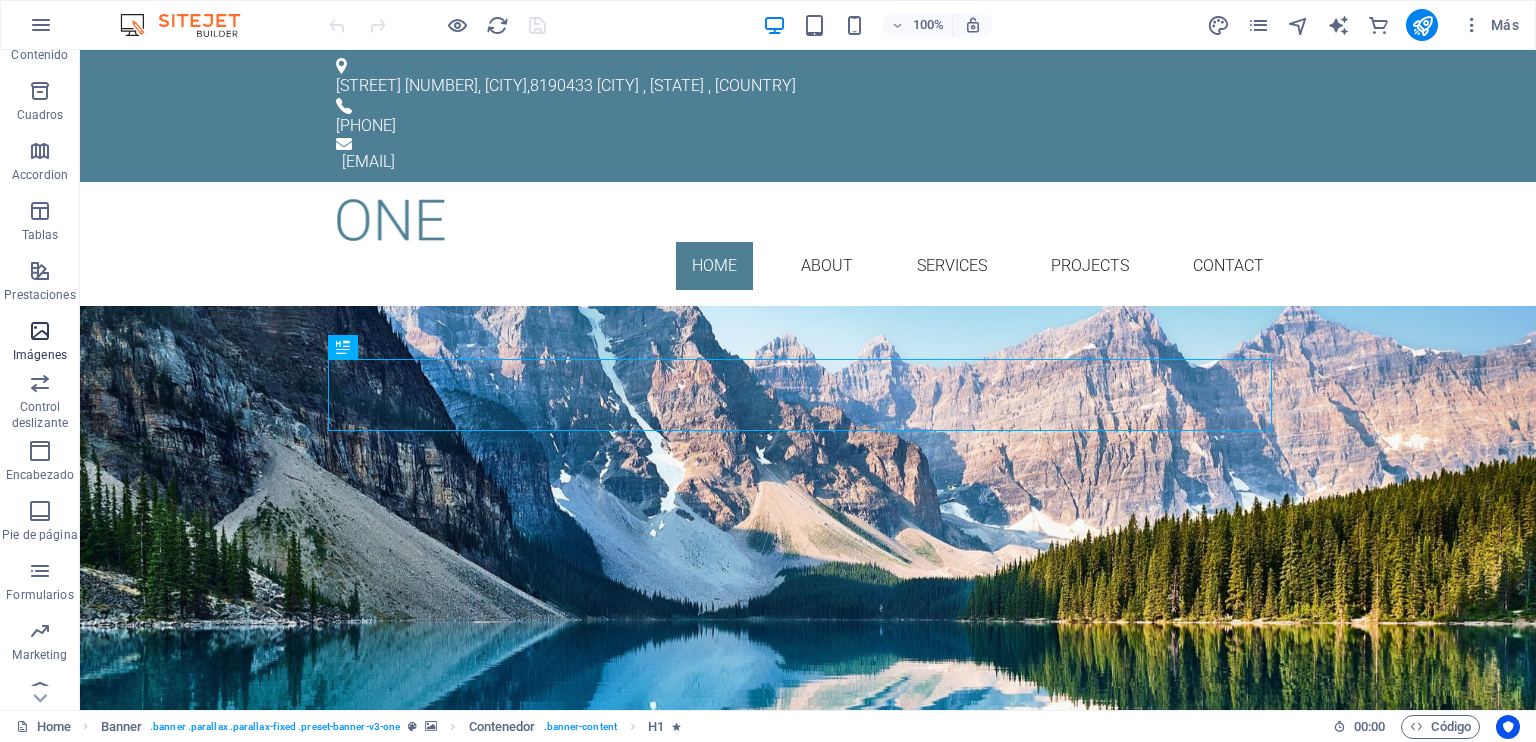 scroll, scrollTop: 299, scrollLeft: 0, axis: vertical 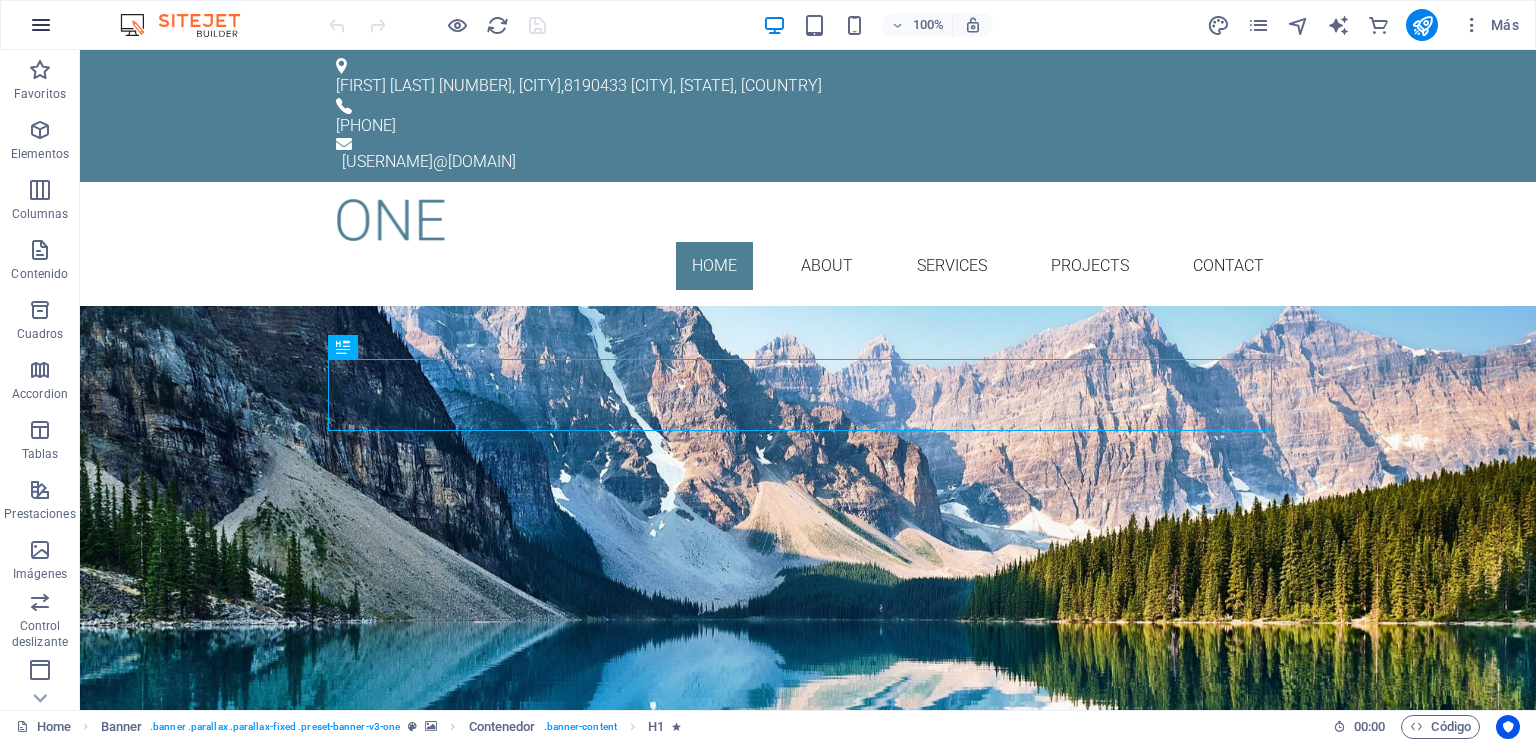 click at bounding box center (41, 25) 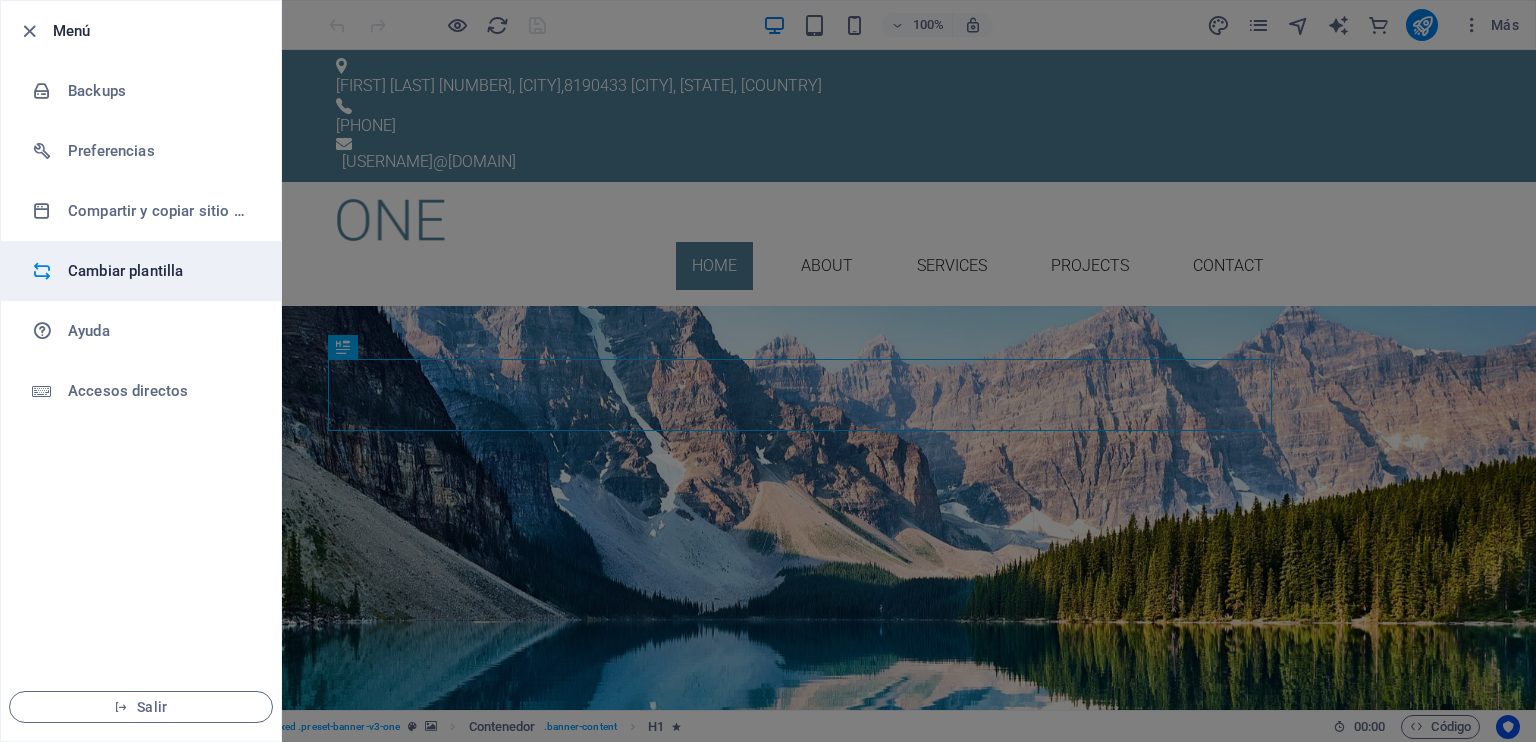 click at bounding box center [42, 271] 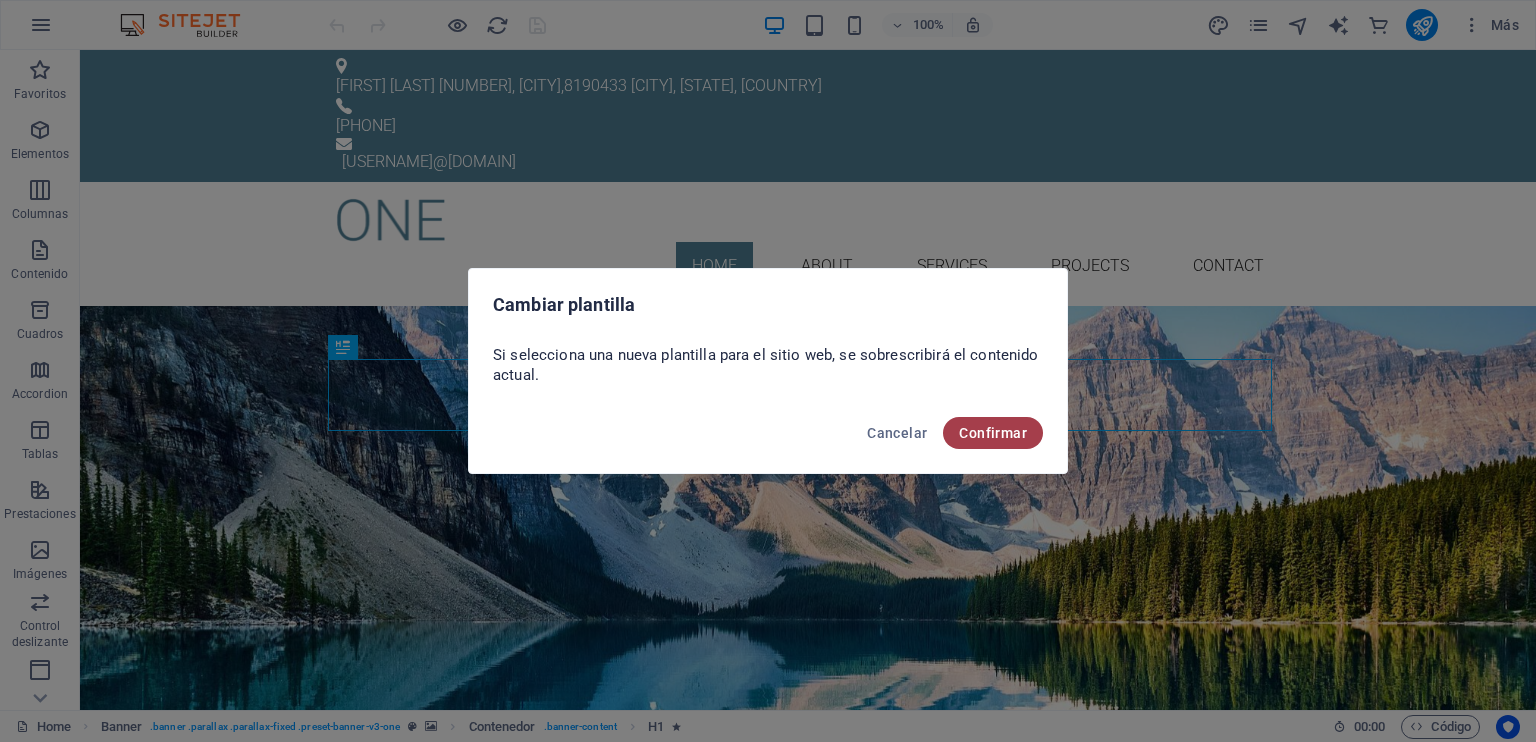 click on "Confirmar" at bounding box center (993, 433) 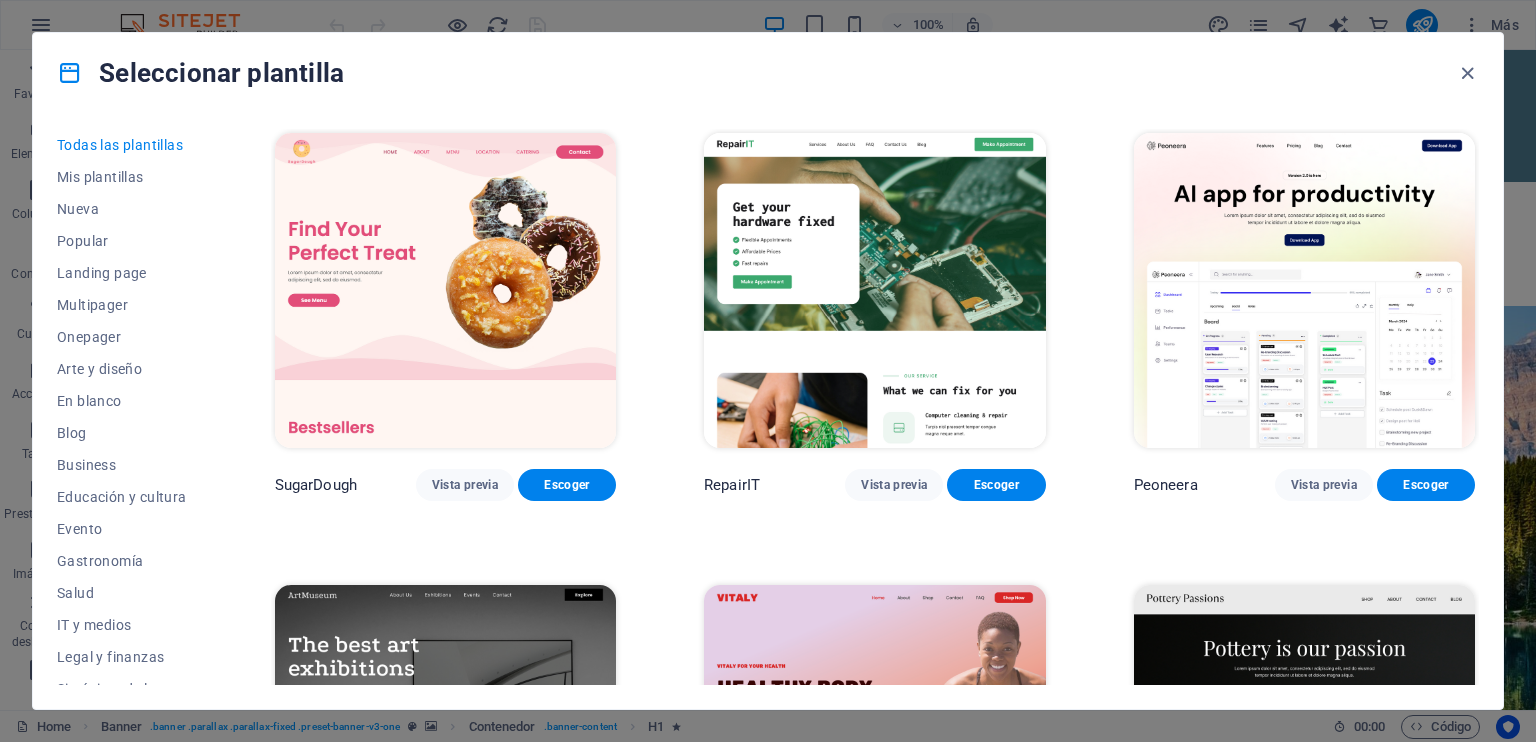 click at bounding box center [874, 290] 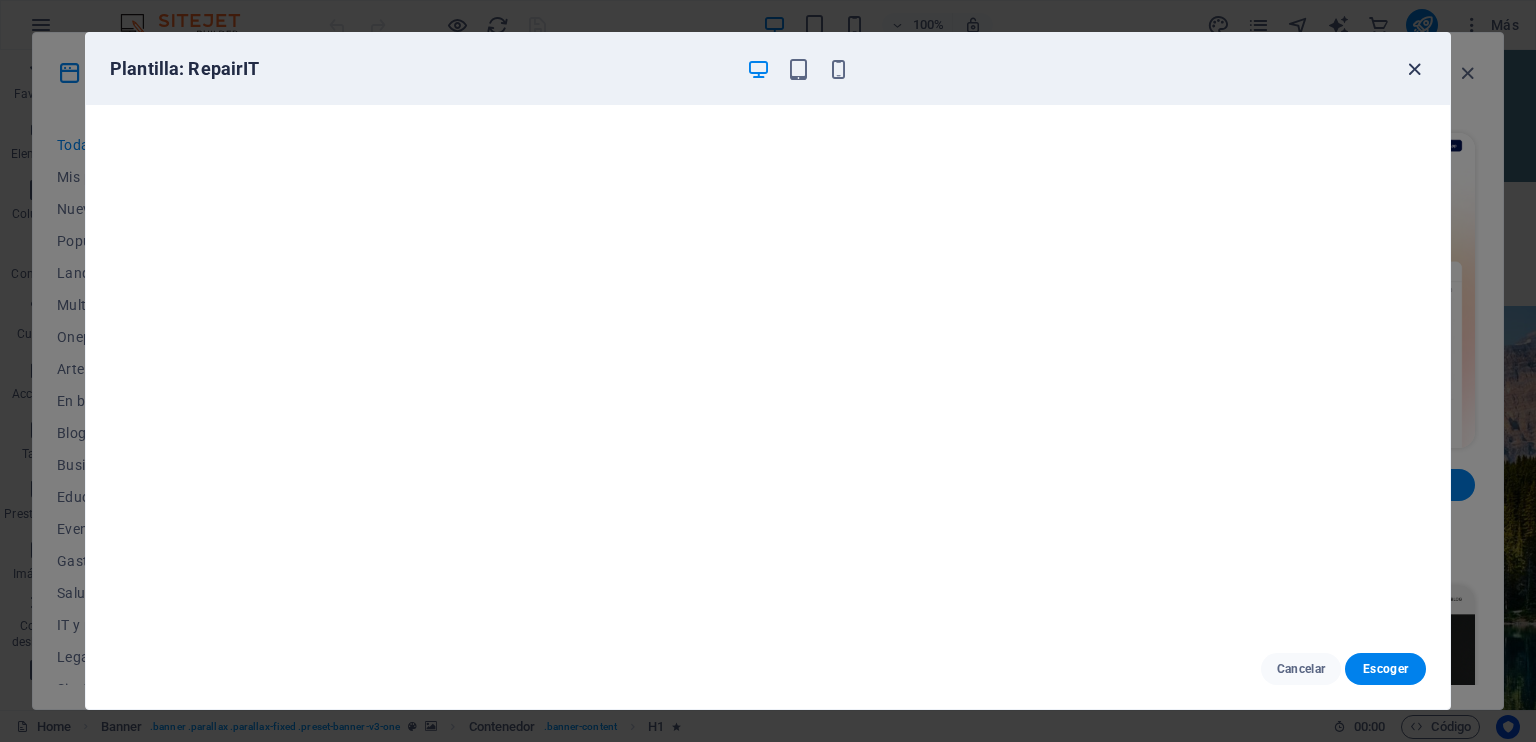 click at bounding box center (1414, 69) 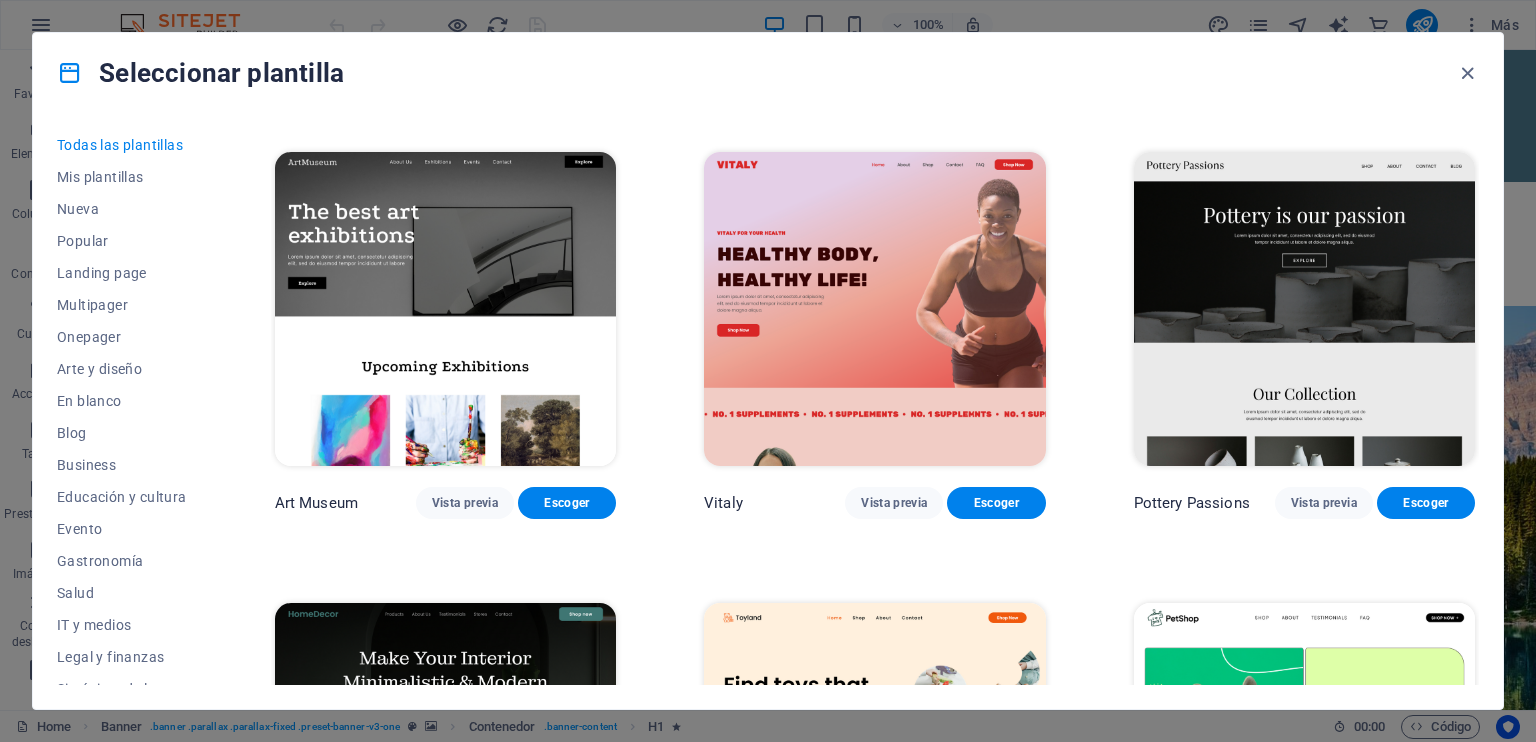 scroll, scrollTop: 300, scrollLeft: 0, axis: vertical 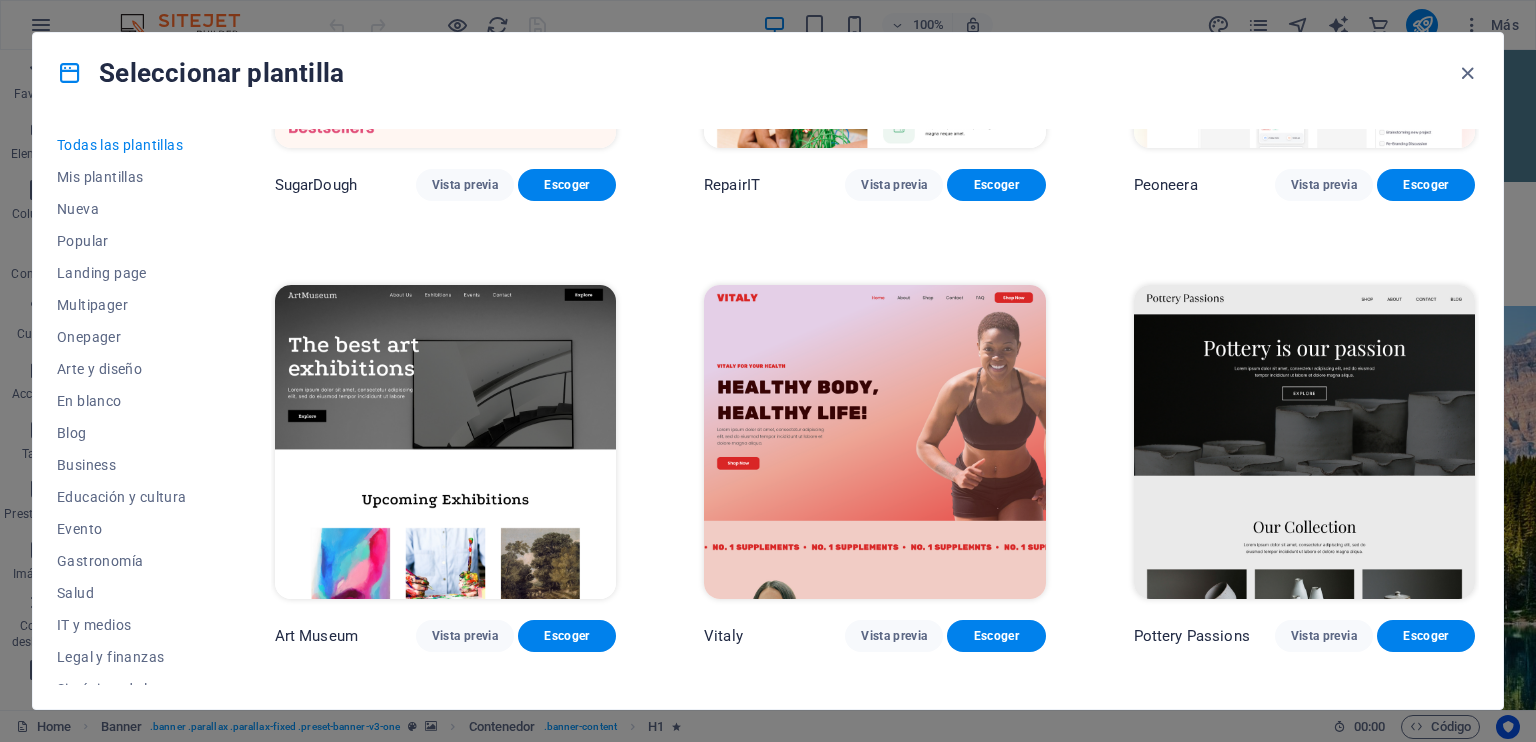 click on "Seleccionar plantilla Todas las plantillas Mis plantillas Nueva Popular Landing page Multipager Onepager Arte y diseño En blanco Blog Business Educación y cultura Evento Gastronomía Salud IT y medios Legal y finanzas Sin ánimo de lucro Resultado Portfolio Servicios Tienda Deportes y belleza Comercios Viaje Wireframe SugarDough Vista previa Escoger RepairIT Vista previa Escoger Peoneera Vista previa Escoger Art Museum Vista previa Escoger Vitaly Vista previa Escoger Pottery Passions Vista previa Escoger Home Decor Vista previa Escoger Toyland Vista previa Escoger Pet Shop Vista previa Escoger Wonder Planner Vista previa Escoger Transportable Vista previa Escoger S&L Vista previa Escoger WePaint Vista previa Escoger Eco-Con Vista previa Escoger MeetUp Vista previa Escoger Help & Care Vista previa Escoger Podcaster Vista previa Escoger Academix Vista previa Escoger BIG Barber Shop Vista previa Escoger Health & Food Vista previa Escoger UrbanNest Interiors Vista previa Escoger Green Change Vista previa Drive" at bounding box center [768, 371] 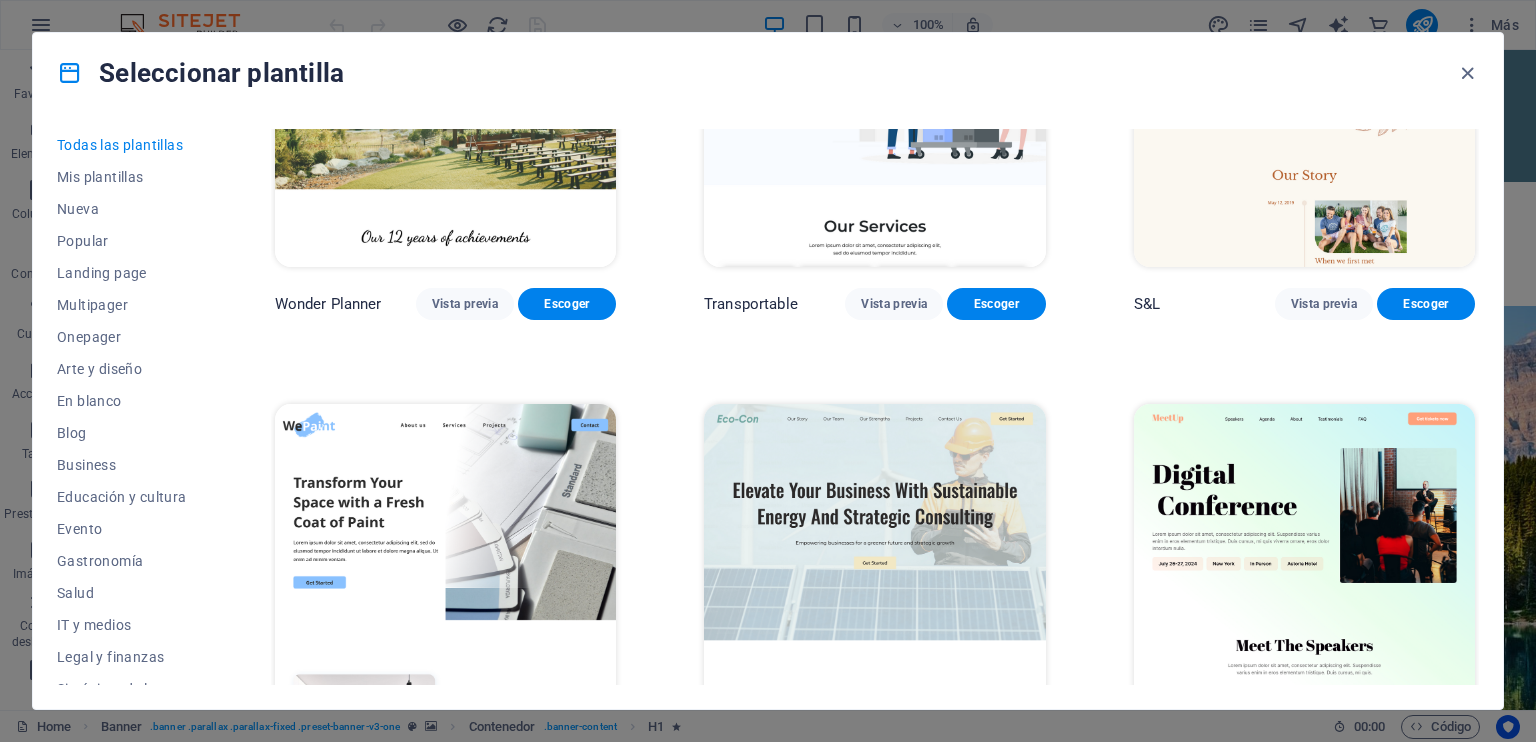 scroll, scrollTop: 1600, scrollLeft: 0, axis: vertical 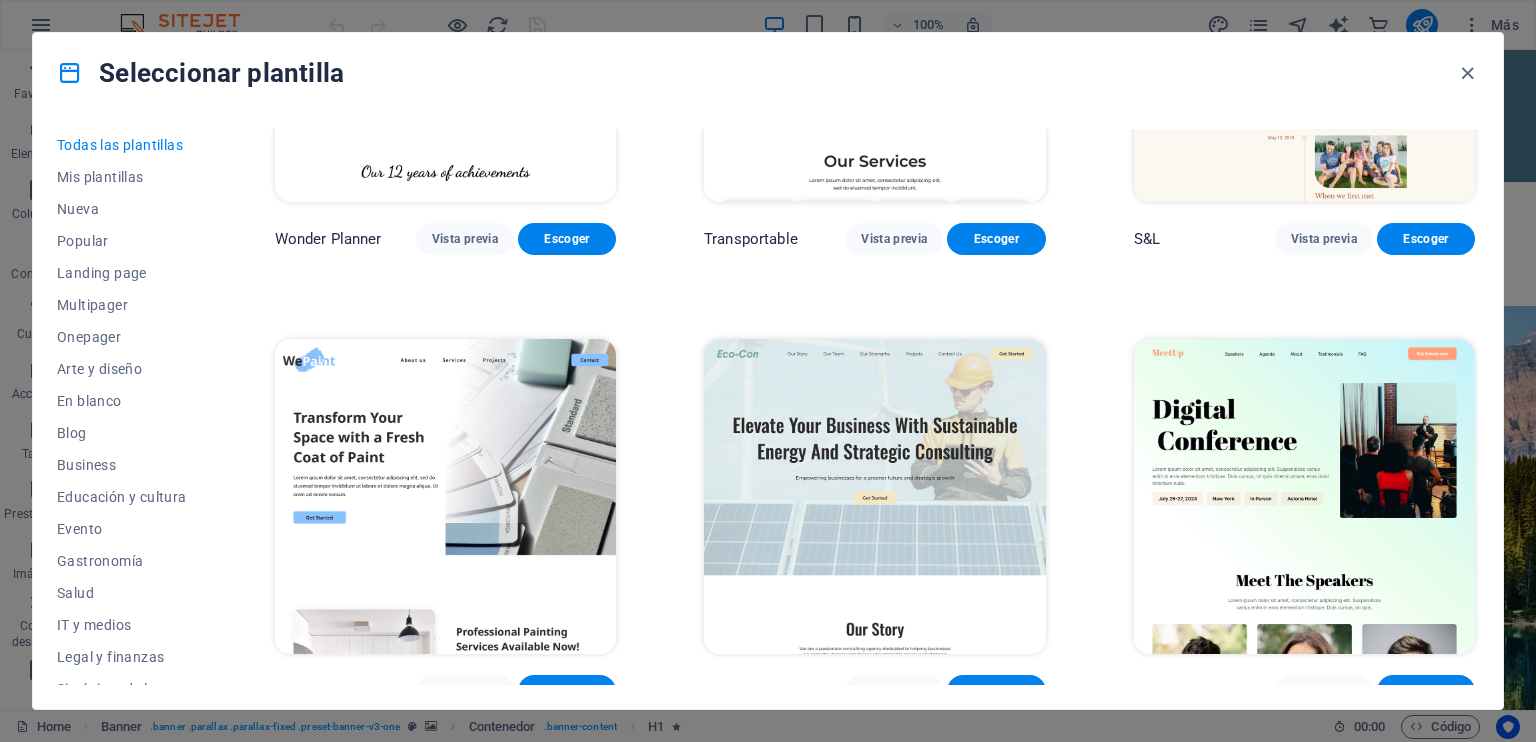 click at bounding box center (445, 496) 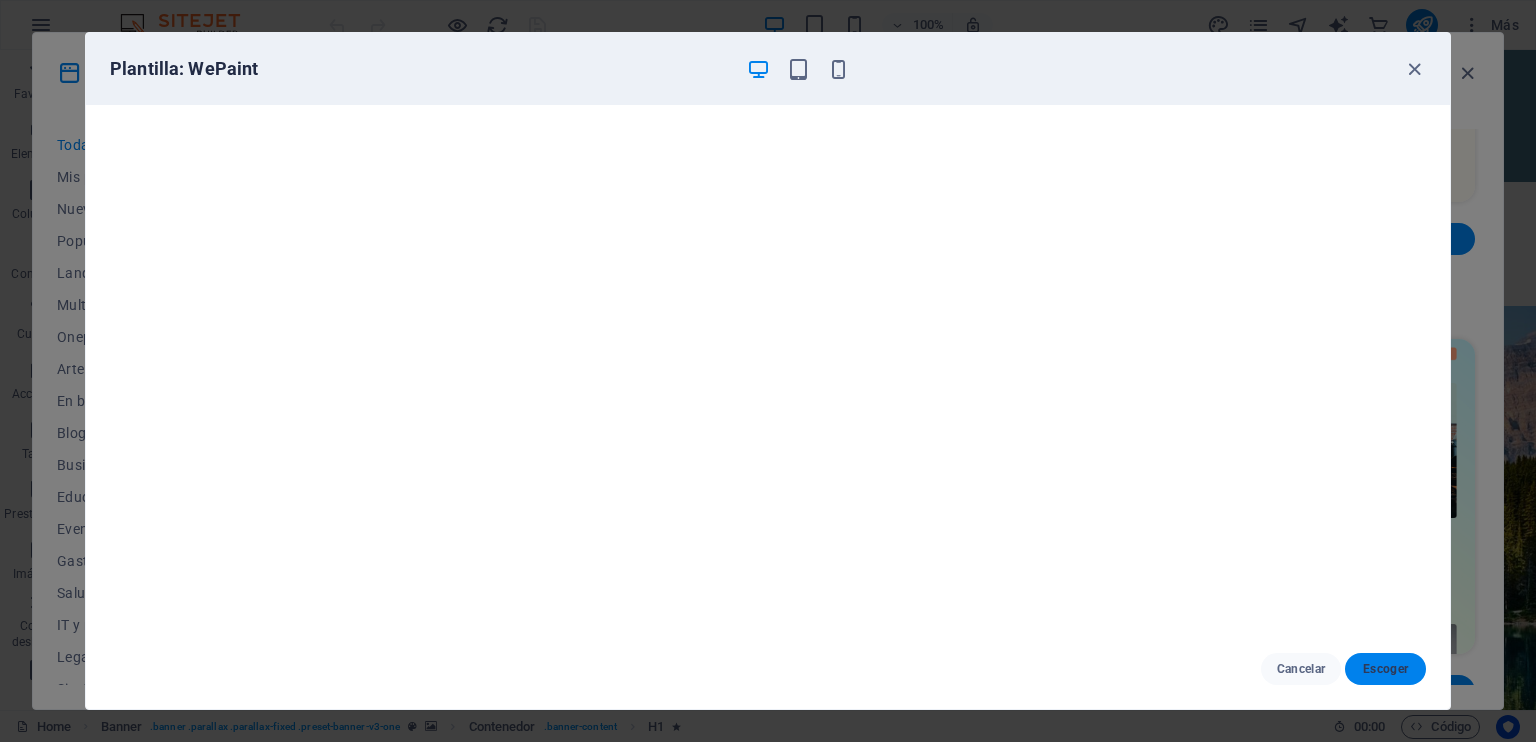 click on "Escoger" at bounding box center [1385, 669] 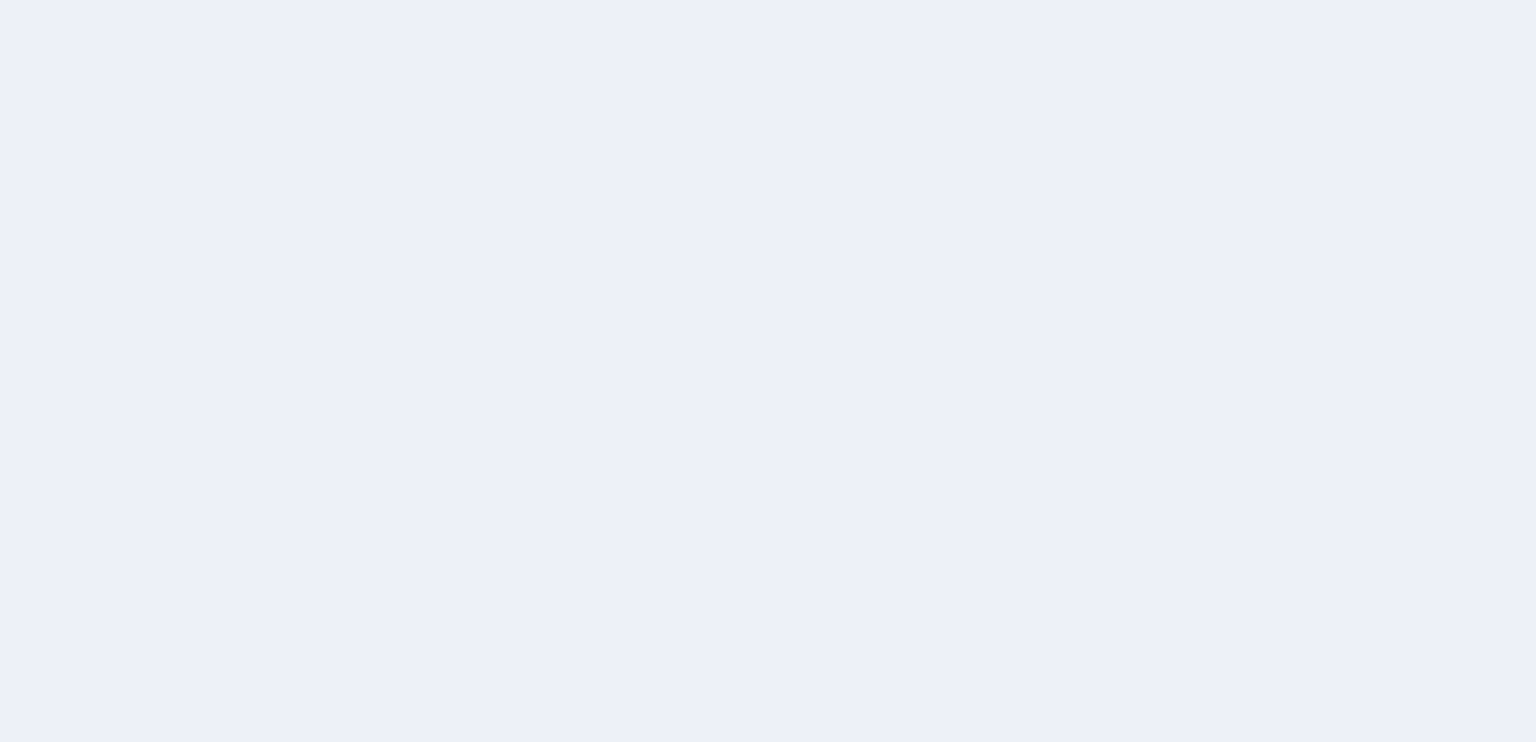 scroll, scrollTop: 0, scrollLeft: 0, axis: both 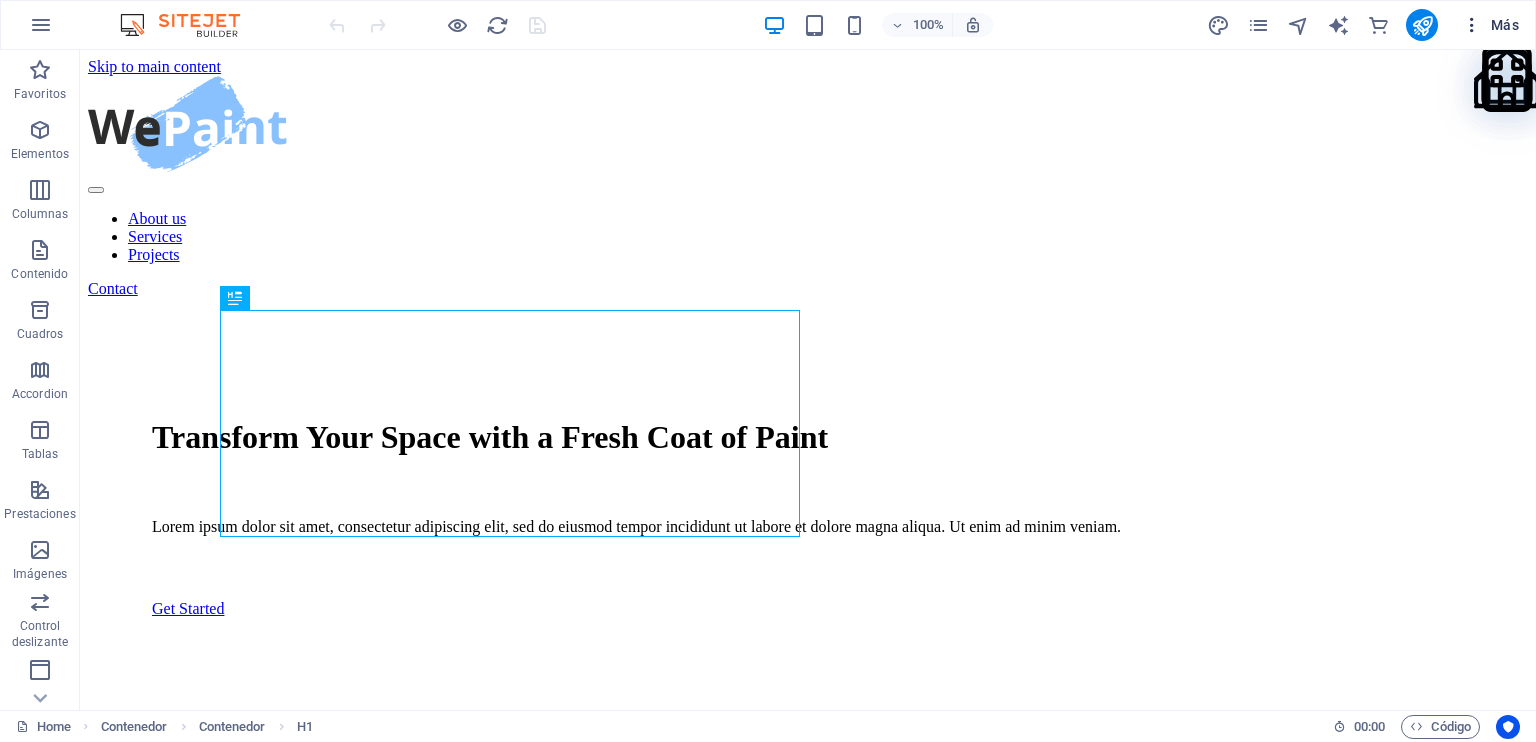 click on "Más" at bounding box center (1490, 25) 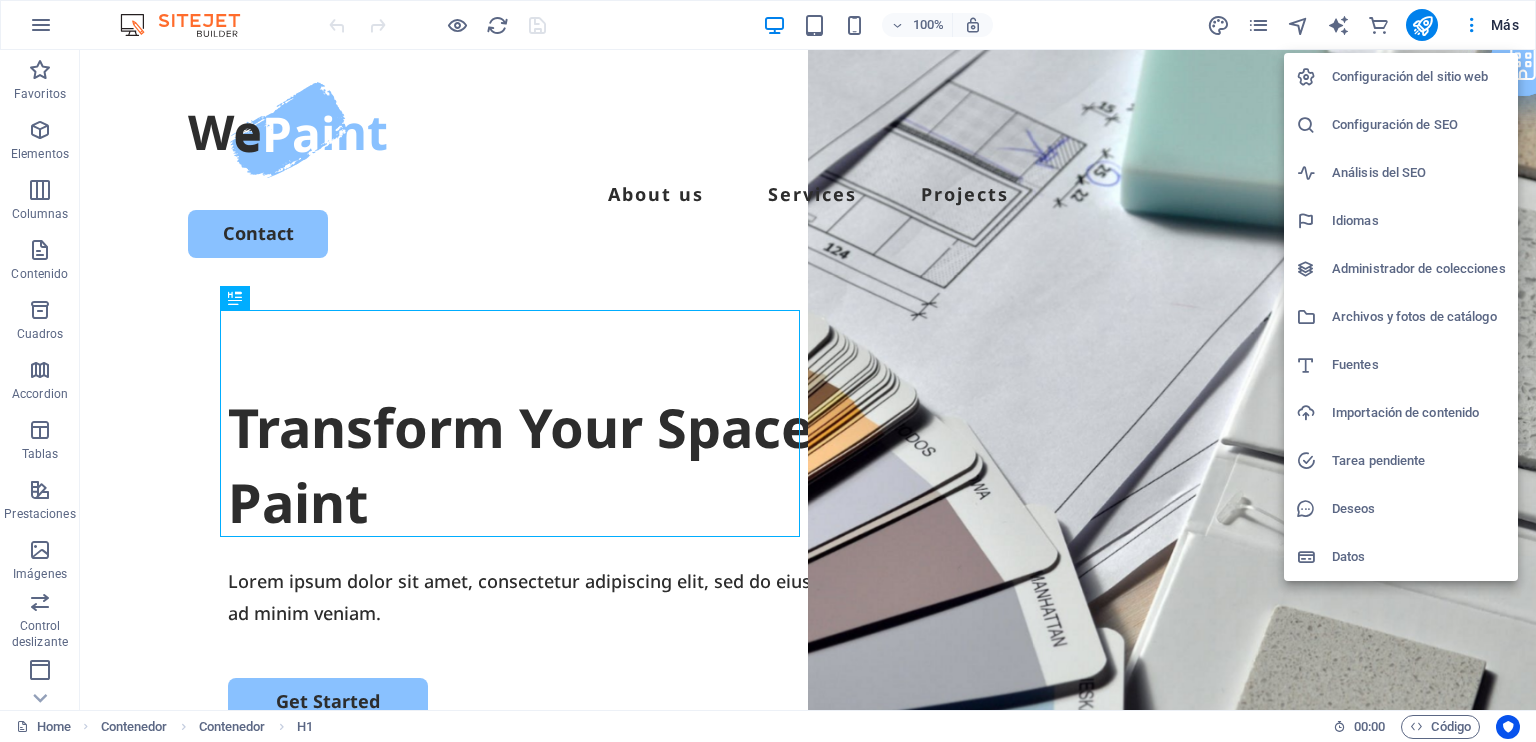 click at bounding box center (768, 371) 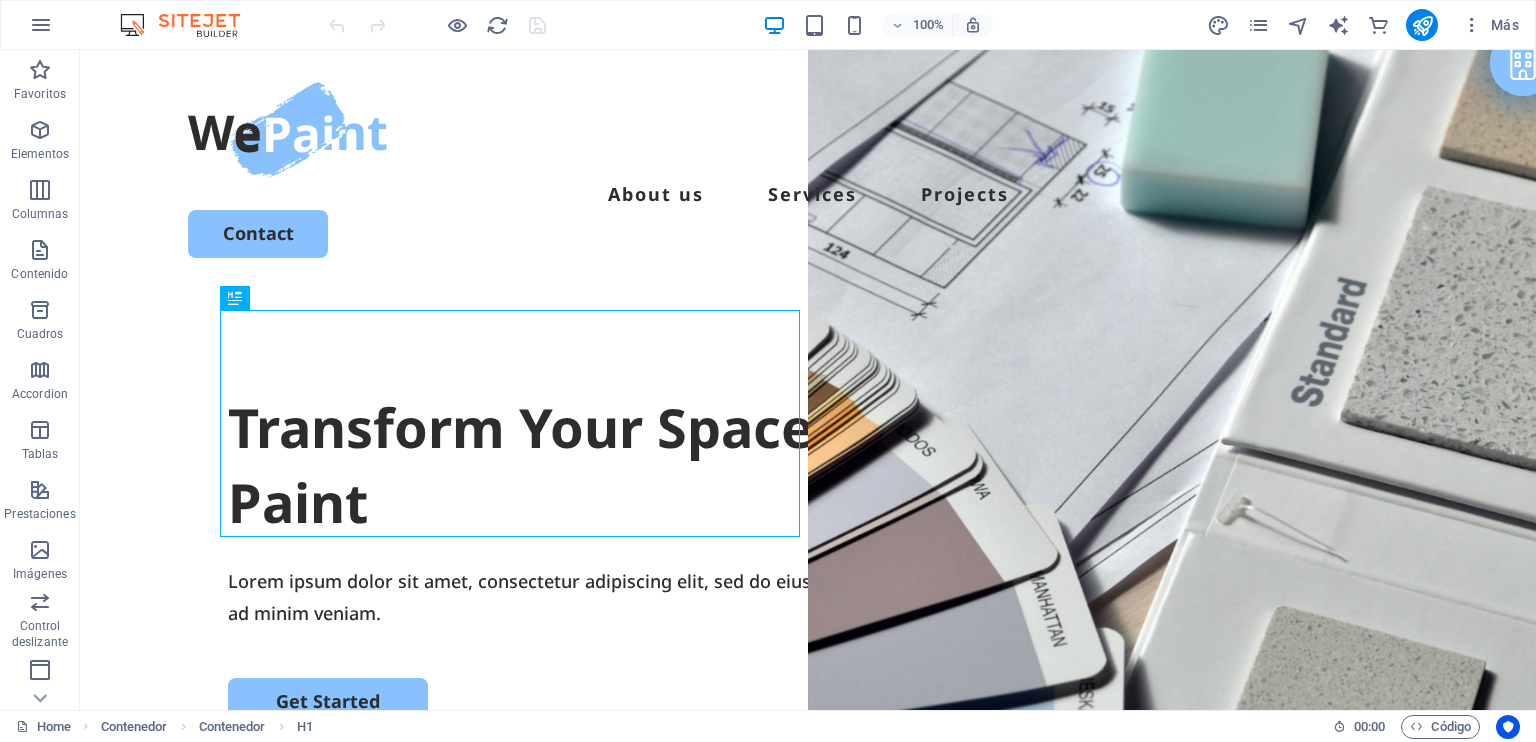 click at bounding box center (1472, 25) 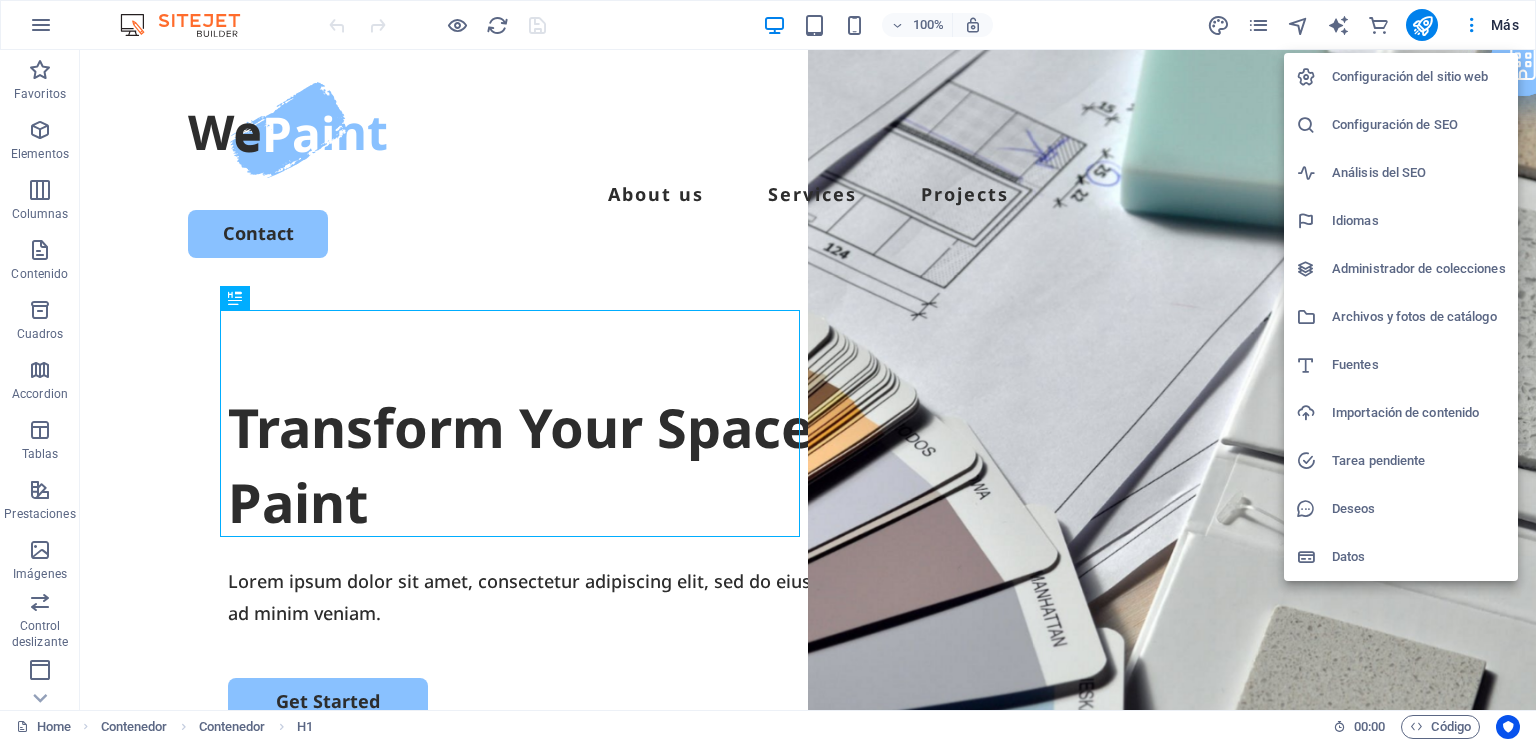 click at bounding box center [768, 371] 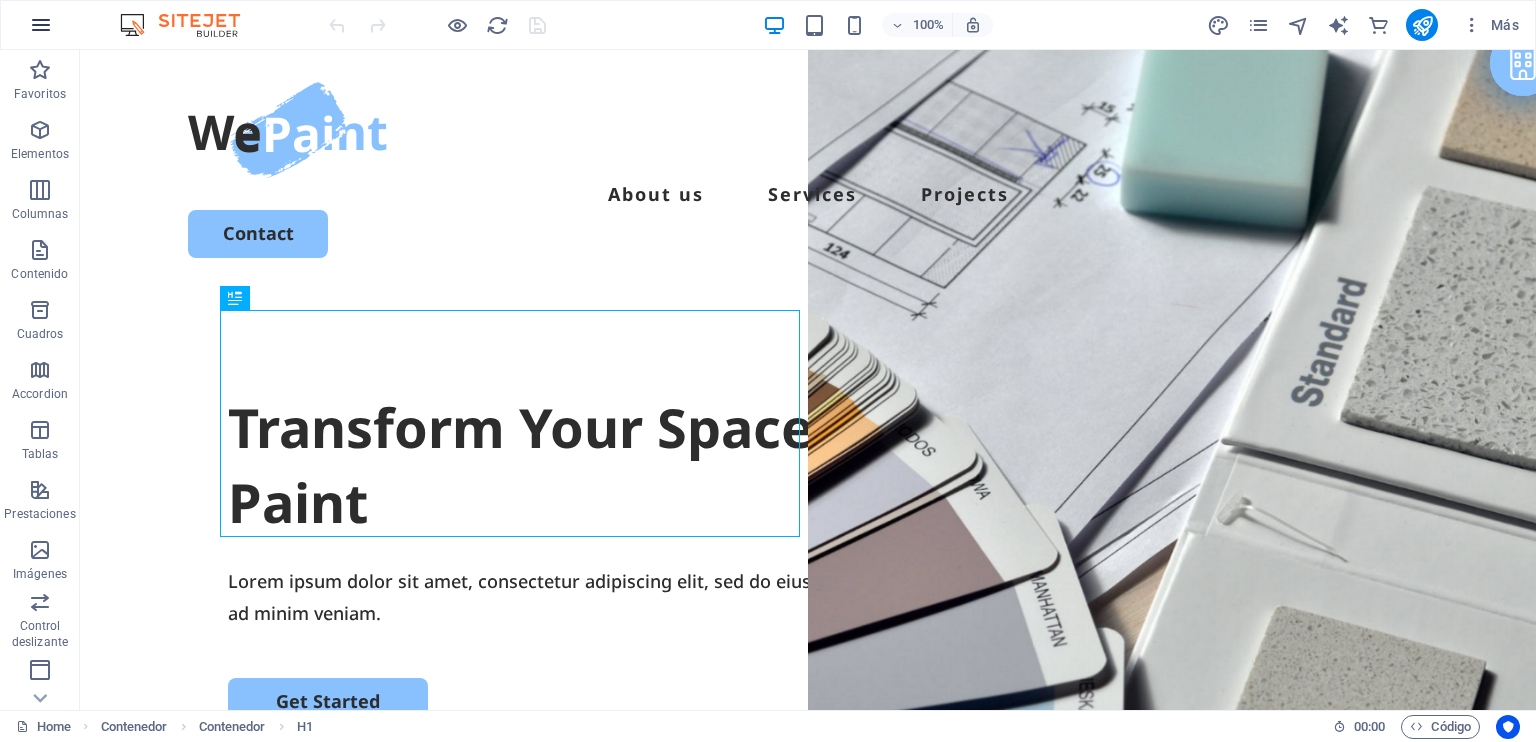 click at bounding box center [41, 25] 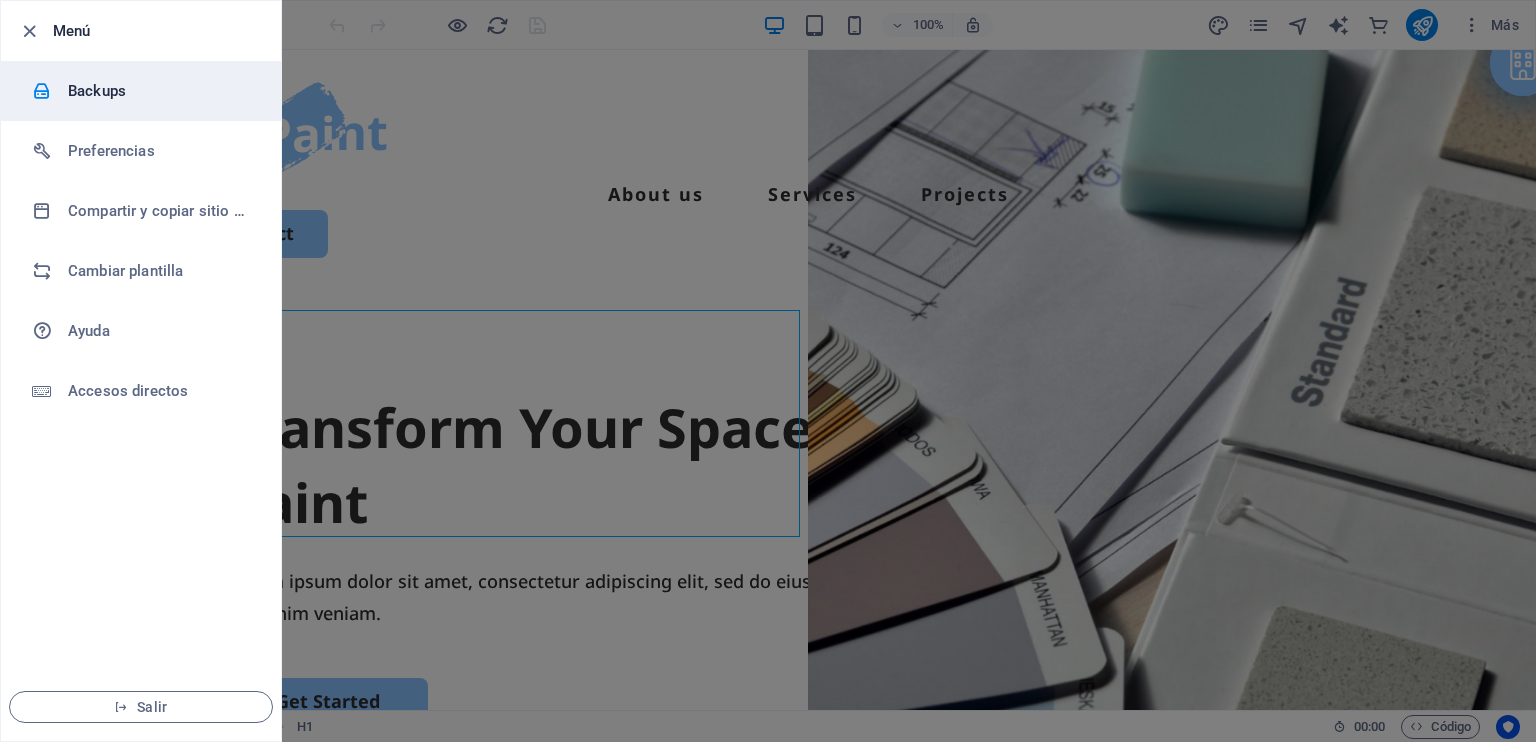 click on "Backups" at bounding box center [160, 91] 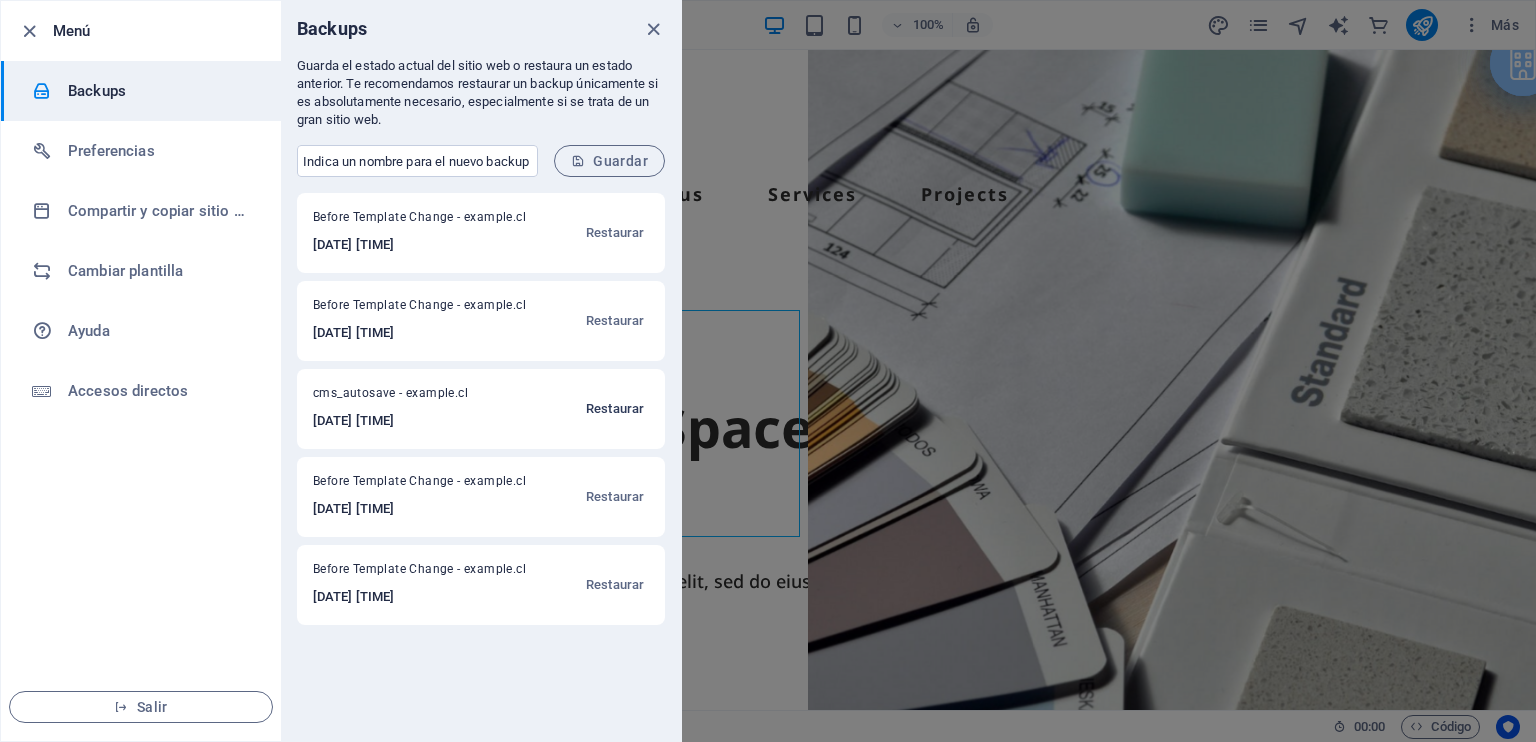 click on "Restaurar" at bounding box center [615, 409] 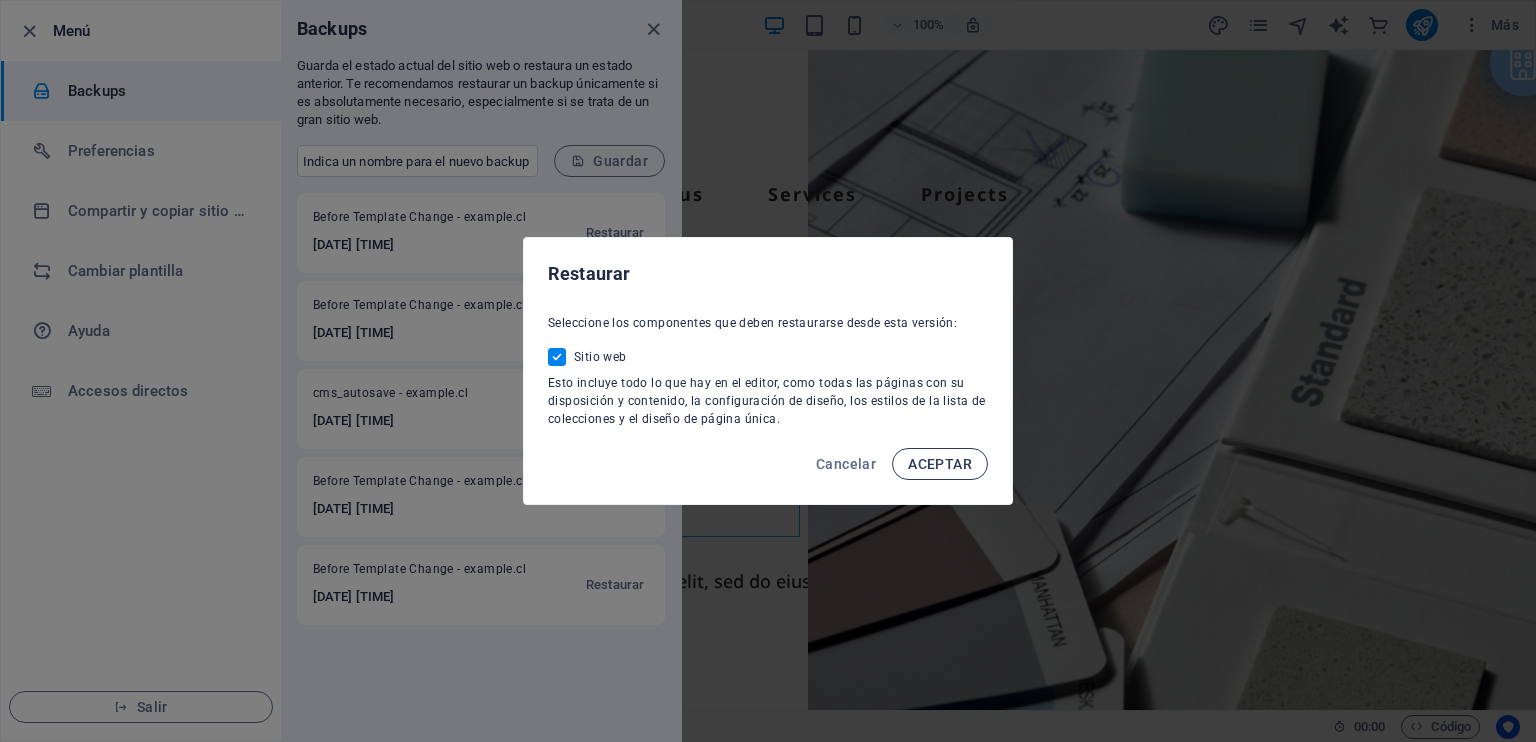 click on "ACEPTAR" at bounding box center (940, 464) 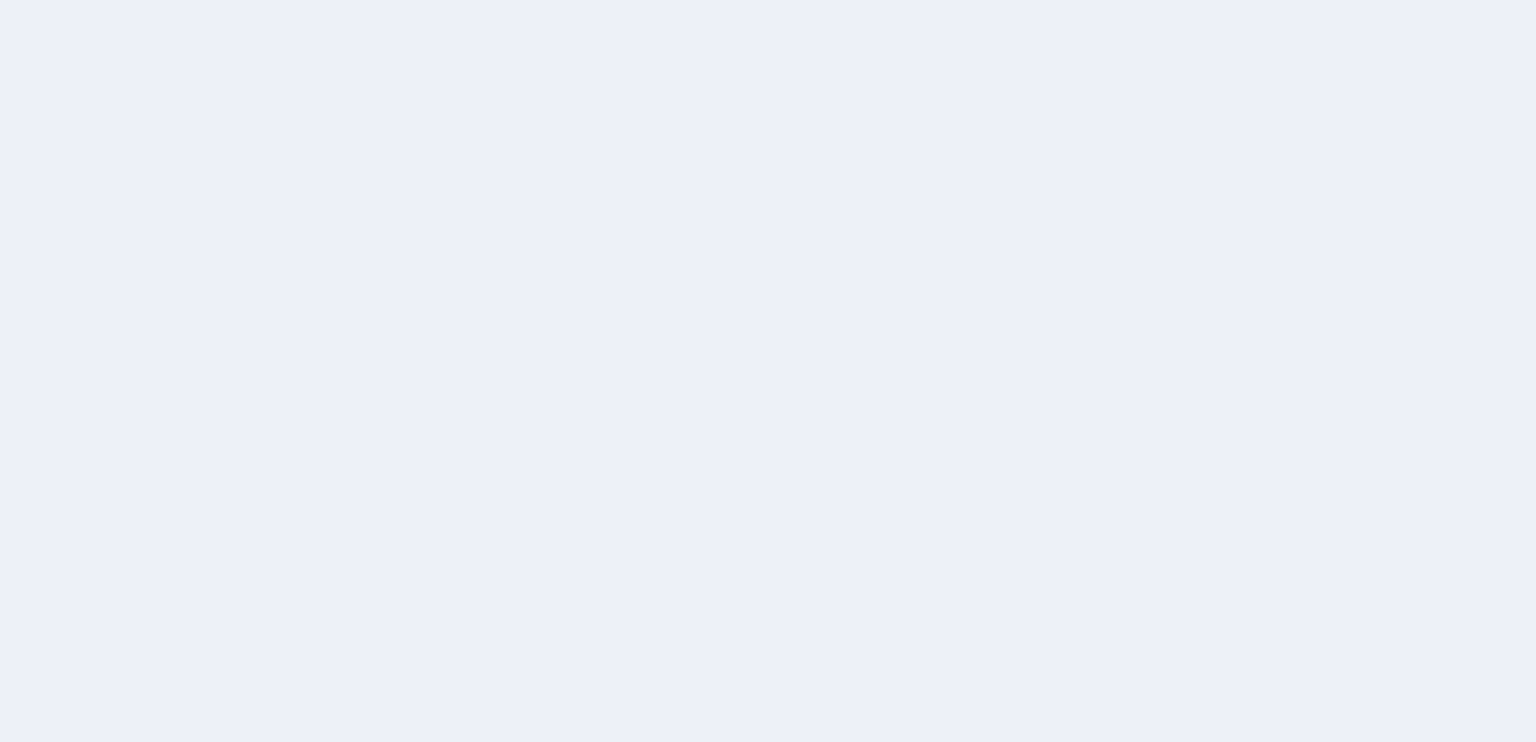 scroll, scrollTop: 0, scrollLeft: 0, axis: both 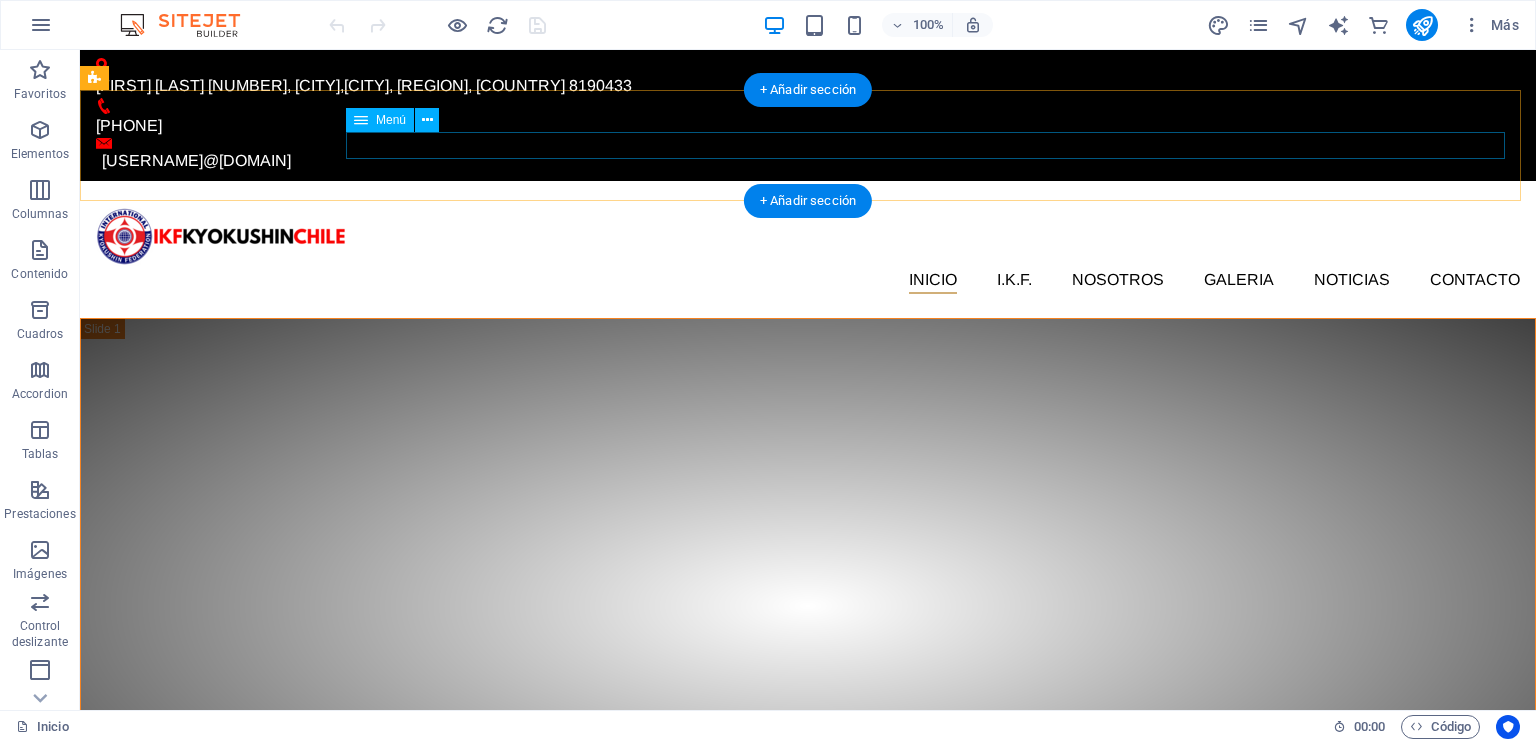 click on "INICIO I.K.F. IKF HOMBU PRESIDENTE IKF NOSOTROS GALERIA NOTICIAS Contacto" at bounding box center (808, 281) 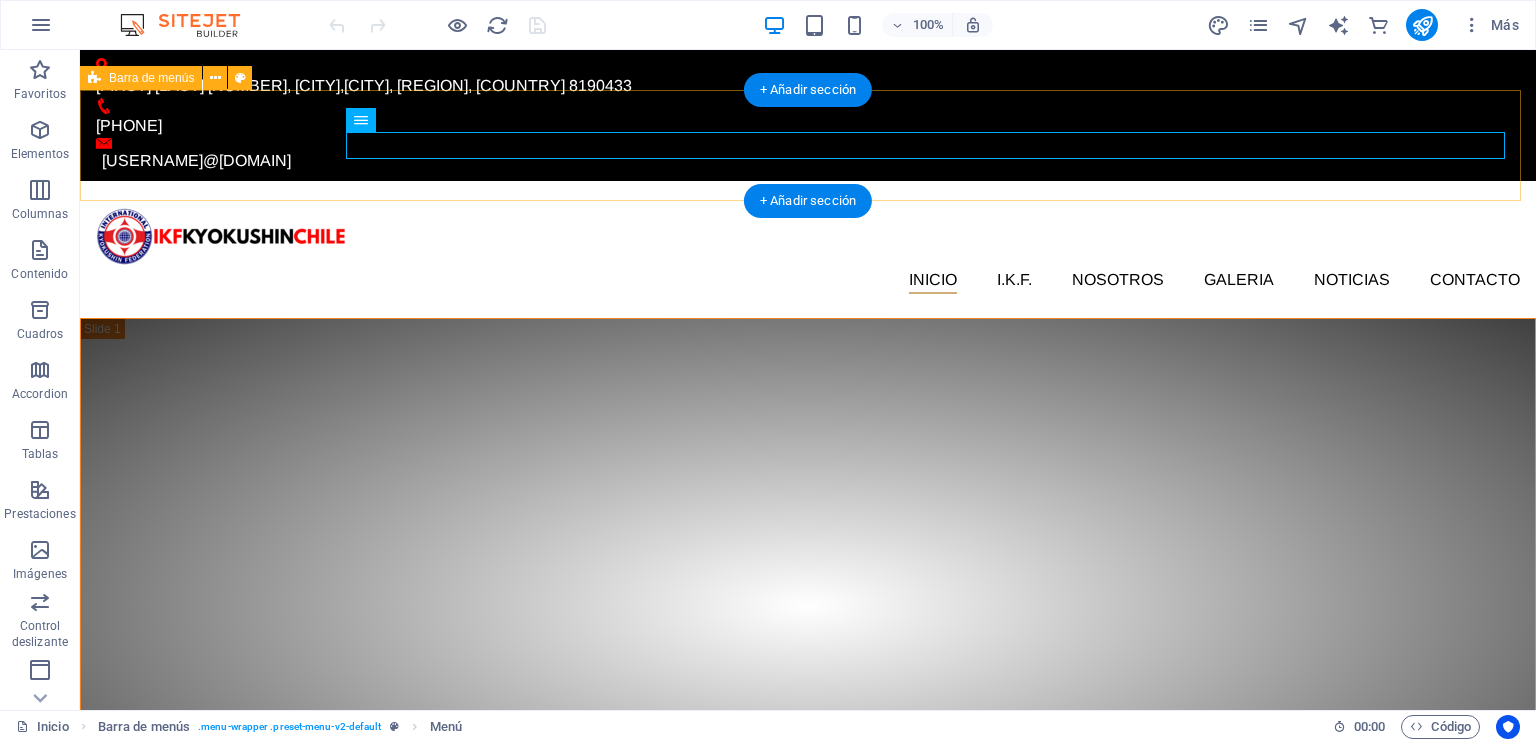 click on "INICIO I.K.F. IKF HOMBU PRESIDENTE IKF NOSOTROS GALERIA NOTICIAS Contacto" at bounding box center [808, 249] 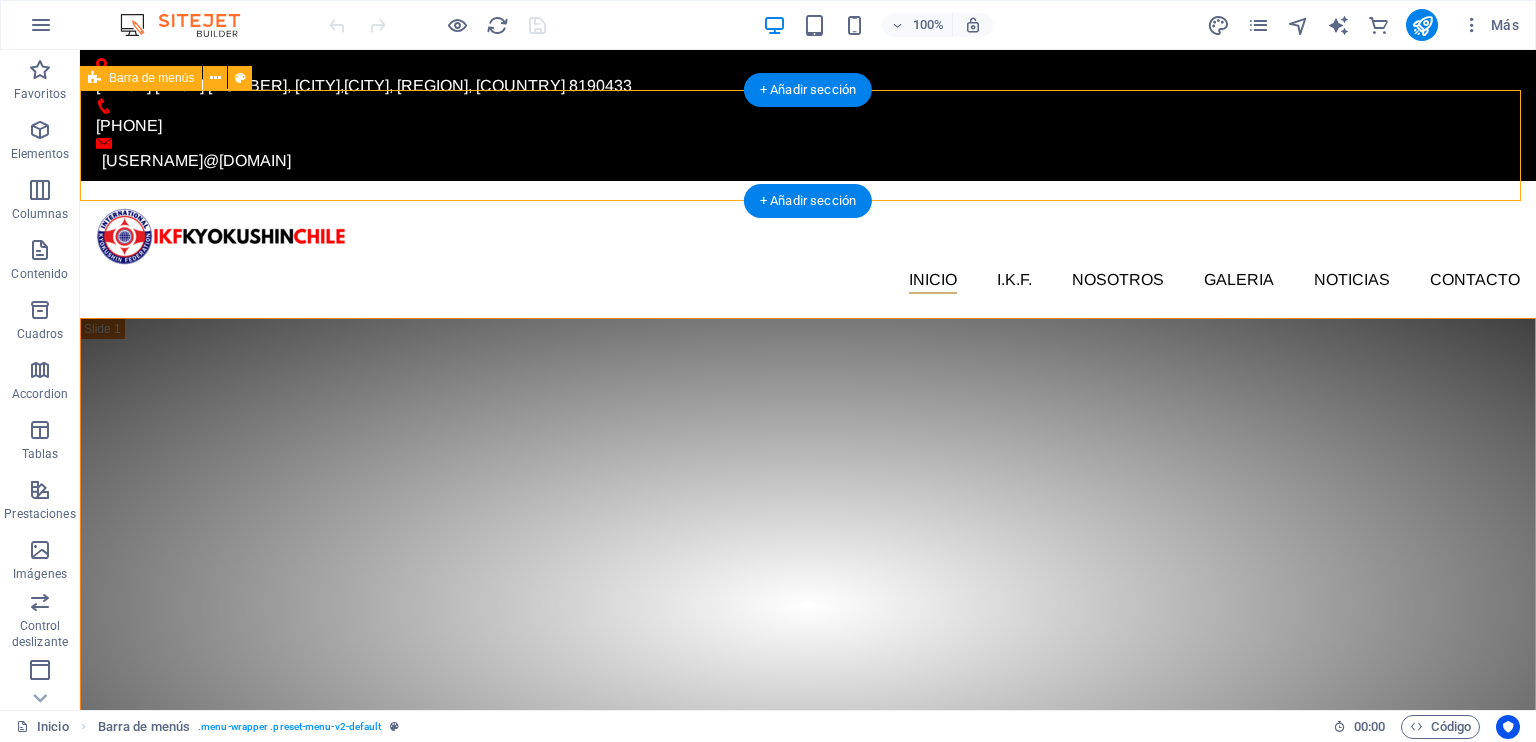 click on "INICIO I.K.F. IKF HOMBU PRESIDENTE IKF NOSOTROS GALERIA NOTICIAS Contacto" at bounding box center (808, 249) 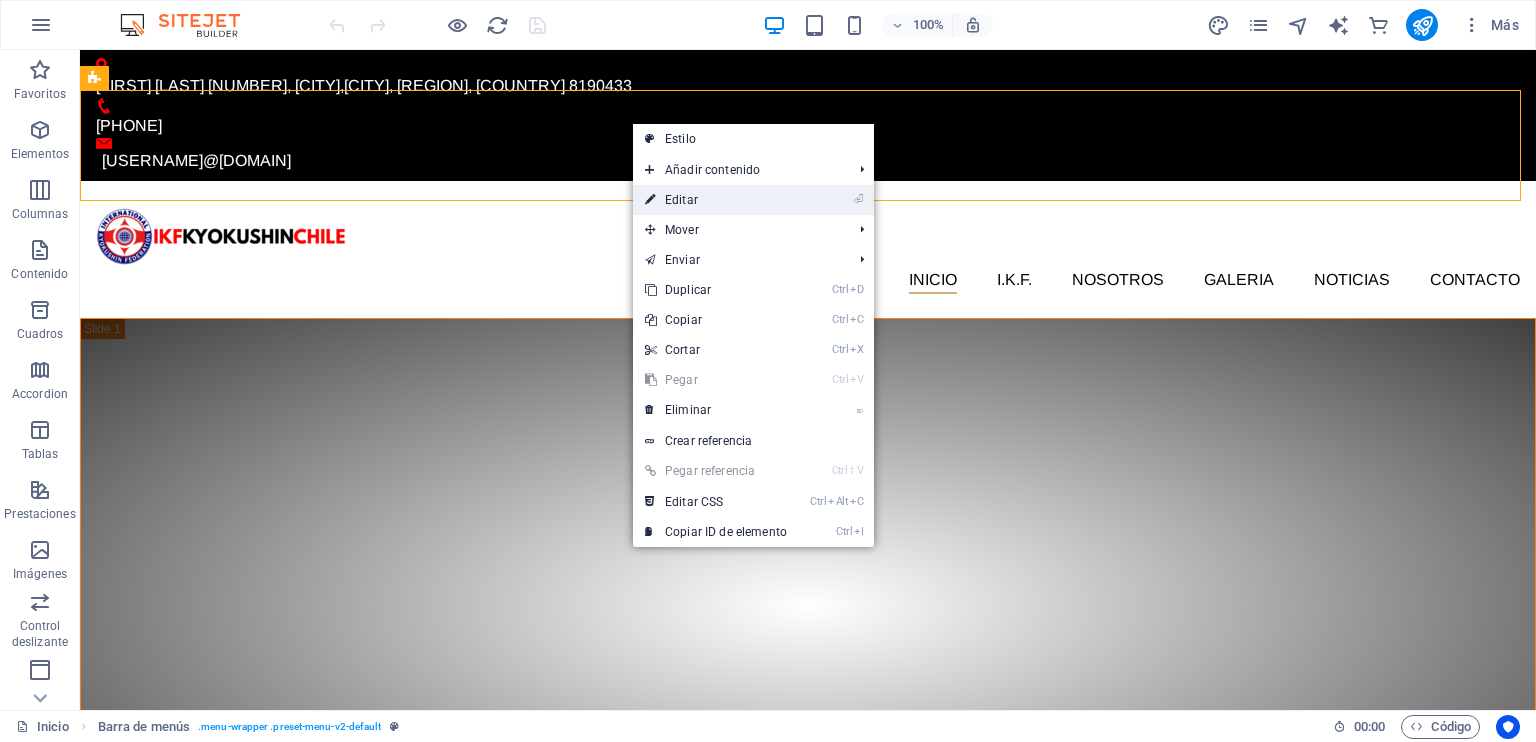 click on "⏎  Editar" at bounding box center (716, 200) 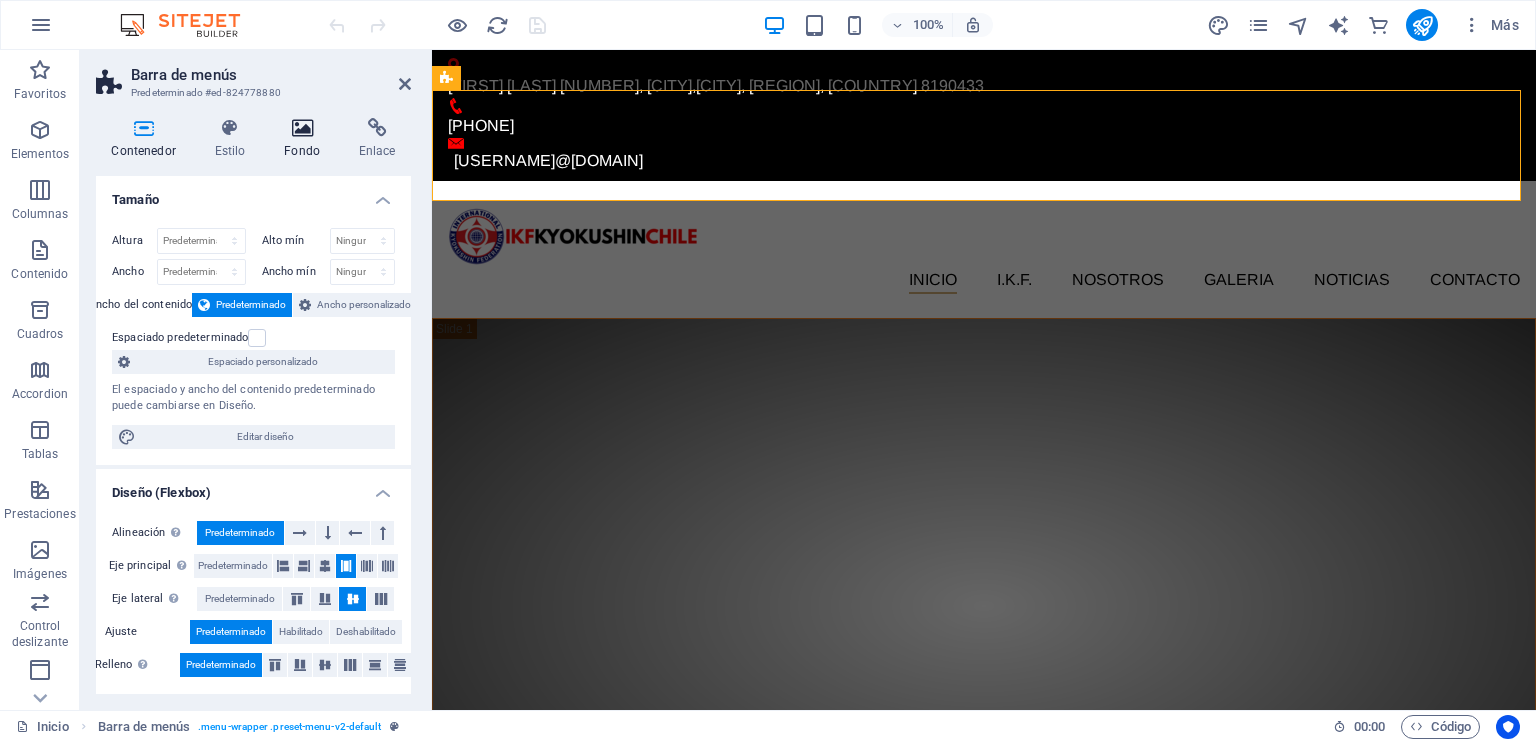click at bounding box center [302, 128] 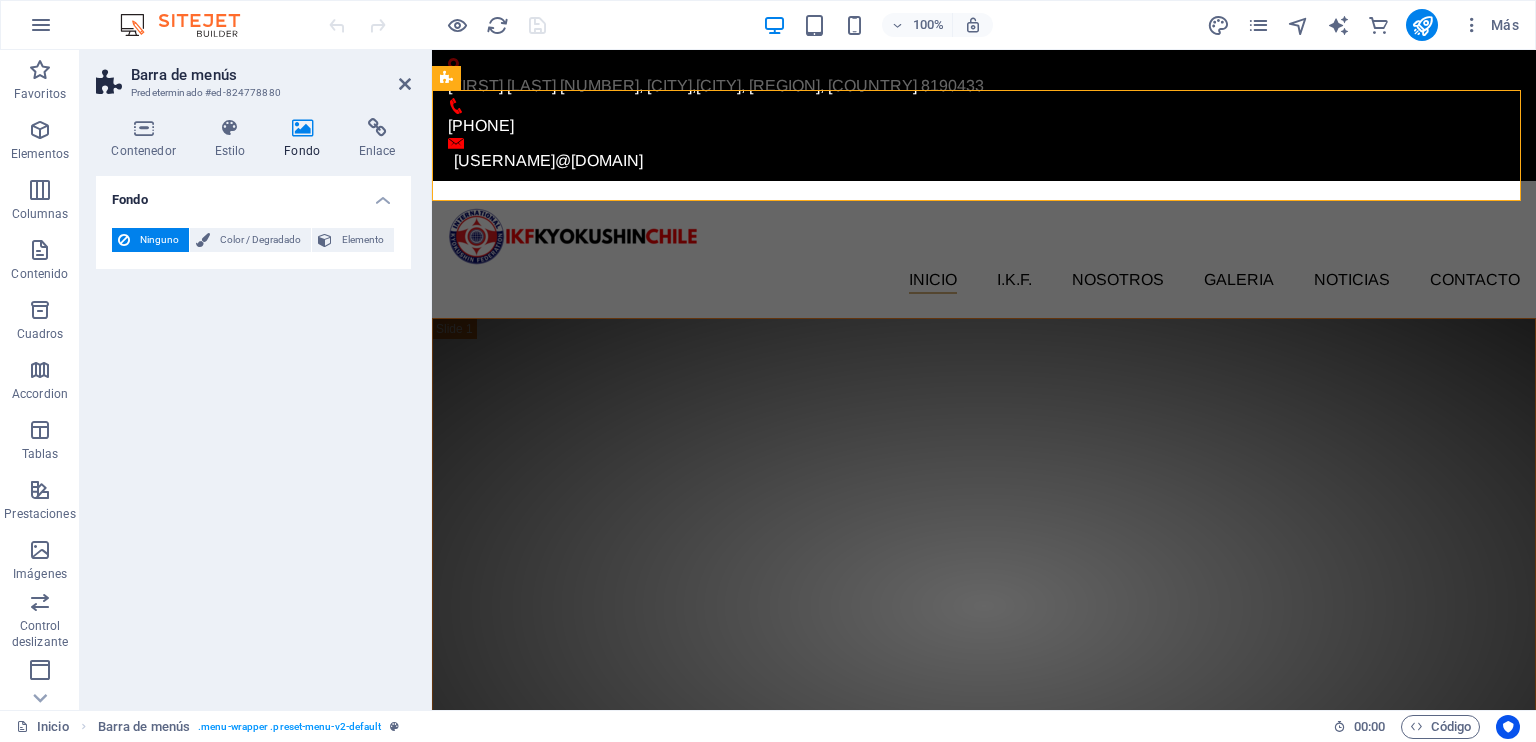 click at bounding box center (302, 128) 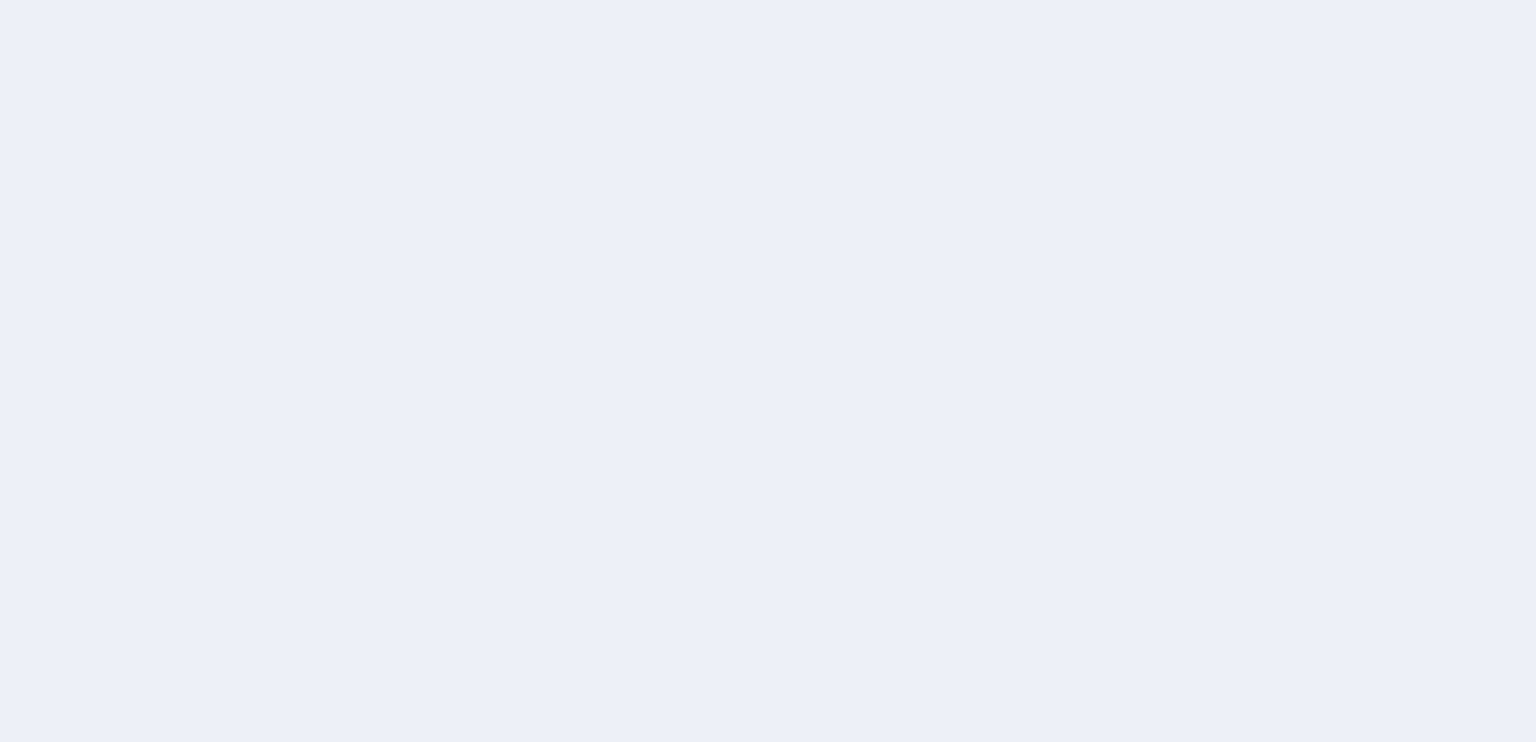 scroll, scrollTop: 0, scrollLeft: 0, axis: both 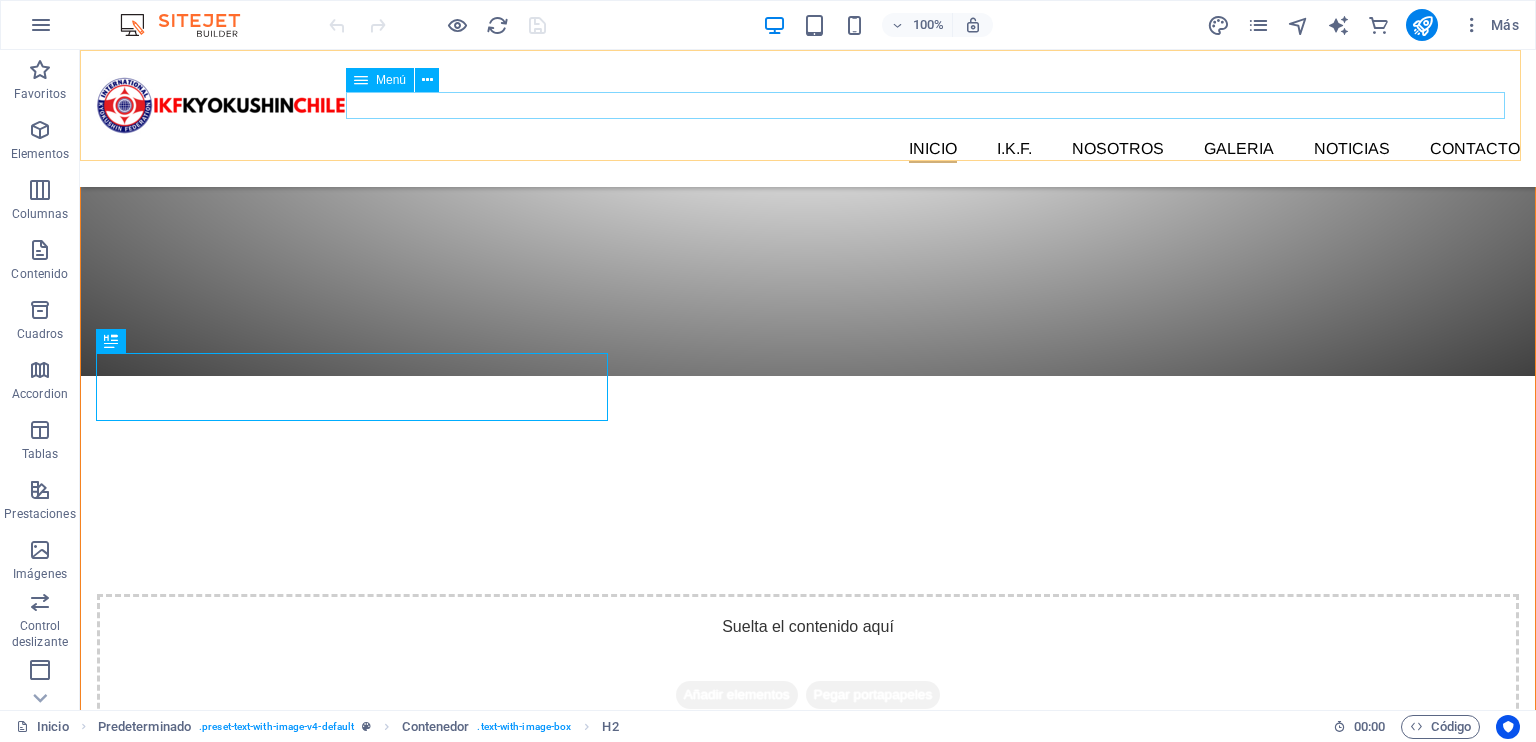 click on "INICIO I.K.F. IKF HOMBU PRESIDENTE IKF NOSOTROS GALERIA NOTICIAS Contacto" at bounding box center (808, 150) 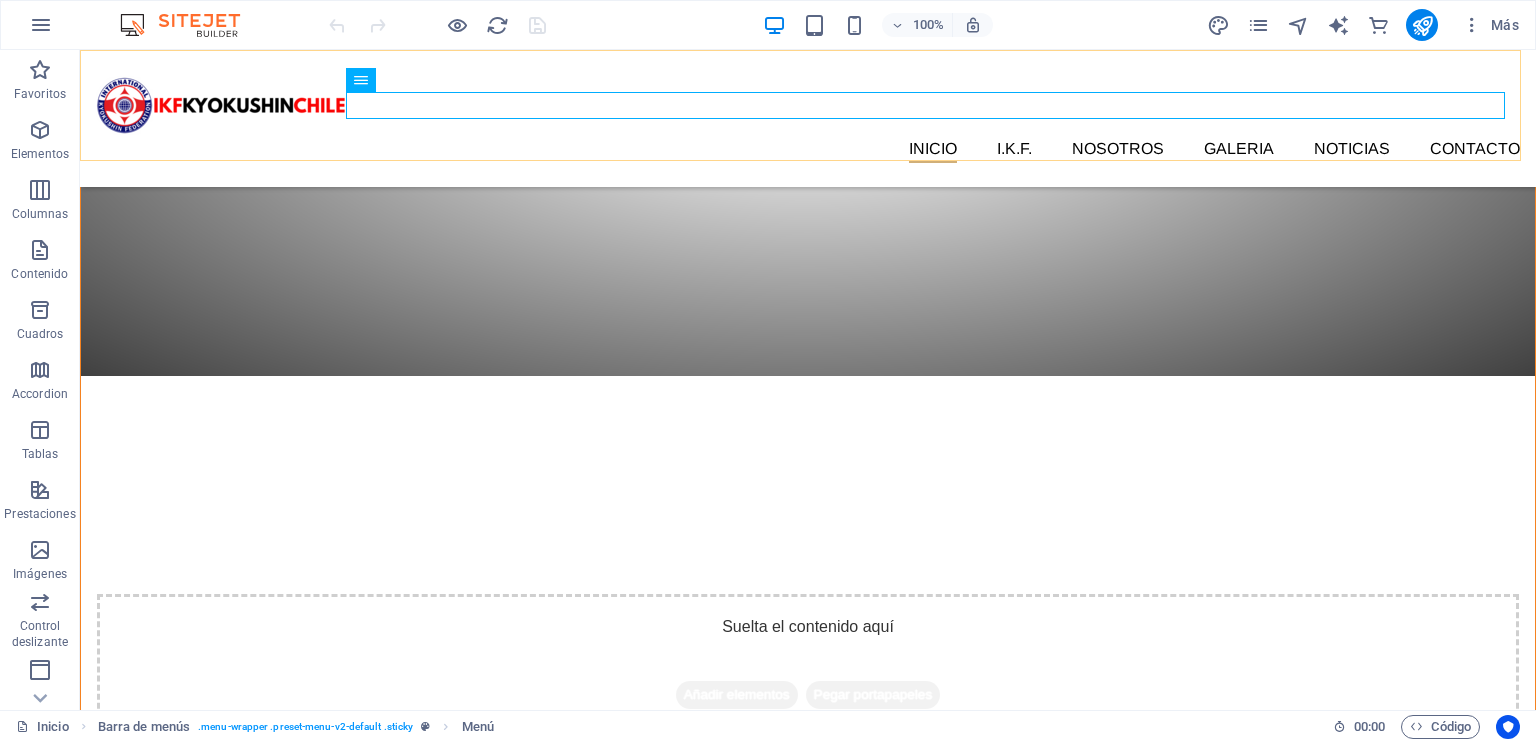 click on "INICIO I.K.F. IKF HOMBU PRESIDENTE IKF NOSOTROS GALERIA NOTICIAS Contacto" at bounding box center (808, 118) 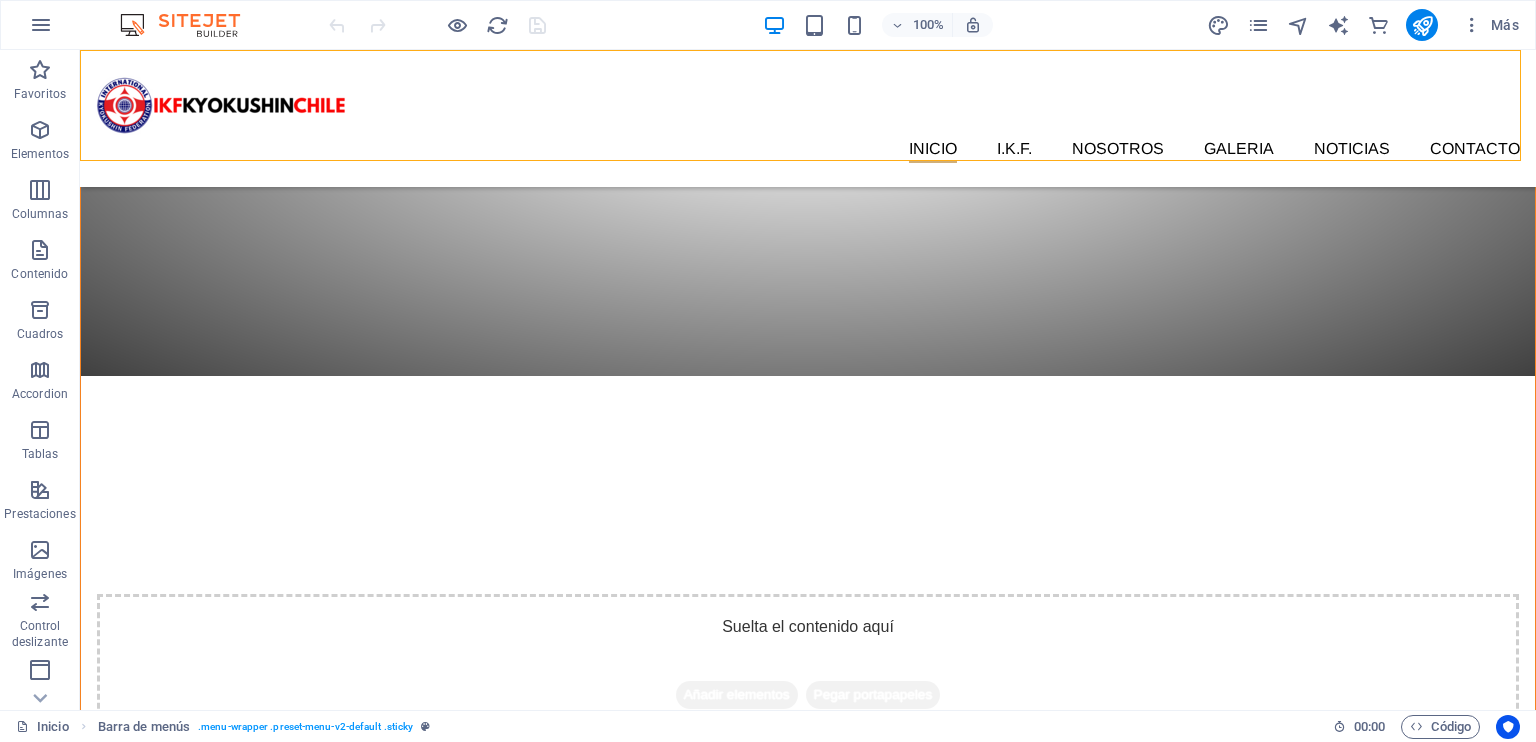 click on "INICIO I.K.F. IKF HOMBU PRESIDENTE IKF NOSOTROS GALERIA NOTICIAS Contacto" at bounding box center [808, 118] 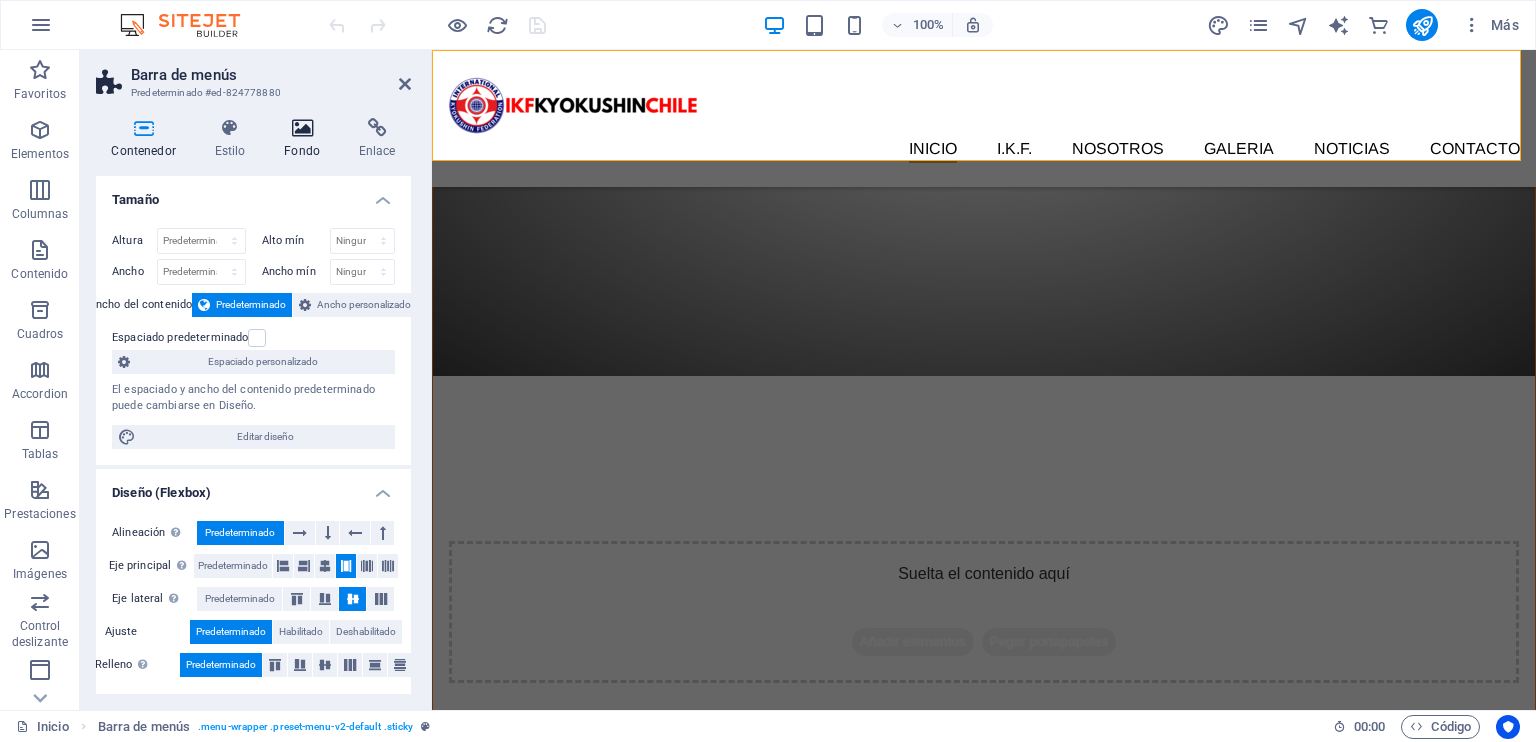 click on "Fondo" at bounding box center (306, 139) 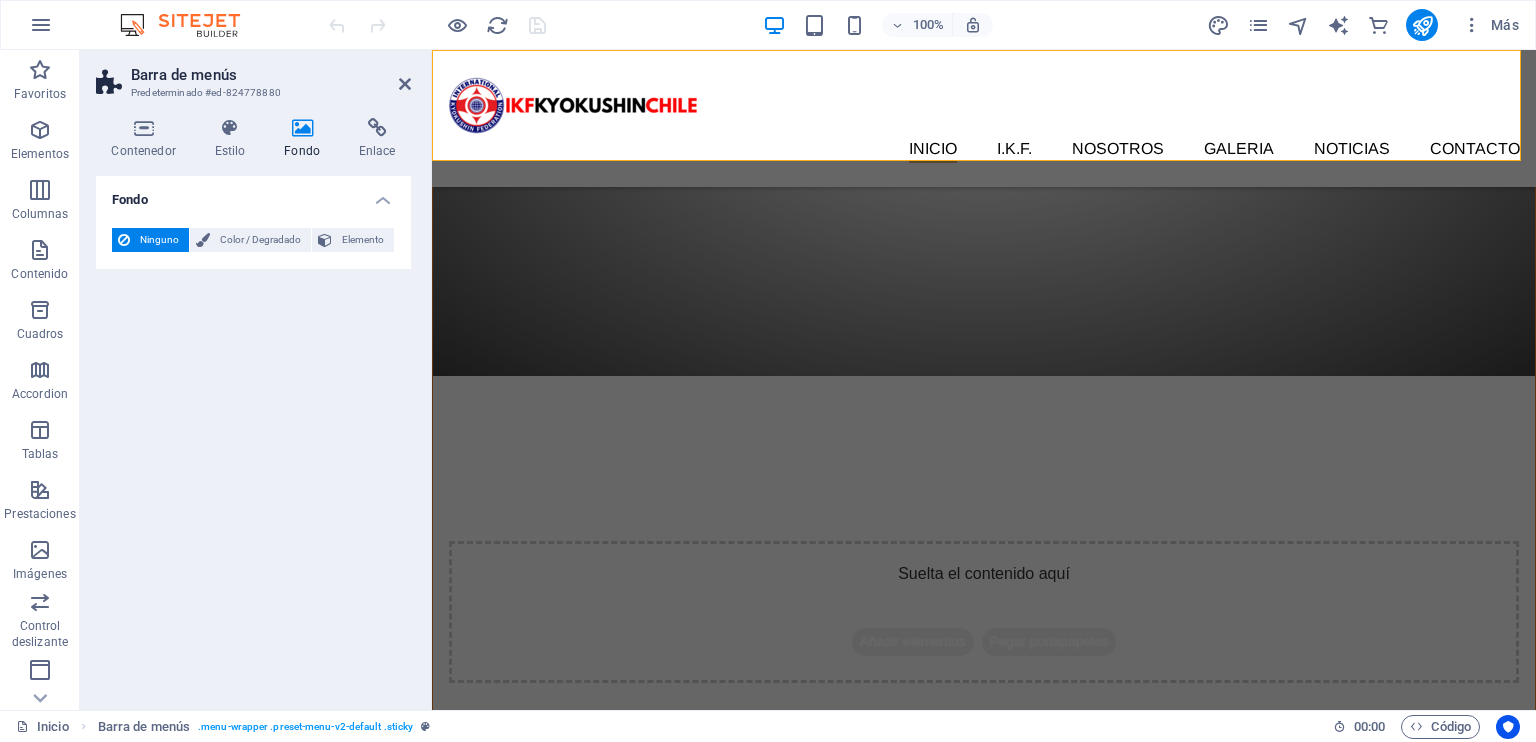 click at bounding box center [302, 128] 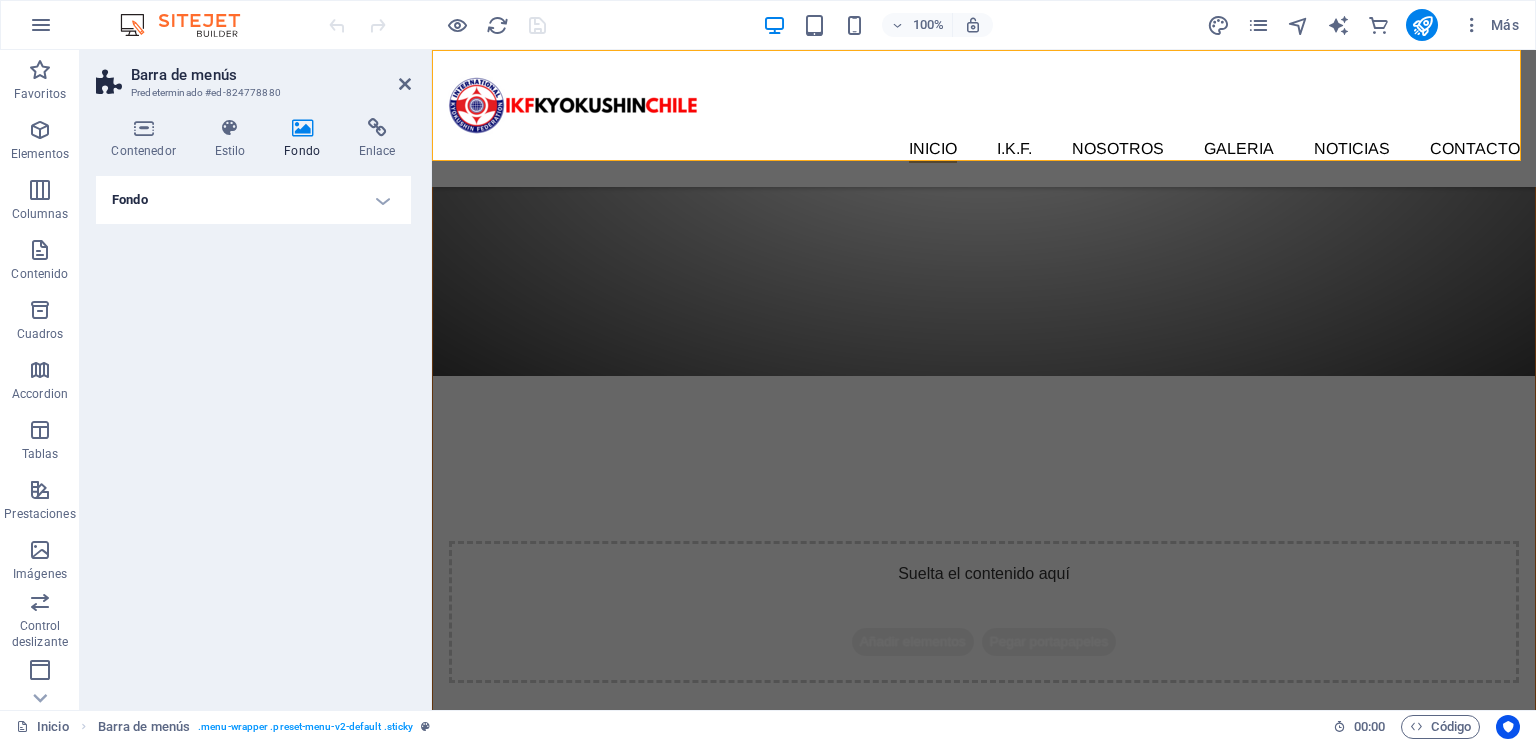 click on "Fondo" at bounding box center (253, 200) 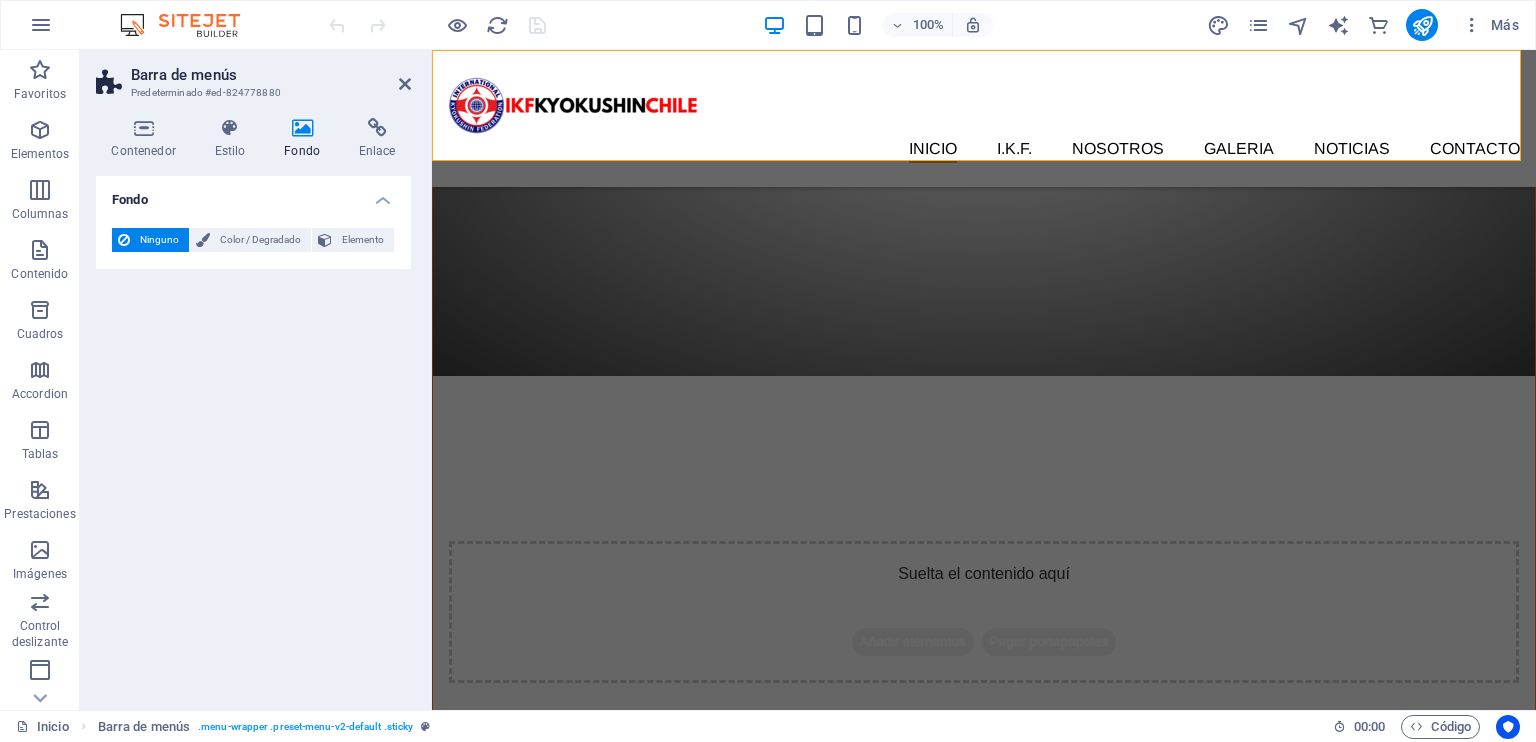 click on "Fondo" at bounding box center (306, 139) 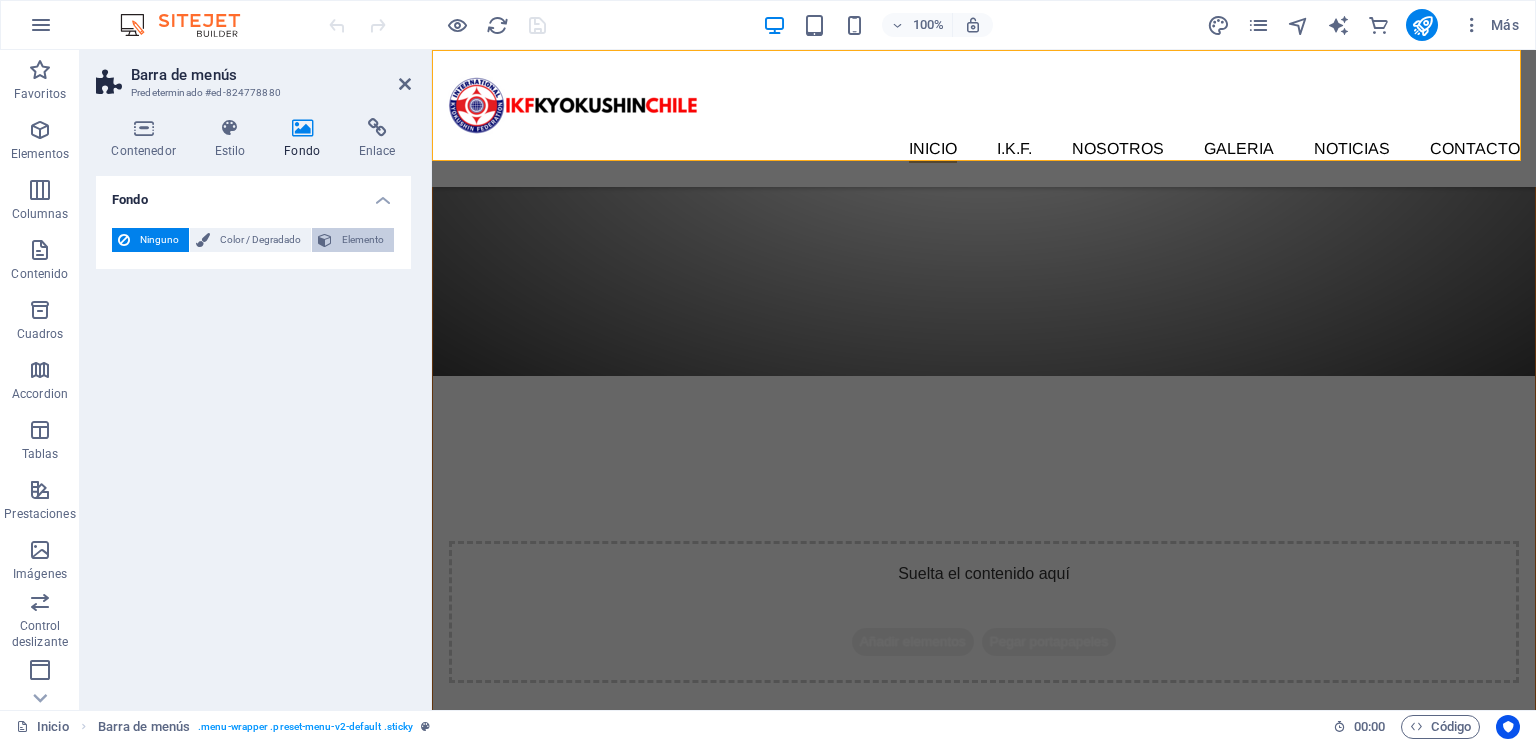 click on "Elemento" at bounding box center [363, 240] 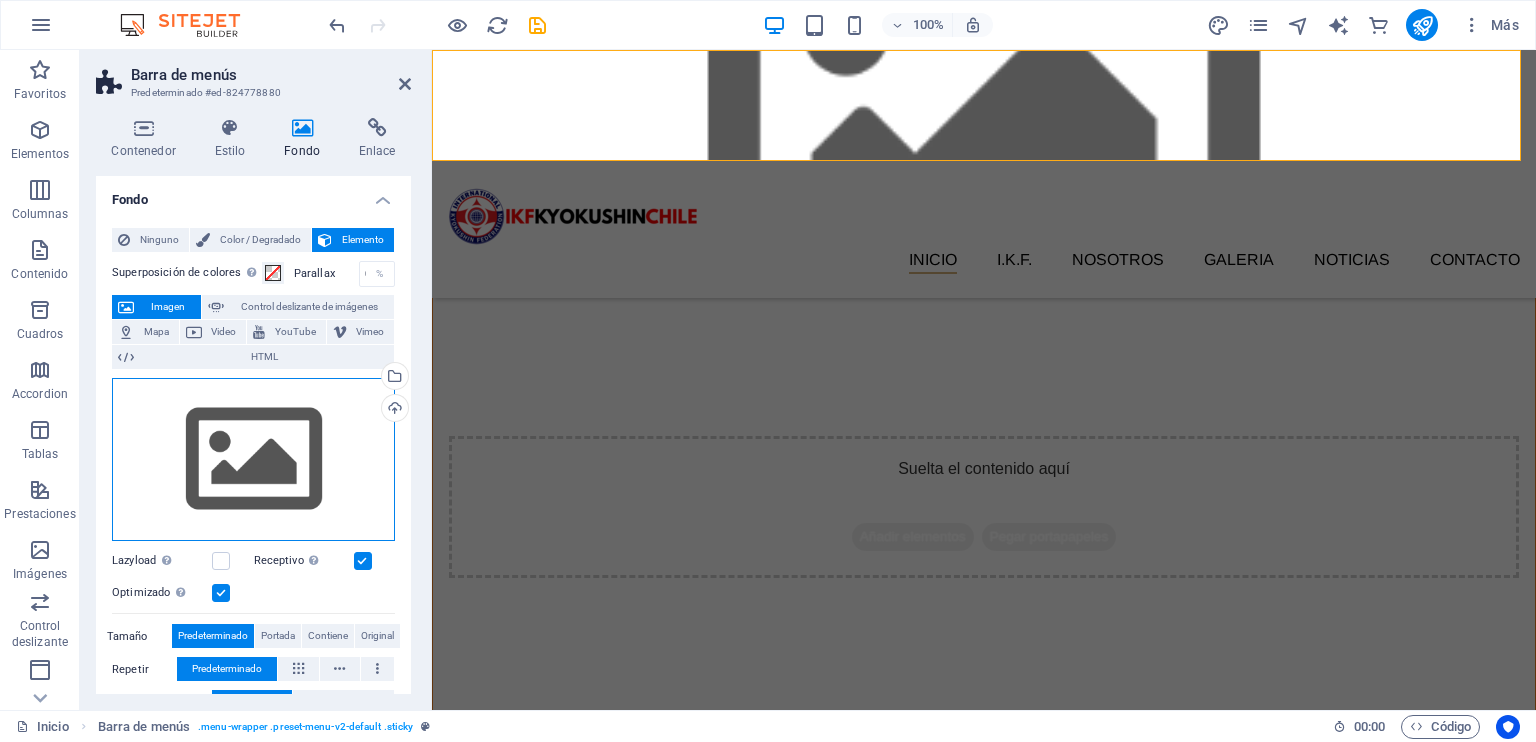 click on "Arrastra archivos aquí, haz clic para escoger archivos o  selecciona archivos de Archivos o de nuestra galería gratuita de fotos y vídeos" at bounding box center (253, 460) 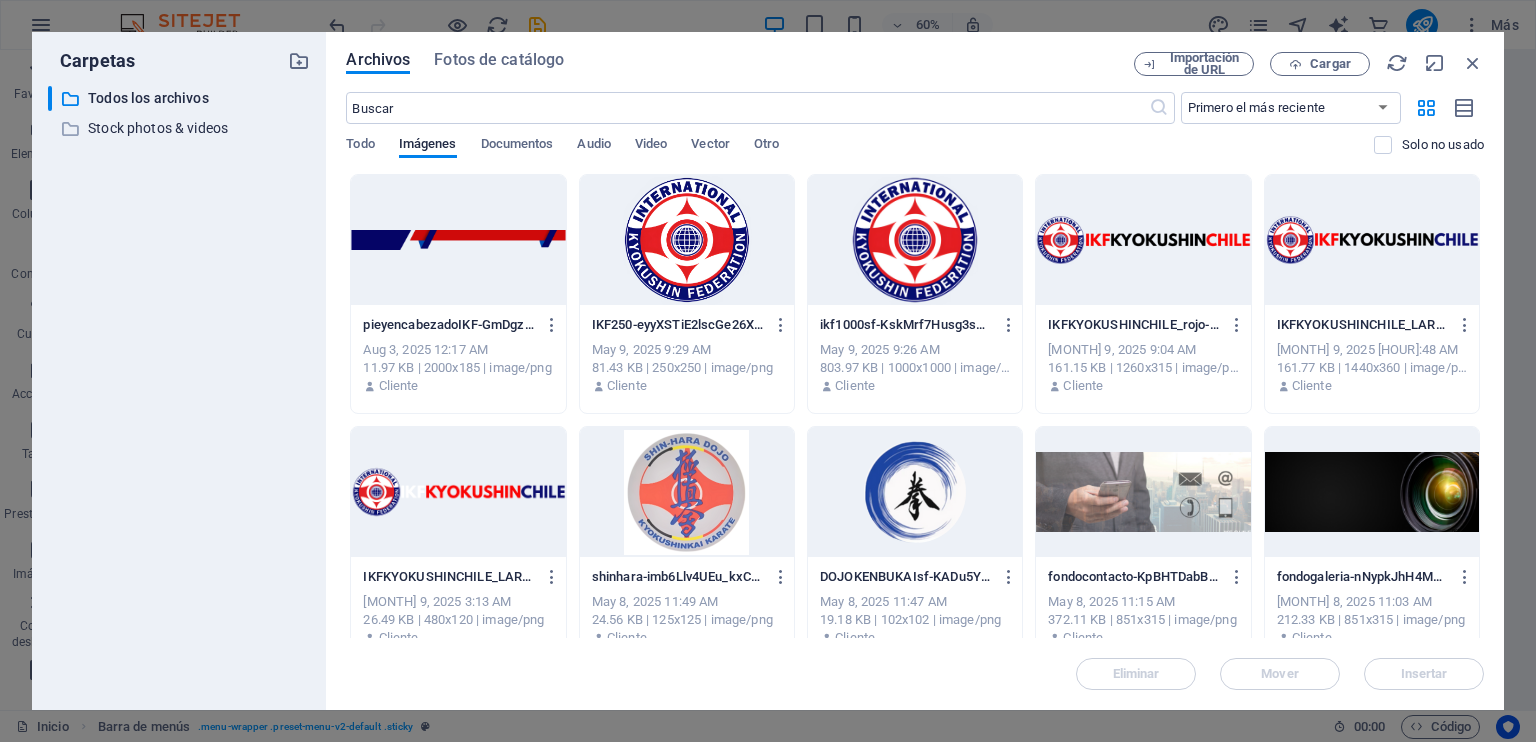 click at bounding box center [458, 240] 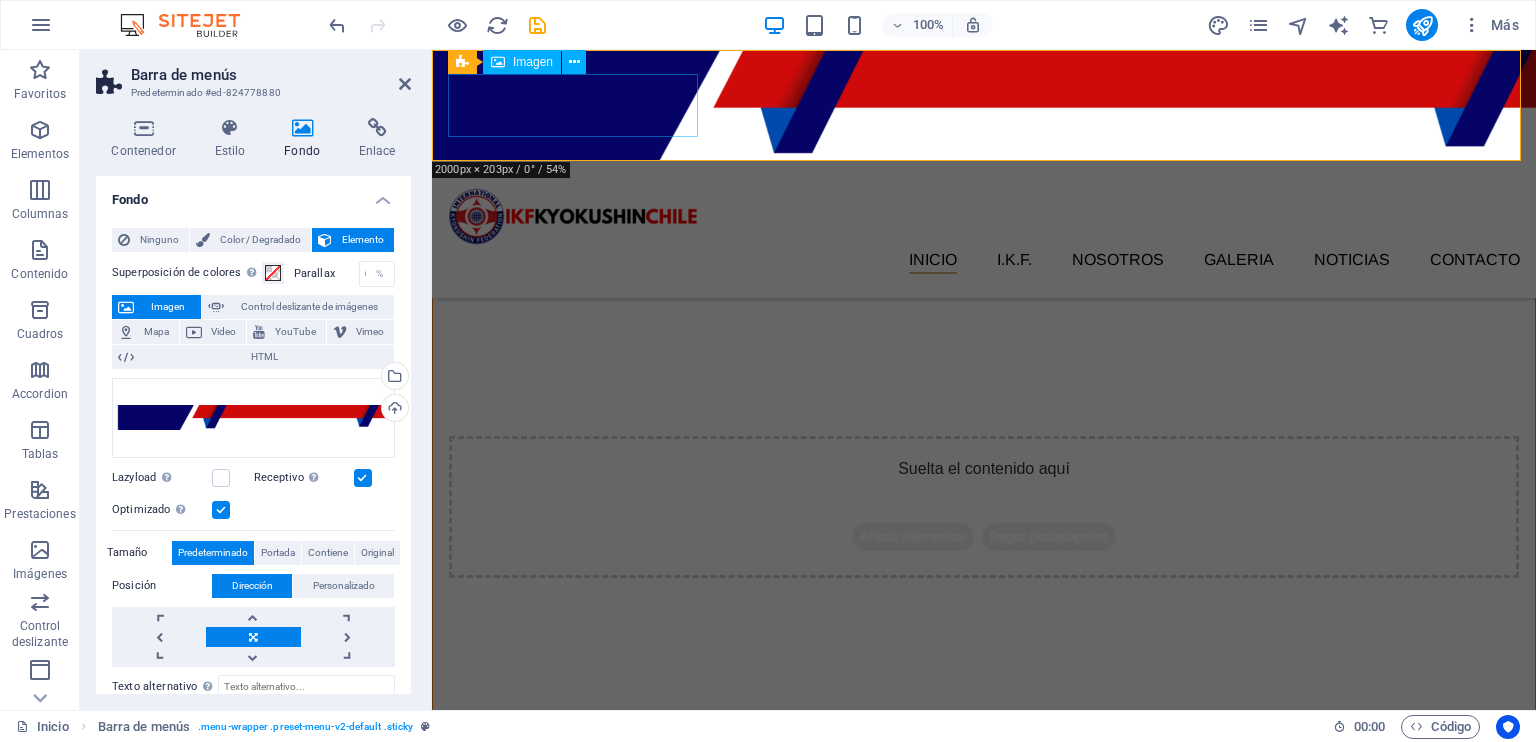 click at bounding box center (984, 216) 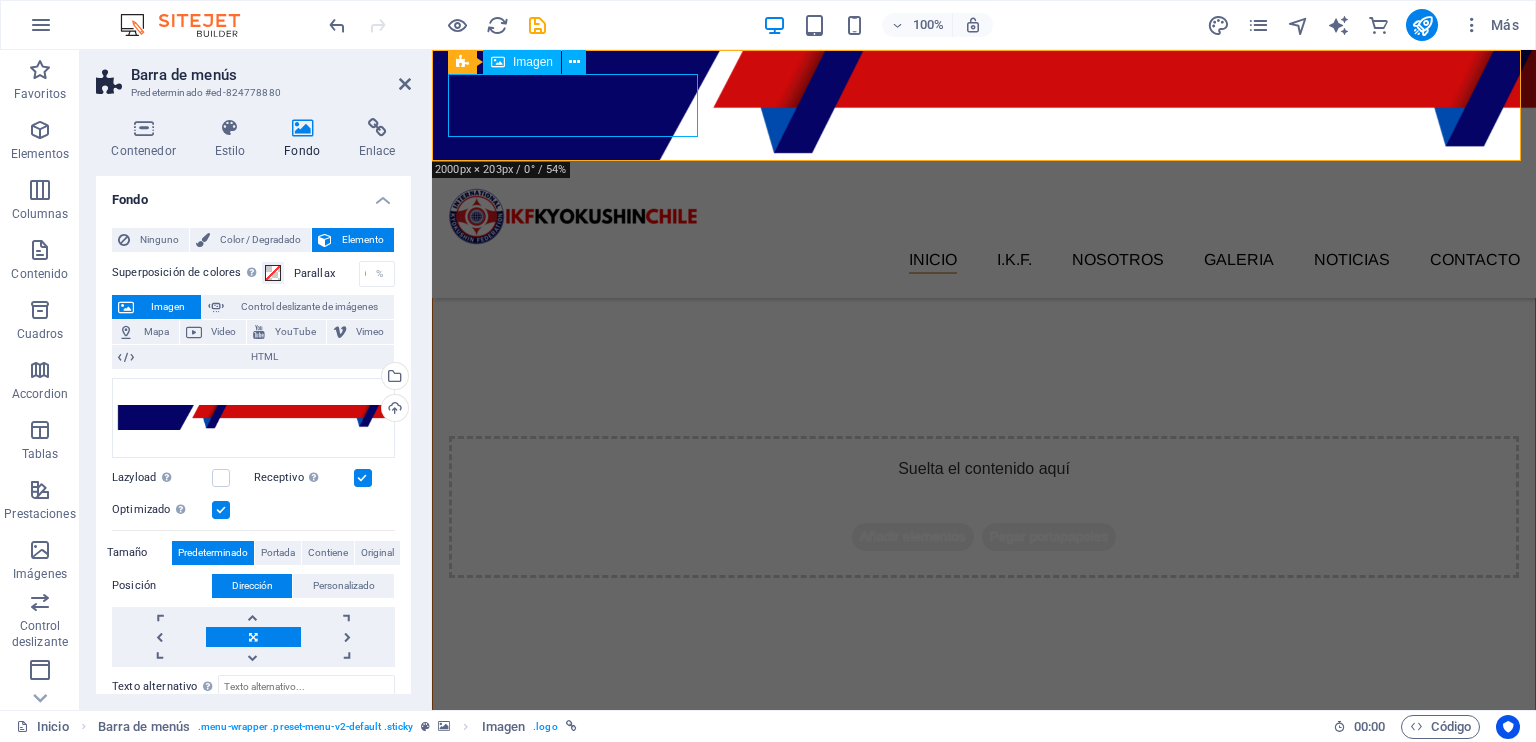 click at bounding box center (984, 216) 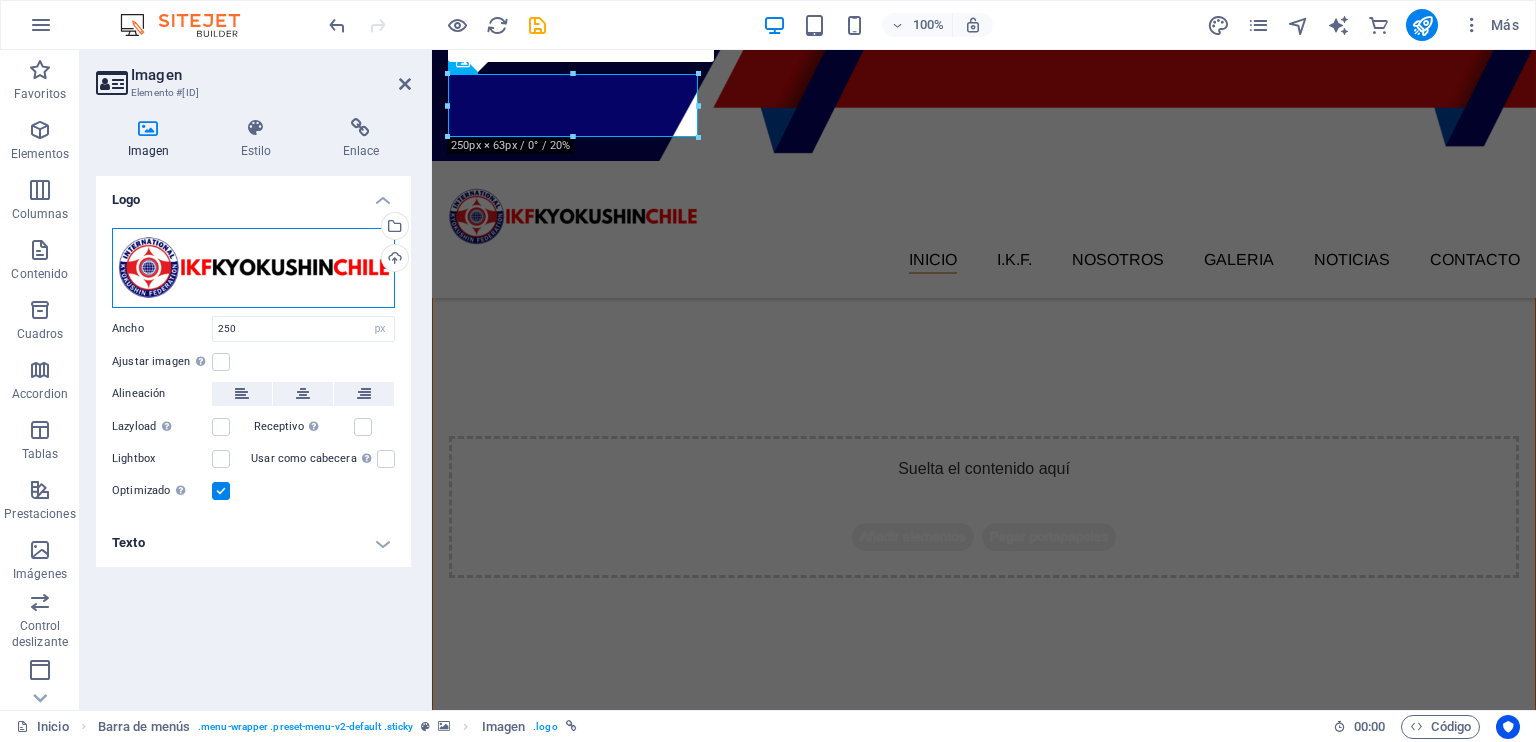 click on "Arrastra archivos aquí, haz clic para escoger archivos o  selecciona archivos de Archivos o de nuestra galería gratuita de fotos y vídeos" at bounding box center (253, 268) 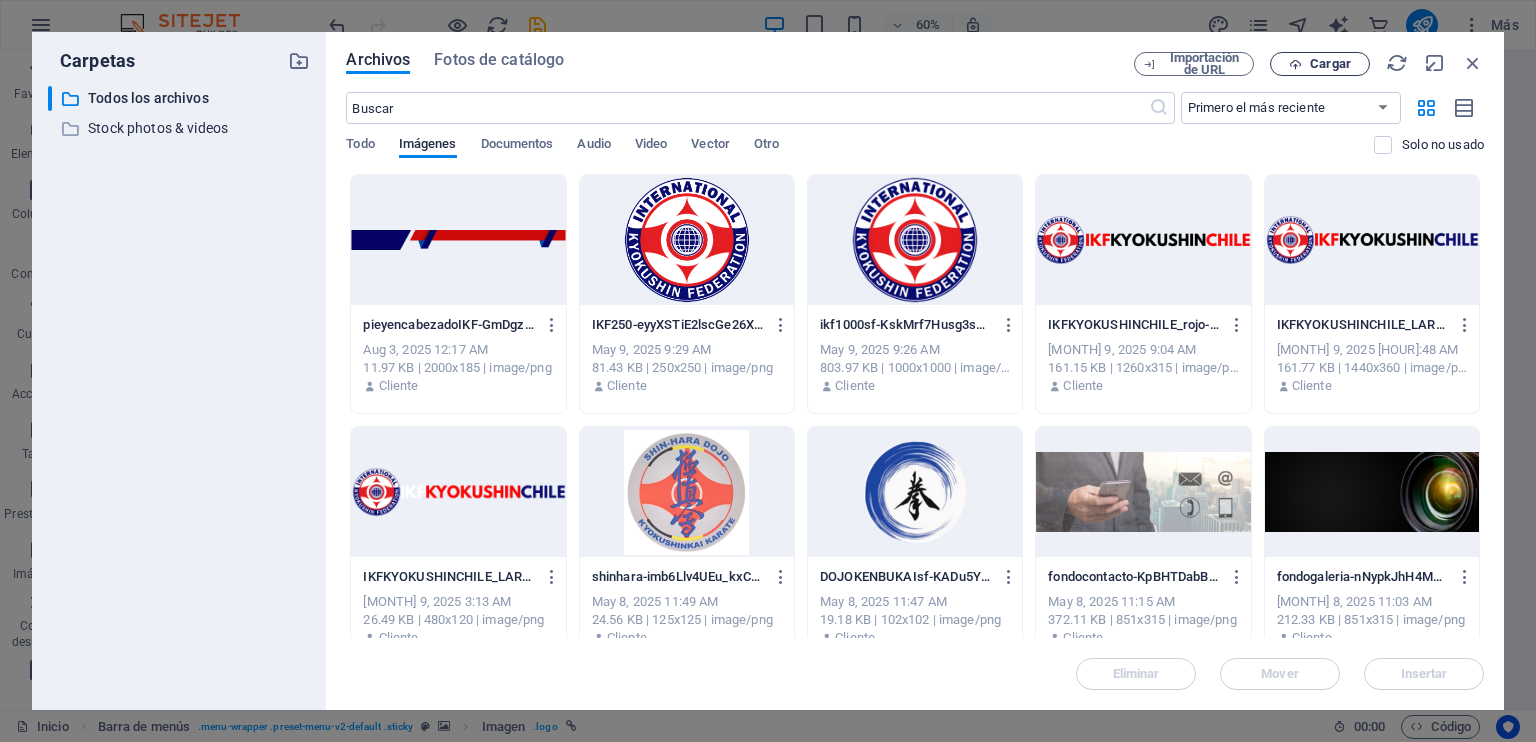 click on "Cargar" at bounding box center [1320, 64] 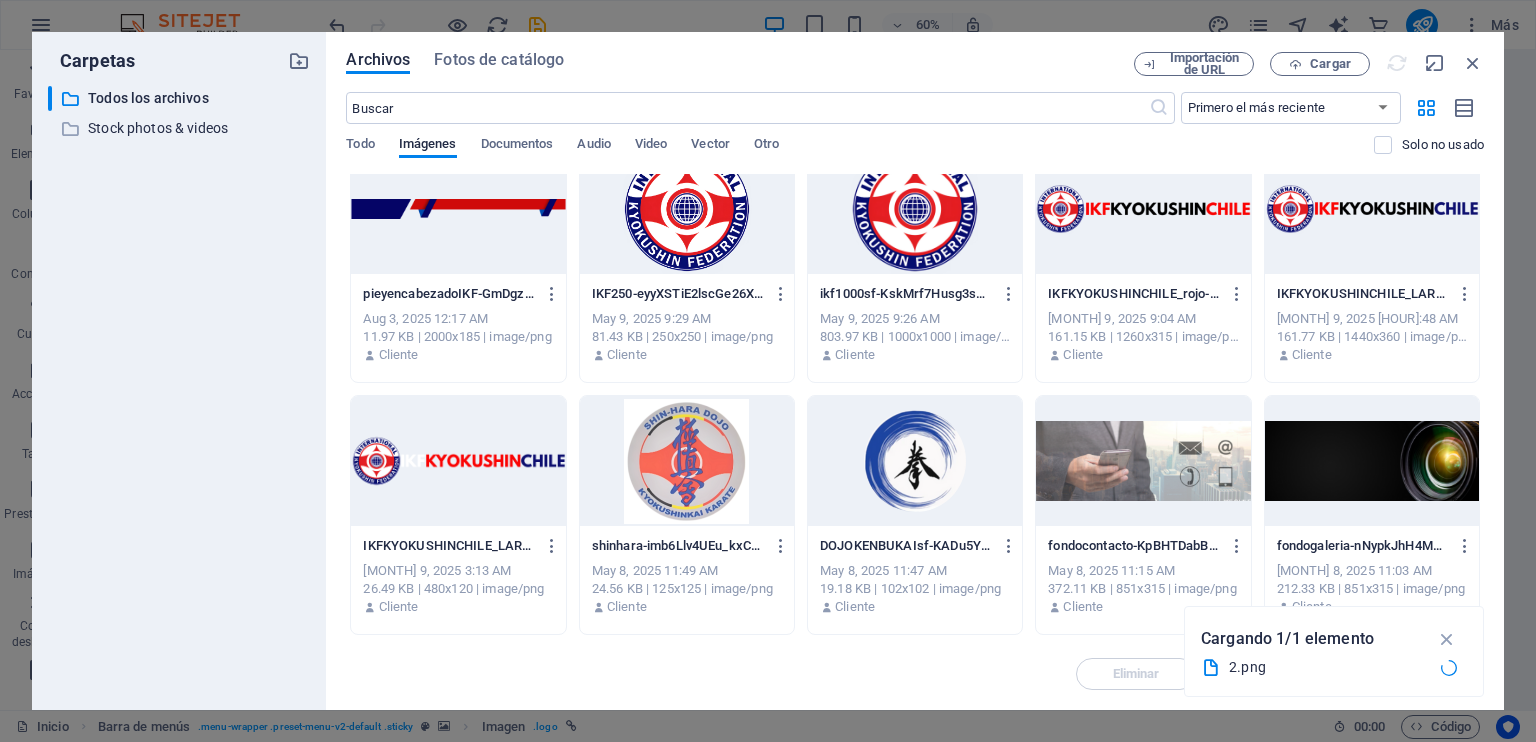 scroll, scrollTop: 0, scrollLeft: 0, axis: both 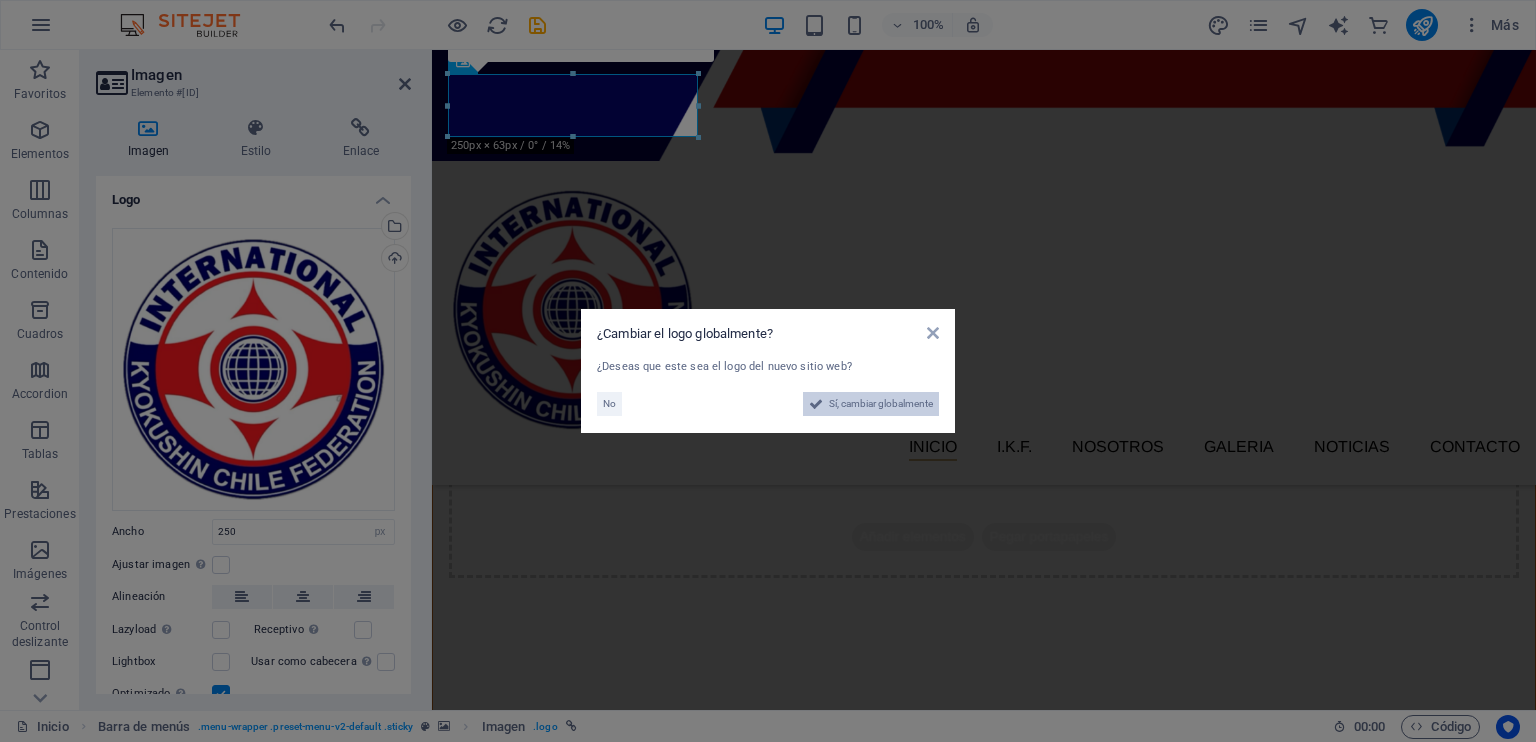 drag, startPoint x: 920, startPoint y: 407, endPoint x: 811, endPoint y: 594, distance: 216.44861 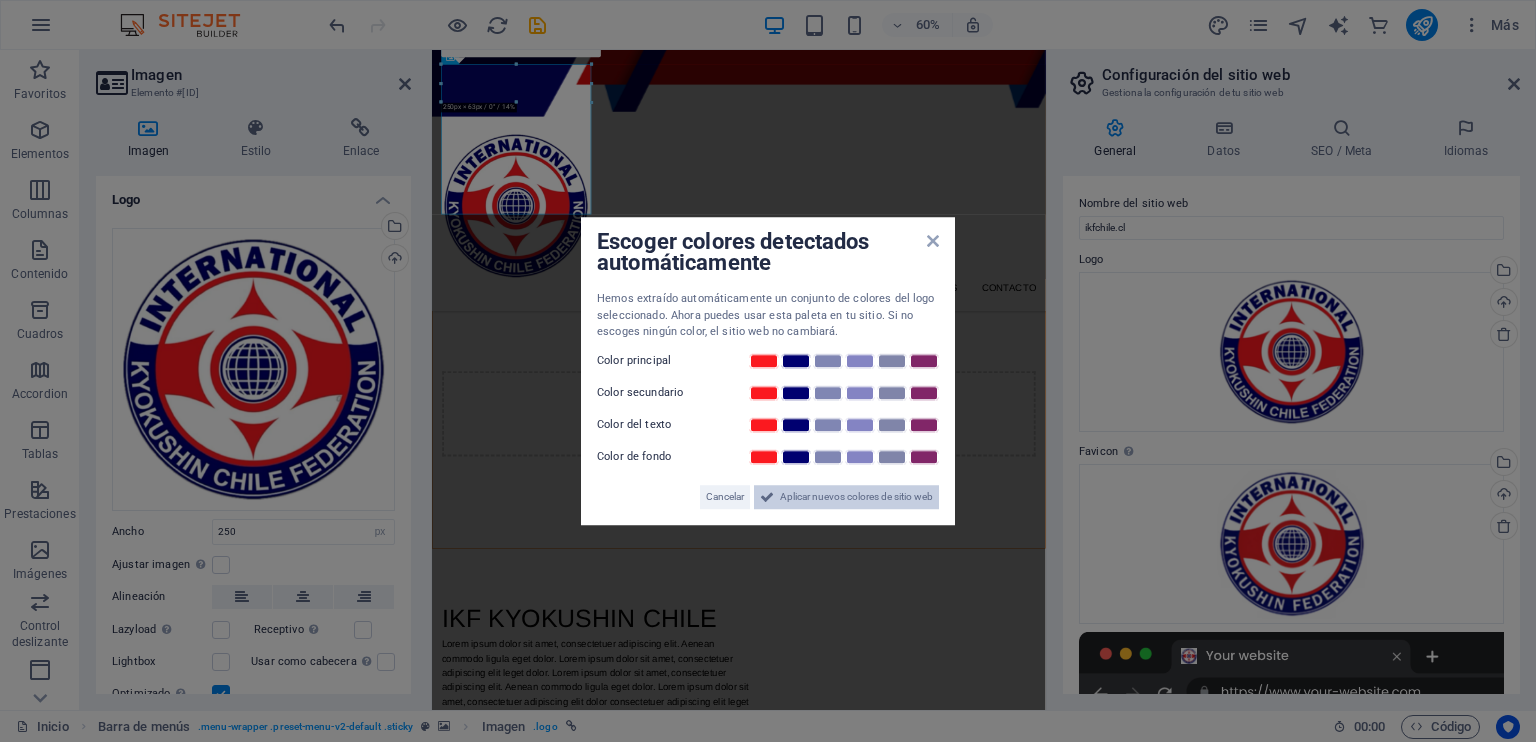 click on "Aplicar nuevos colores de sitio web" at bounding box center [856, 497] 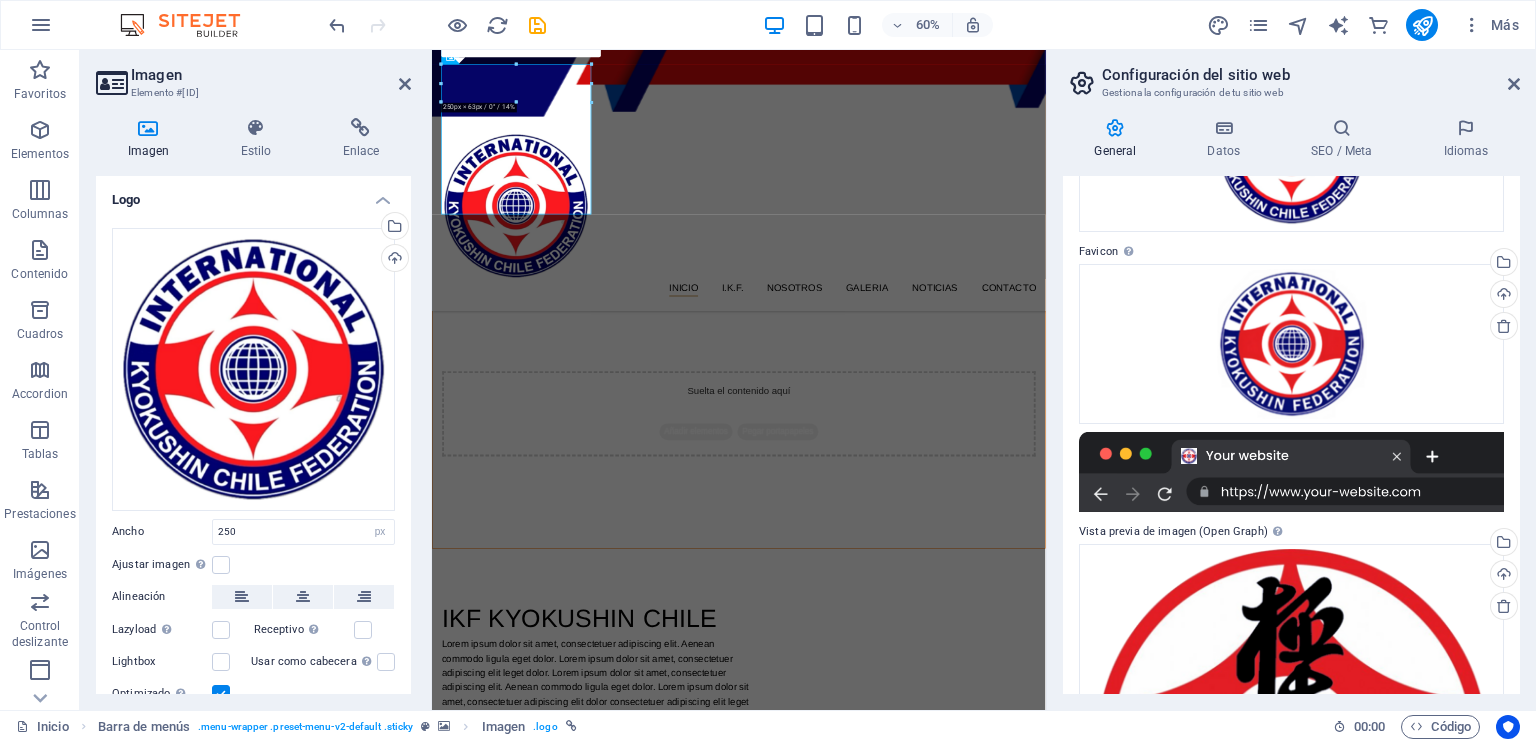 scroll, scrollTop: 100, scrollLeft: 0, axis: vertical 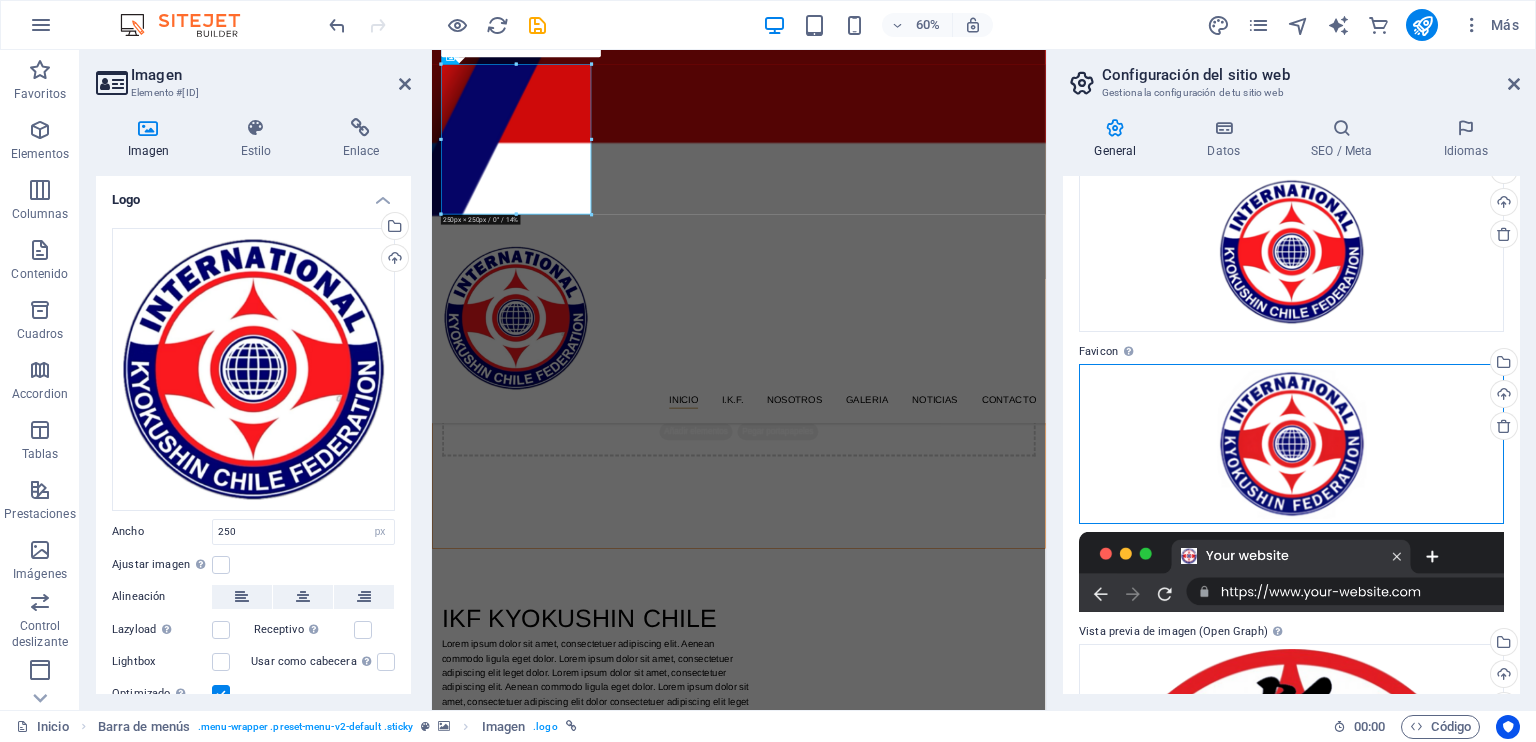 click on "Arrastra archivos aquí, haz clic para escoger archivos o  selecciona archivos de Archivos o de nuestra galería gratuita de fotos y vídeos" at bounding box center [1291, 444] 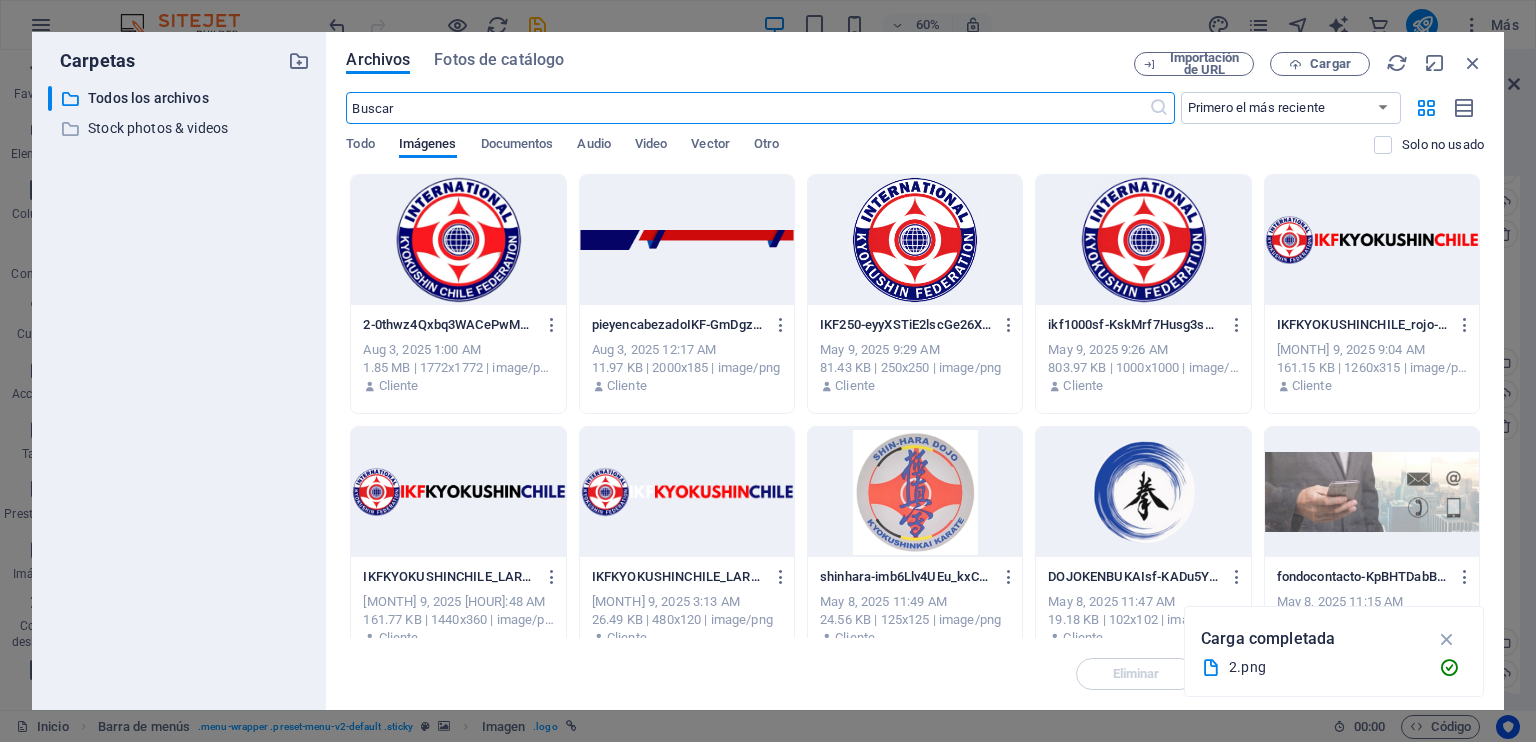 scroll, scrollTop: 0, scrollLeft: 0, axis: both 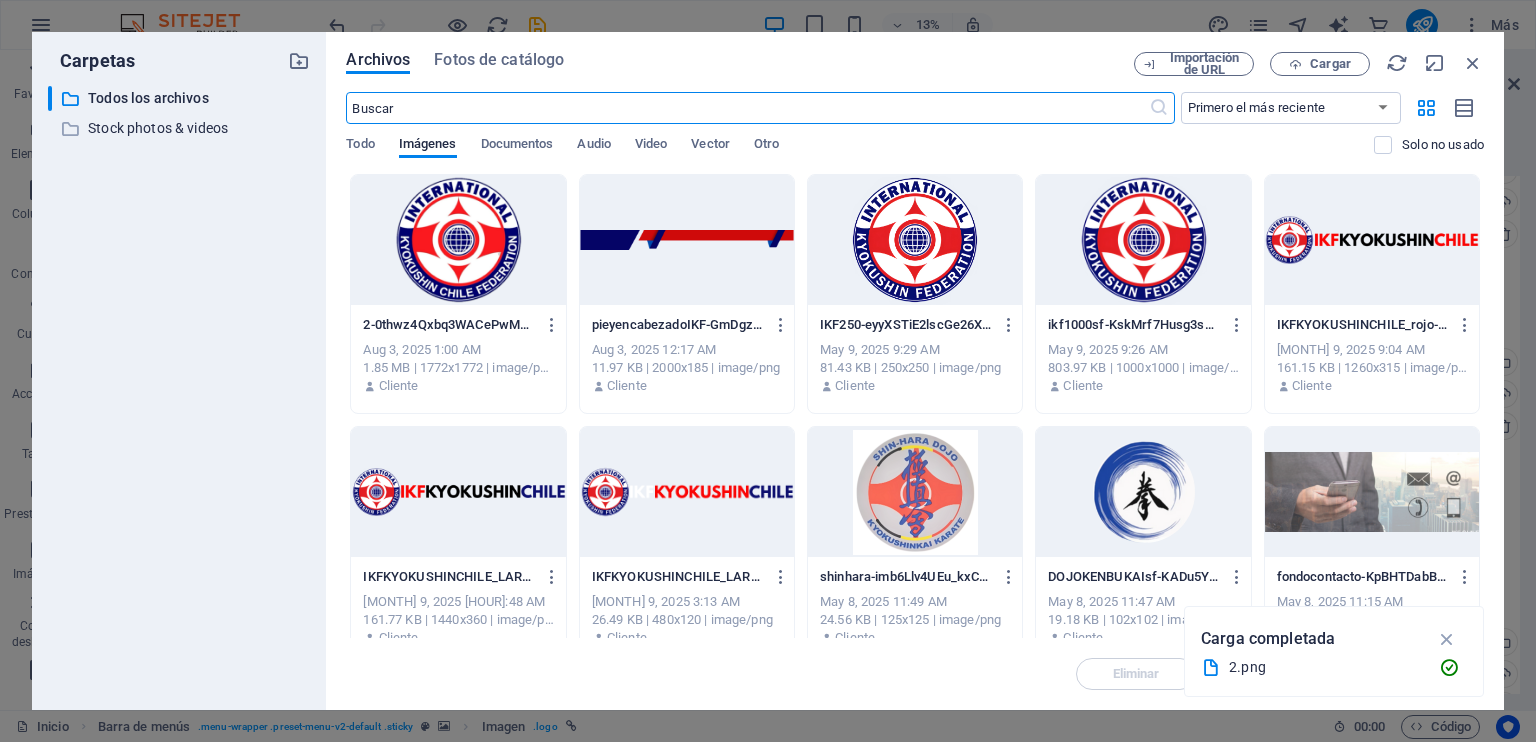 click at bounding box center [458, 240] 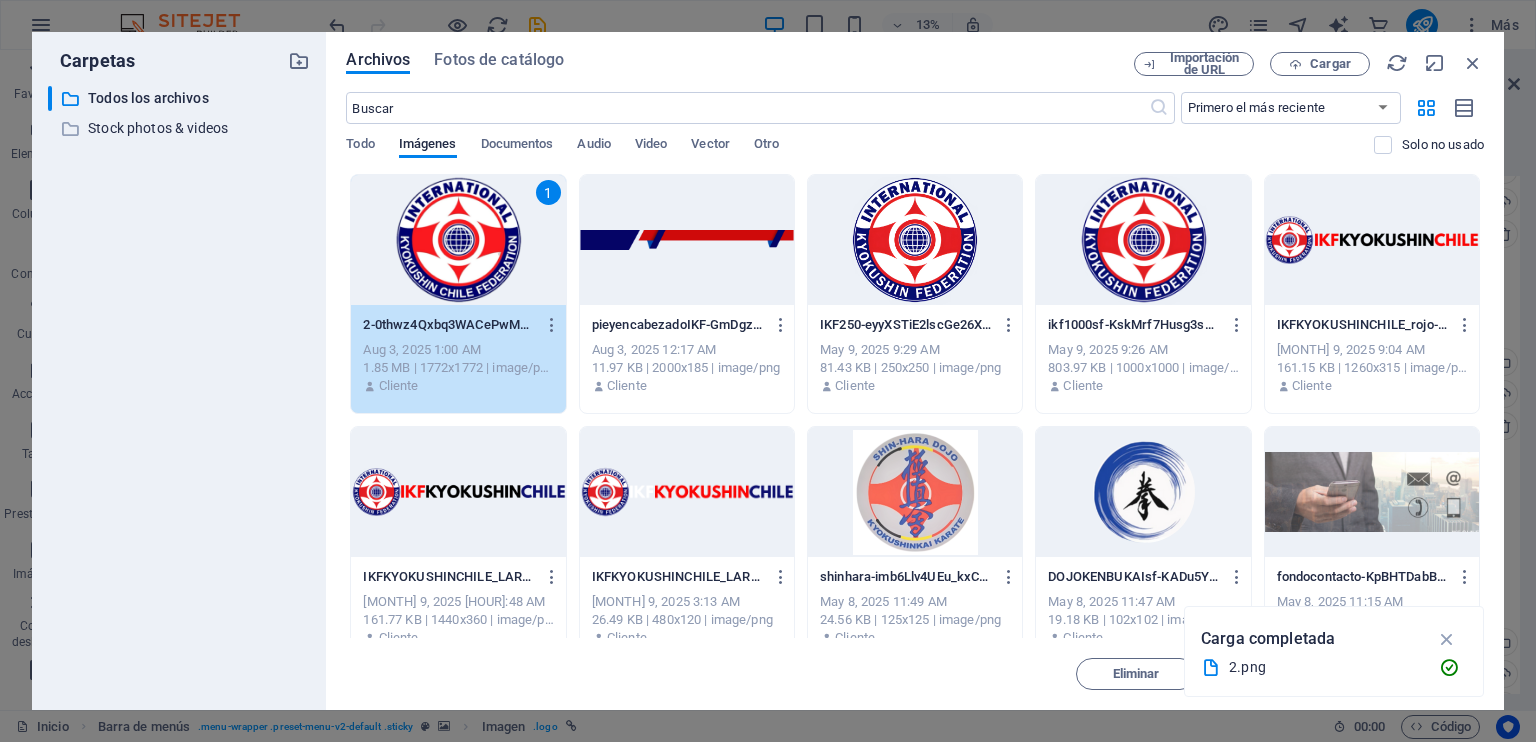 click on "1" at bounding box center [458, 240] 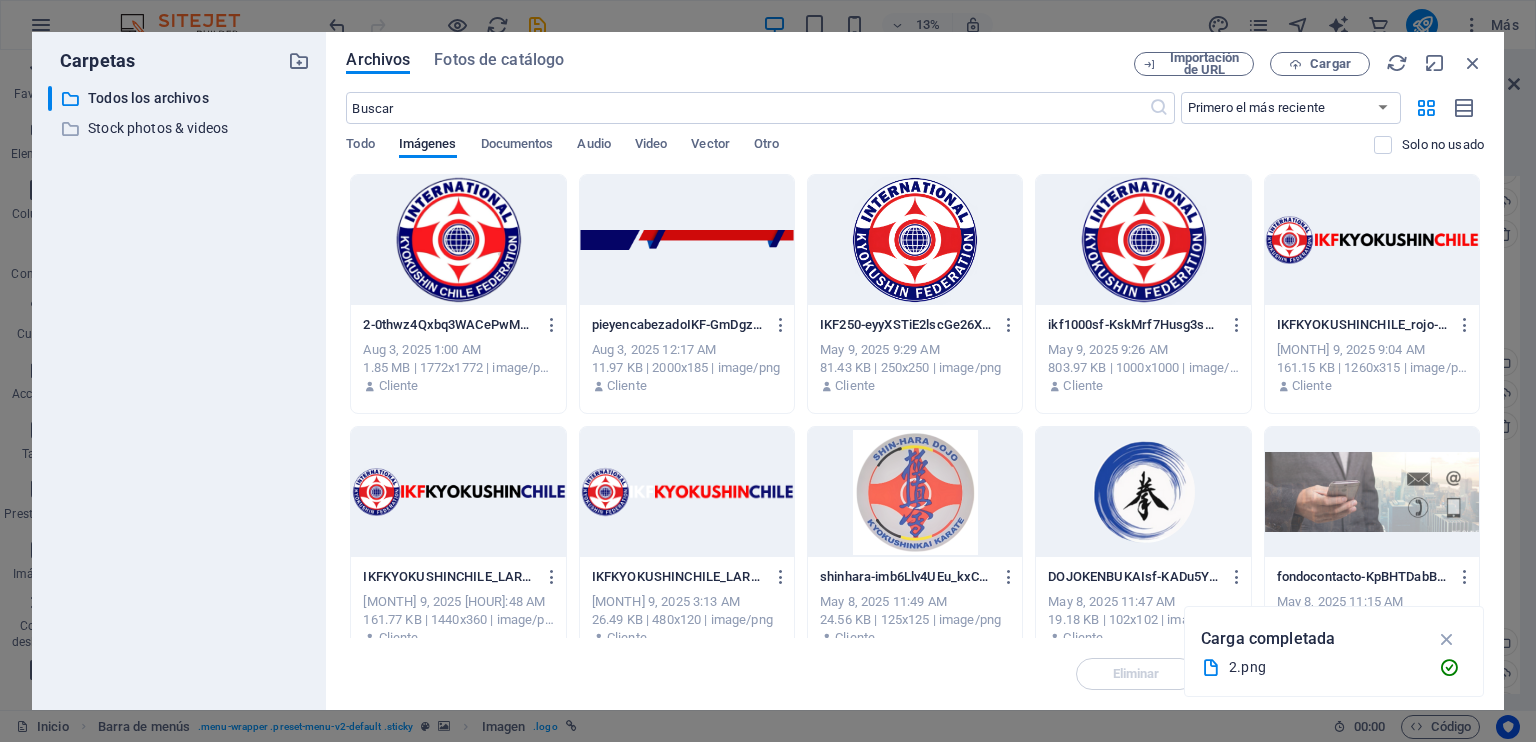 click at bounding box center (458, 240) 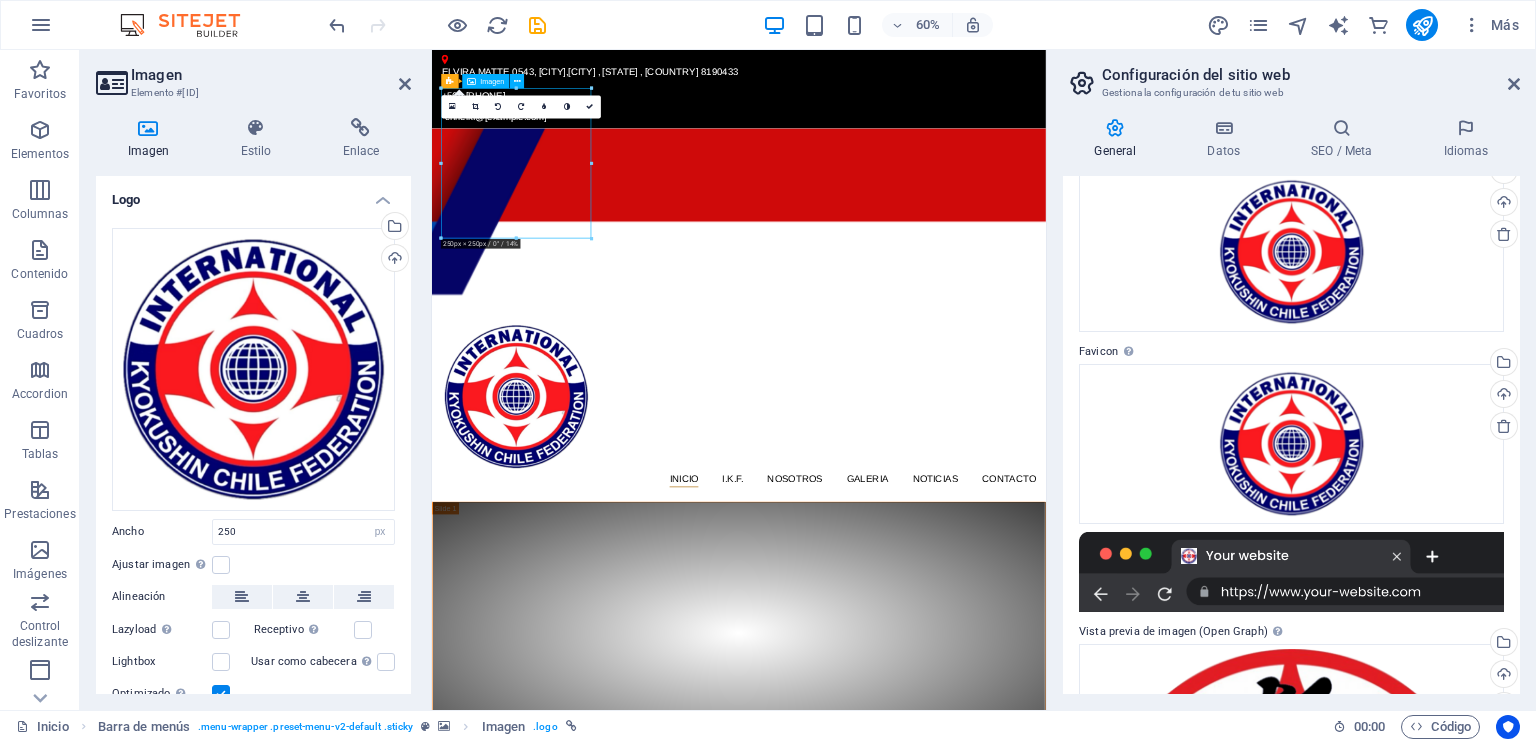 click at bounding box center [943, 628] 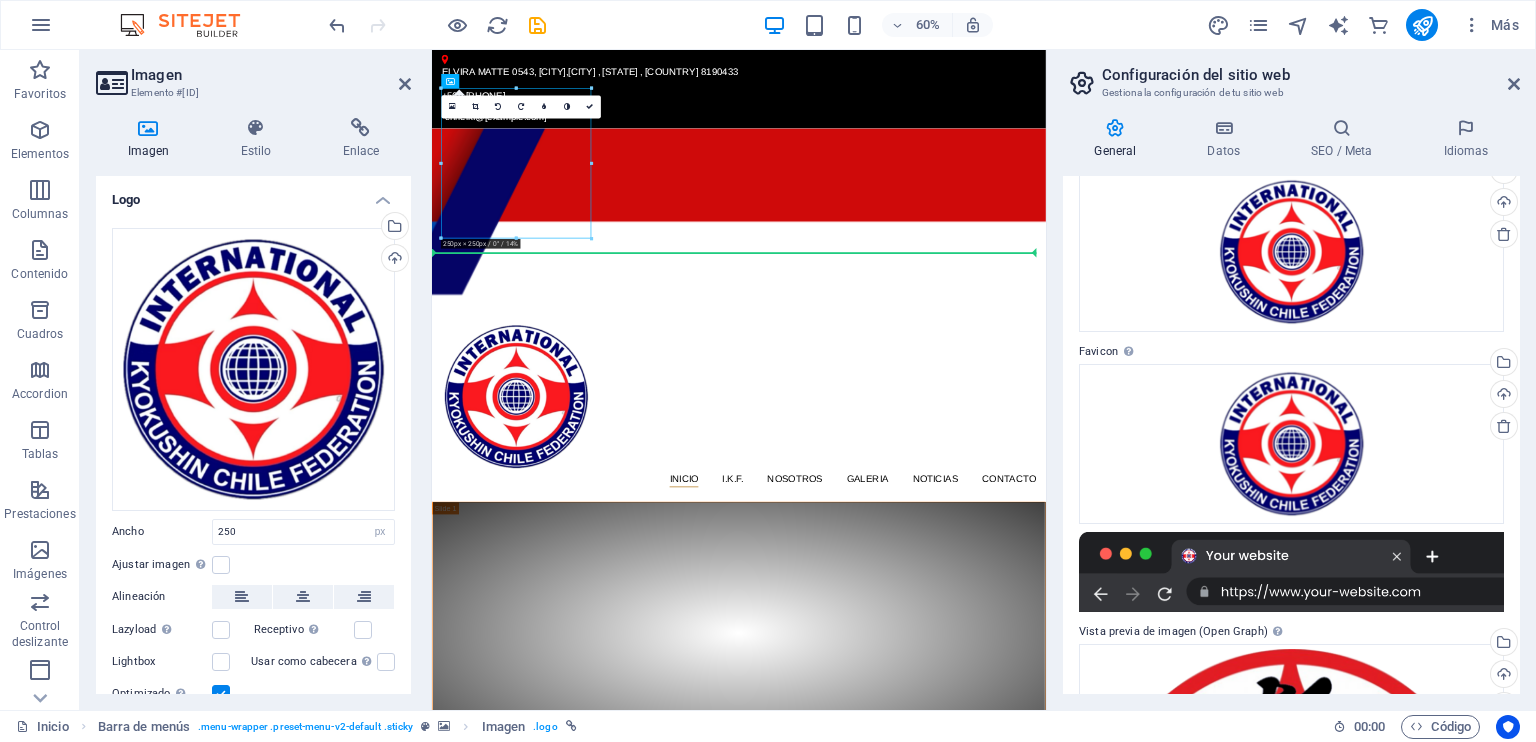 drag, startPoint x: 630, startPoint y: 259, endPoint x: 705, endPoint y: 259, distance: 75 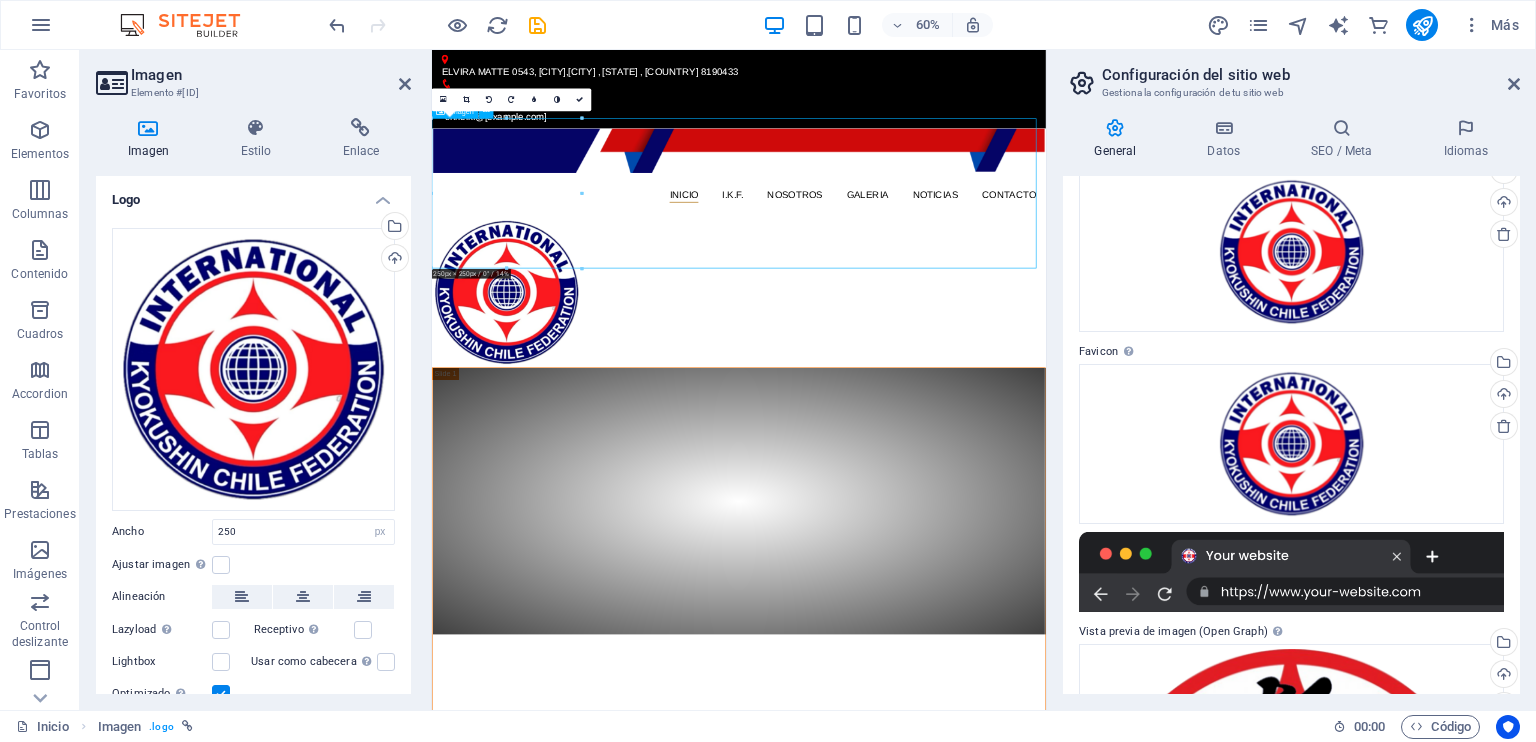 drag, startPoint x: 605, startPoint y: 312, endPoint x: 607, endPoint y: 188, distance: 124.01613 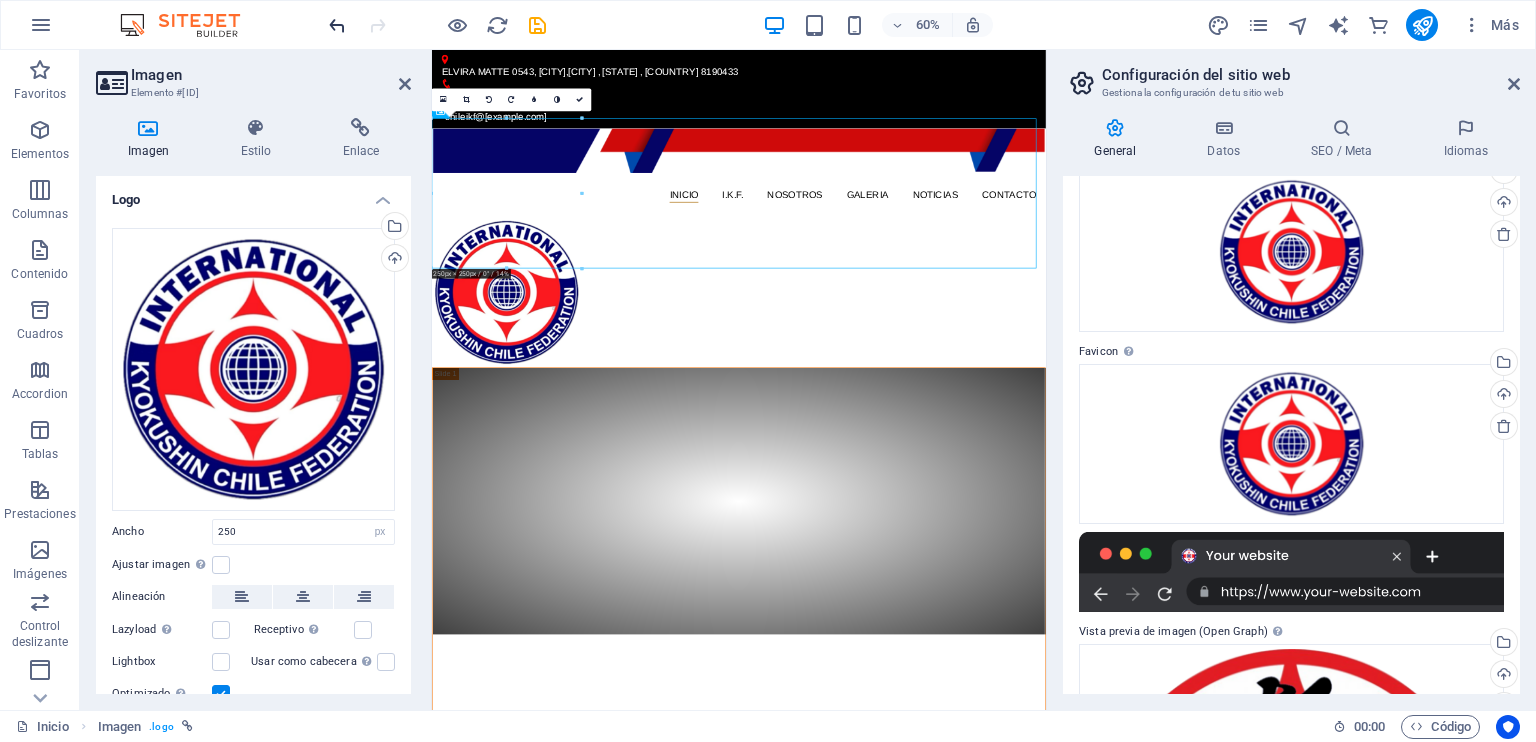 click at bounding box center [337, 25] 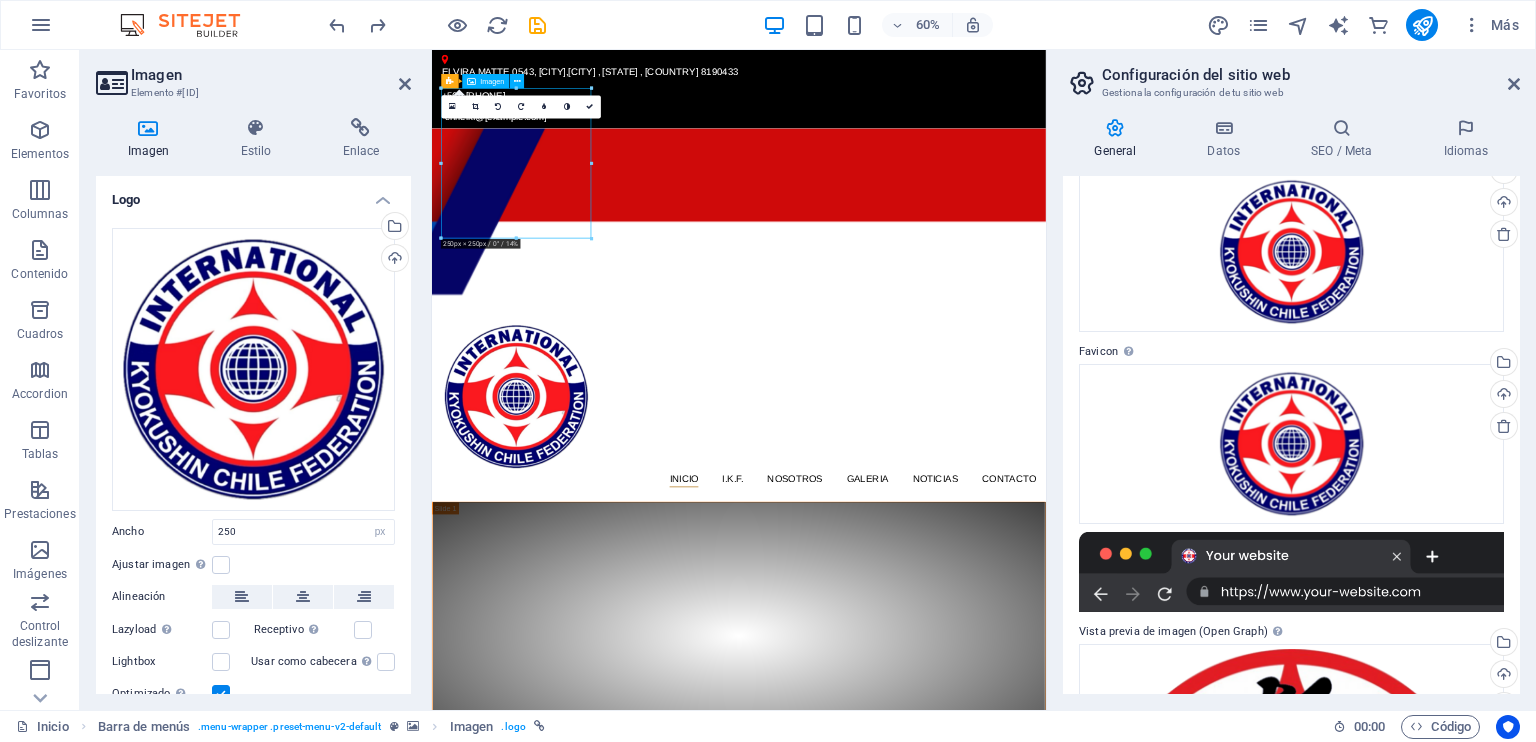 drag, startPoint x: 591, startPoint y: 191, endPoint x: 502, endPoint y: 162, distance: 93.60555 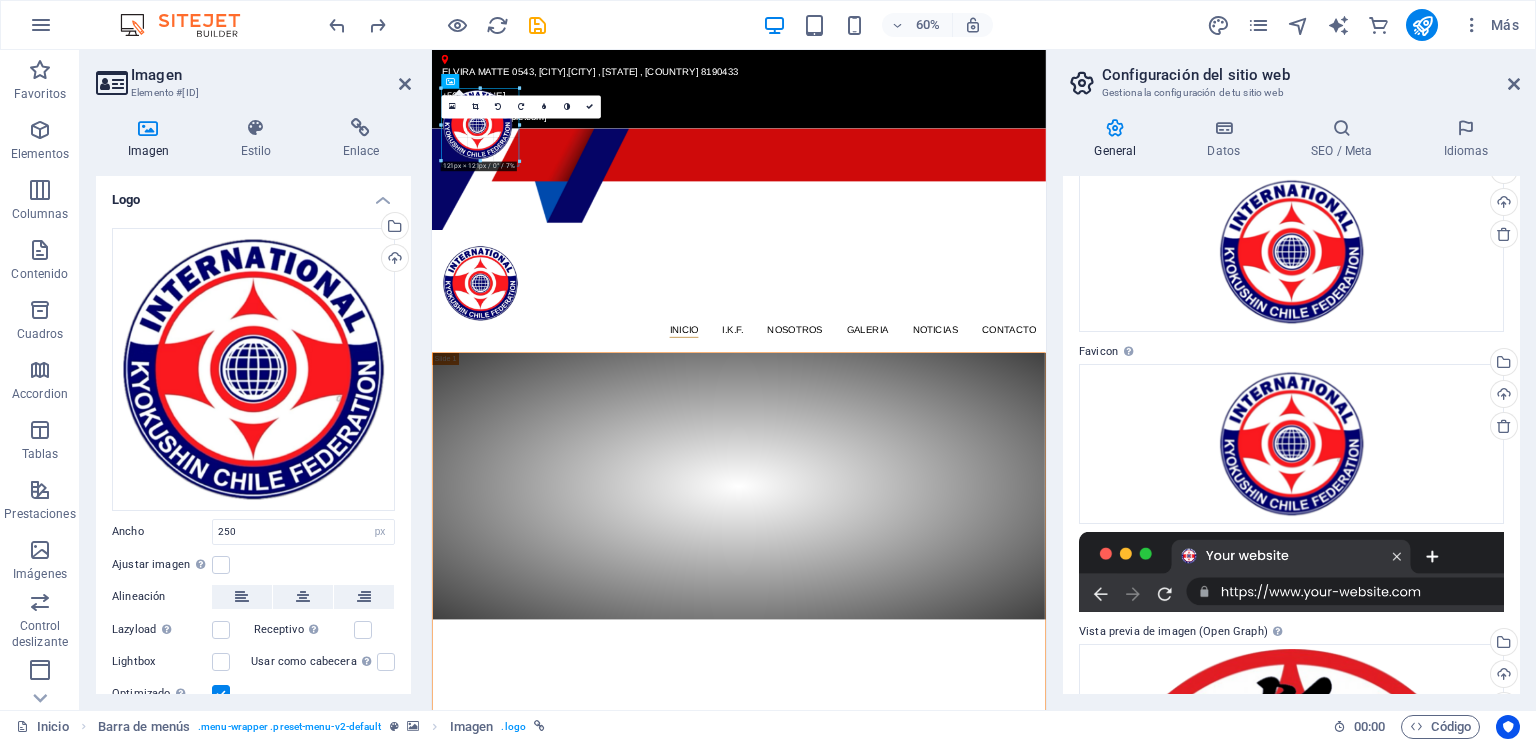 drag, startPoint x: 591, startPoint y: 239, endPoint x: 2, endPoint y: 113, distance: 602.3263 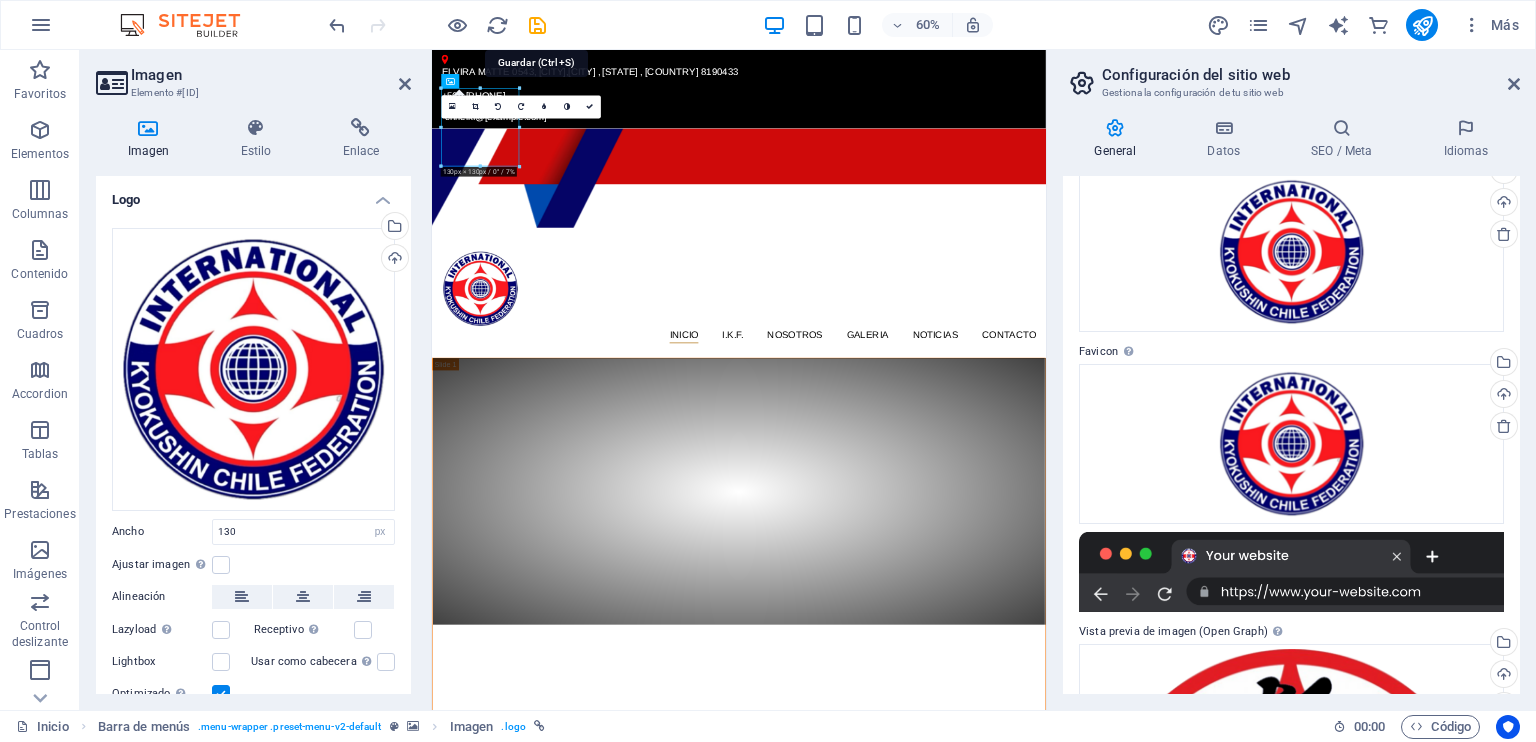 click at bounding box center (537, 25) 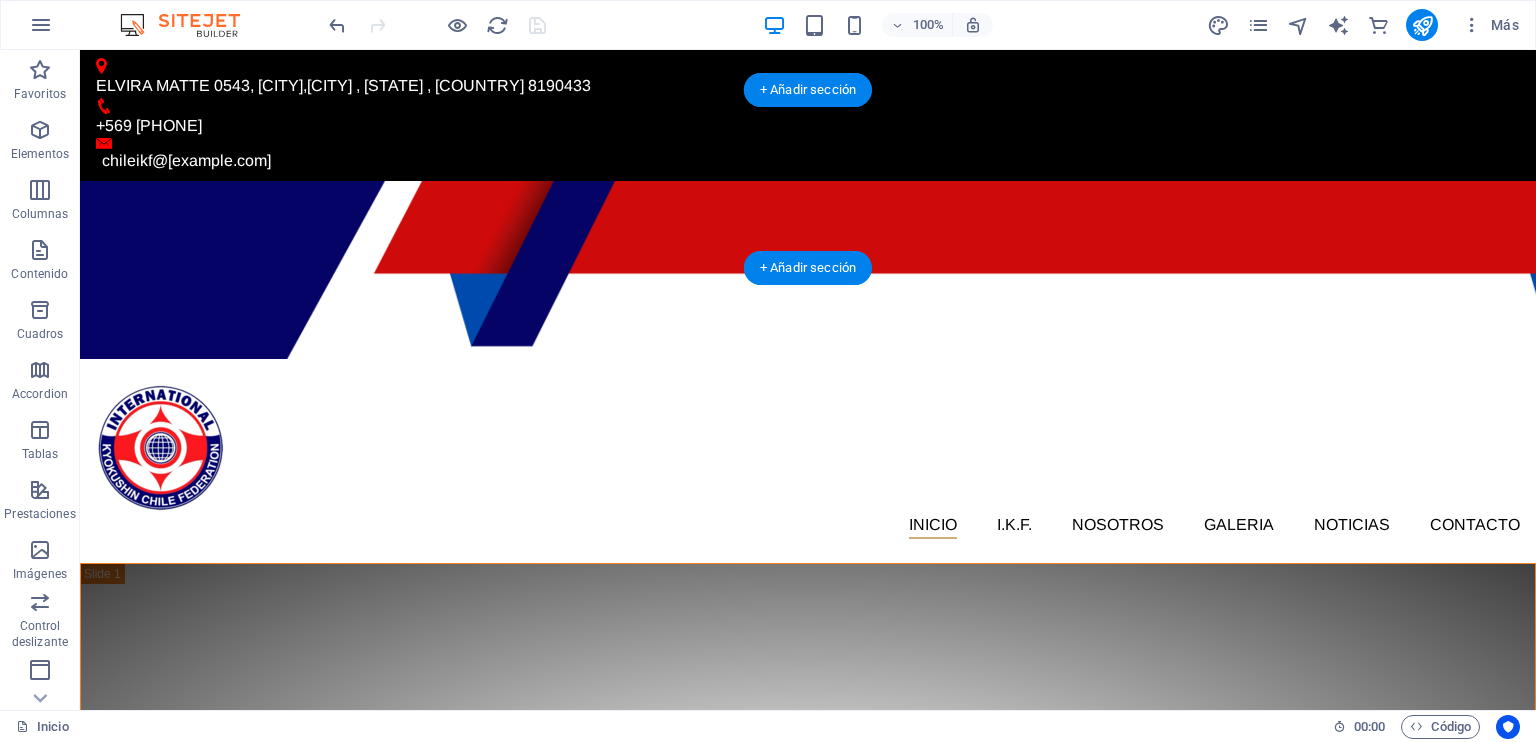 click at bounding box center [808, 270] 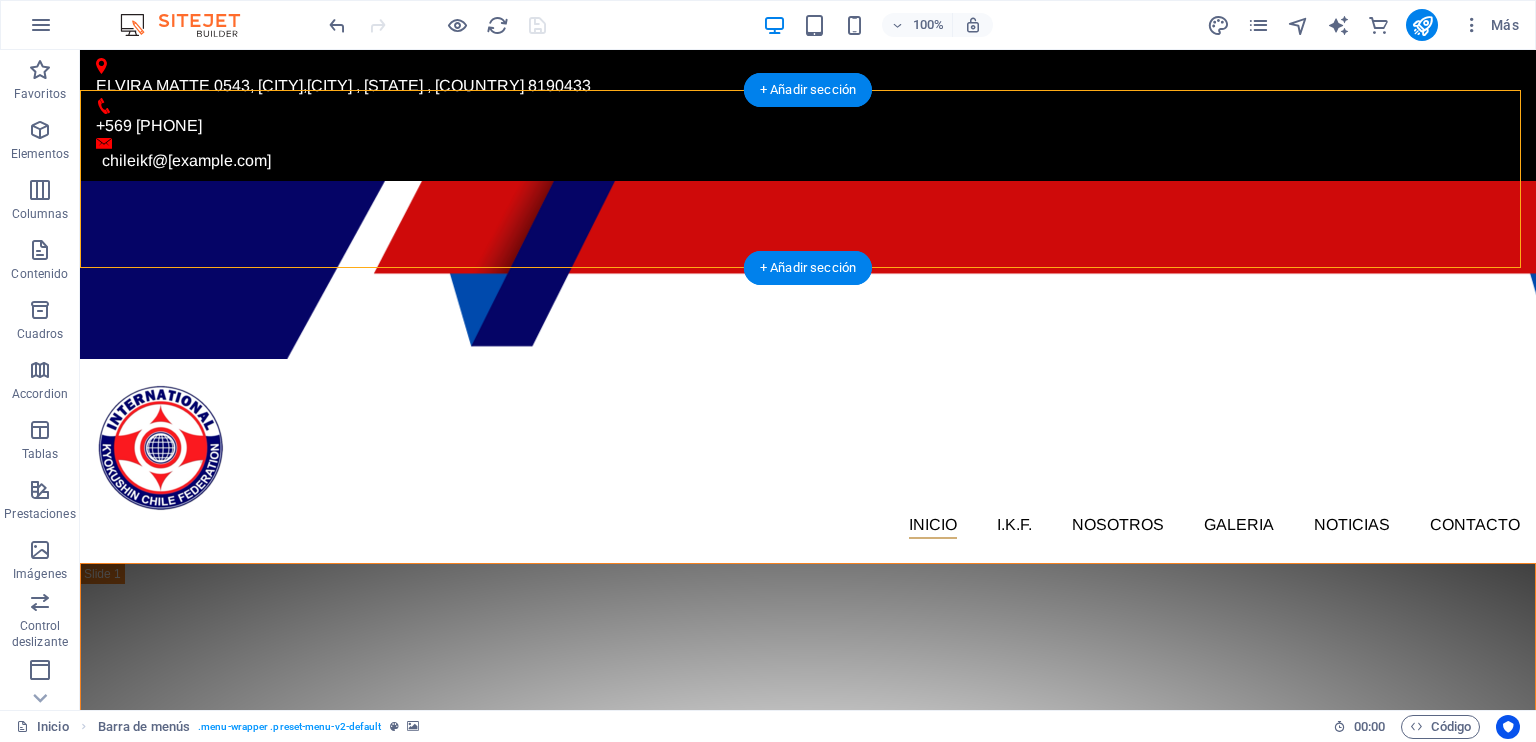 click at bounding box center [808, 270] 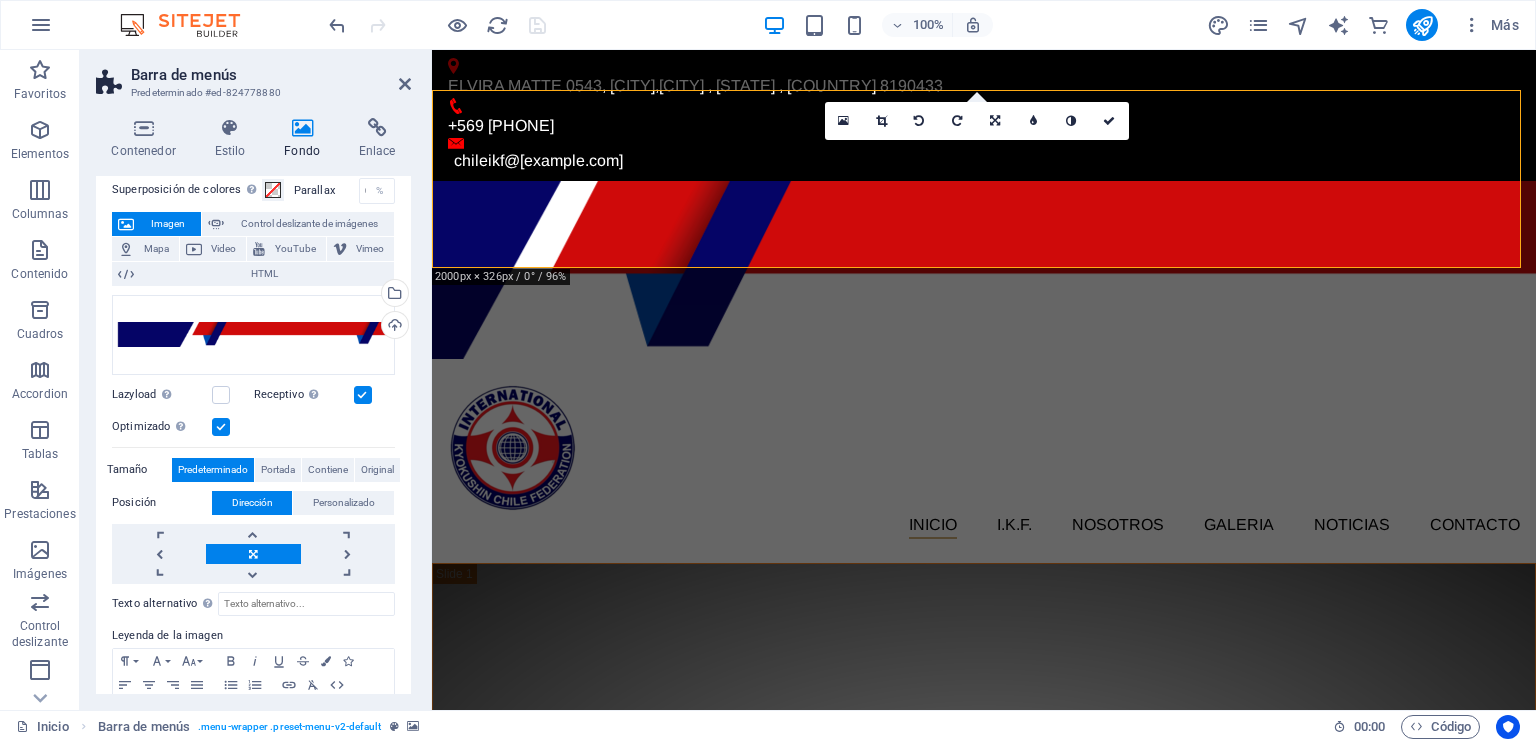 scroll, scrollTop: 163, scrollLeft: 0, axis: vertical 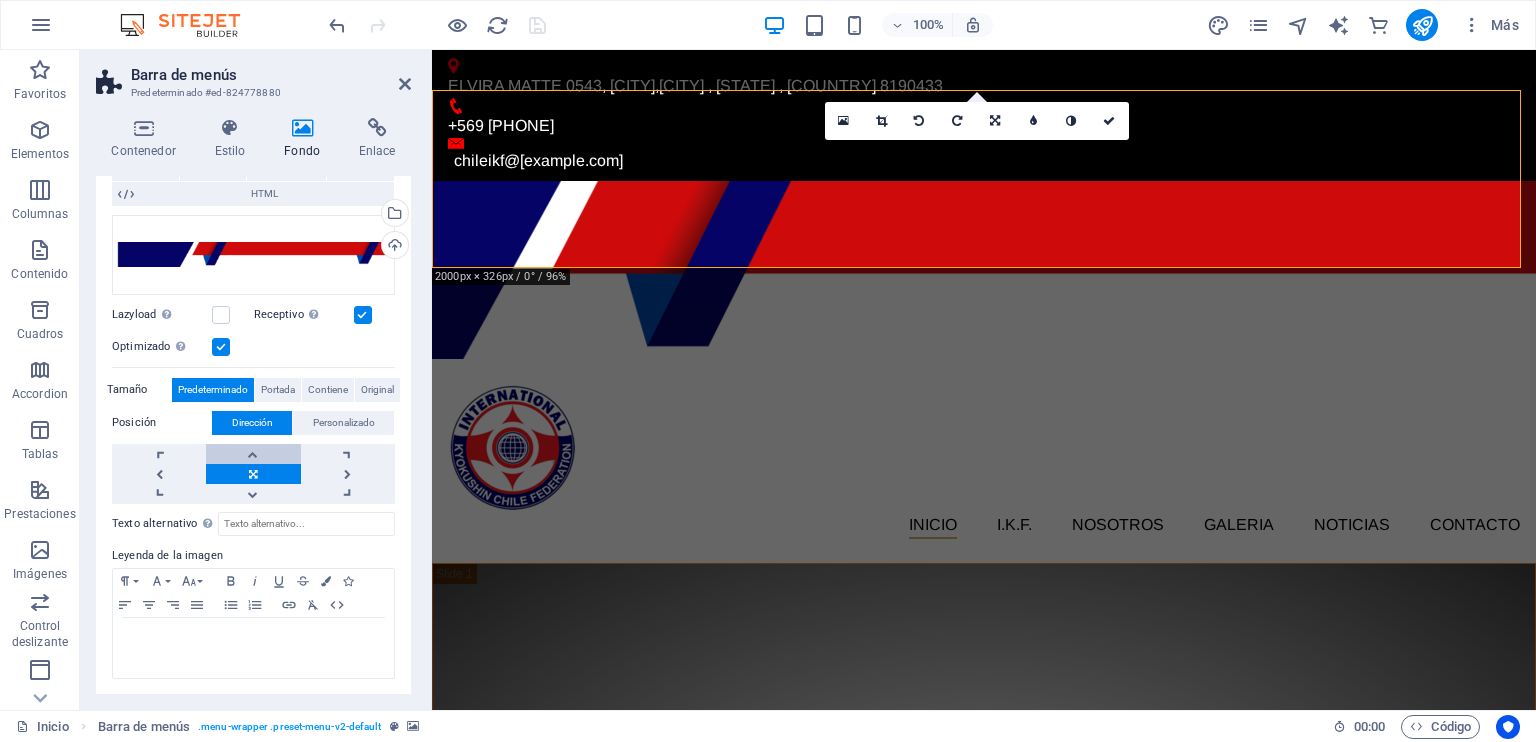 click at bounding box center [253, 454] 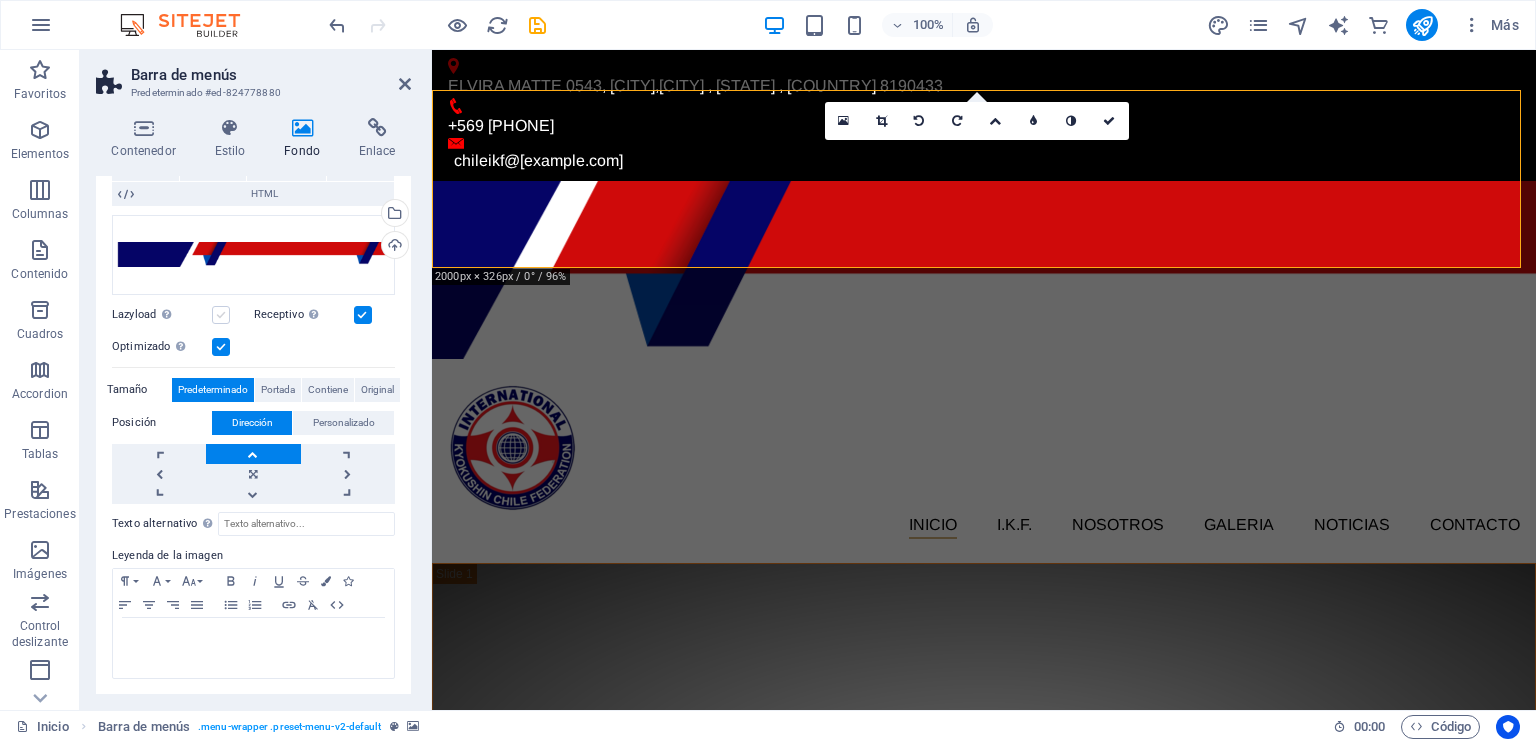 click at bounding box center [221, 315] 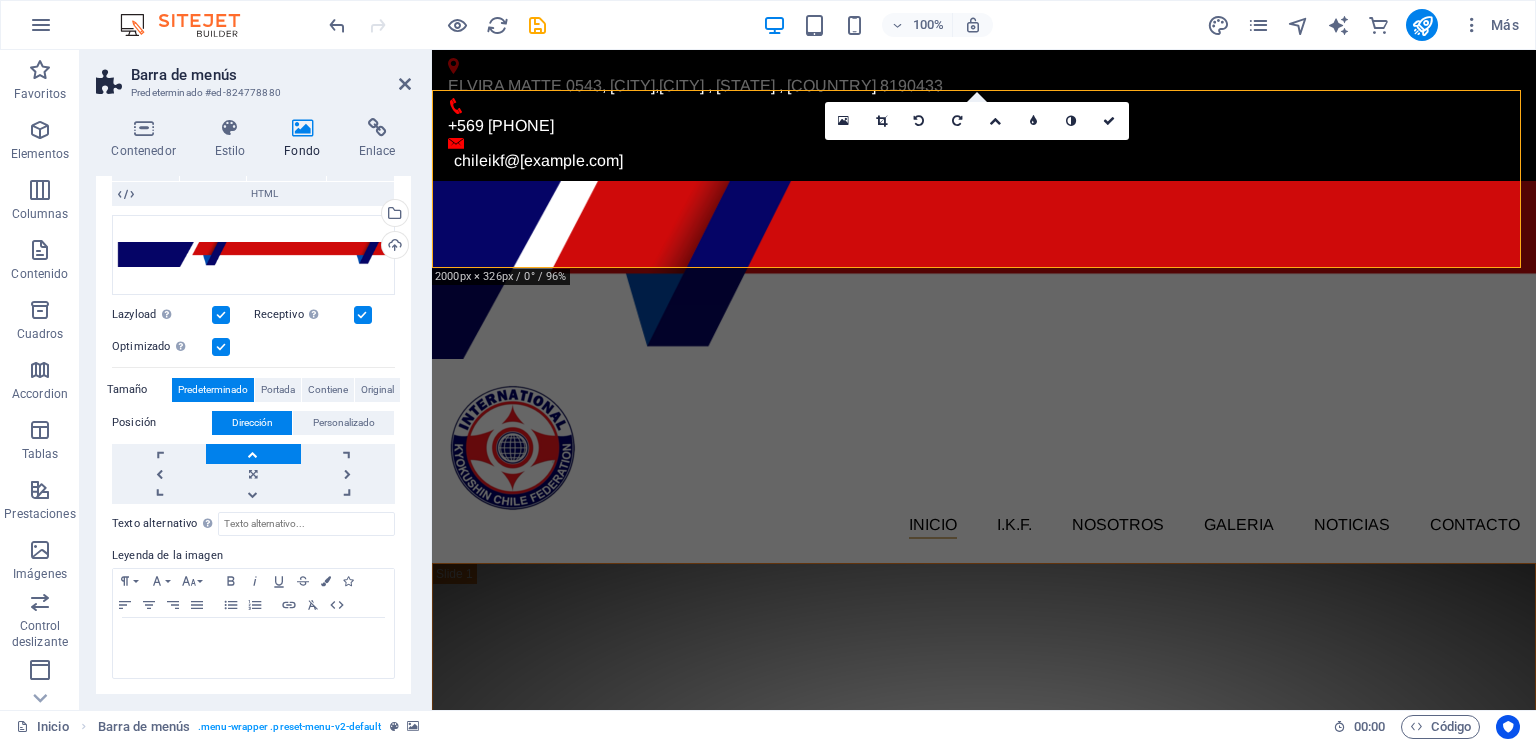 click at bounding box center (221, 315) 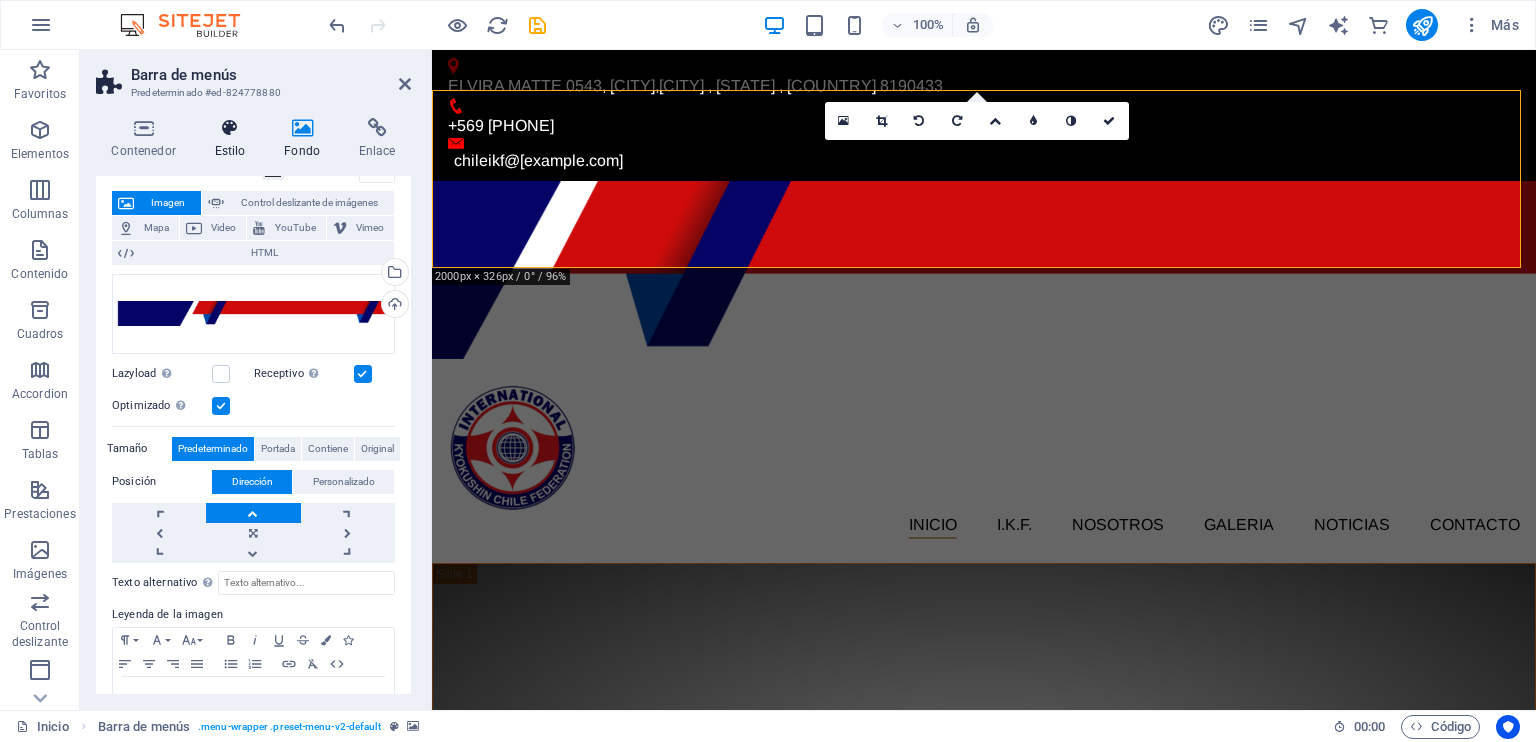 scroll, scrollTop: 63, scrollLeft: 0, axis: vertical 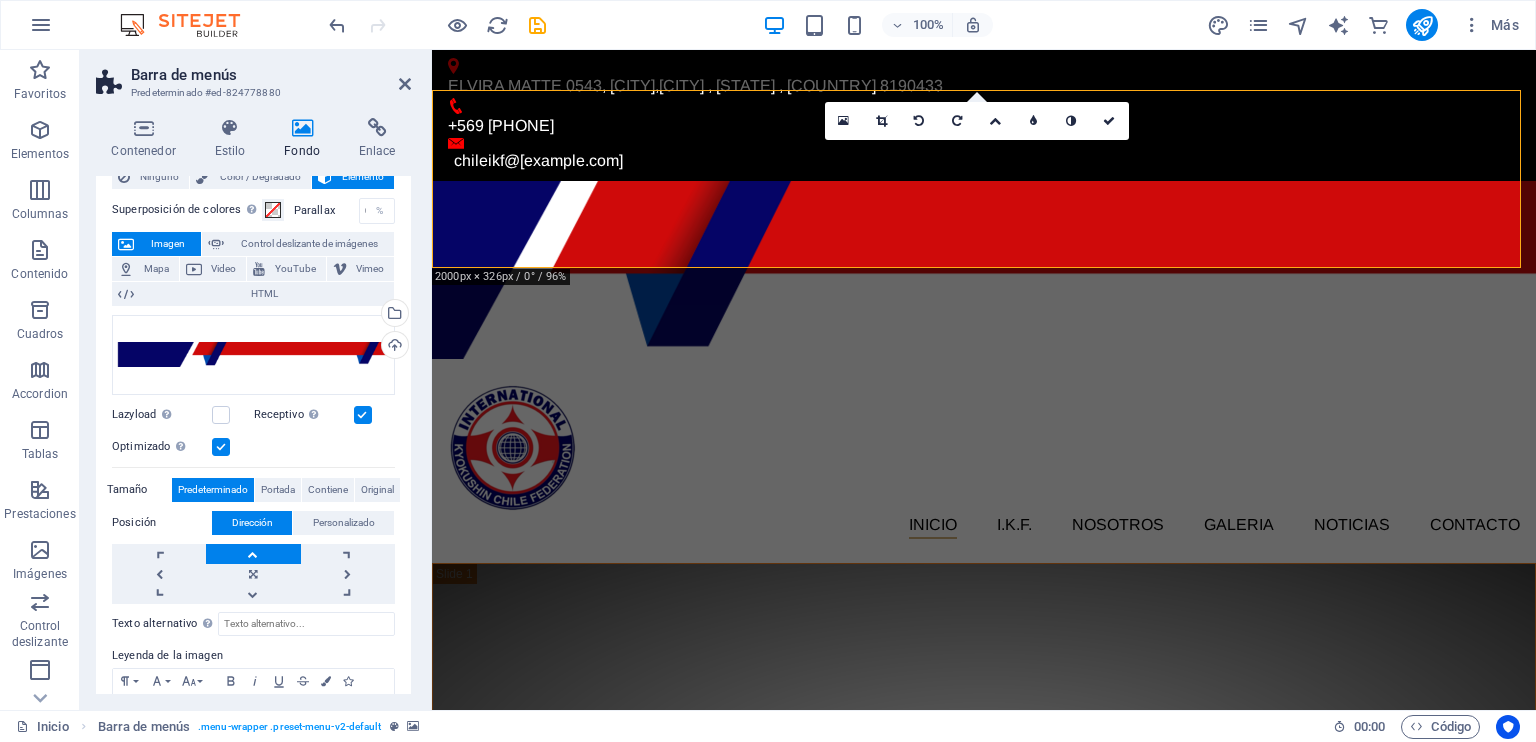 click at bounding box center (302, 128) 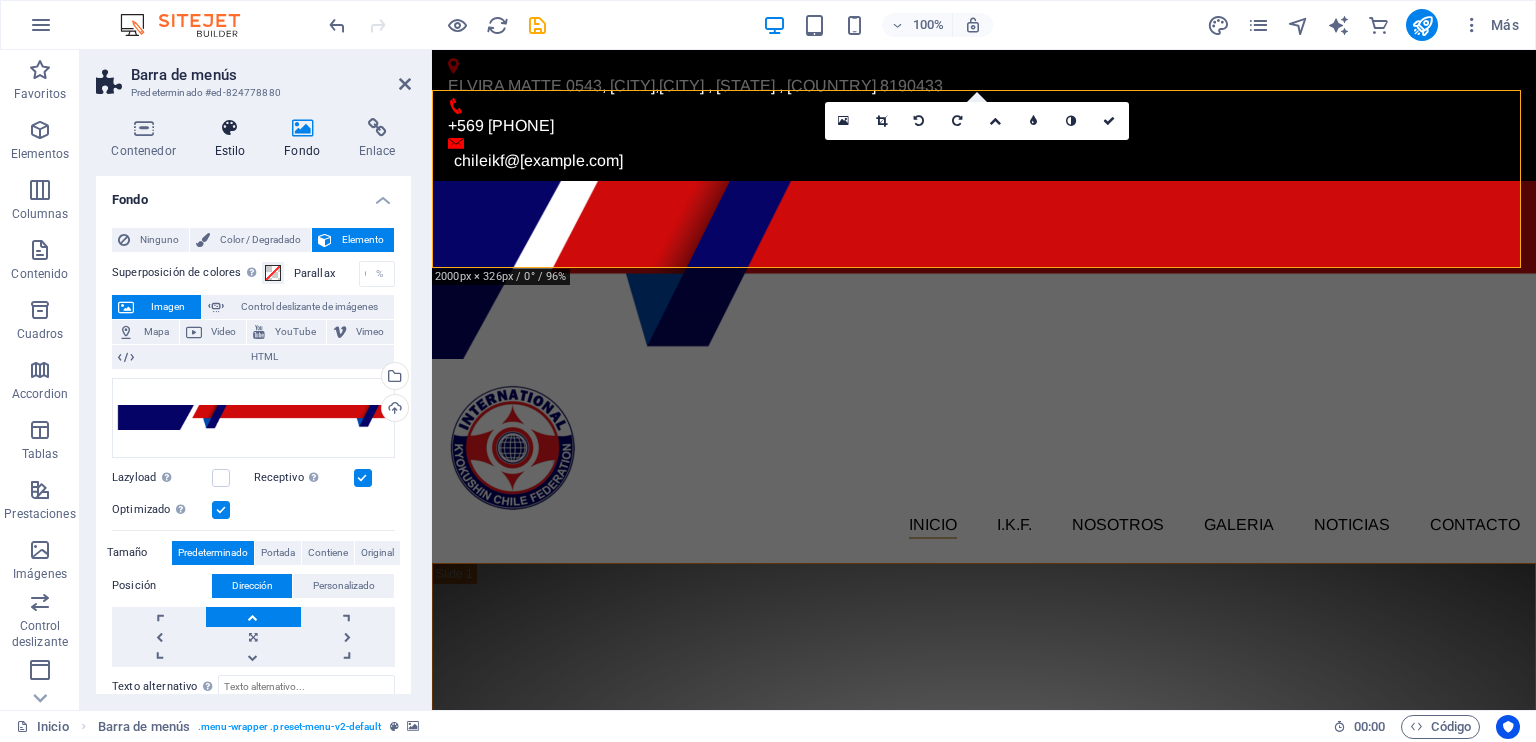 click on "Estilo" at bounding box center (234, 139) 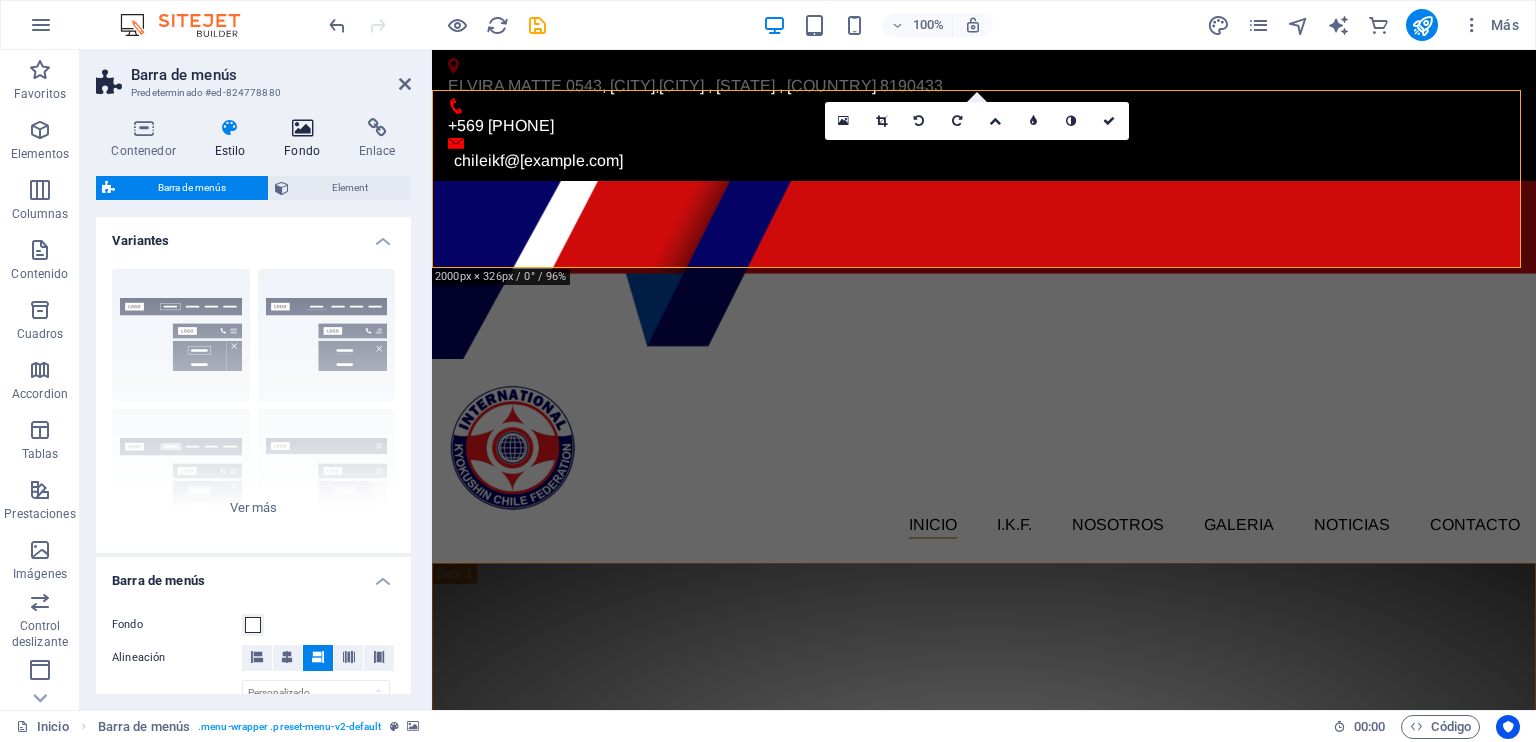 click on "Fondo" at bounding box center [306, 139] 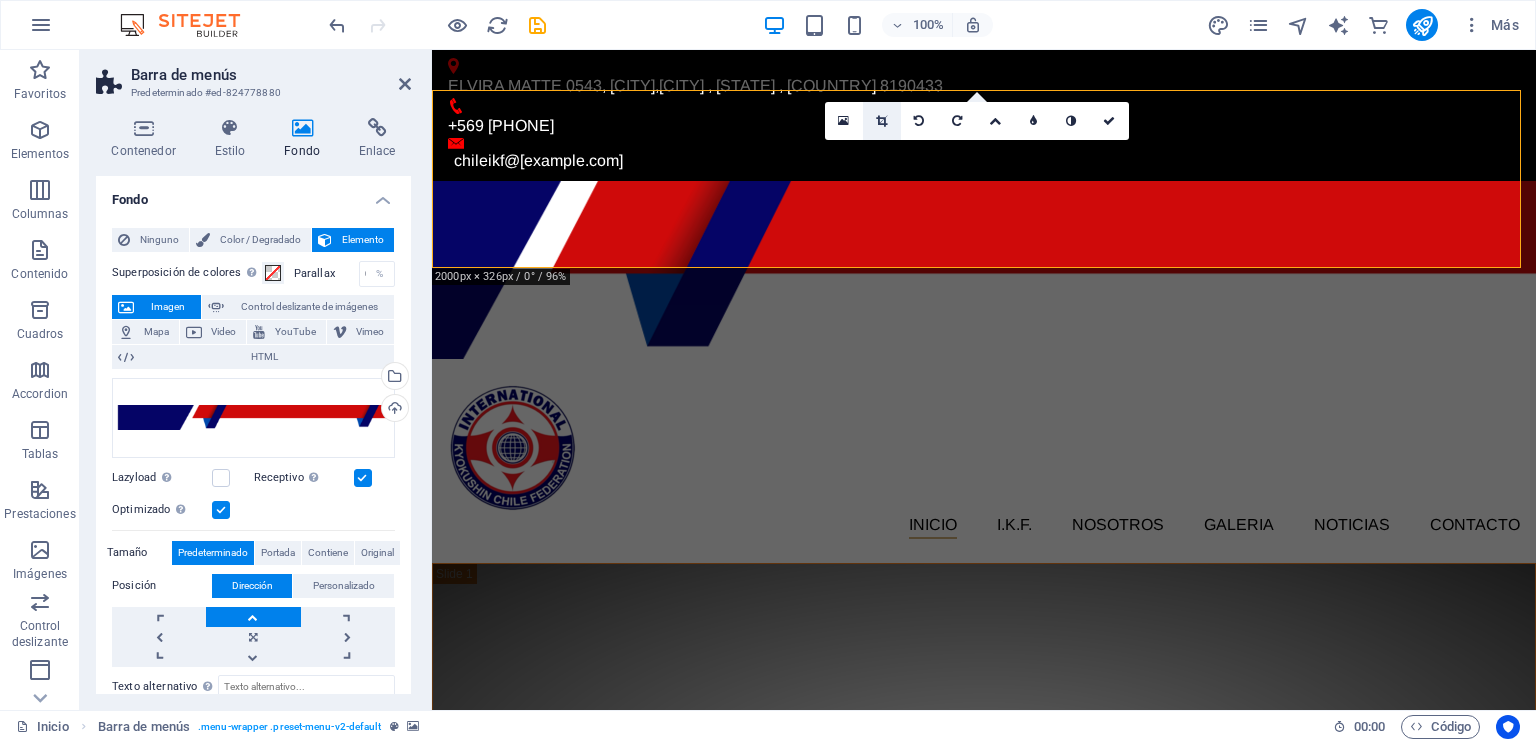 click at bounding box center (882, 121) 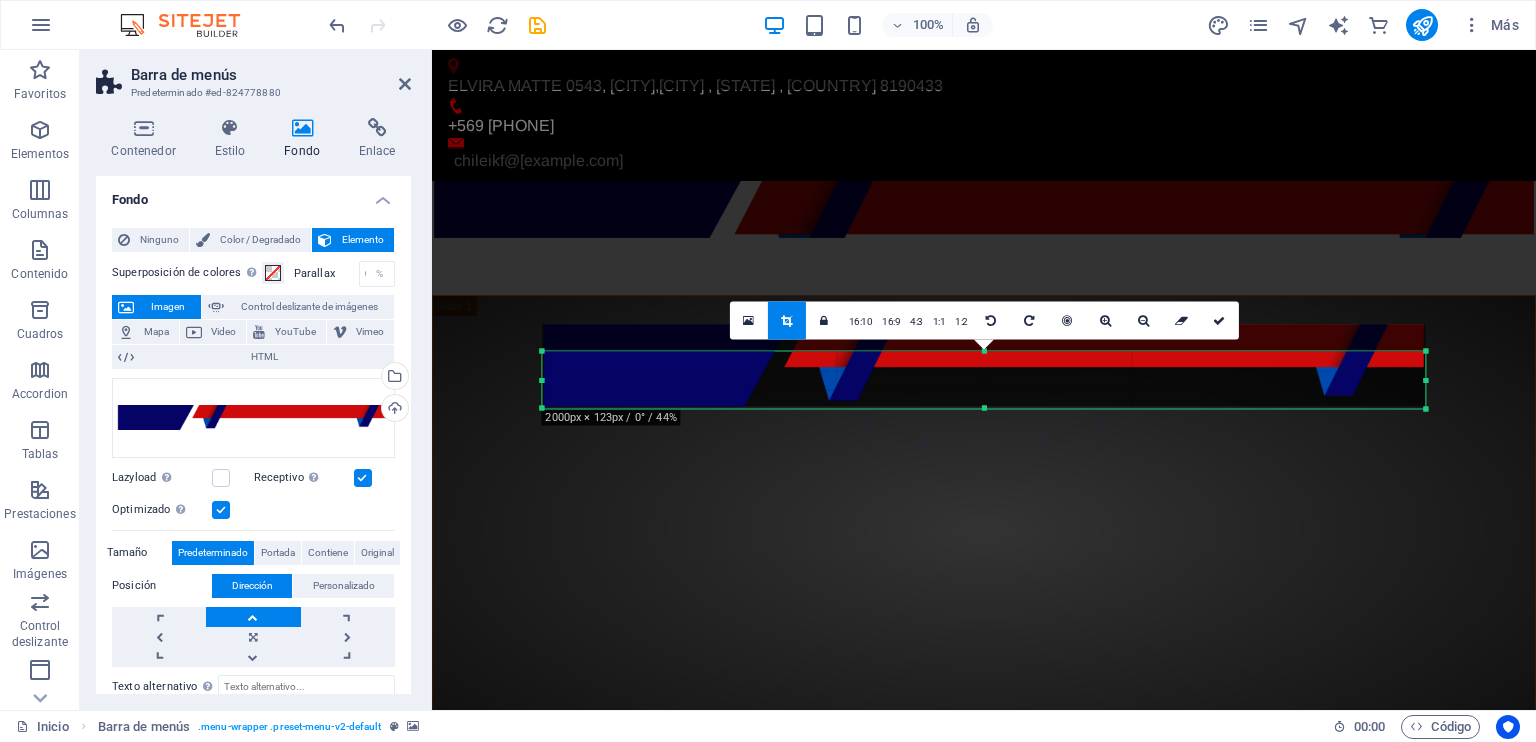 drag, startPoint x: 984, startPoint y: 342, endPoint x: 983, endPoint y: 369, distance: 27.018513 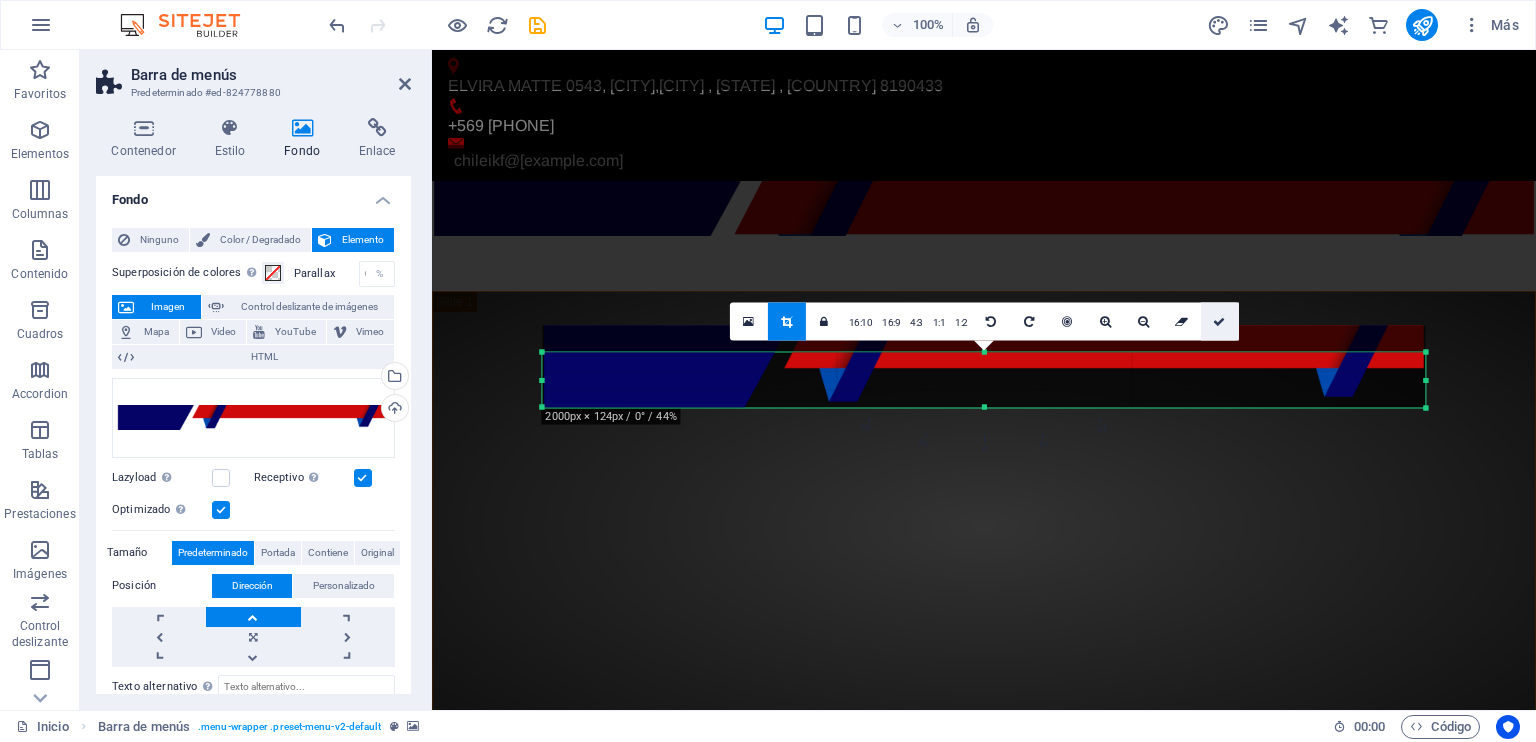 click at bounding box center (1219, 322) 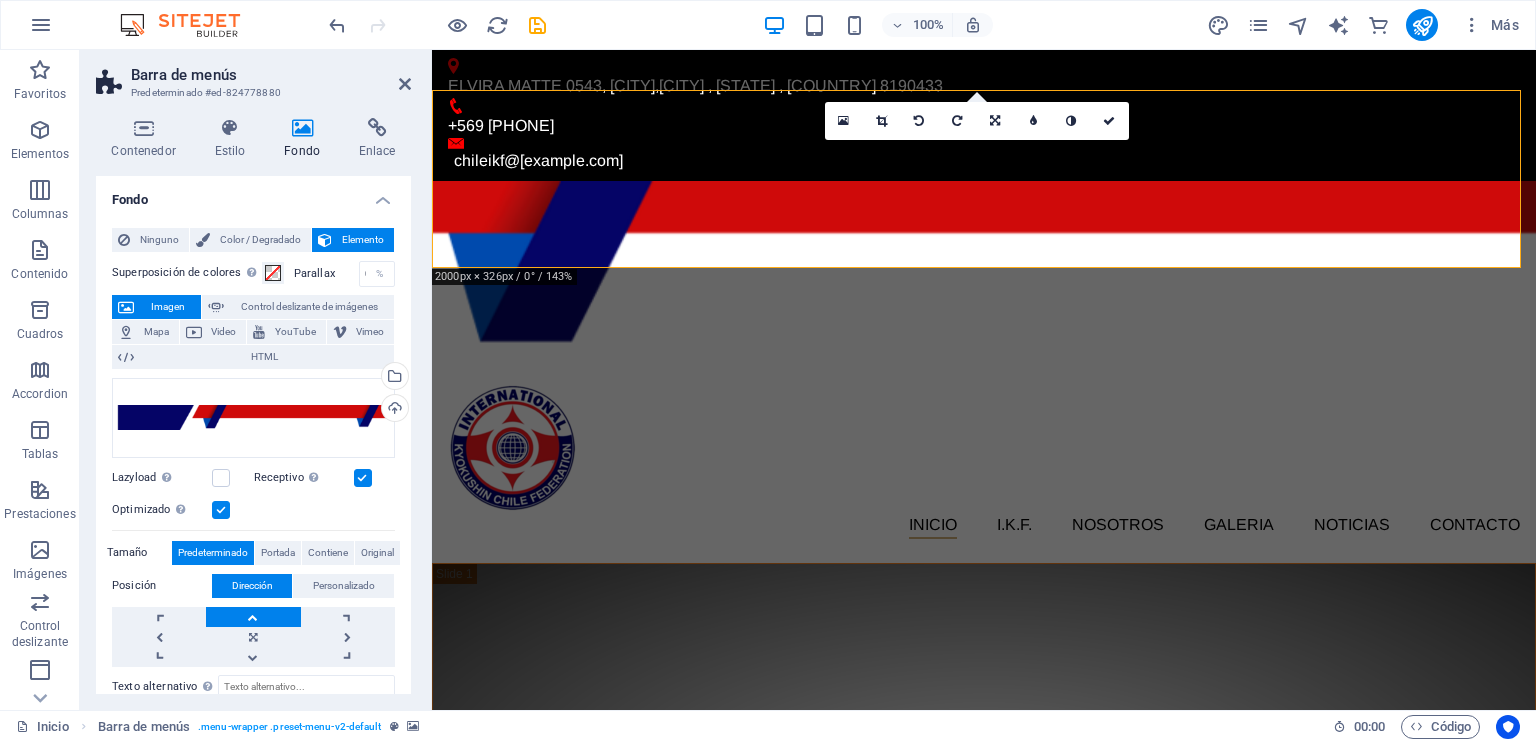 drag, startPoint x: 799, startPoint y: 252, endPoint x: 46, endPoint y: 207, distance: 754.34344 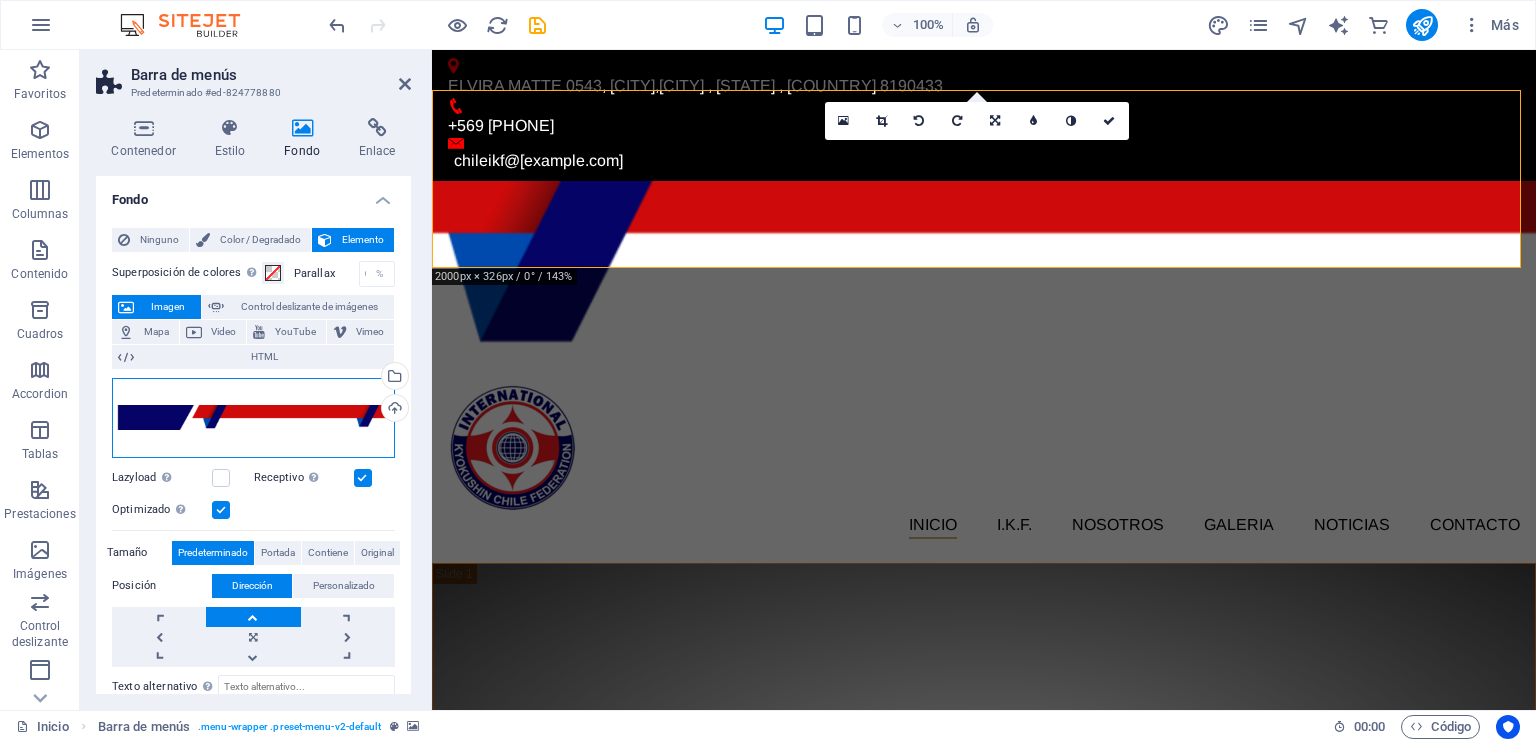 click on "Arrastra archivos aquí, haz clic para escoger archivos o  selecciona archivos de Archivos o de nuestra galería gratuita de fotos y vídeos" at bounding box center [253, 418] 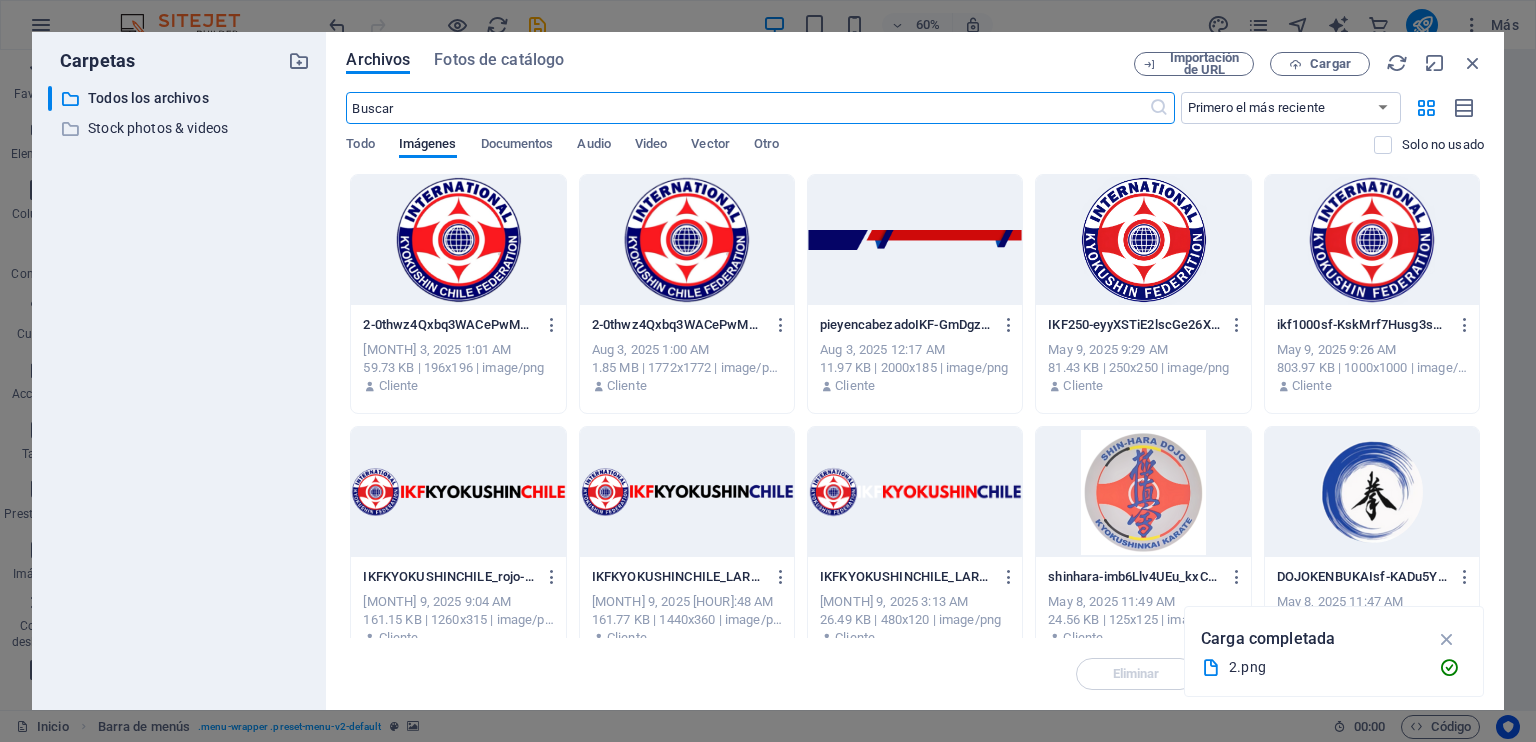 click at bounding box center (915, 240) 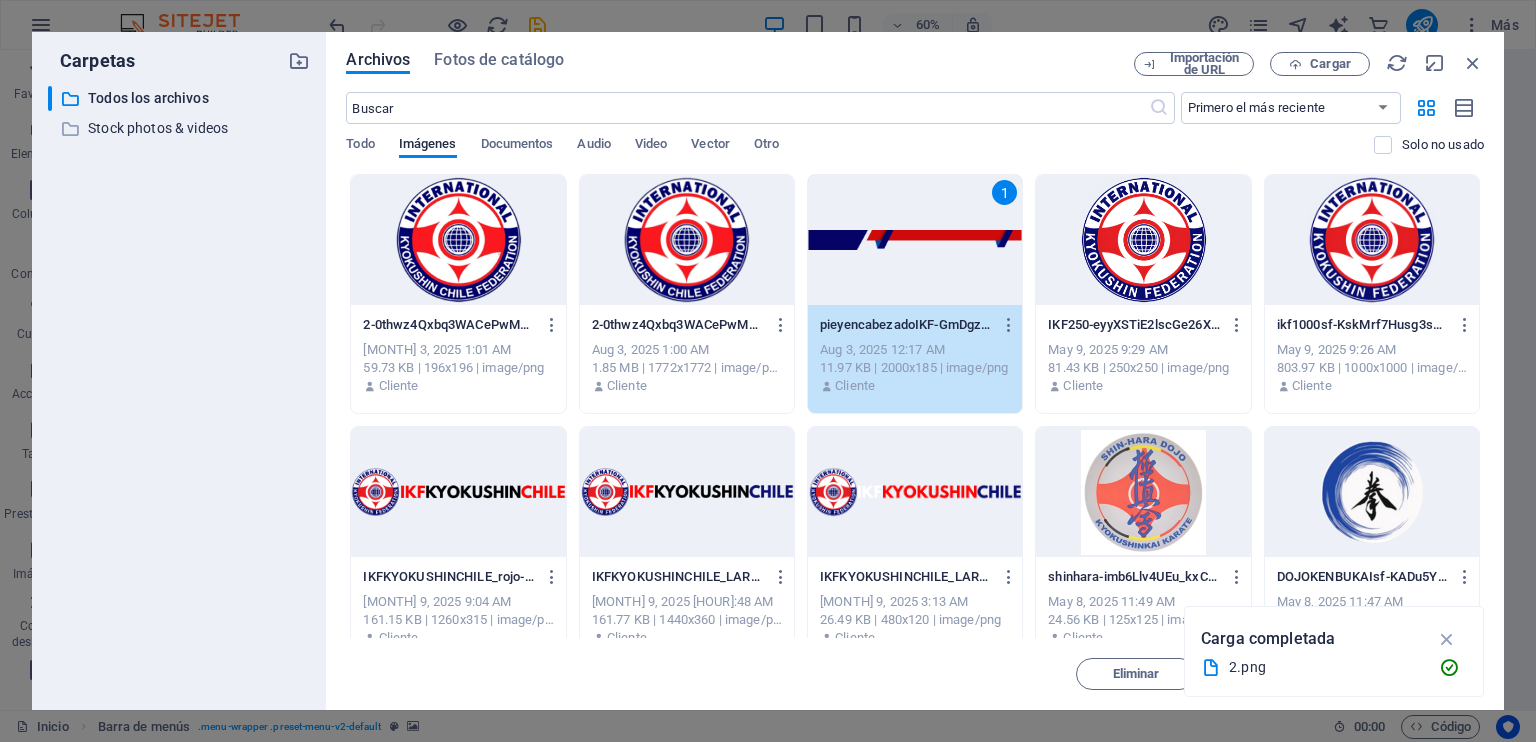 click on "1" at bounding box center (915, 240) 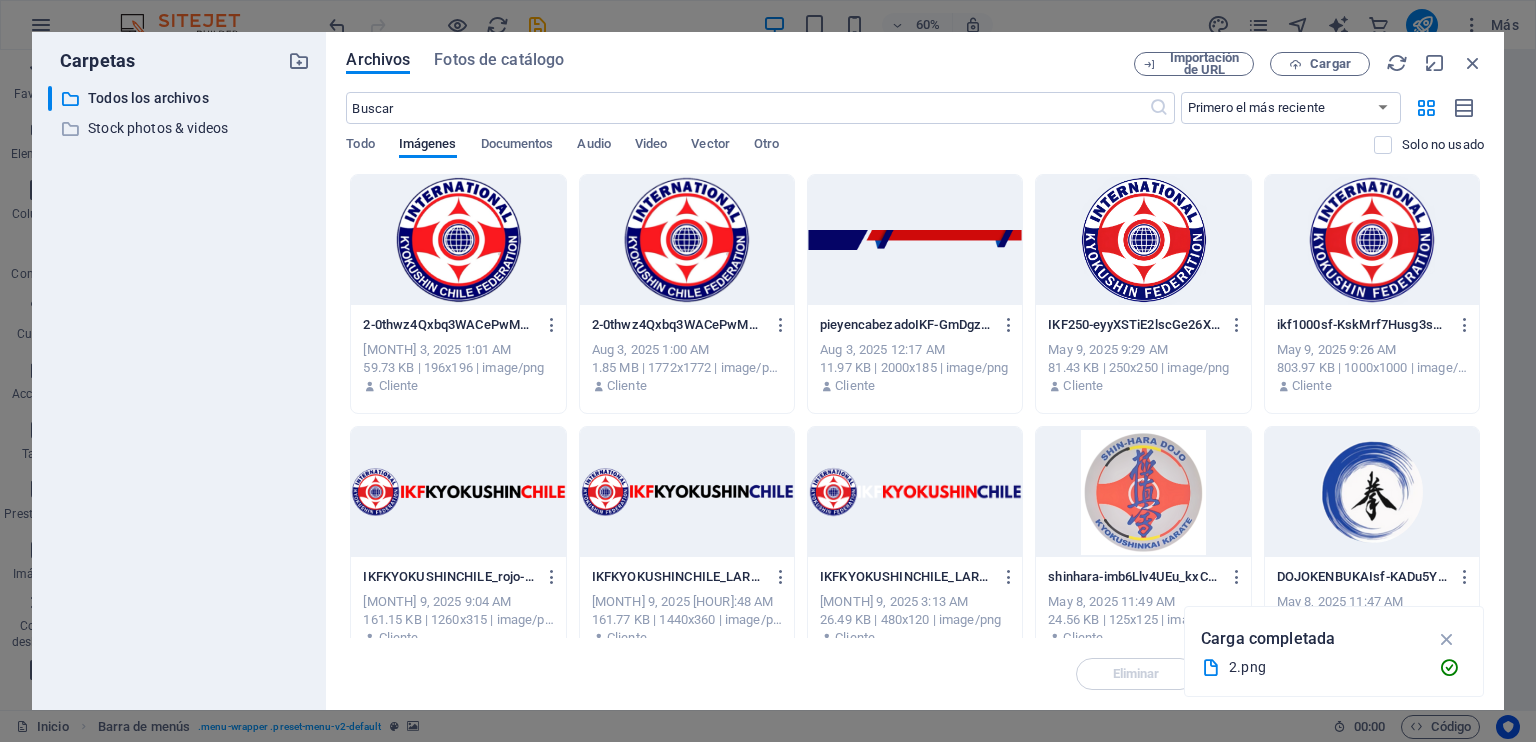 click at bounding box center (915, 240) 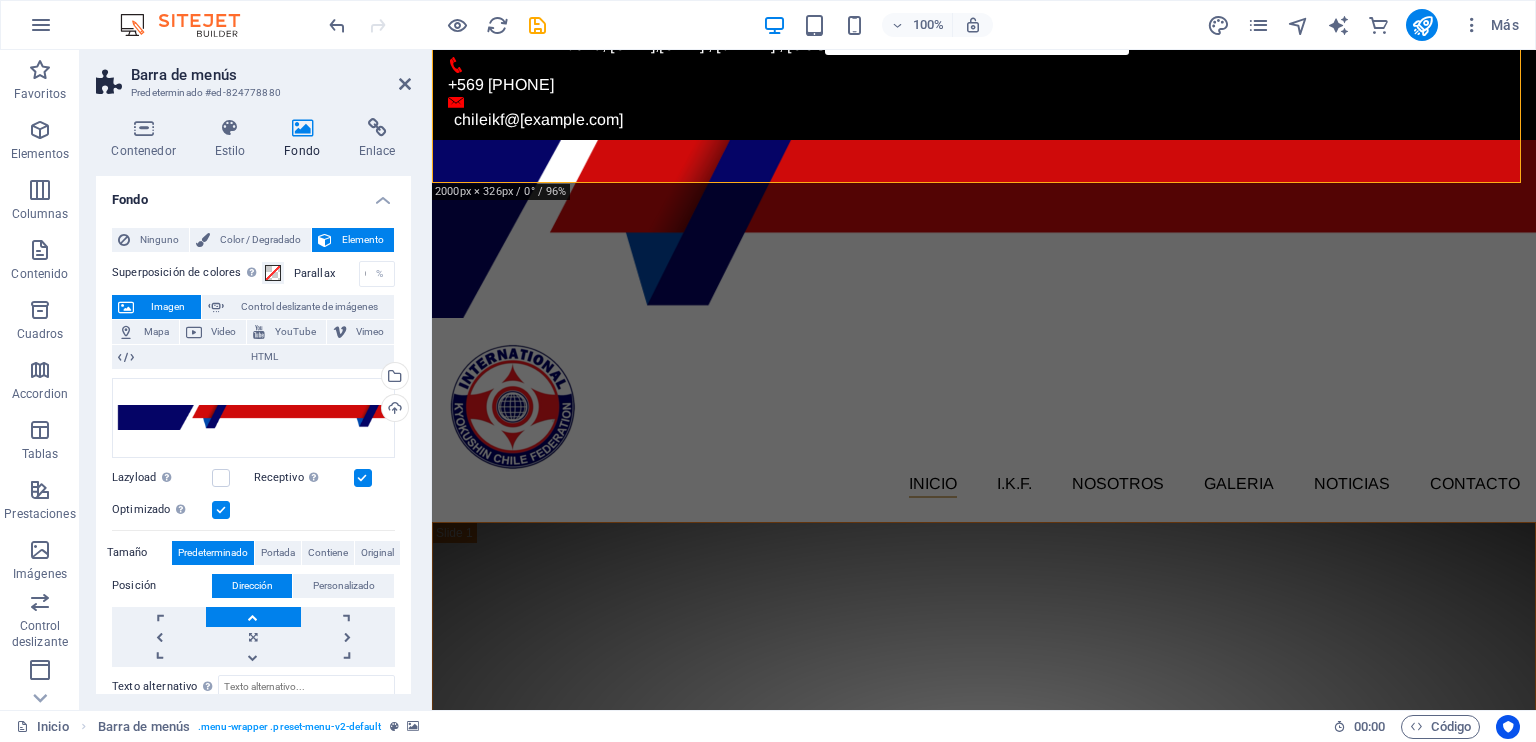 scroll, scrollTop: 0, scrollLeft: 0, axis: both 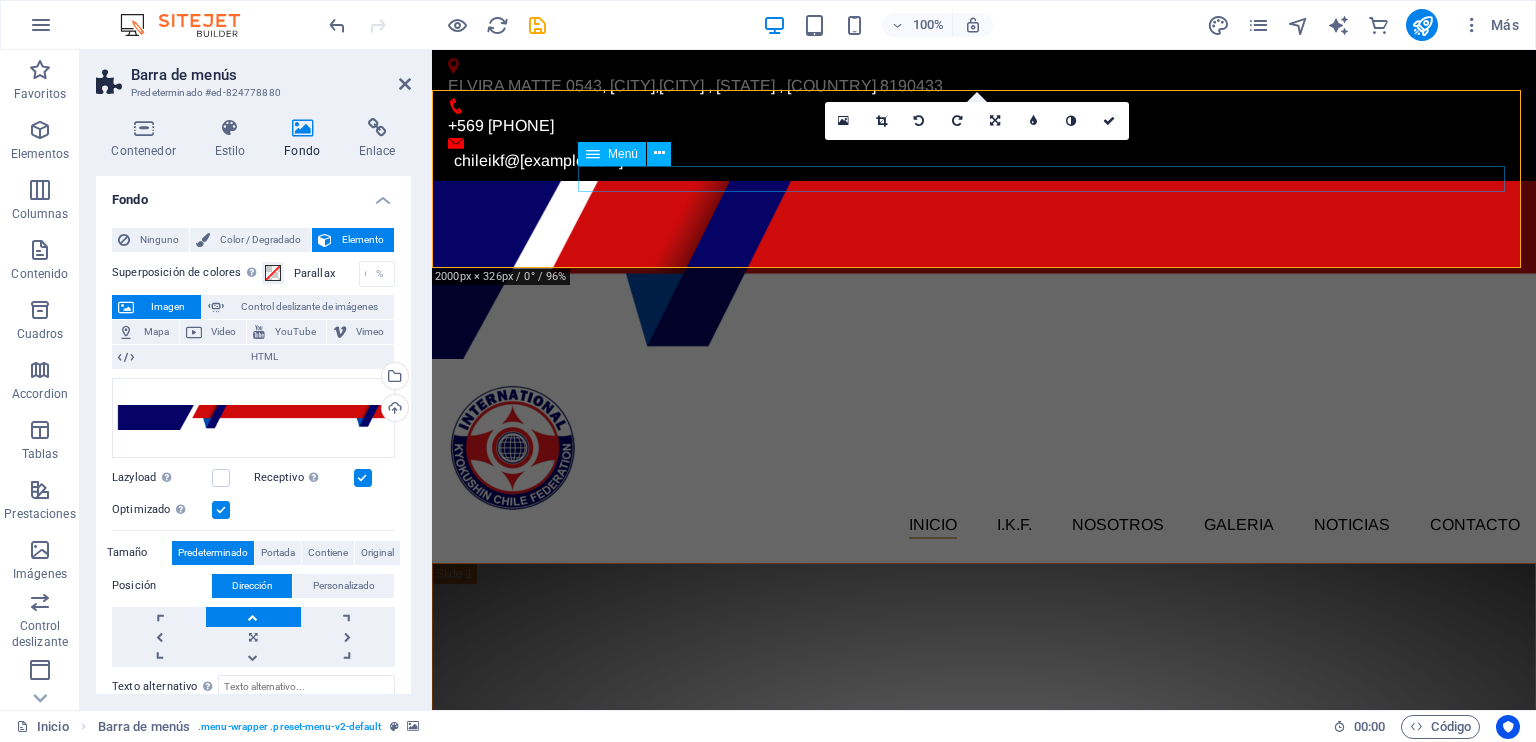 click on "INICIO I.K.F. IKF HOMBU PRESIDENTE IKF NOSOTROS GALERIA NOTICIAS Contacto" at bounding box center [984, 526] 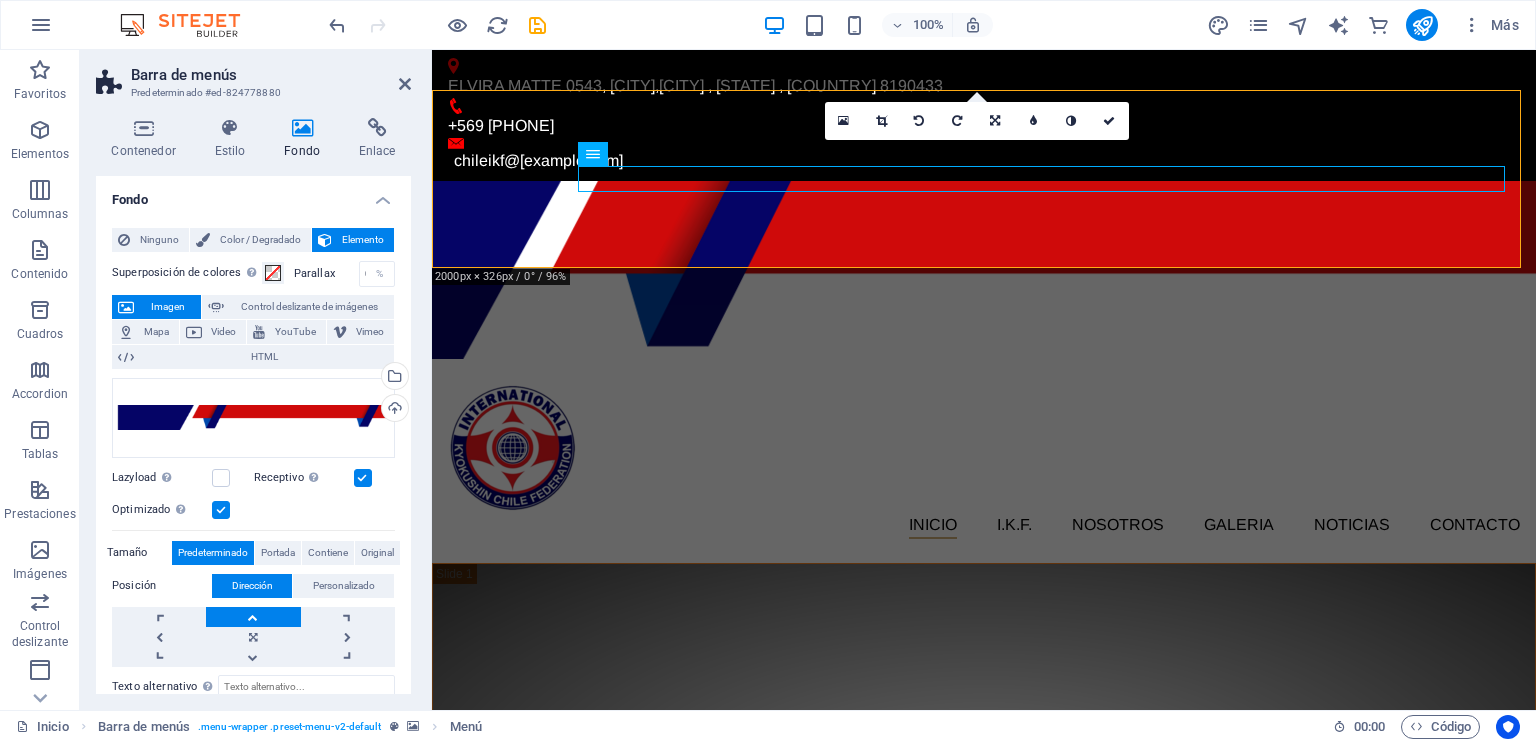 click at bounding box center (984, 270) 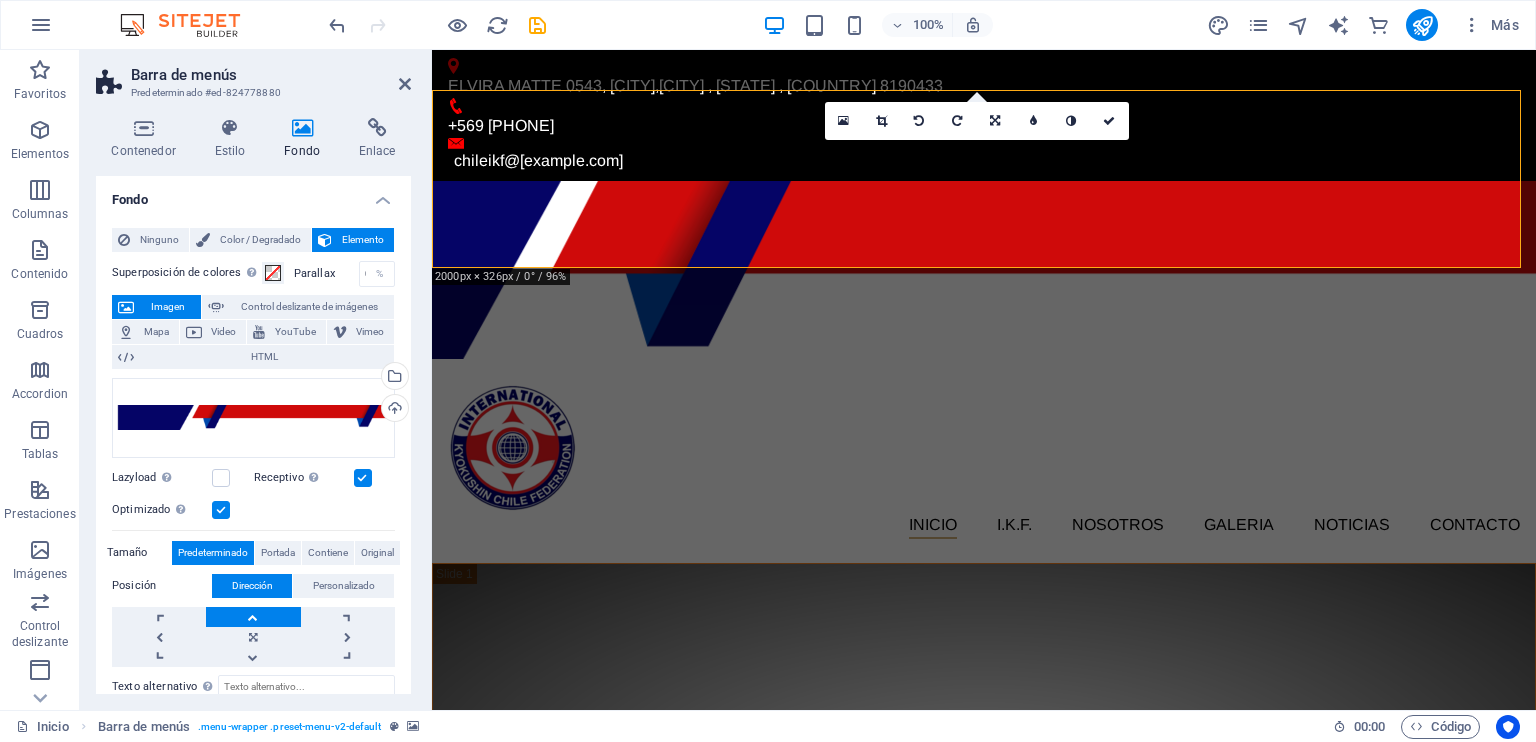 click at bounding box center (984, 270) 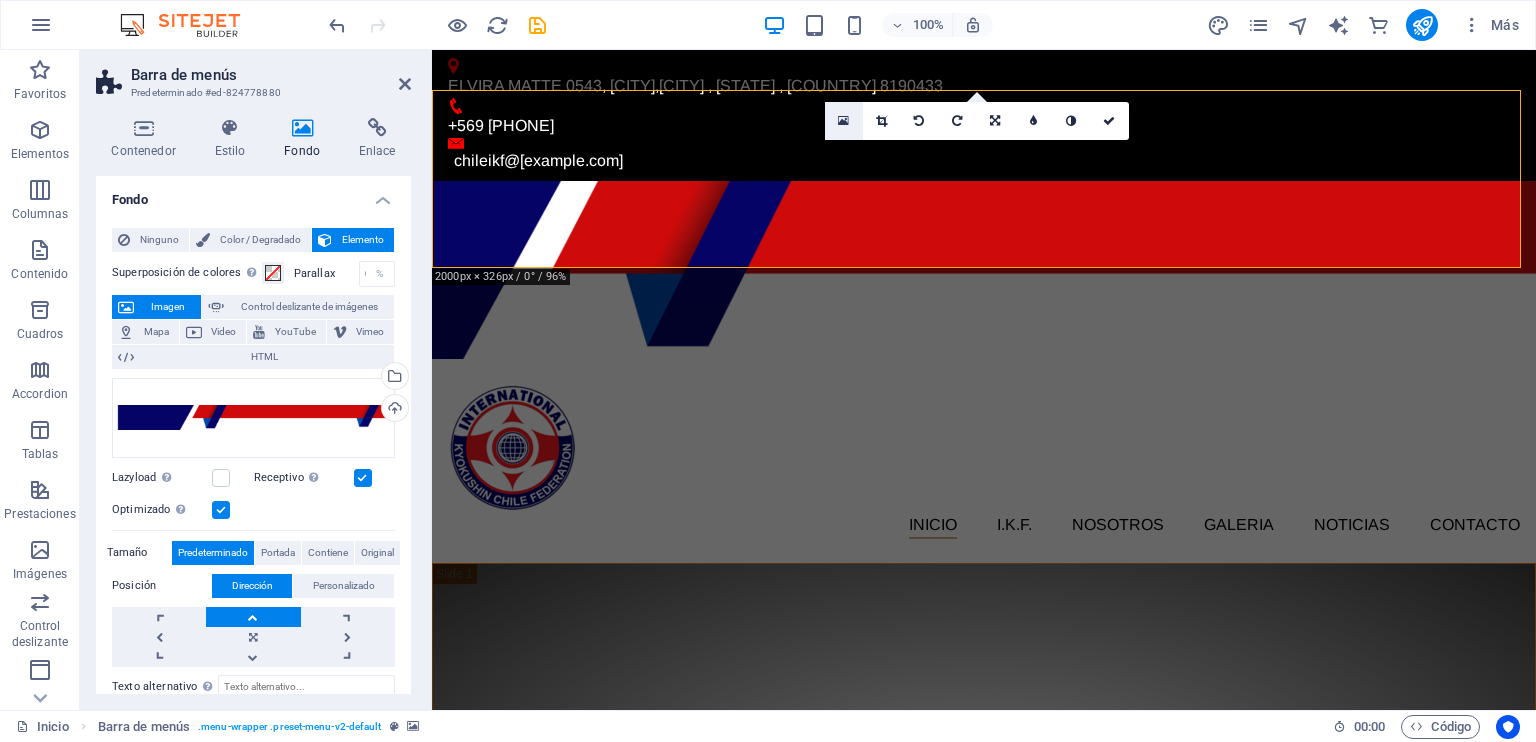 click at bounding box center [843, 121] 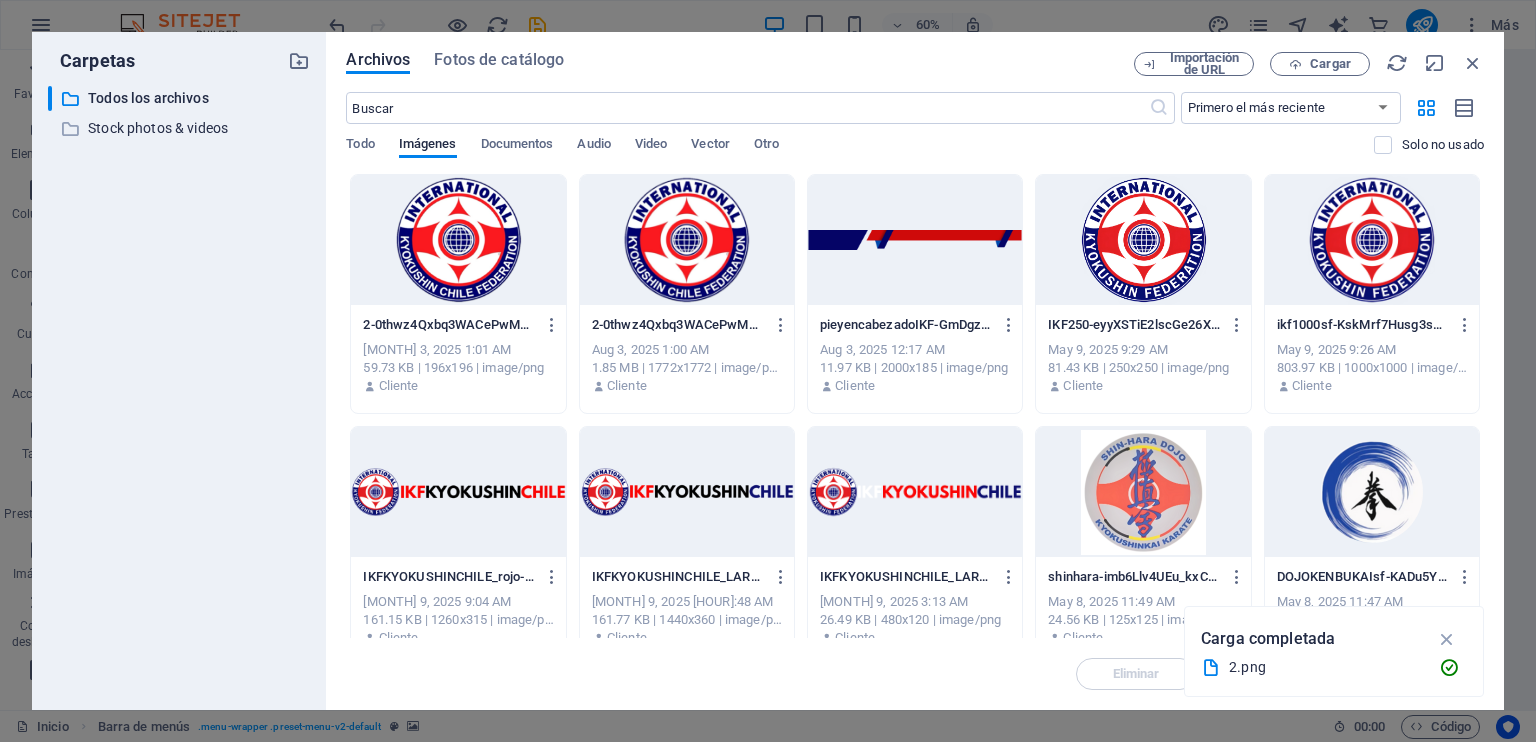 click at bounding box center (915, 240) 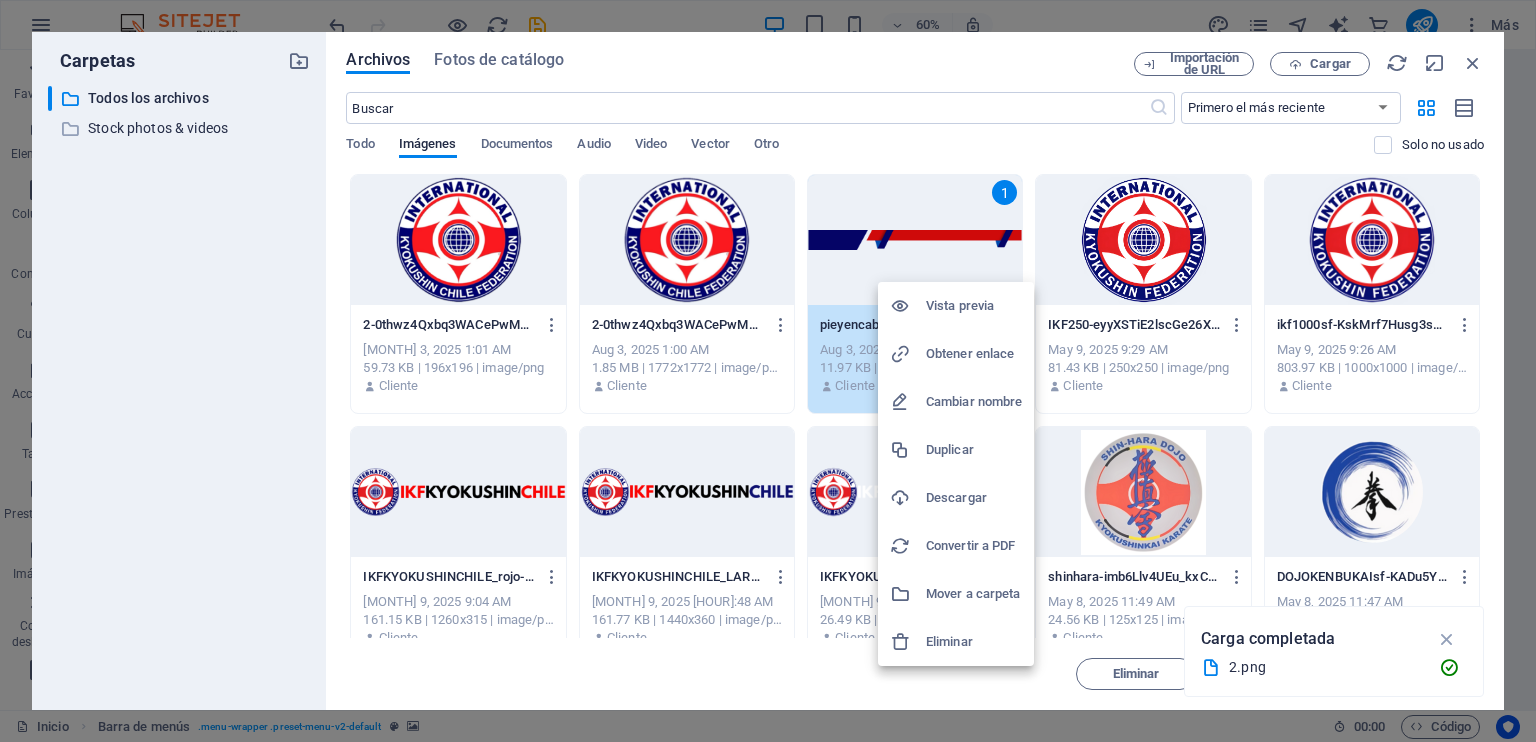 click on "Duplicar" at bounding box center (974, 450) 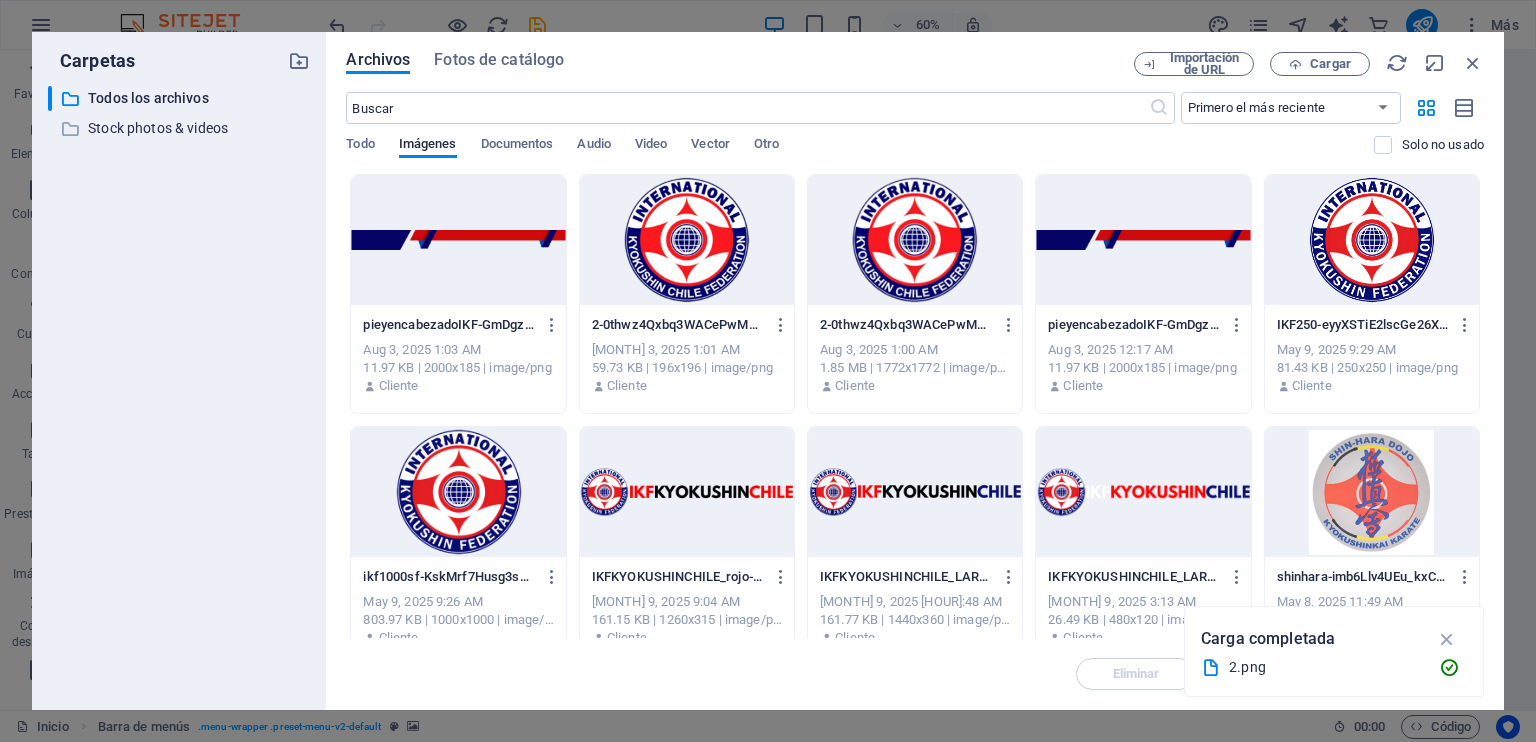 click at bounding box center (458, 240) 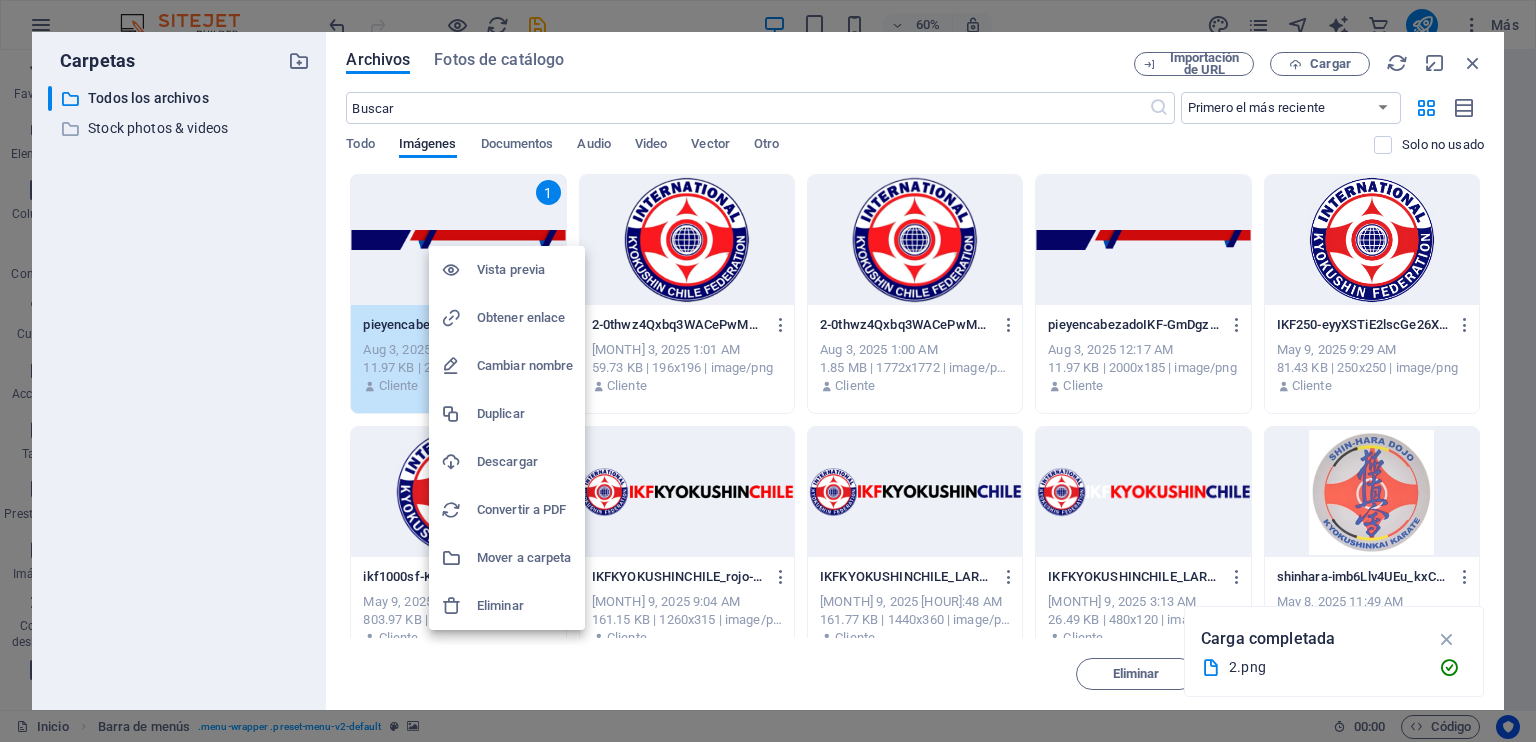 click at bounding box center (768, 371) 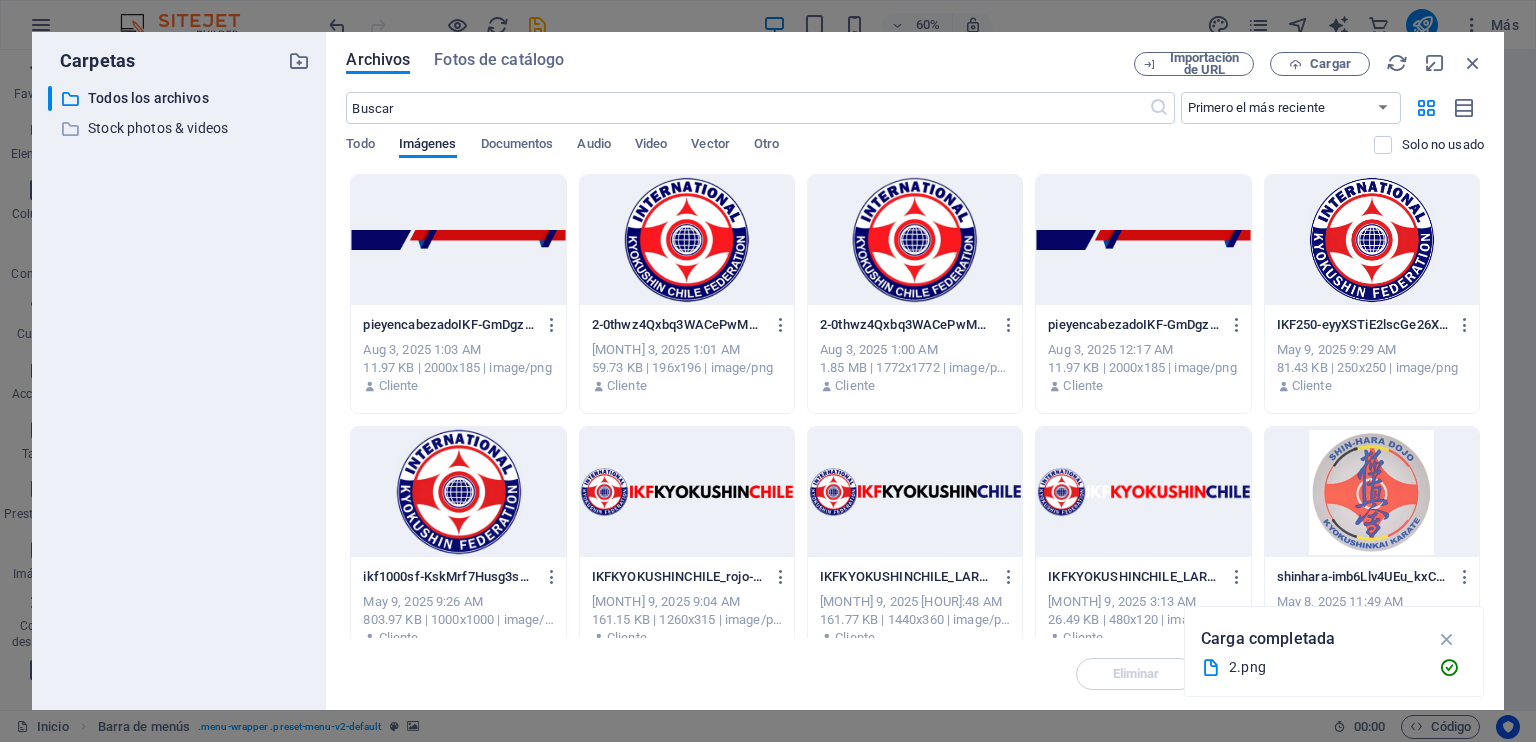 click on "Vista previa Obtener enlace Cambiar nombre Duplicar Descargar Convertir a PDF Mover a carpeta Eliminar" at bounding box center (768, 377) 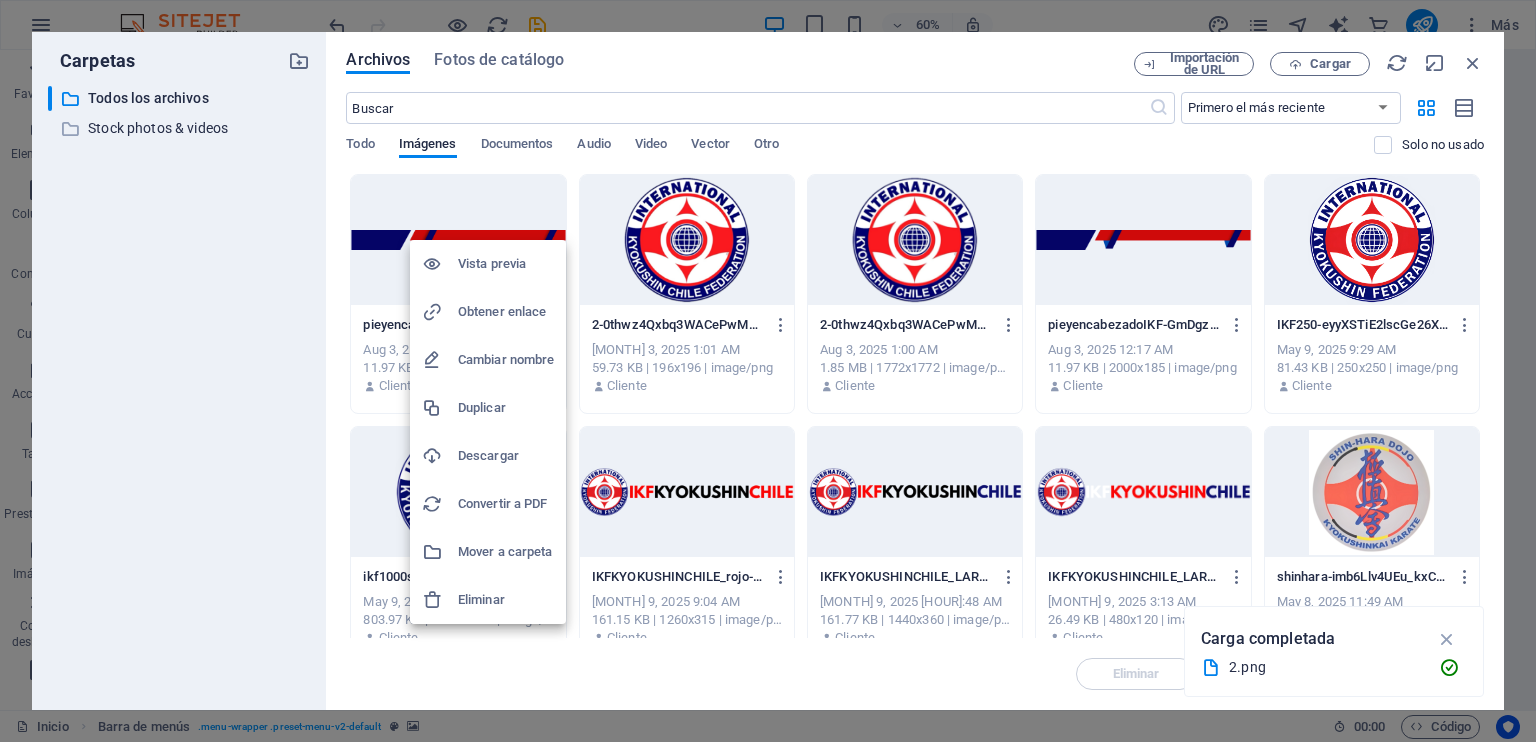 click on "Vista previa" at bounding box center (506, 264) 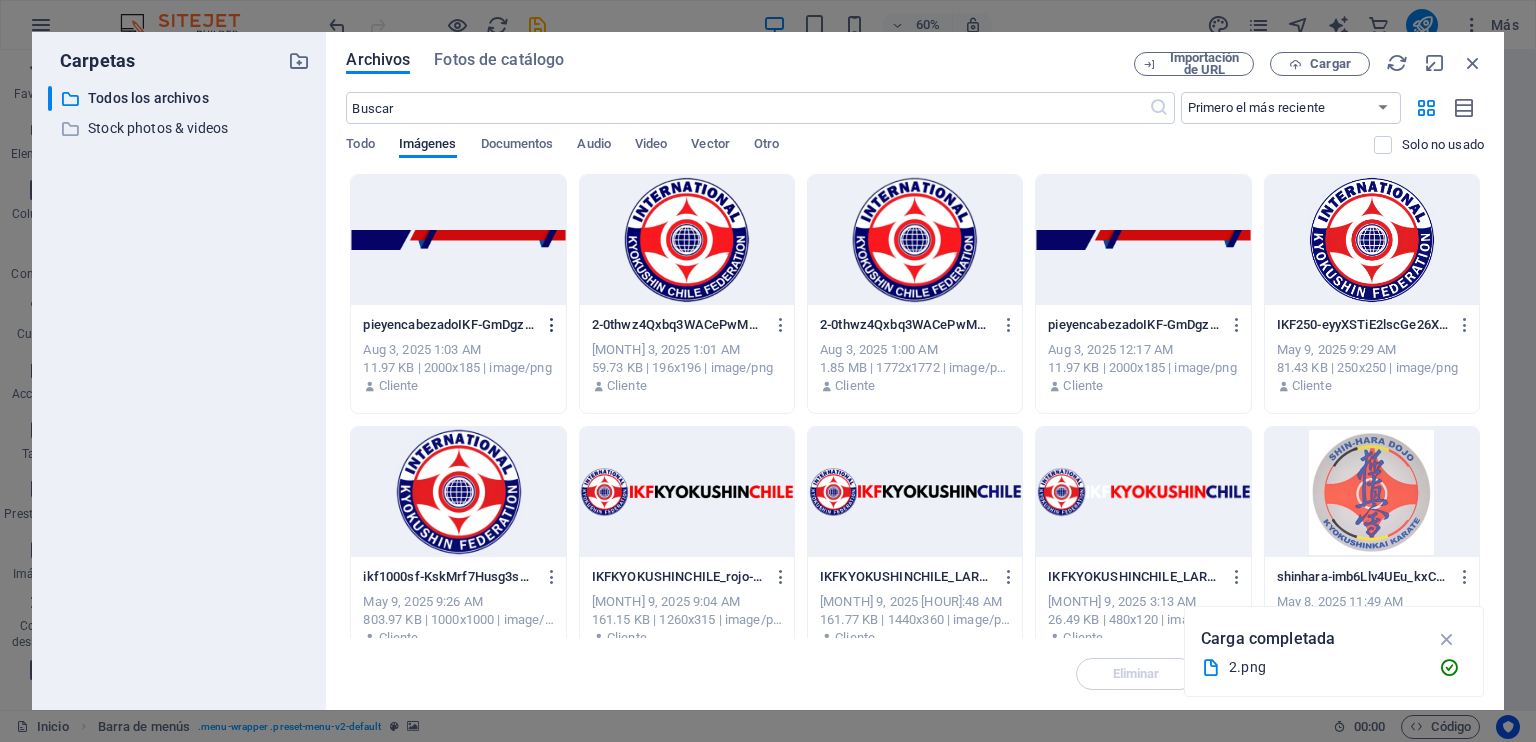 click at bounding box center [552, 325] 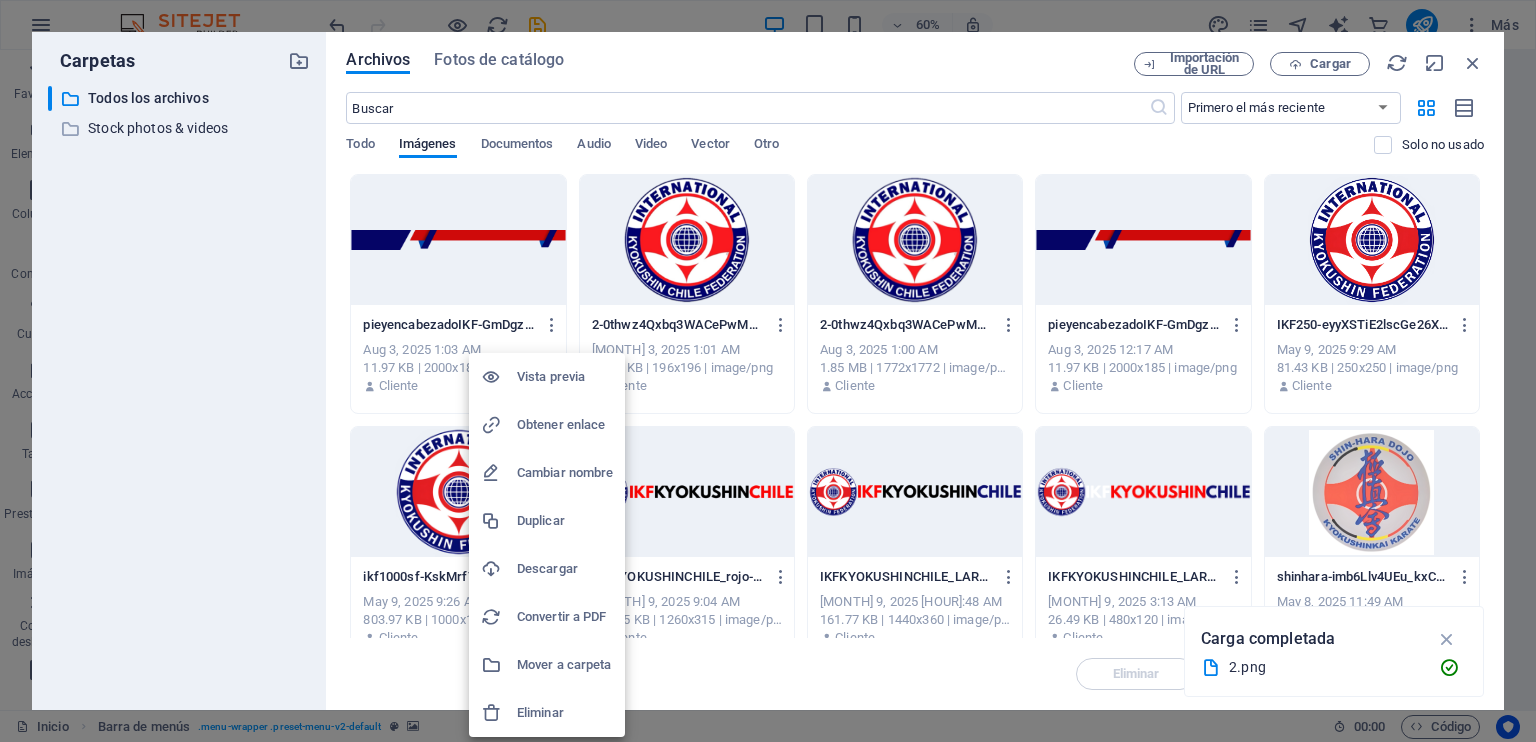 click on "Eliminar" at bounding box center (565, 713) 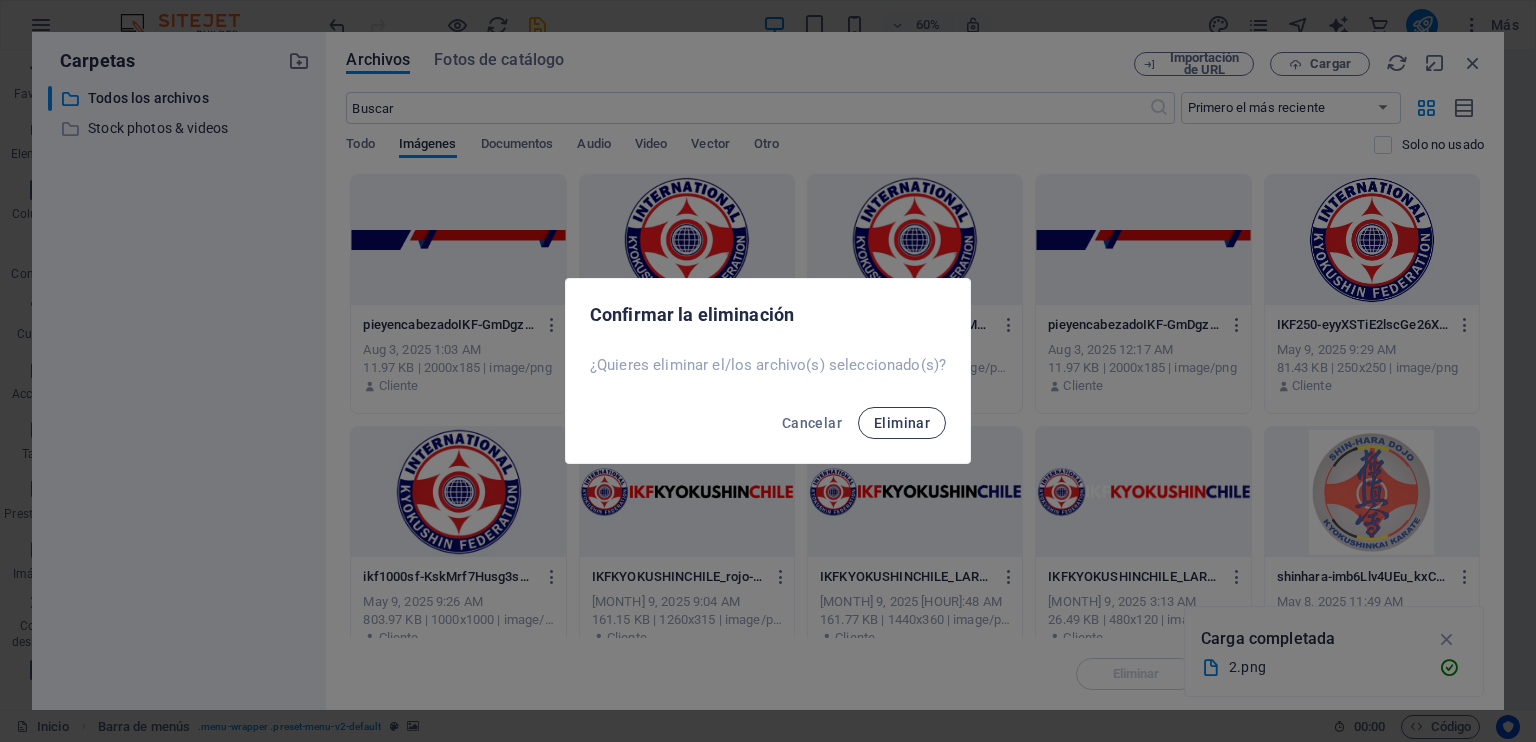 click on "Eliminar" at bounding box center [902, 423] 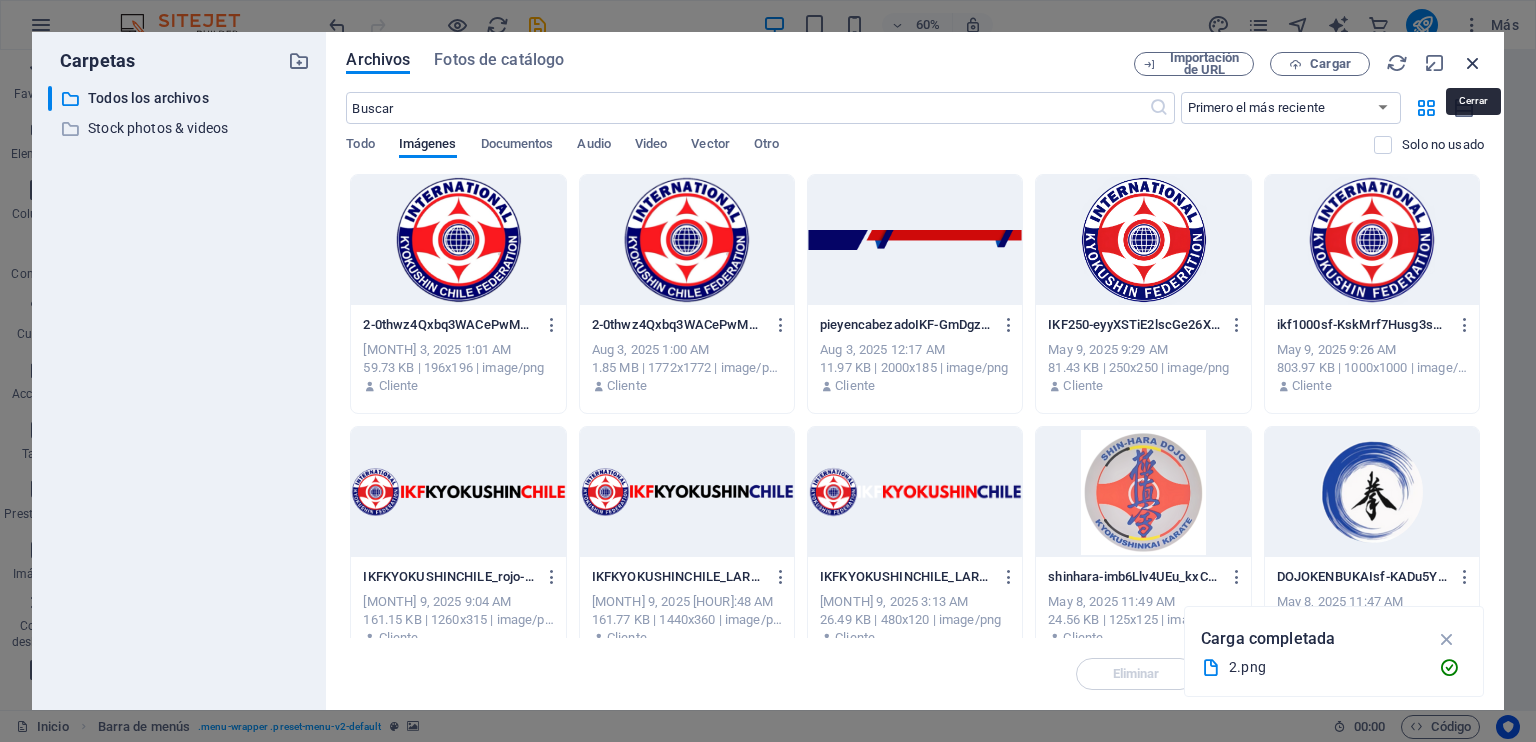 click at bounding box center (1473, 63) 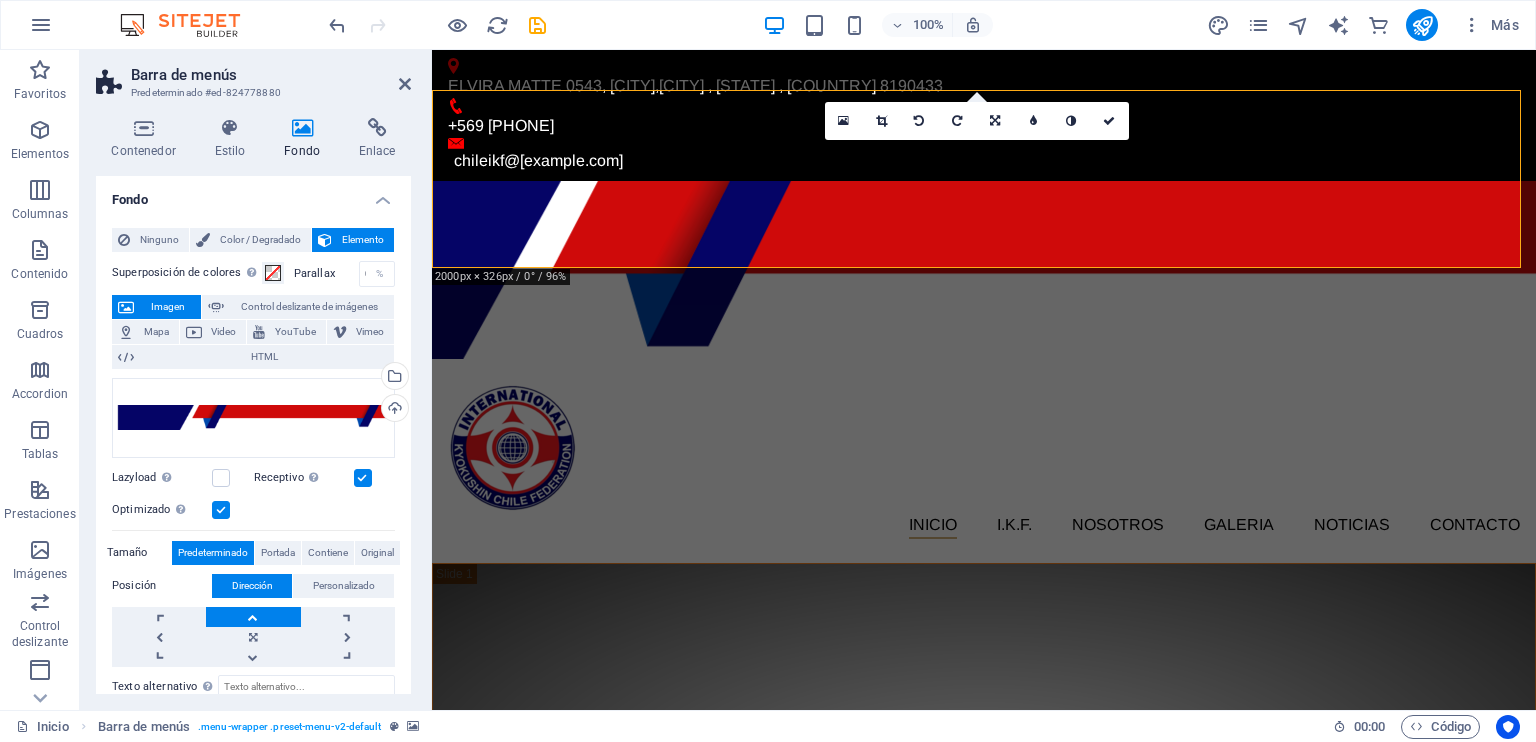 click at bounding box center (984, 270) 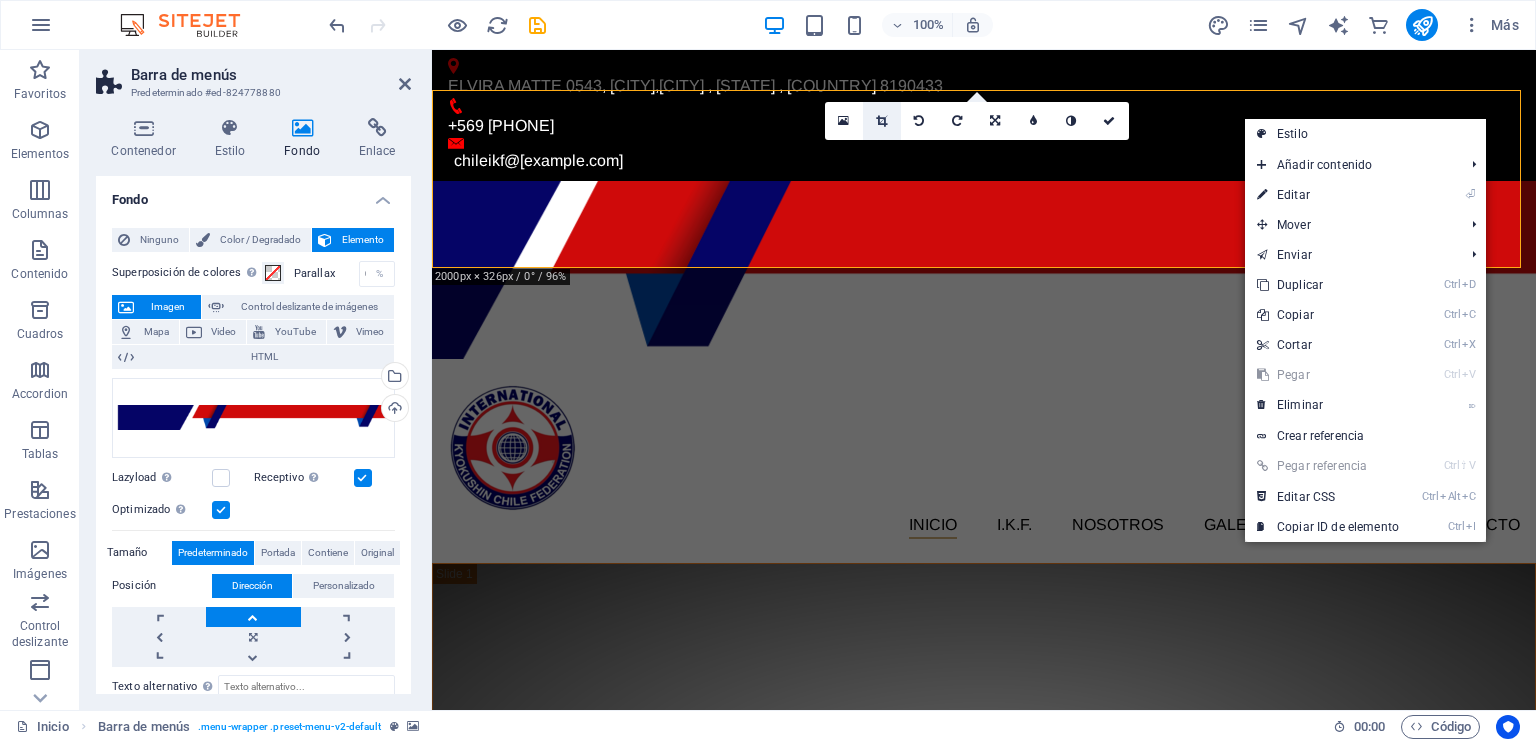 click at bounding box center (881, 121) 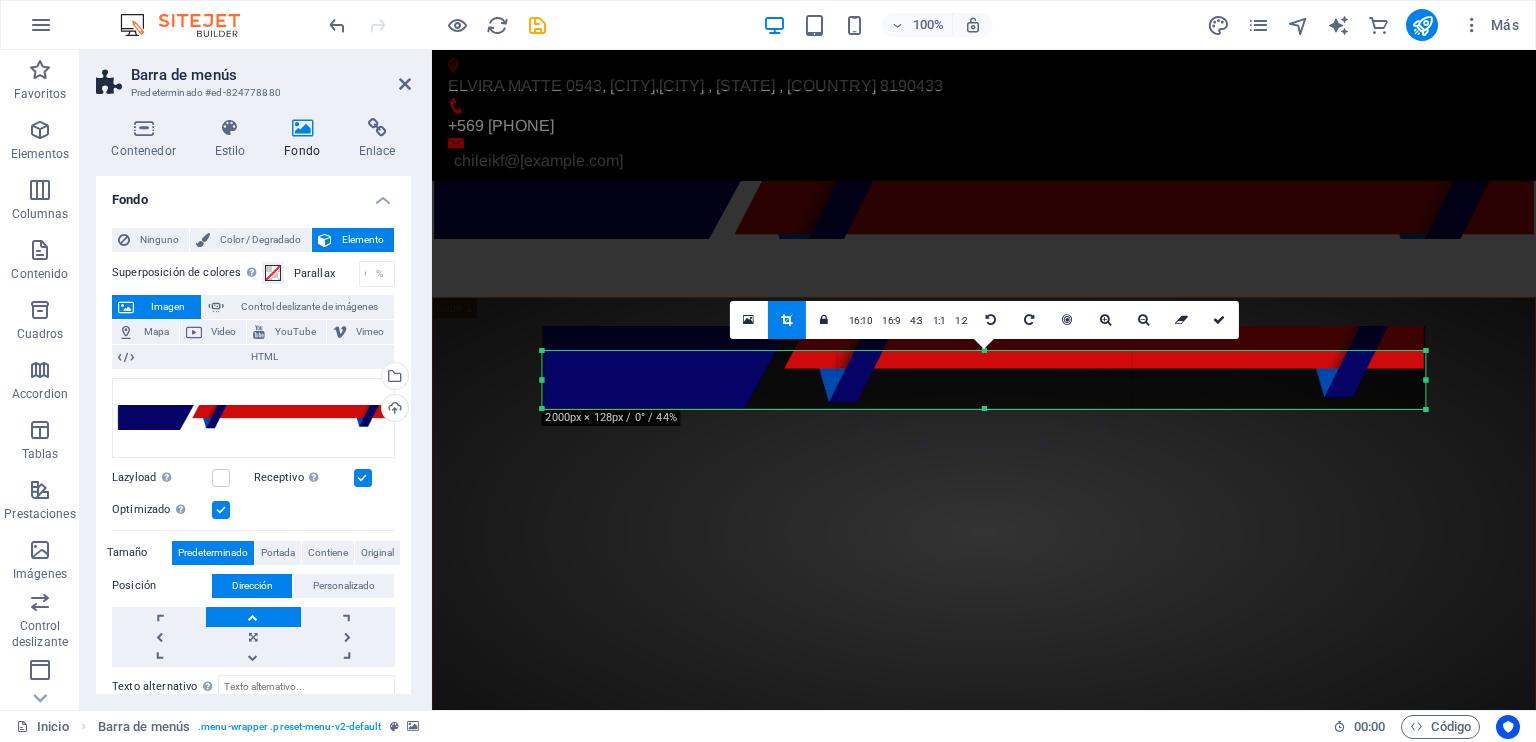 drag, startPoint x: 987, startPoint y: 335, endPoint x: 991, endPoint y: 360, distance: 25.317978 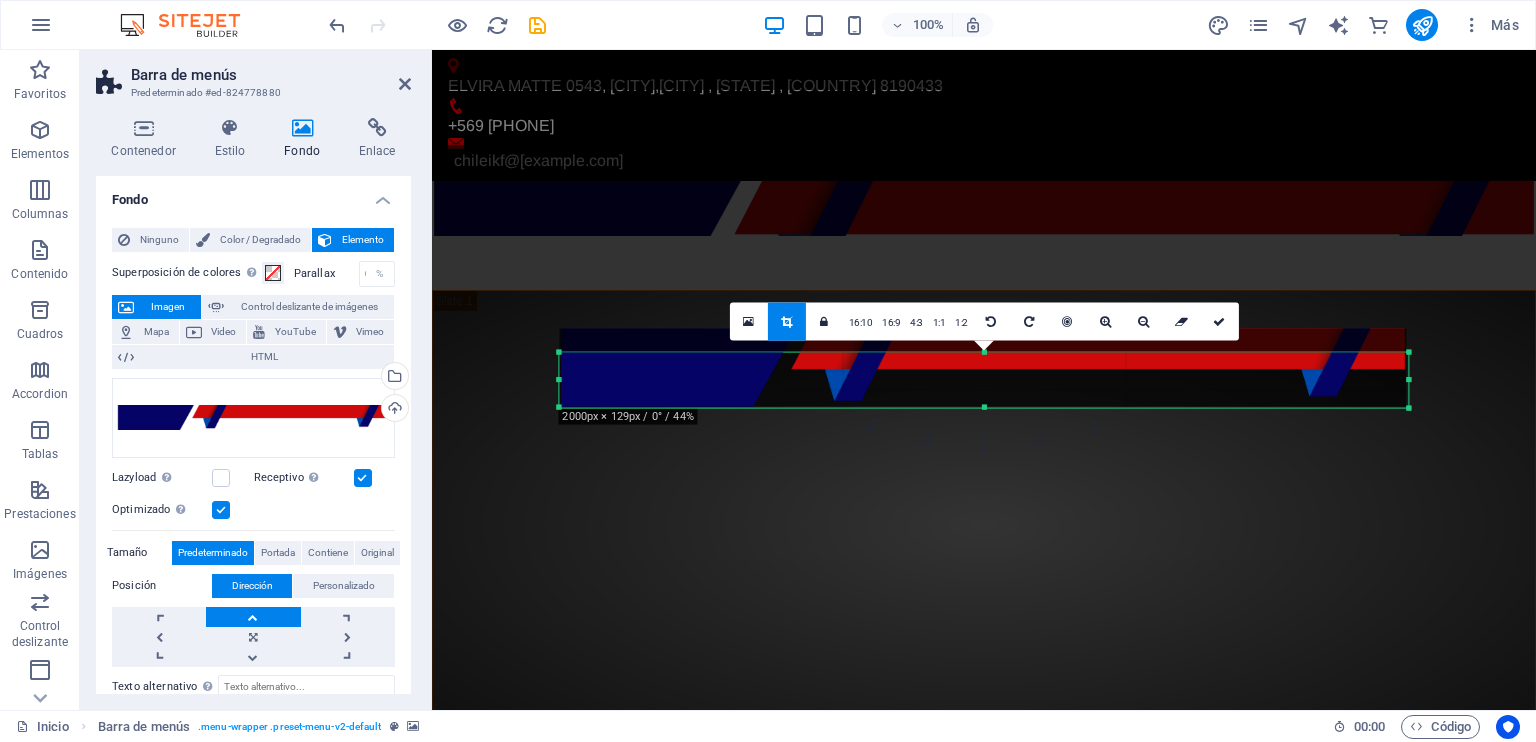 drag, startPoint x: 1426, startPoint y: 383, endPoint x: 1384, endPoint y: 379, distance: 42.190044 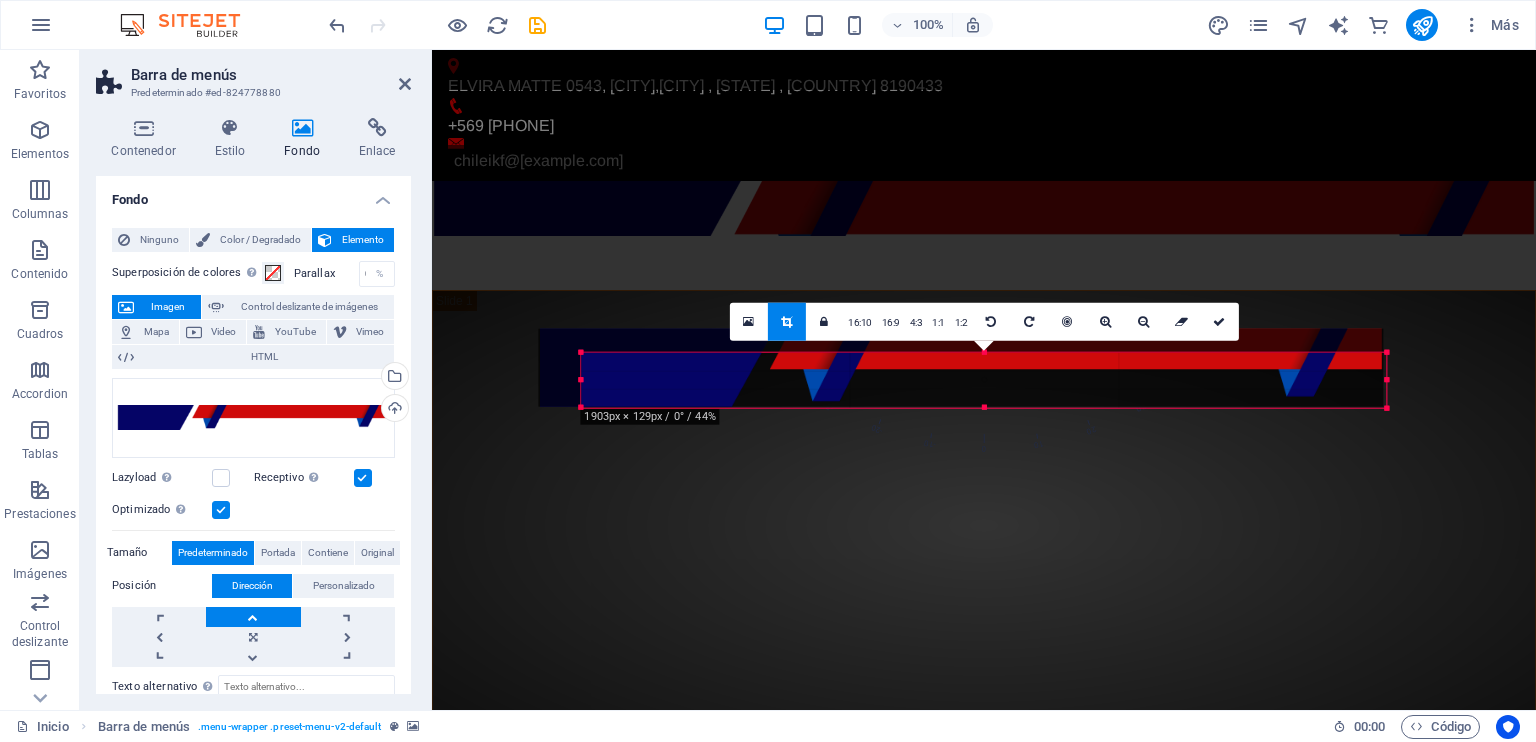 drag, startPoint x: 561, startPoint y: 382, endPoint x: 603, endPoint y: 381, distance: 42.0119 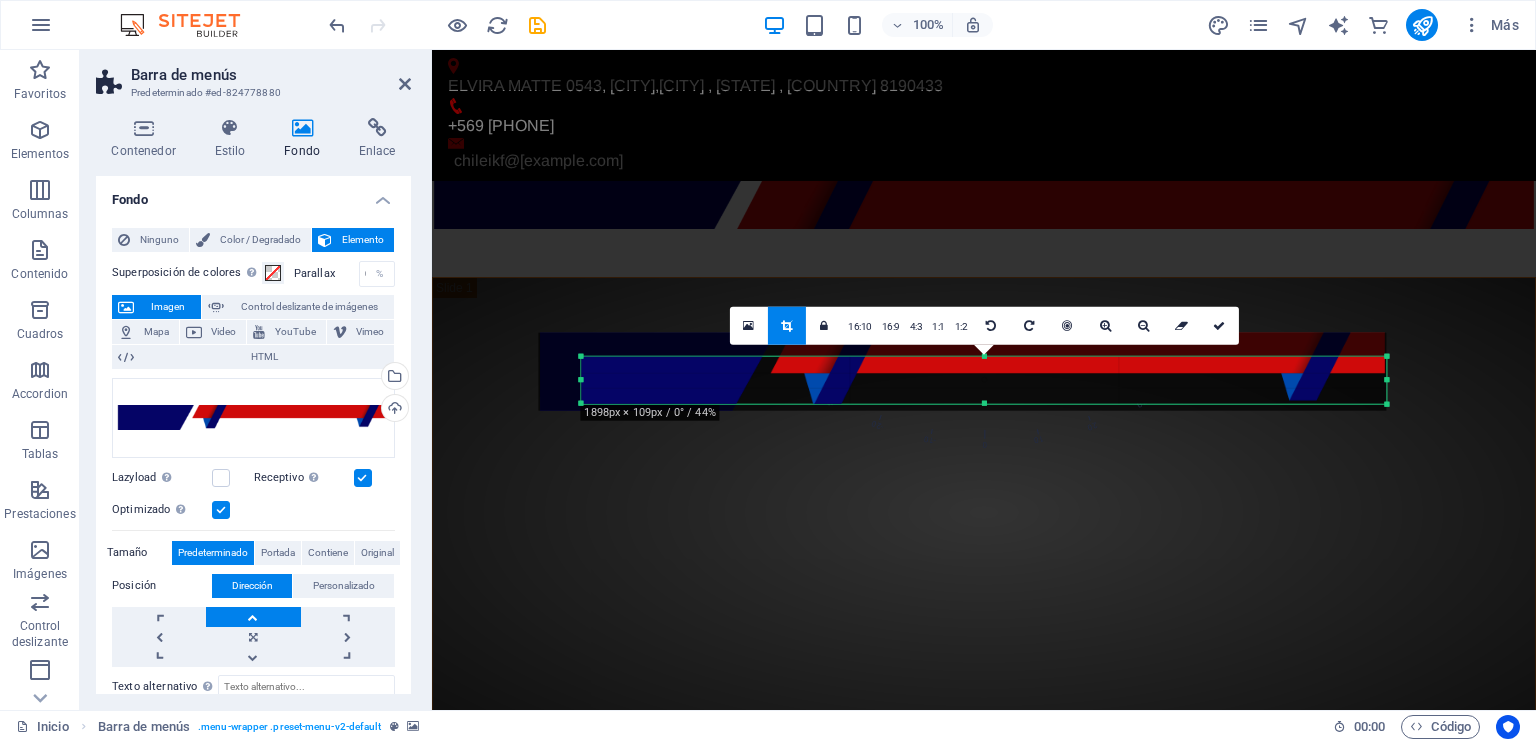 click at bounding box center [983, 403] 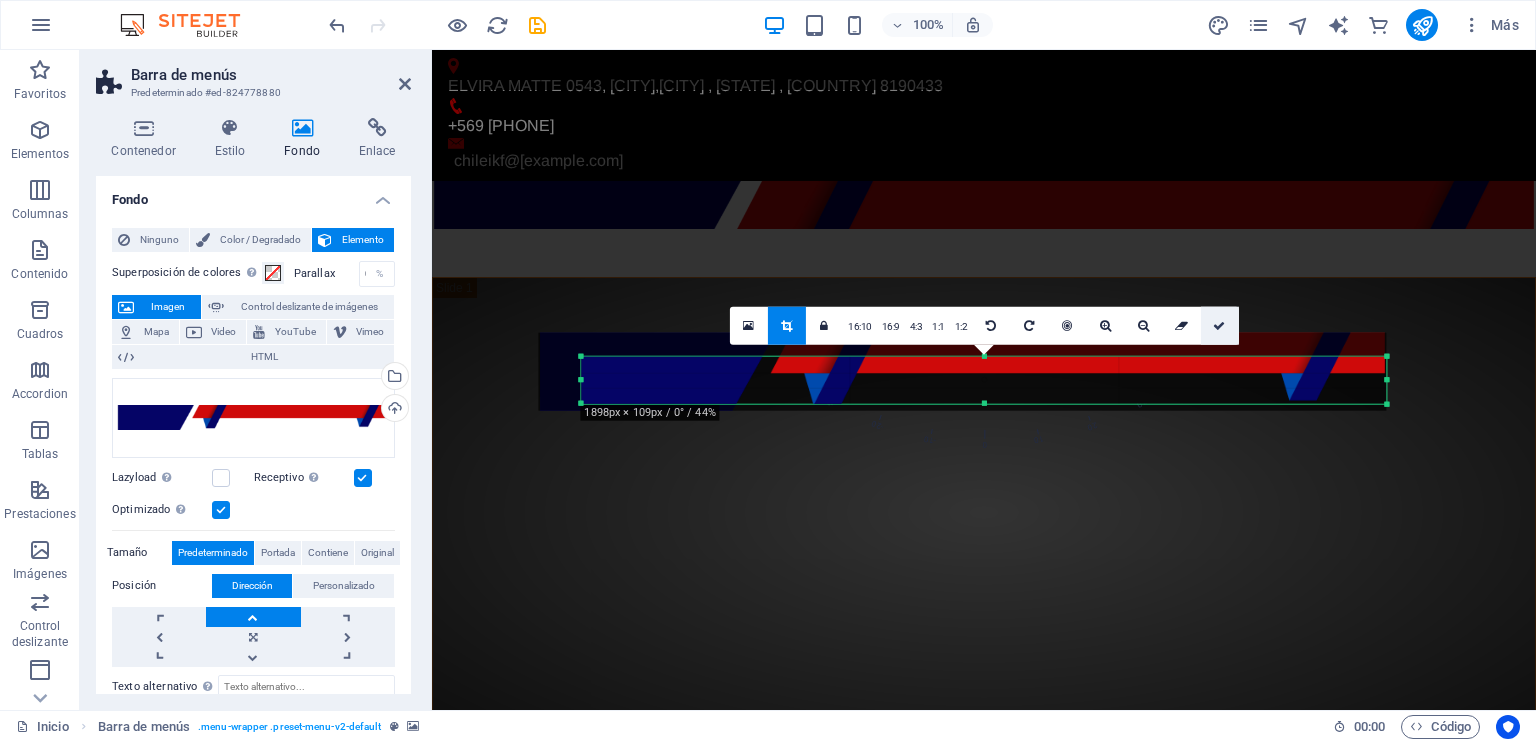 click at bounding box center [1219, 326] 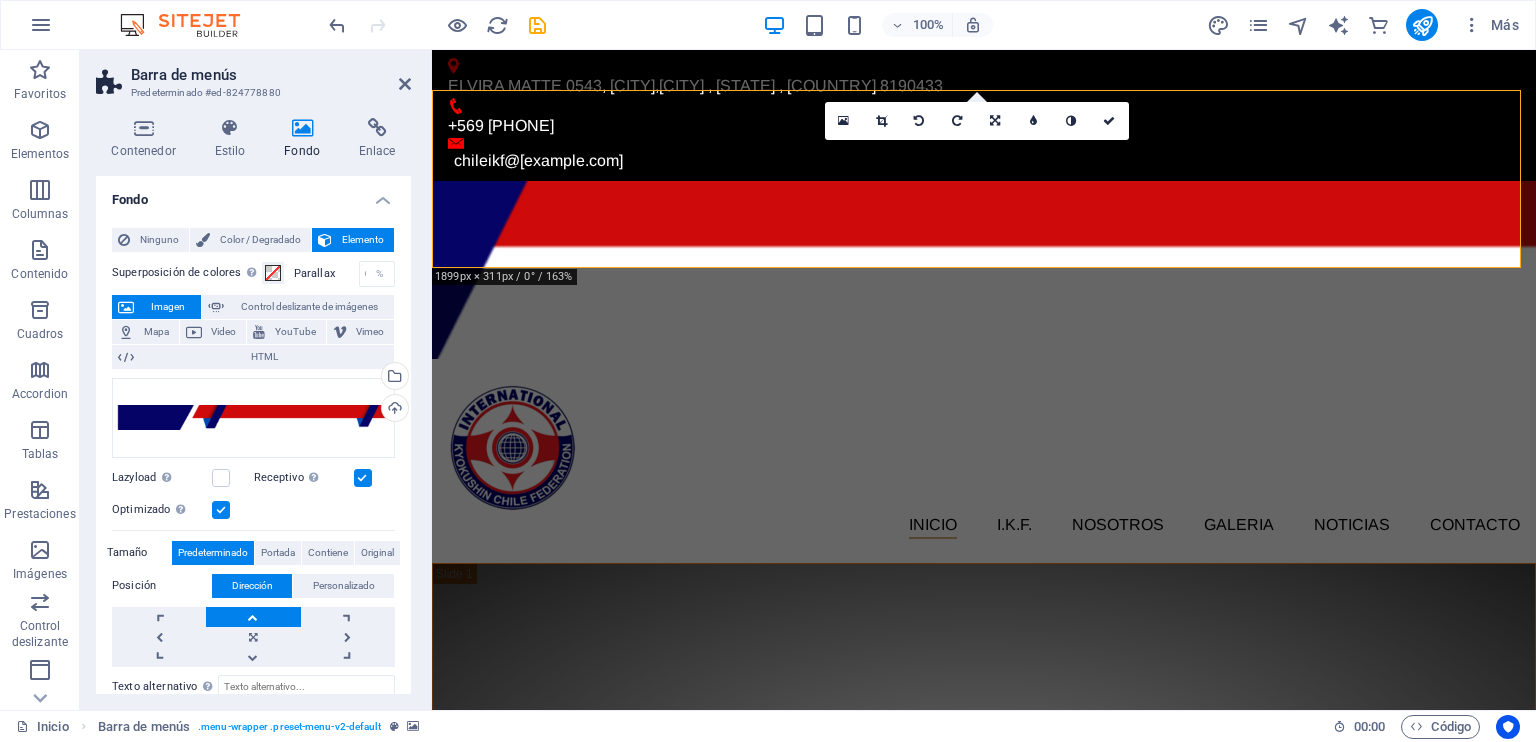 click at bounding box center (984, 270) 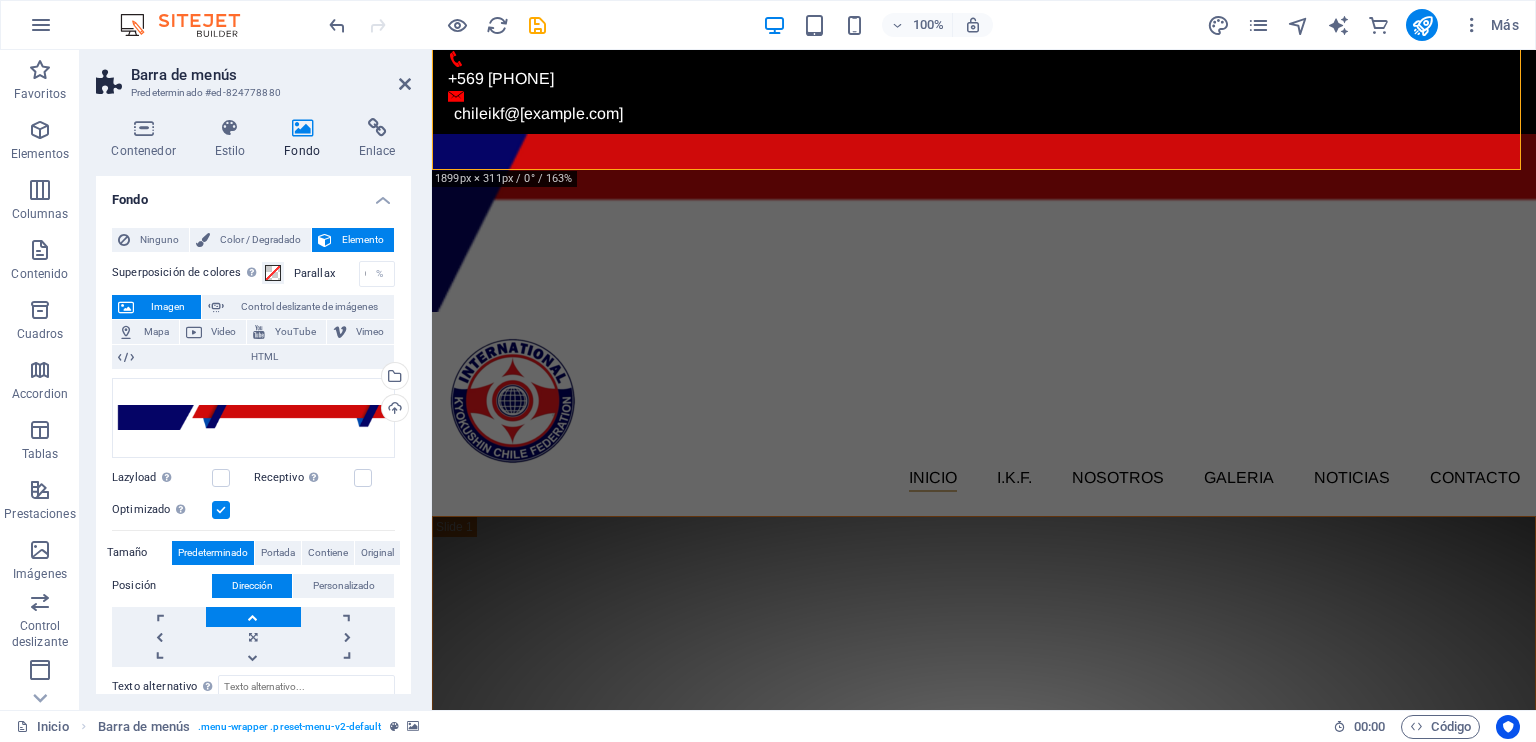 scroll, scrollTop: 0, scrollLeft: 0, axis: both 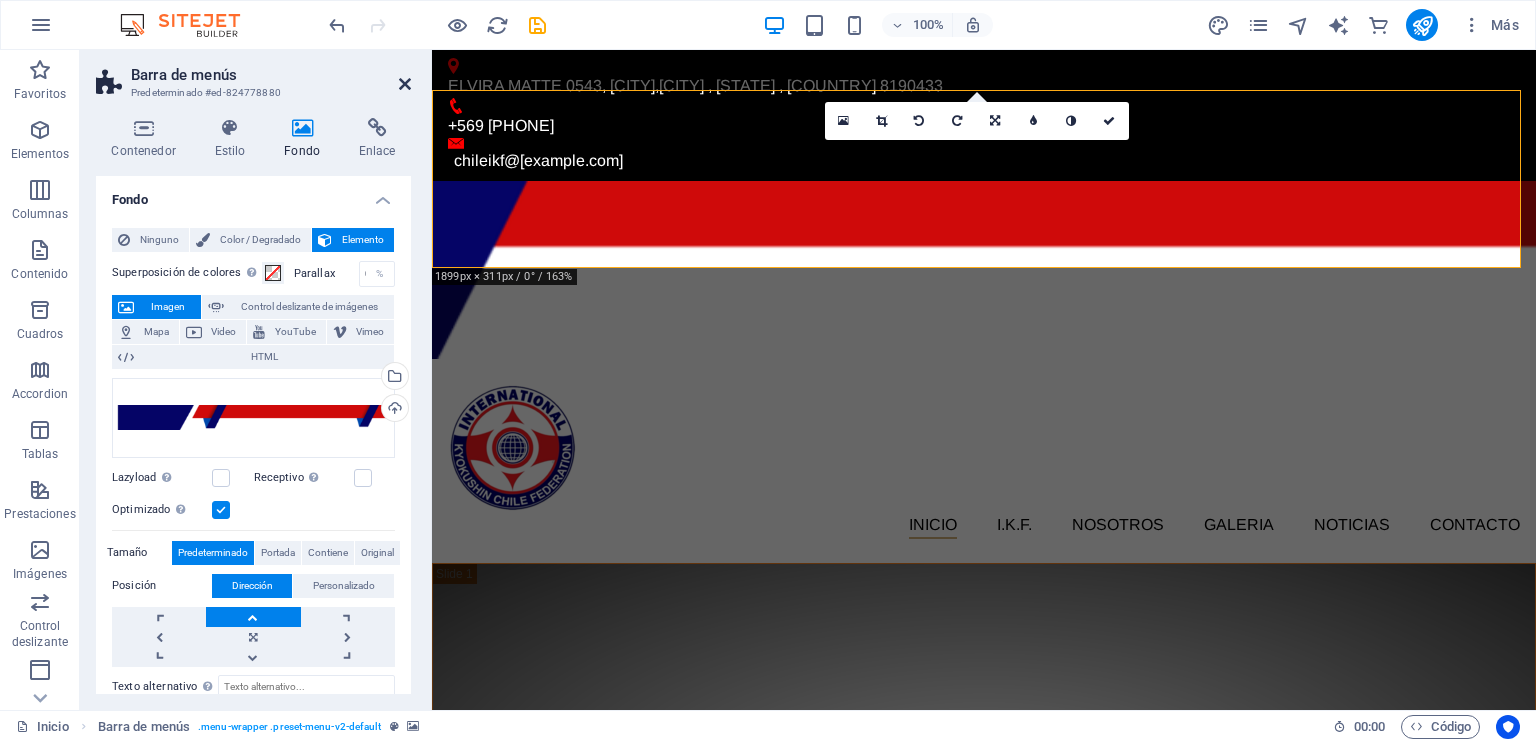 click at bounding box center [405, 84] 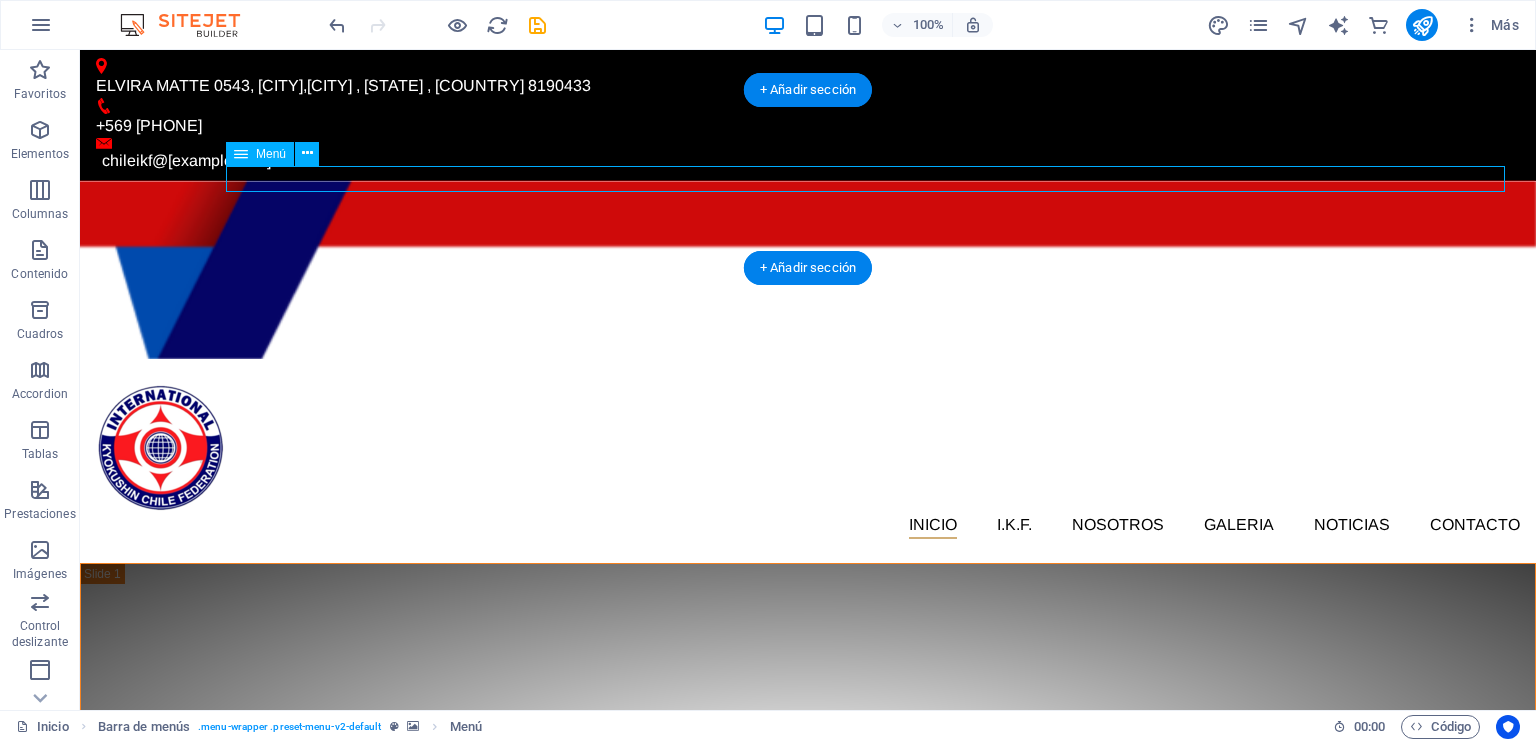 drag, startPoint x: 604, startPoint y: 191, endPoint x: 683, endPoint y: 179, distance: 79.9062 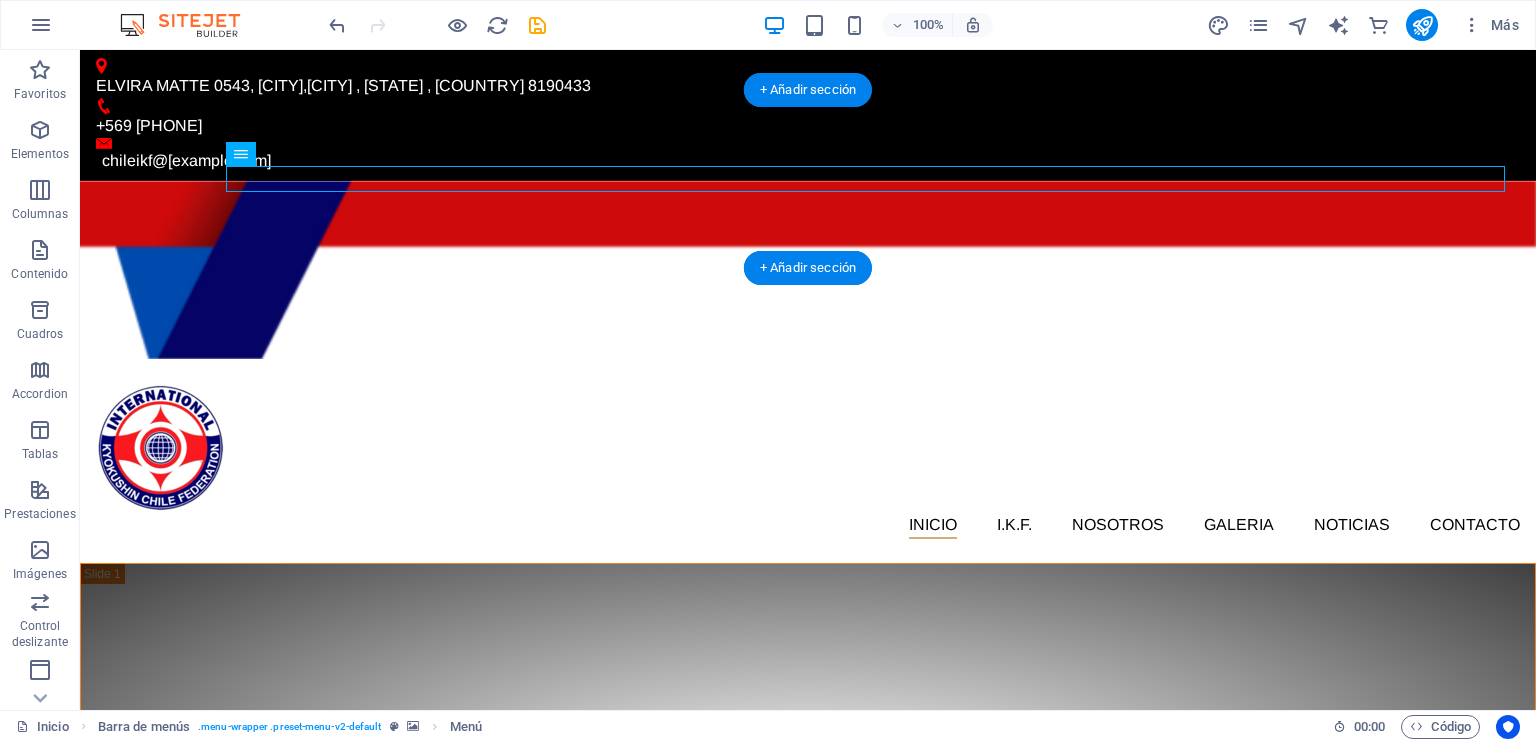 click at bounding box center [808, 270] 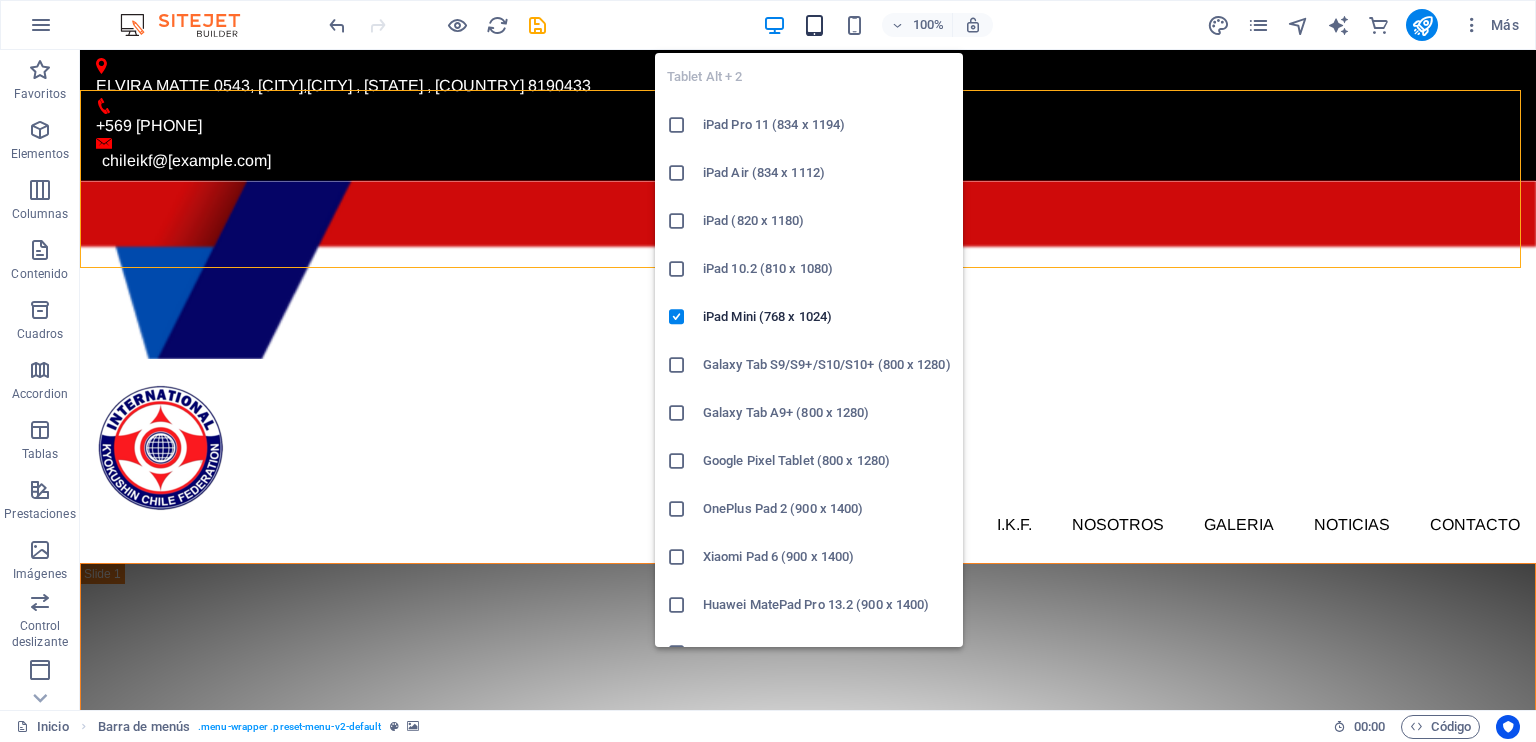 click at bounding box center (814, 25) 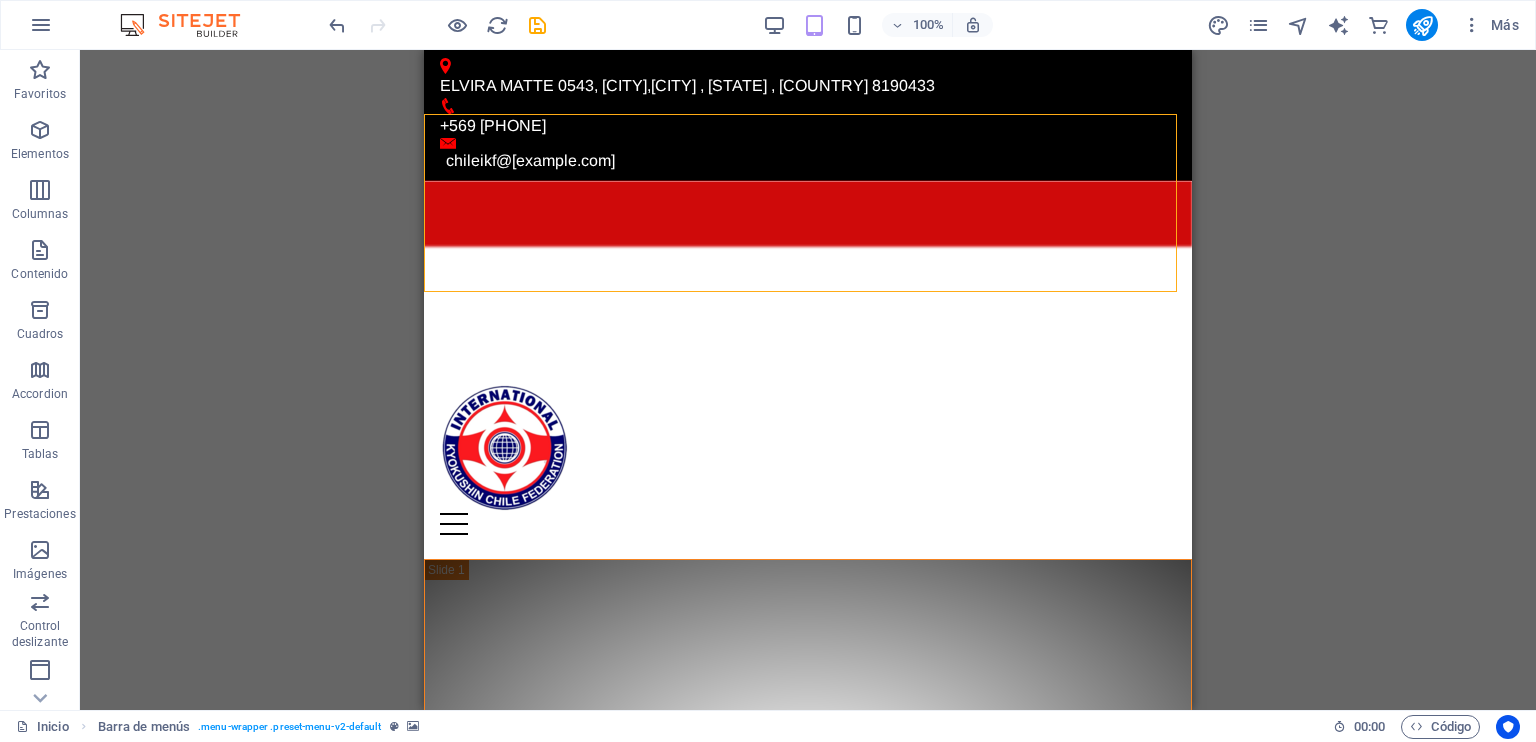 click on "100%" at bounding box center (877, 25) 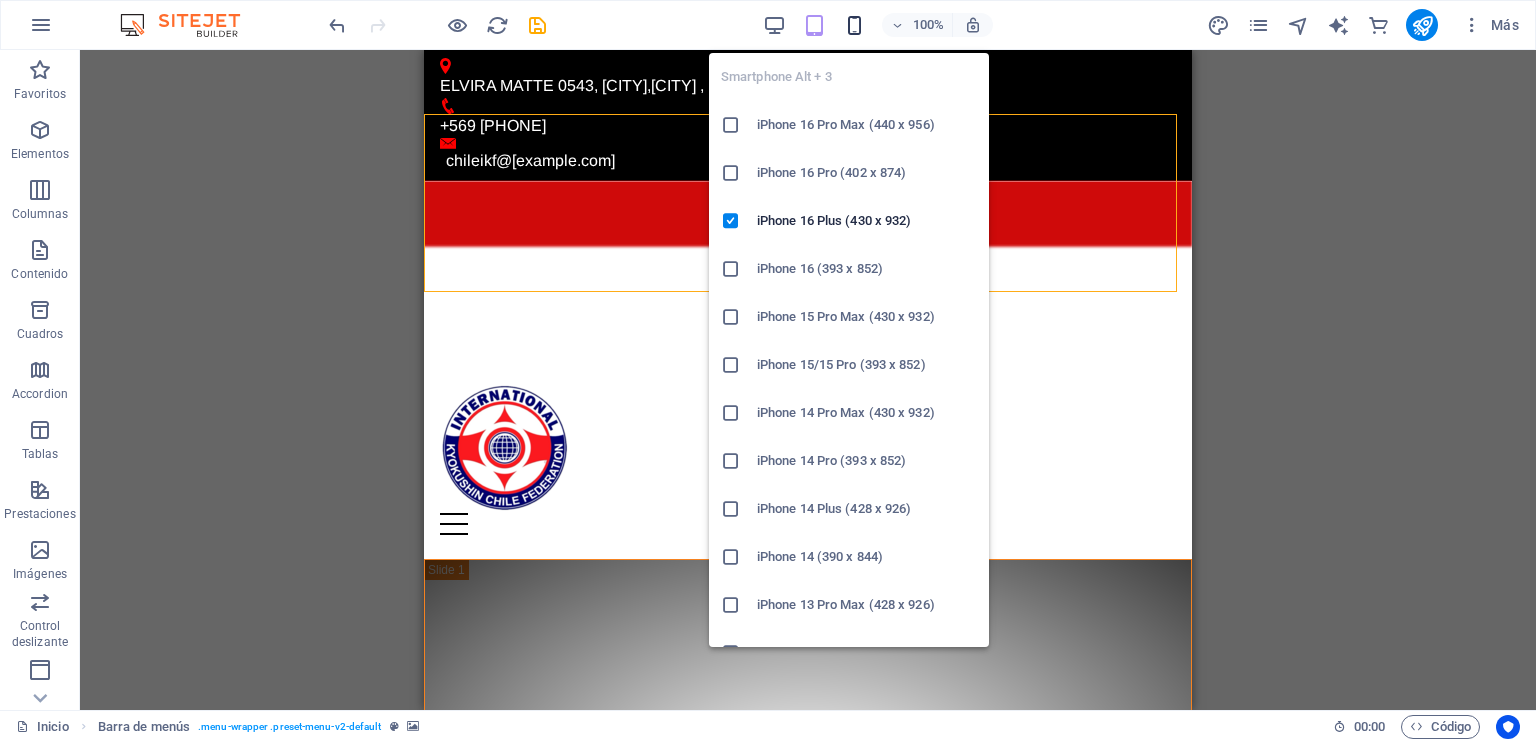 click at bounding box center [854, 25] 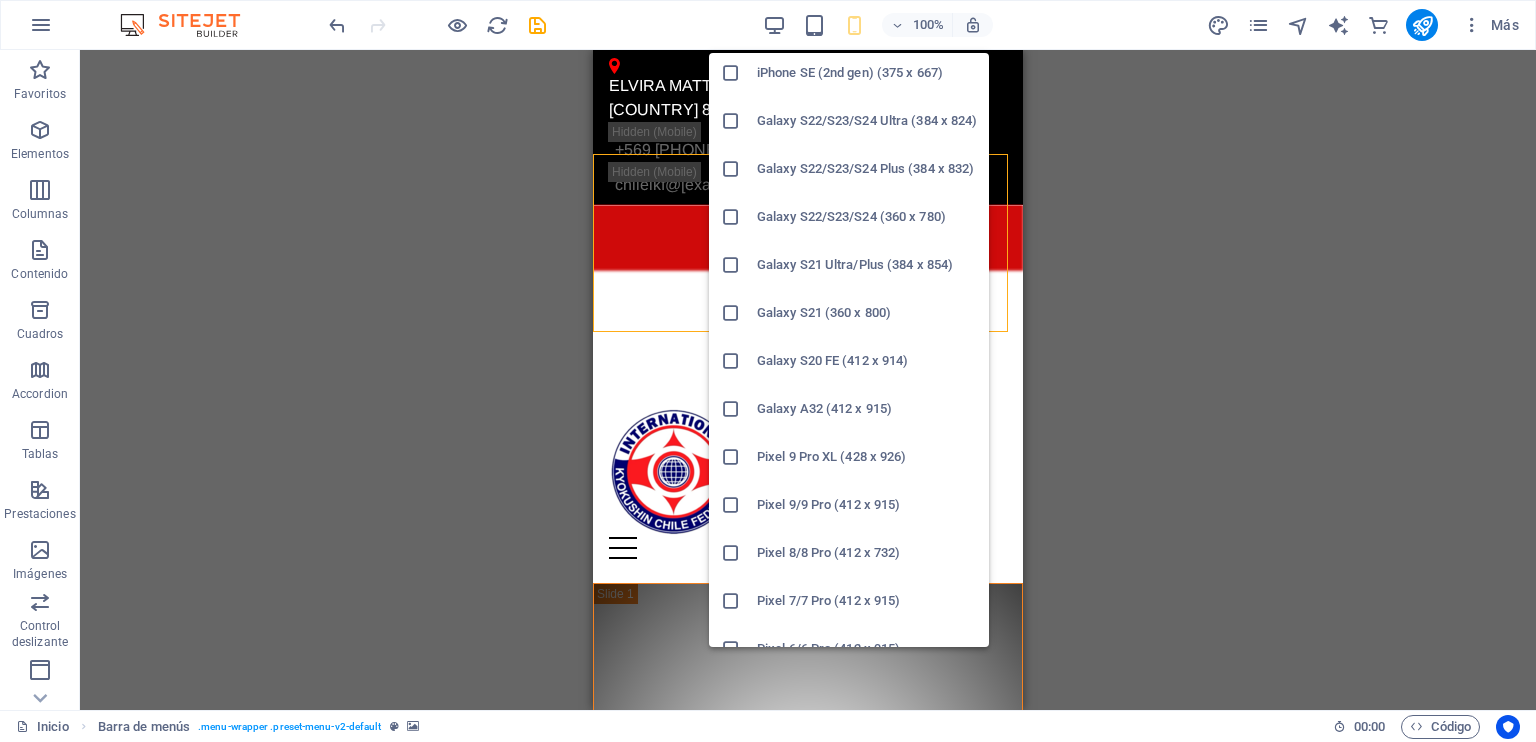 scroll, scrollTop: 700, scrollLeft: 0, axis: vertical 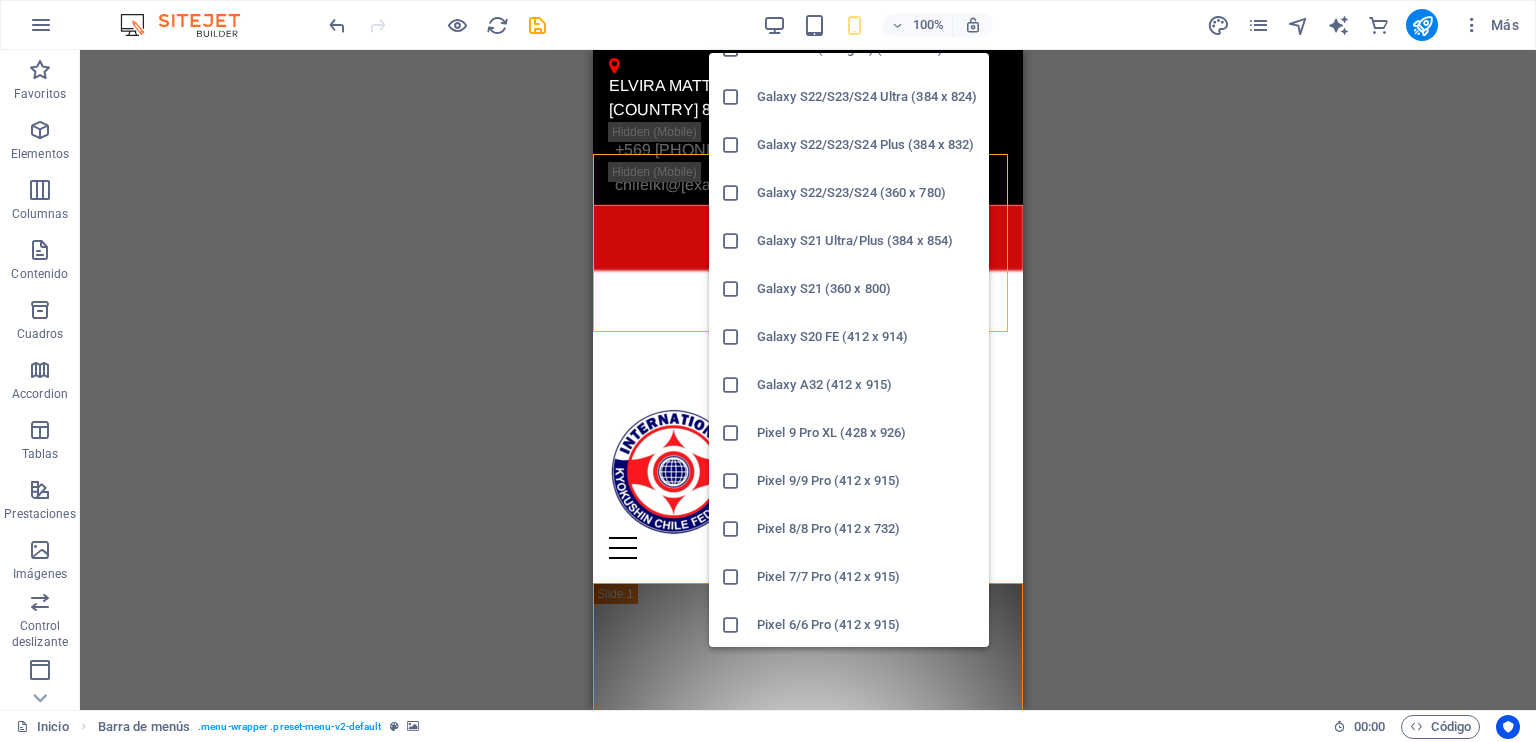 click on "Galaxy S21 (360 x 800)" at bounding box center (867, 289) 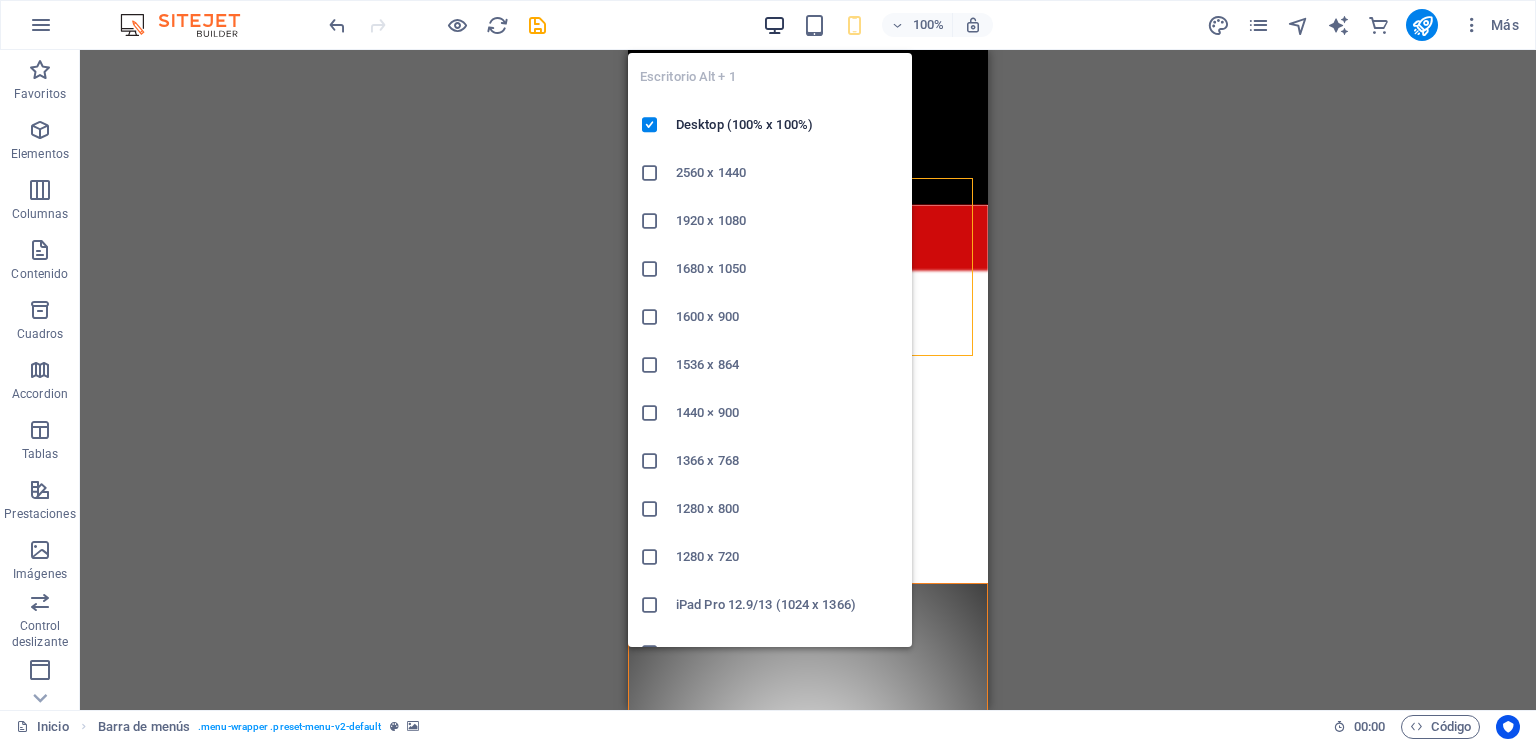 click at bounding box center [774, 25] 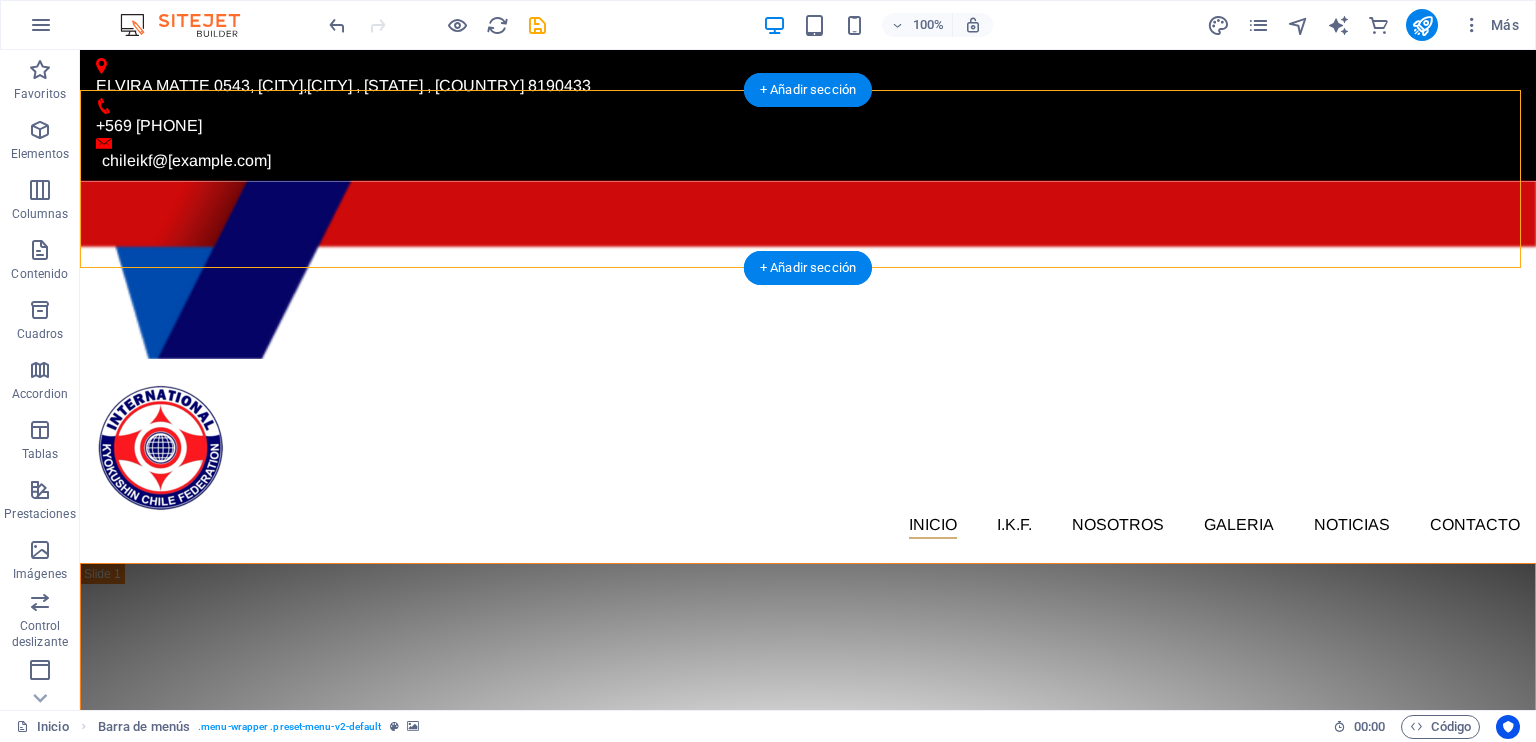 click at bounding box center (808, 270) 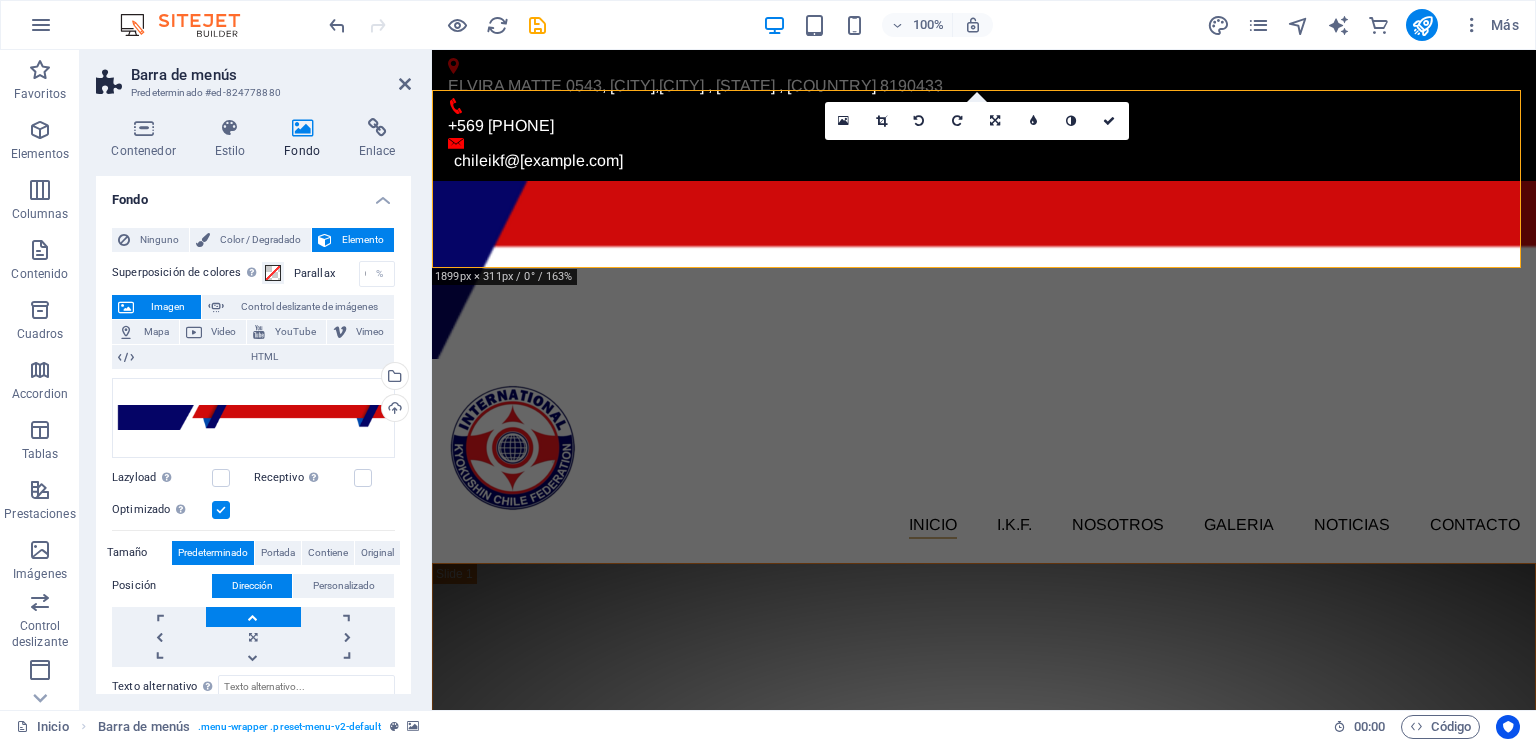 click at bounding box center (984, 270) 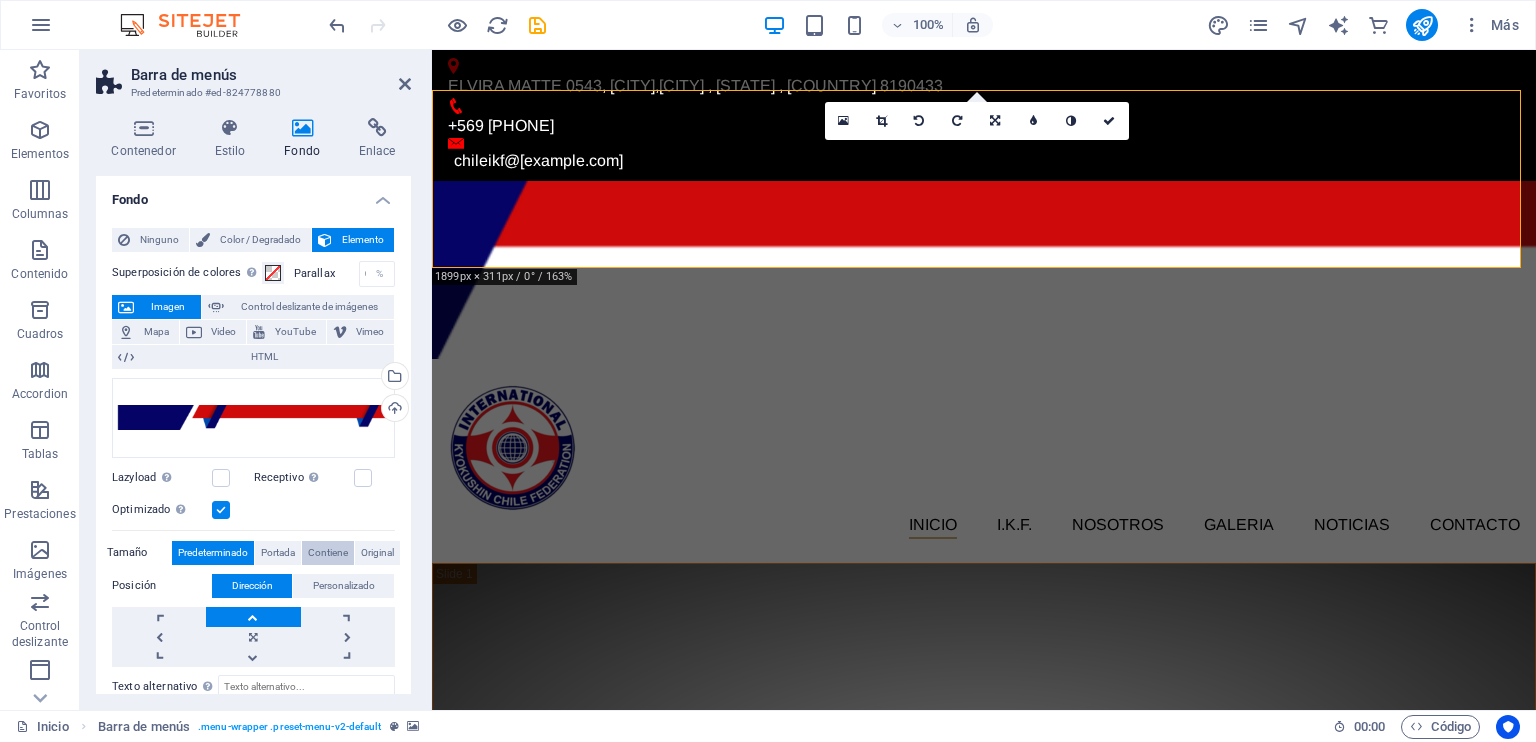 click on "Contiene" at bounding box center (328, 553) 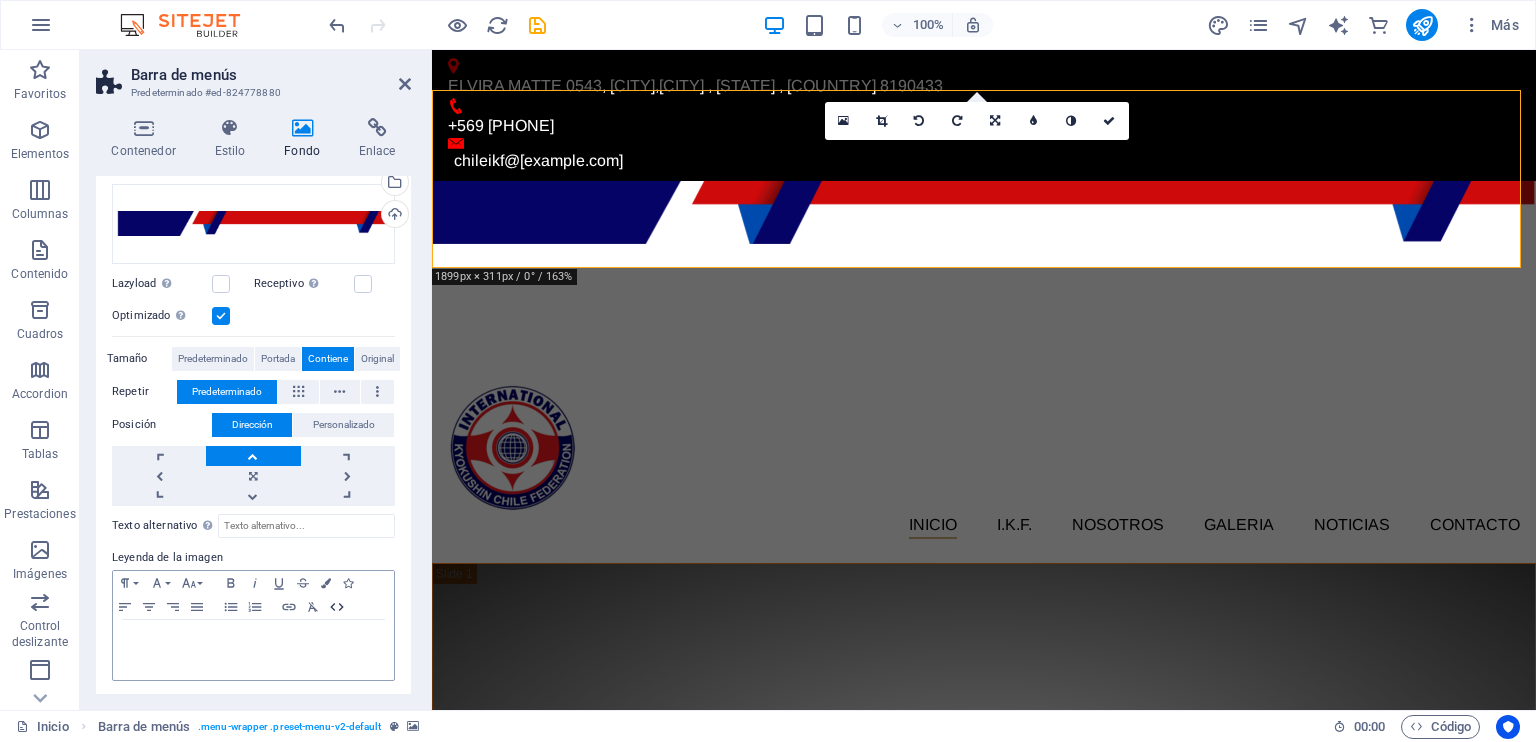 scroll, scrollTop: 196, scrollLeft: 0, axis: vertical 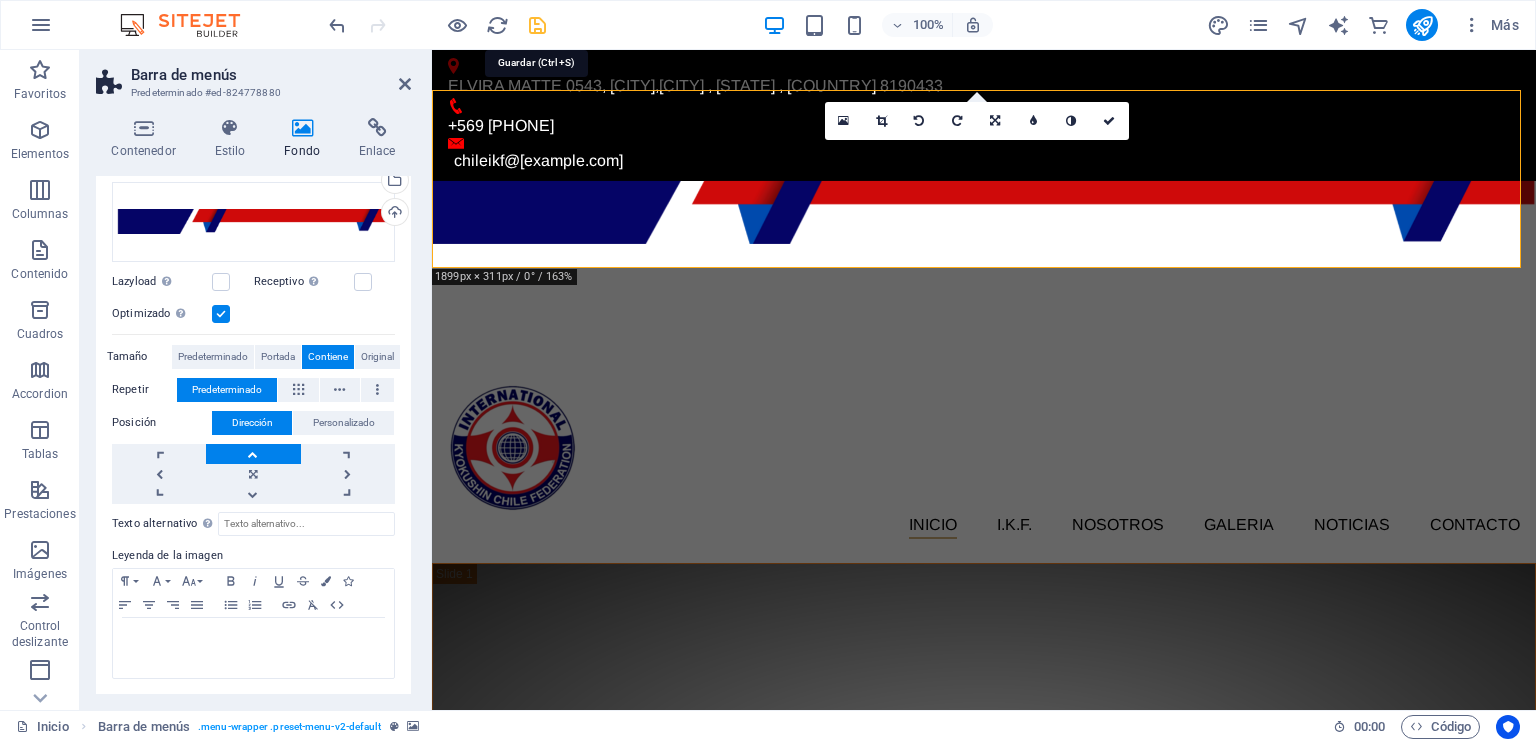click at bounding box center [537, 25] 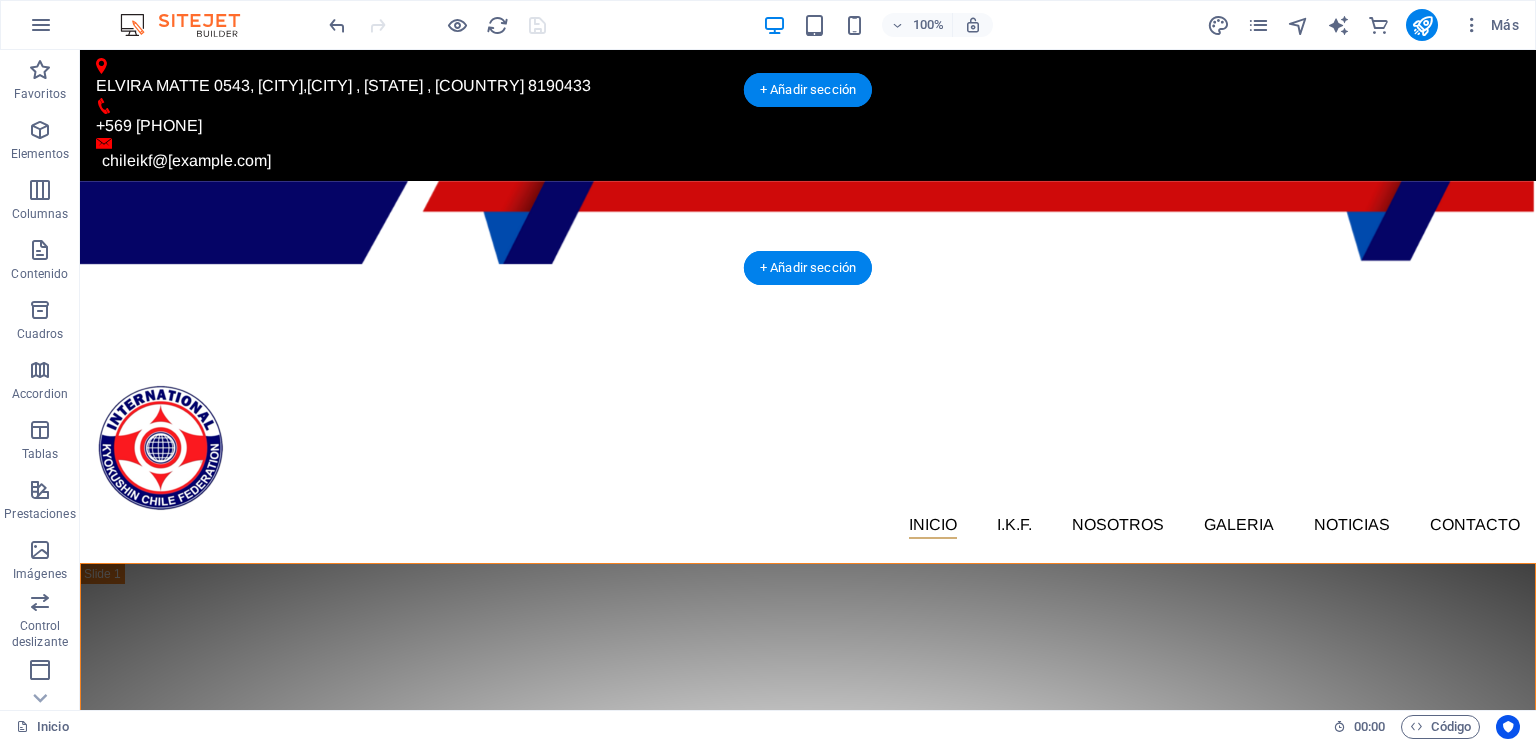 click at bounding box center [808, 270] 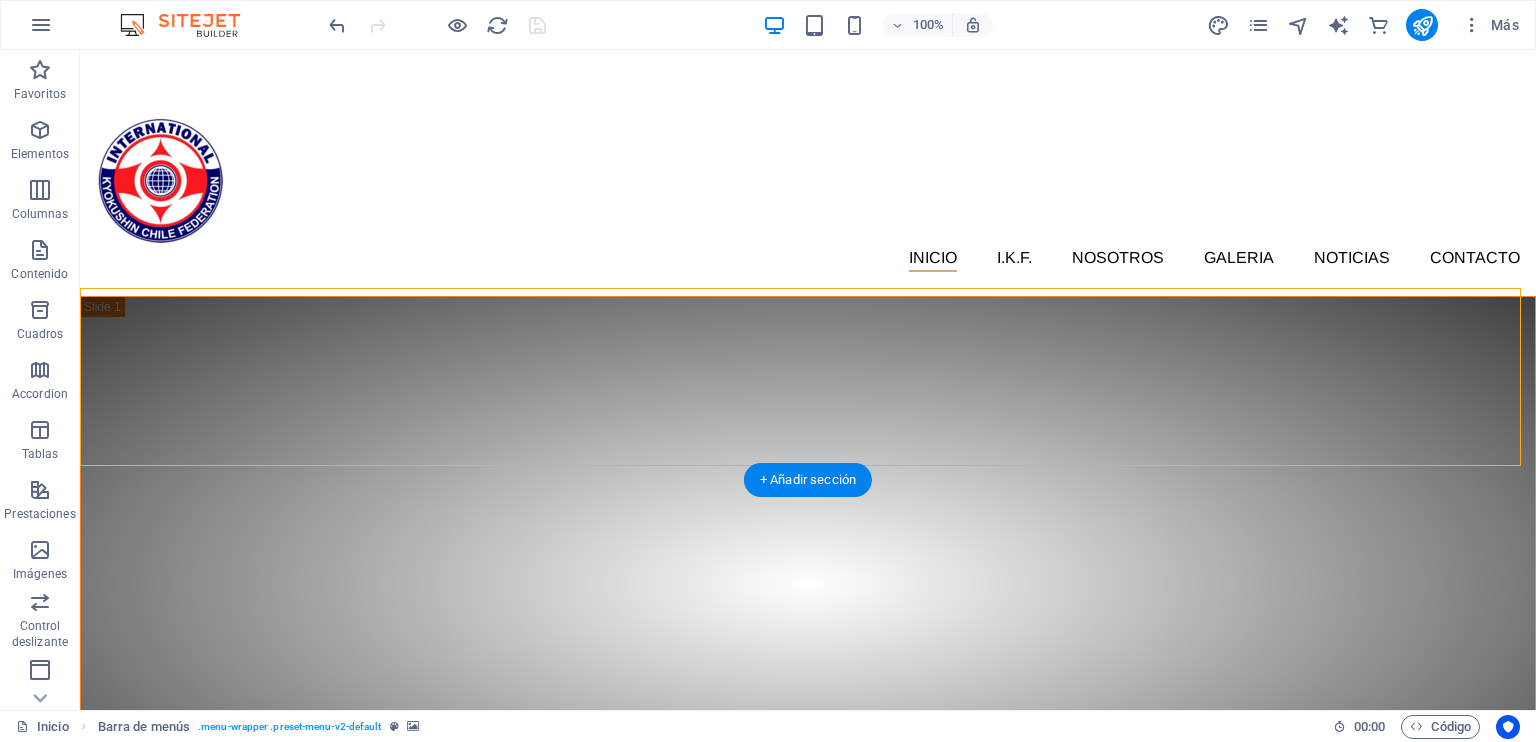 scroll, scrollTop: 200, scrollLeft: 0, axis: vertical 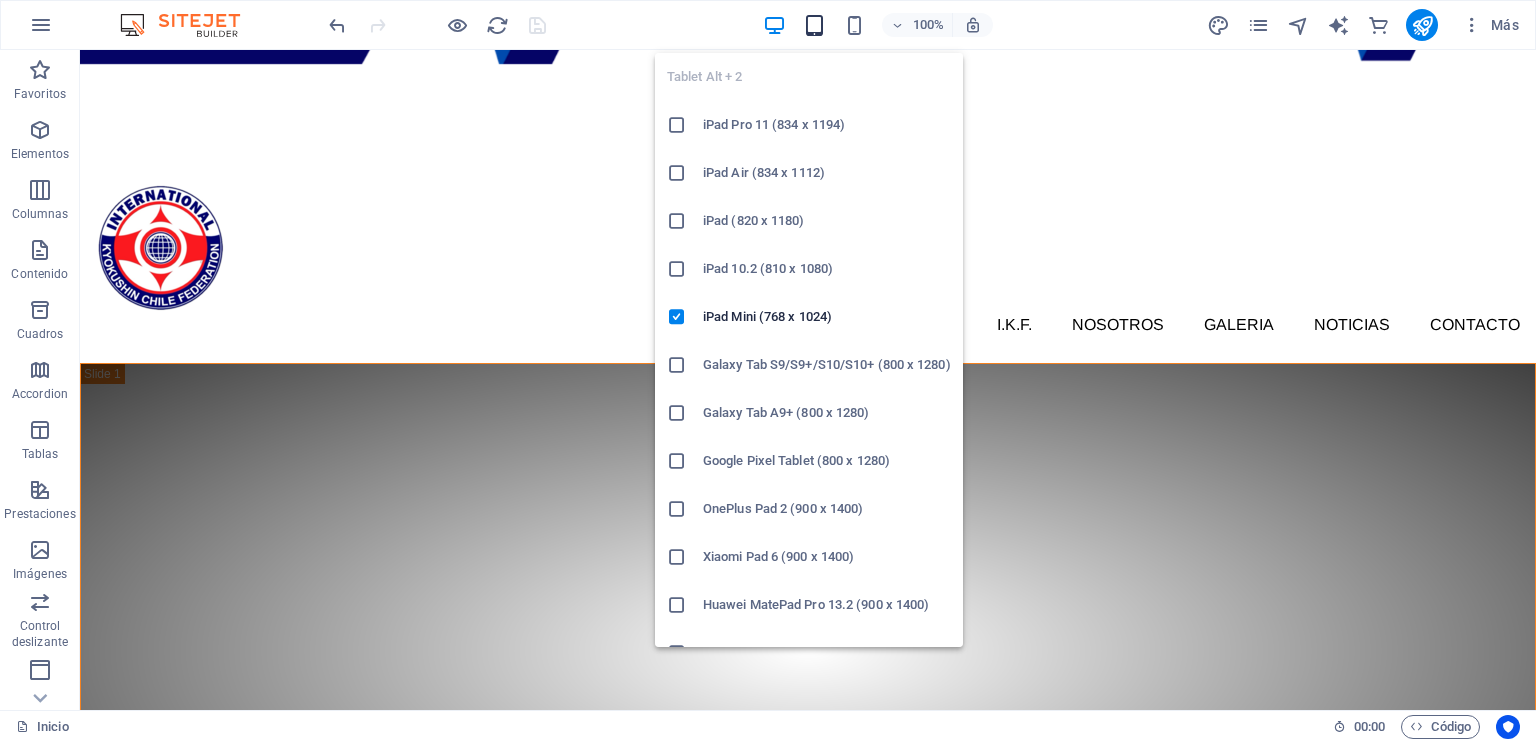 click at bounding box center [814, 25] 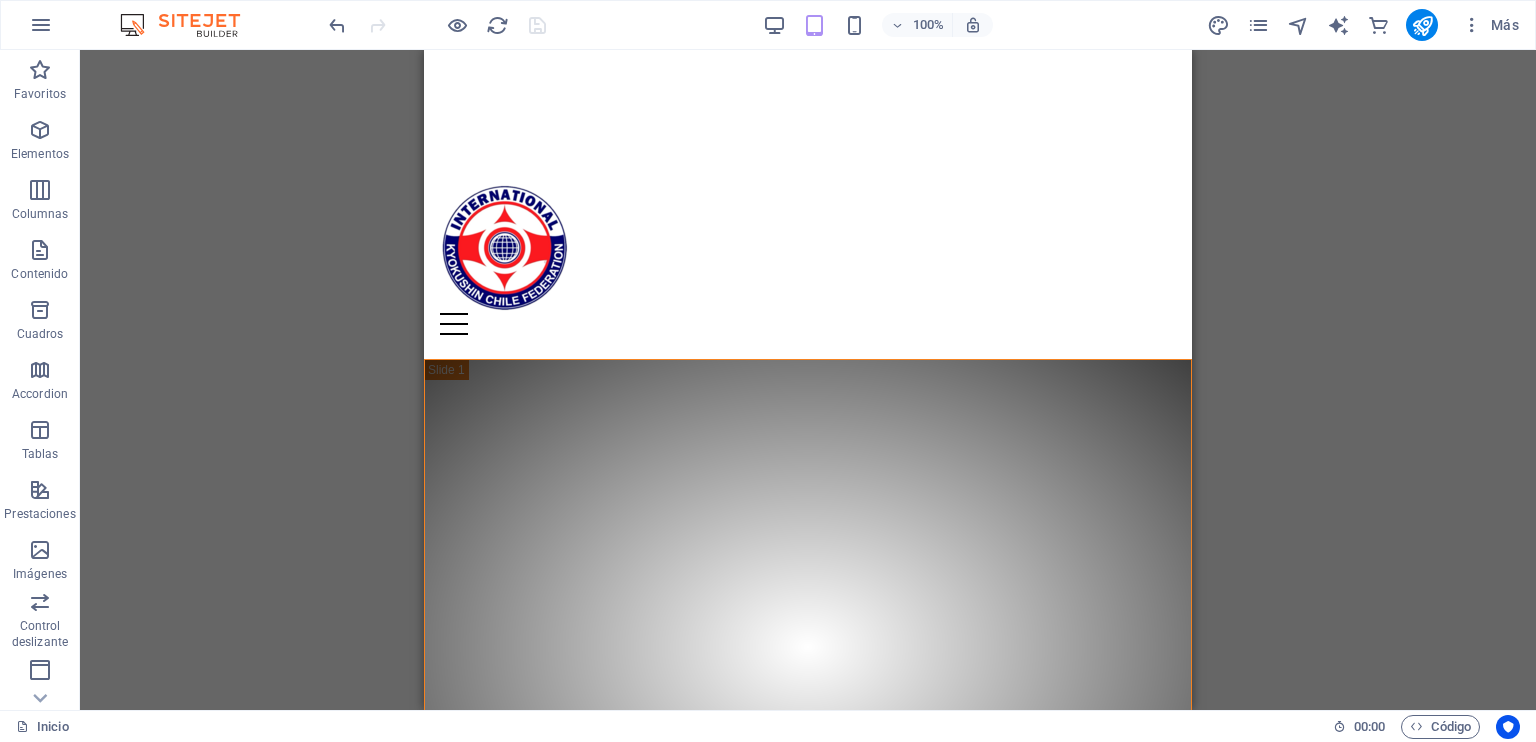 click on "100%" at bounding box center [877, 25] 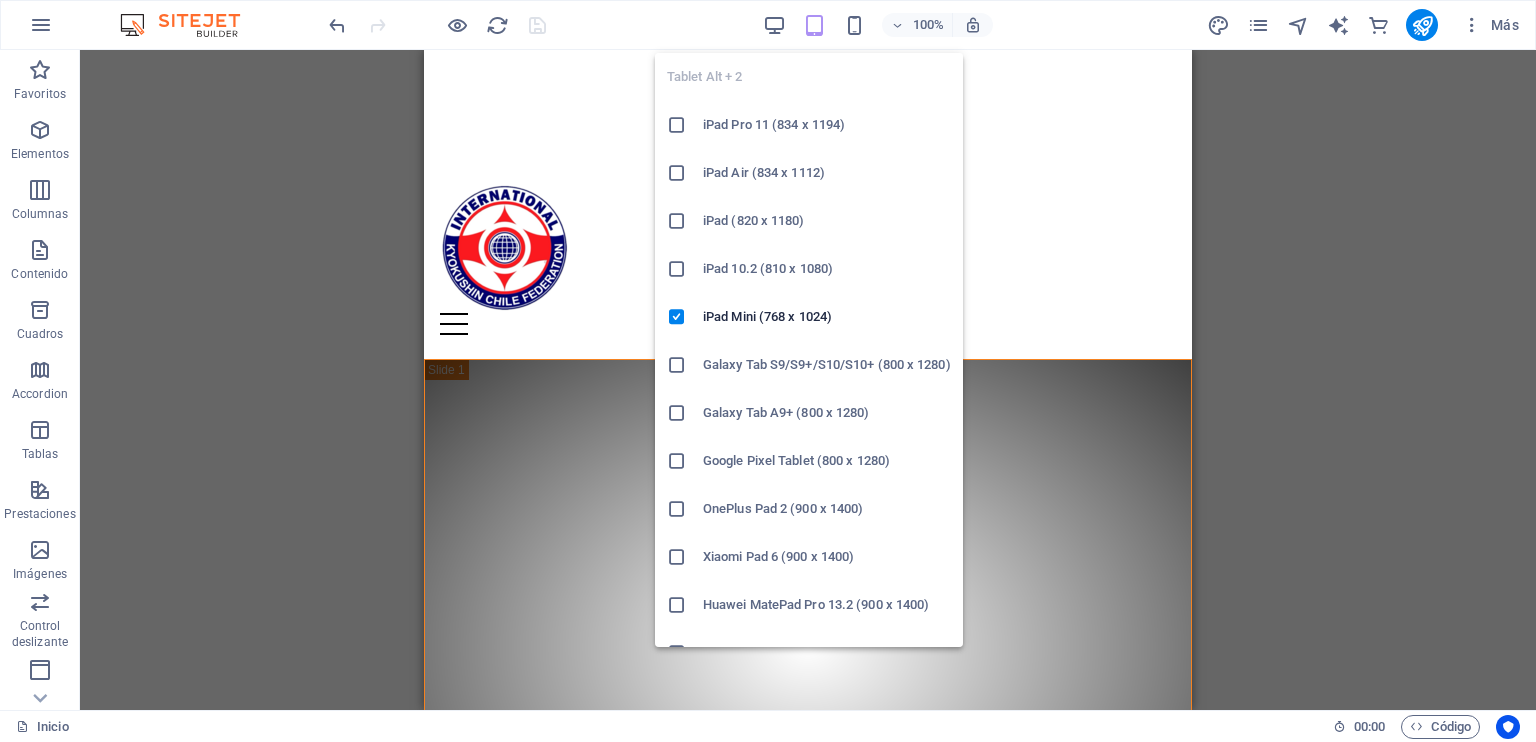 click at bounding box center [814, 25] 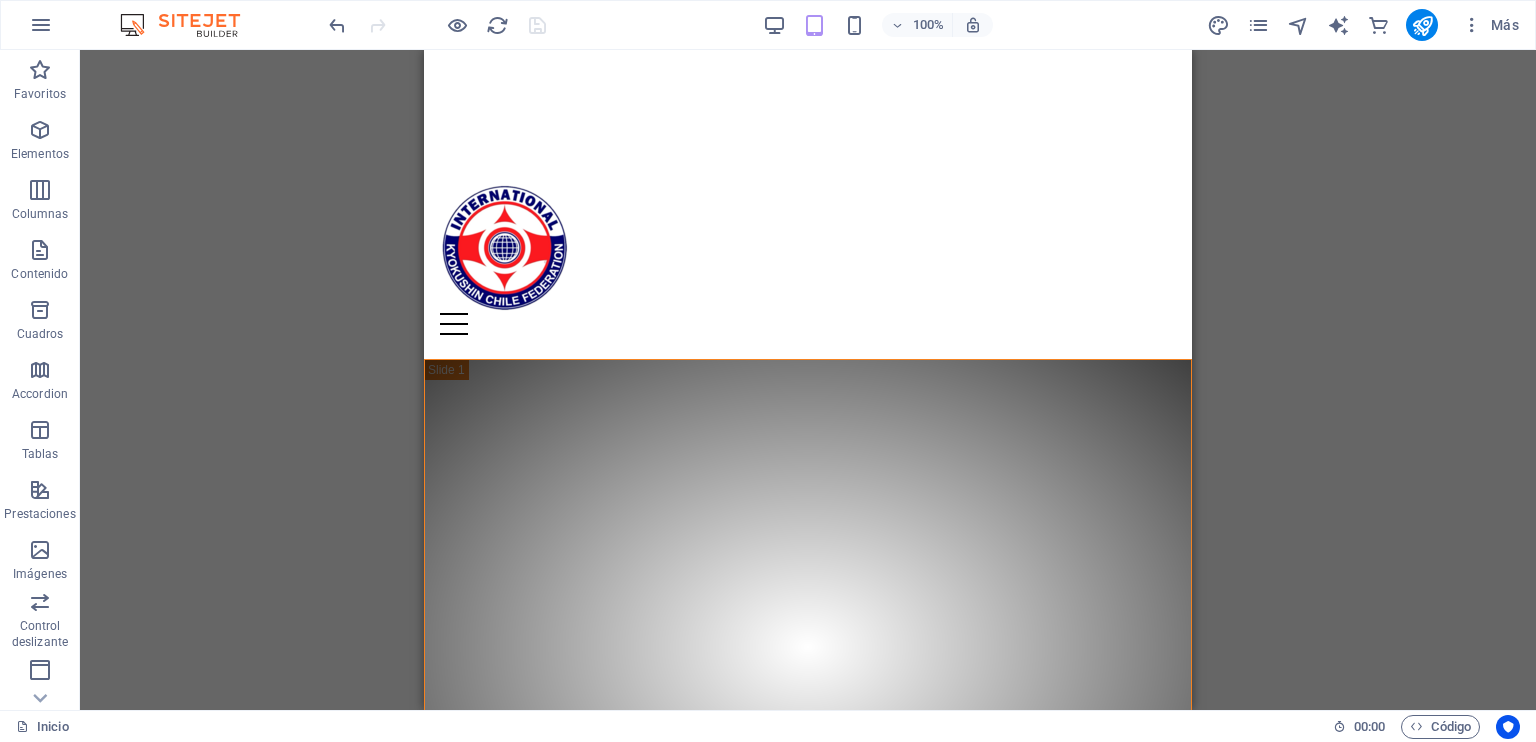 scroll, scrollTop: 28, scrollLeft: 0, axis: vertical 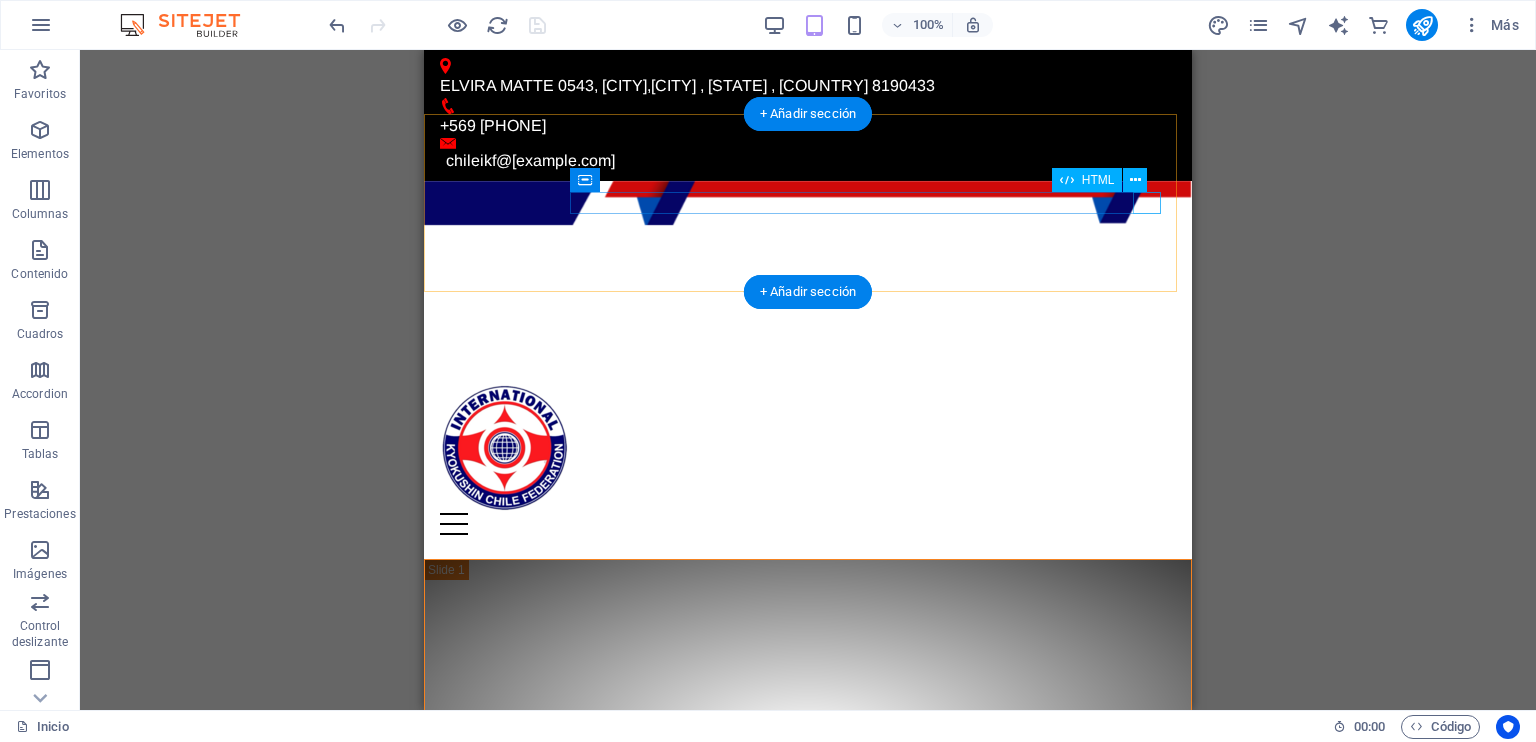click at bounding box center (808, 524) 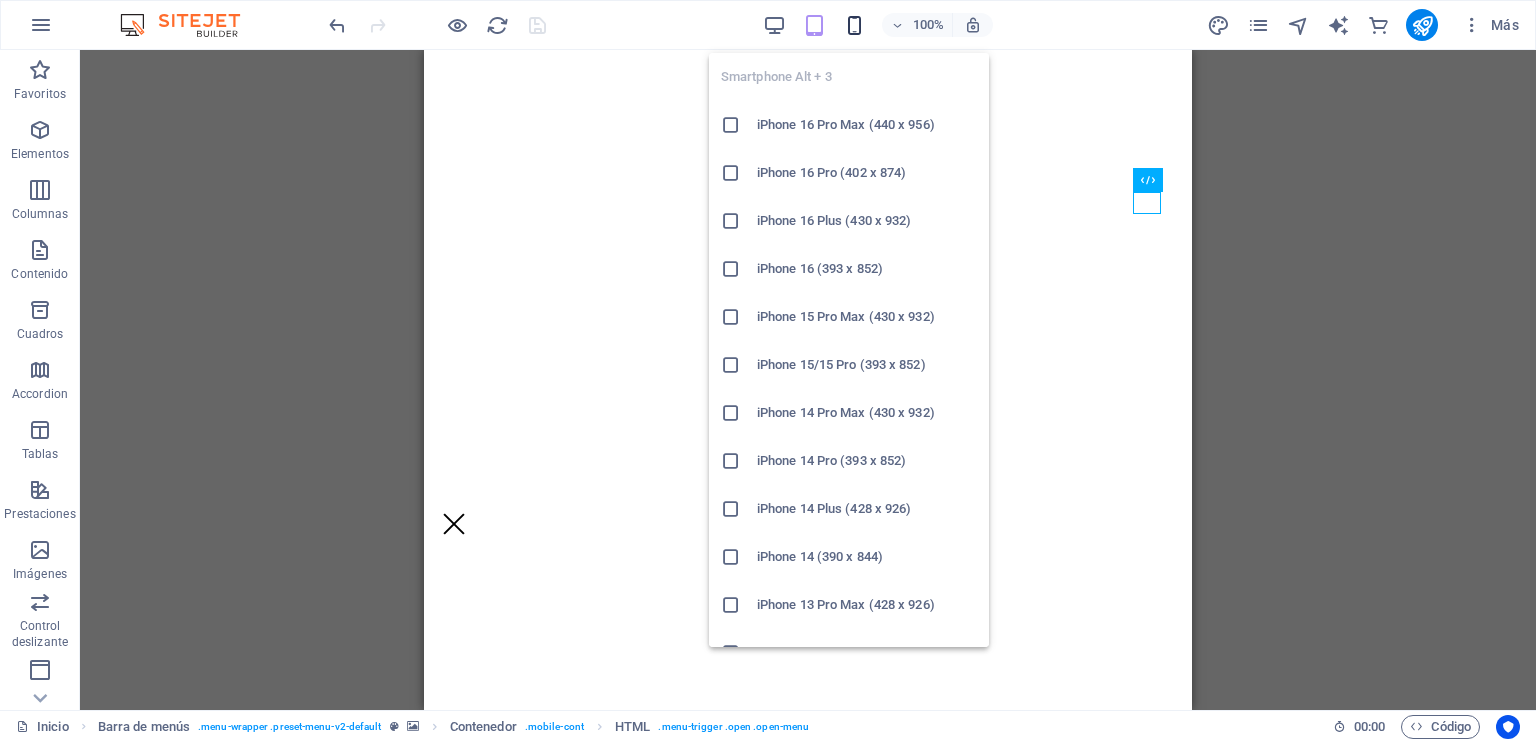click at bounding box center [854, 25] 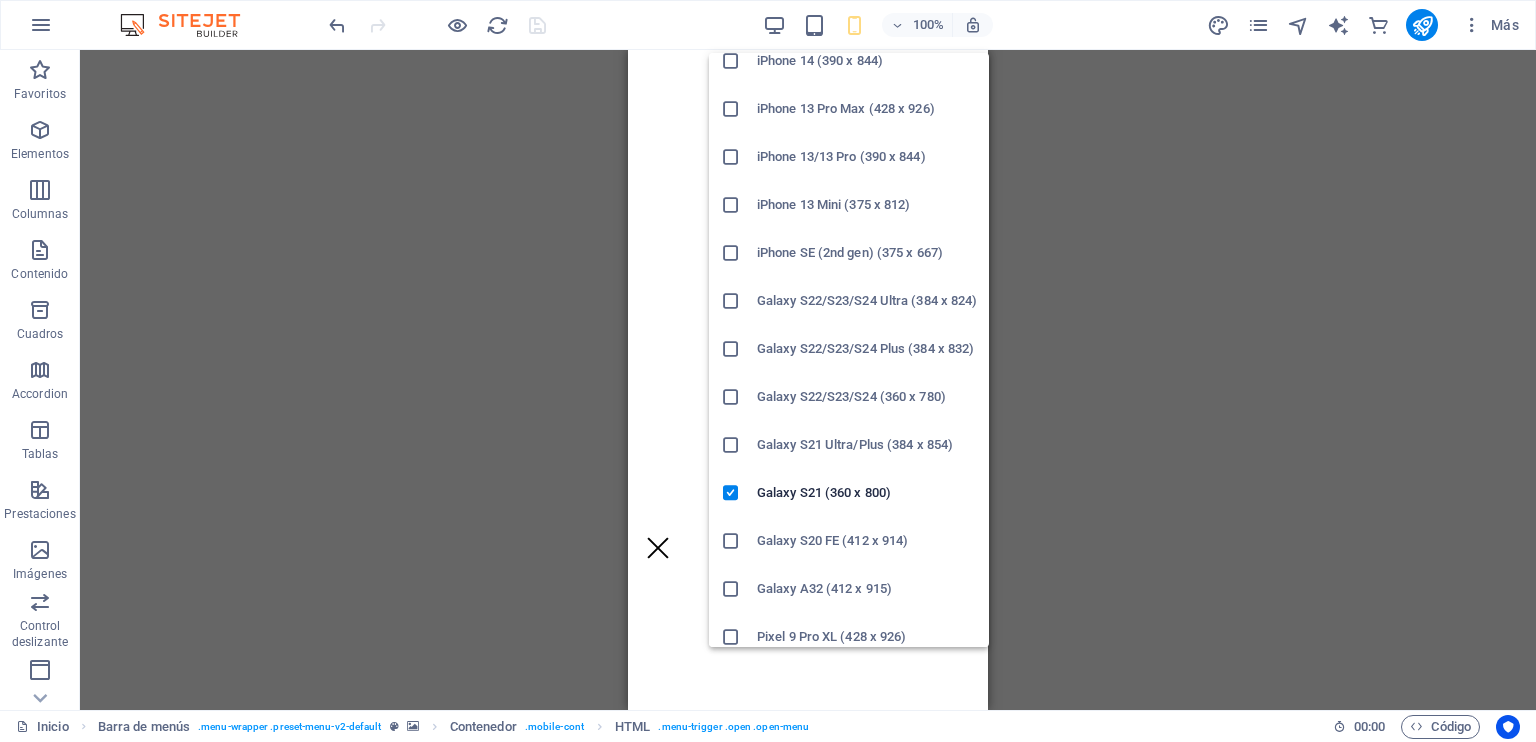 scroll, scrollTop: 500, scrollLeft: 0, axis: vertical 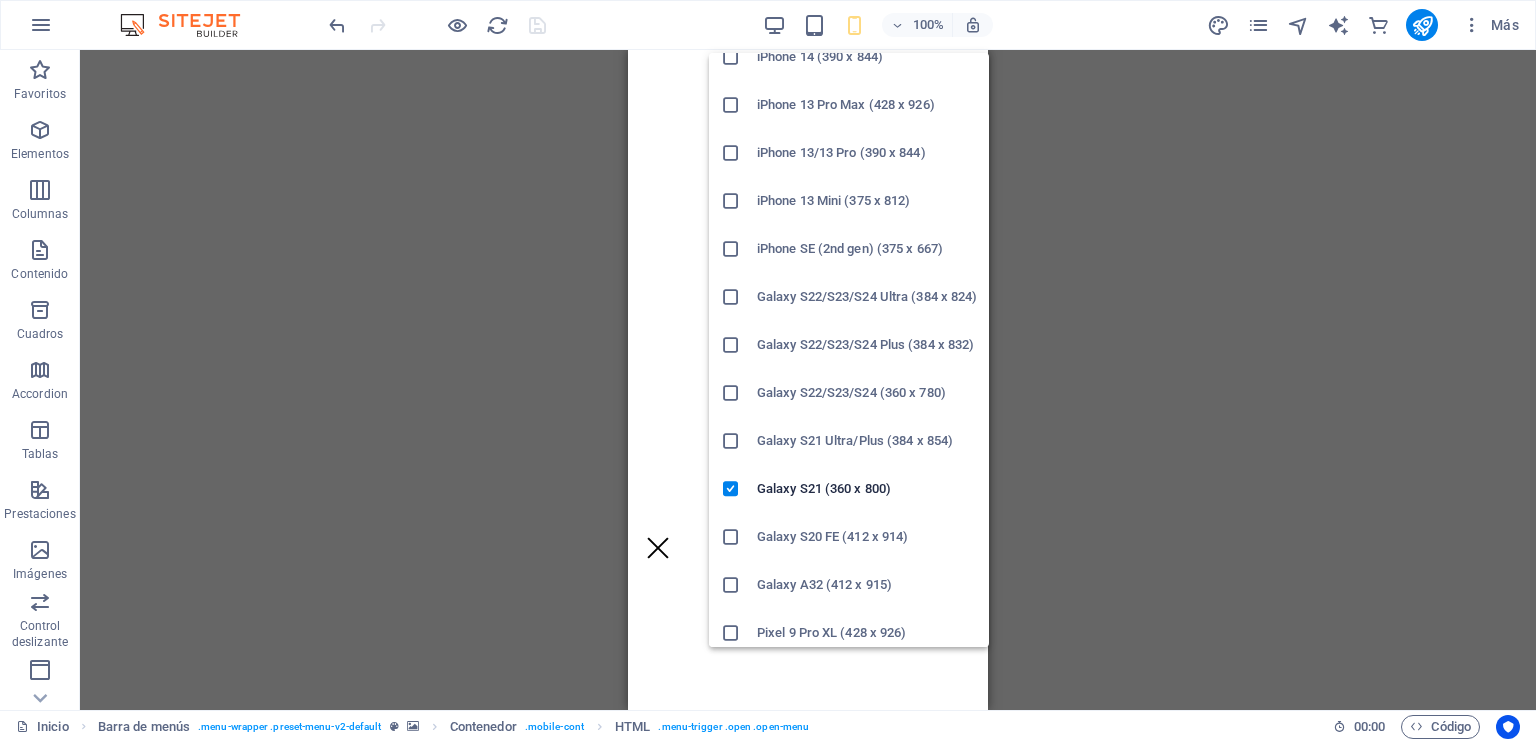 click on "Galaxy S22/S23/S24 (360 x 780)" at bounding box center [867, 393] 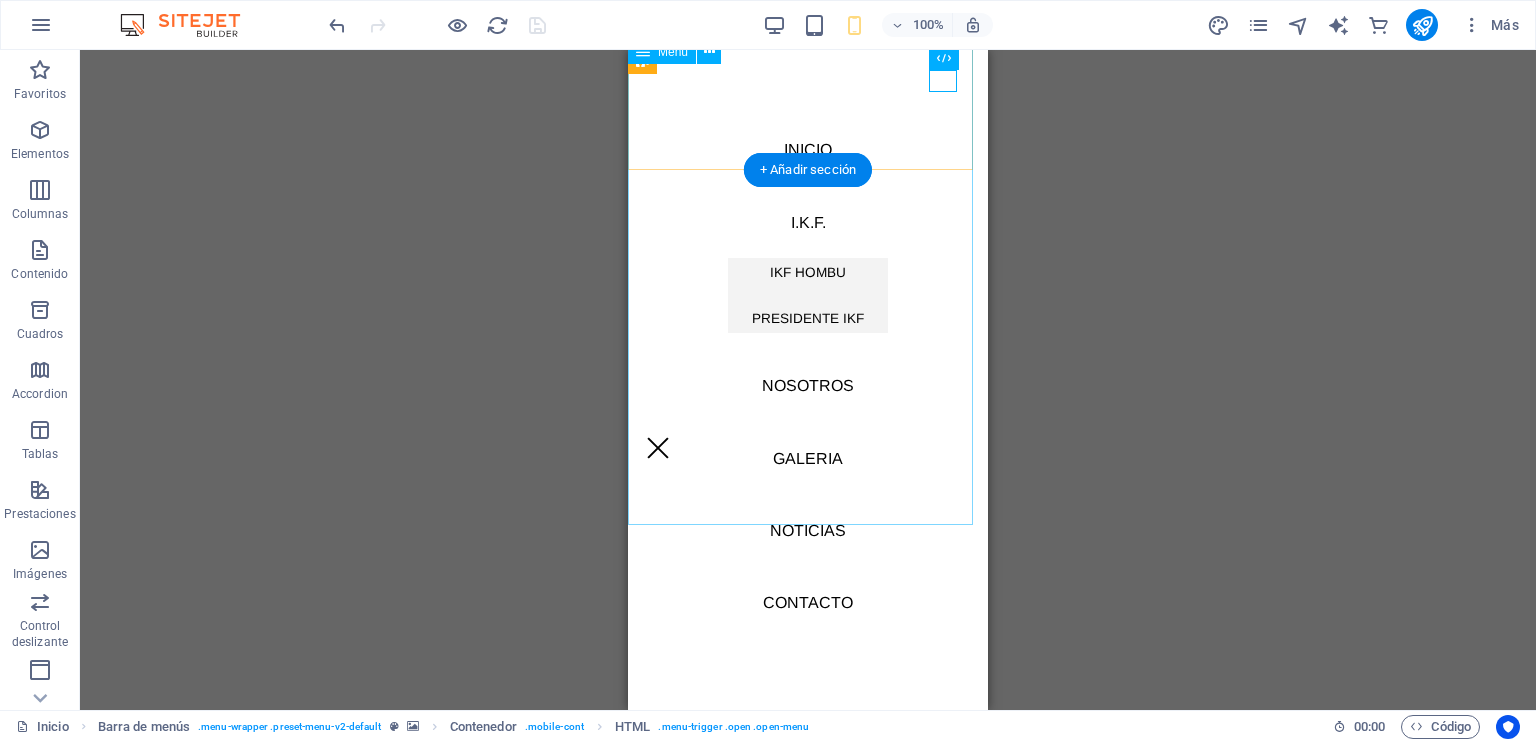 scroll, scrollTop: 0, scrollLeft: 0, axis: both 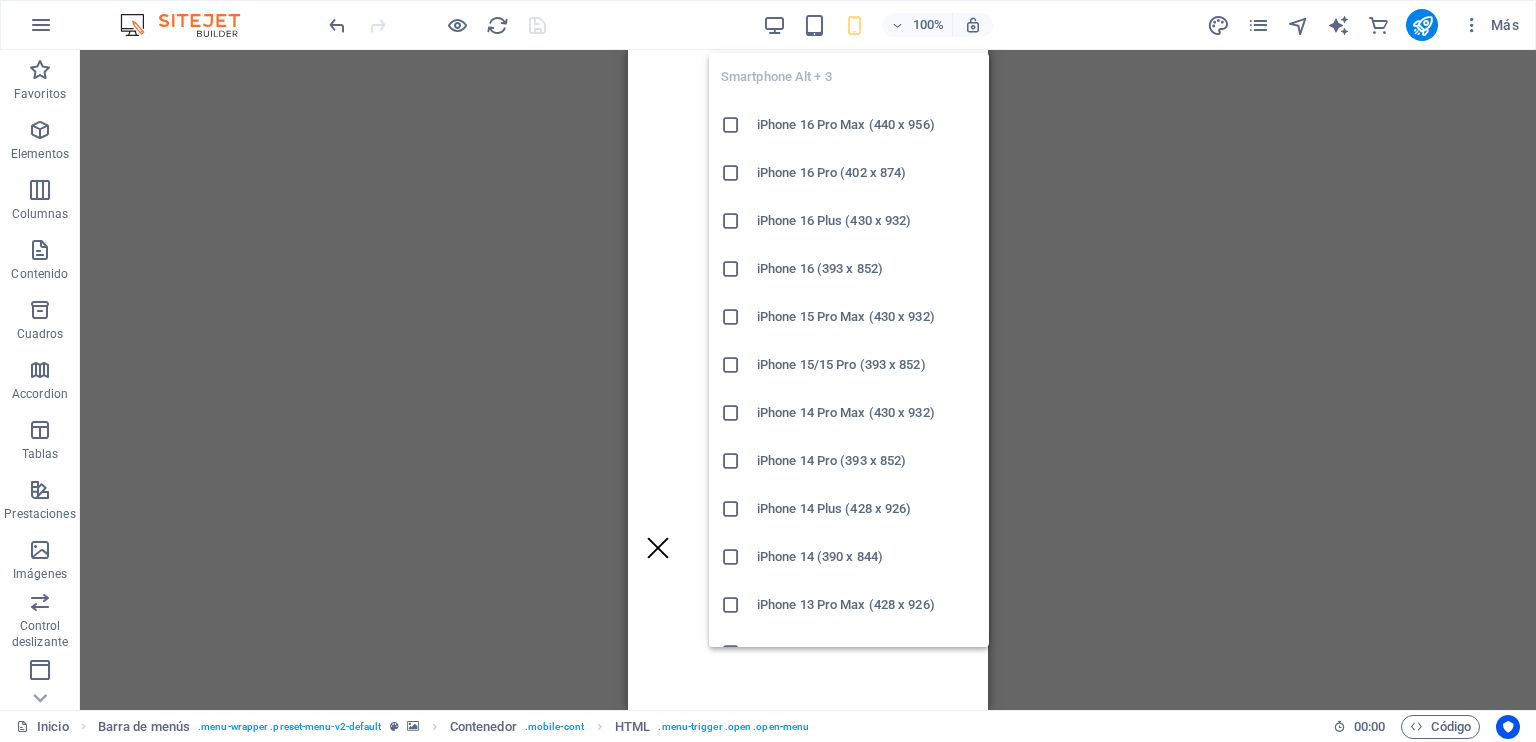 click at bounding box center [854, 25] 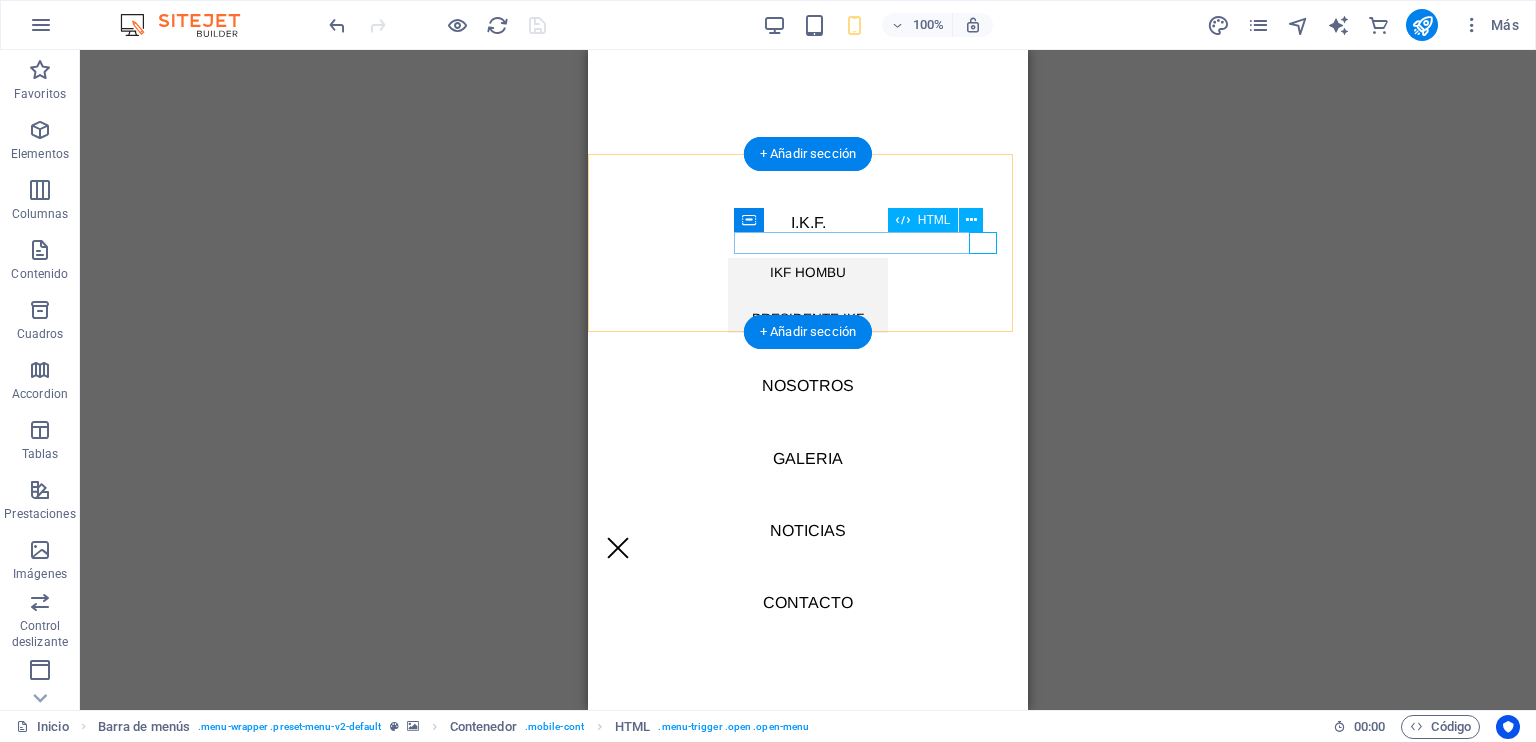 click at bounding box center [808, 548] 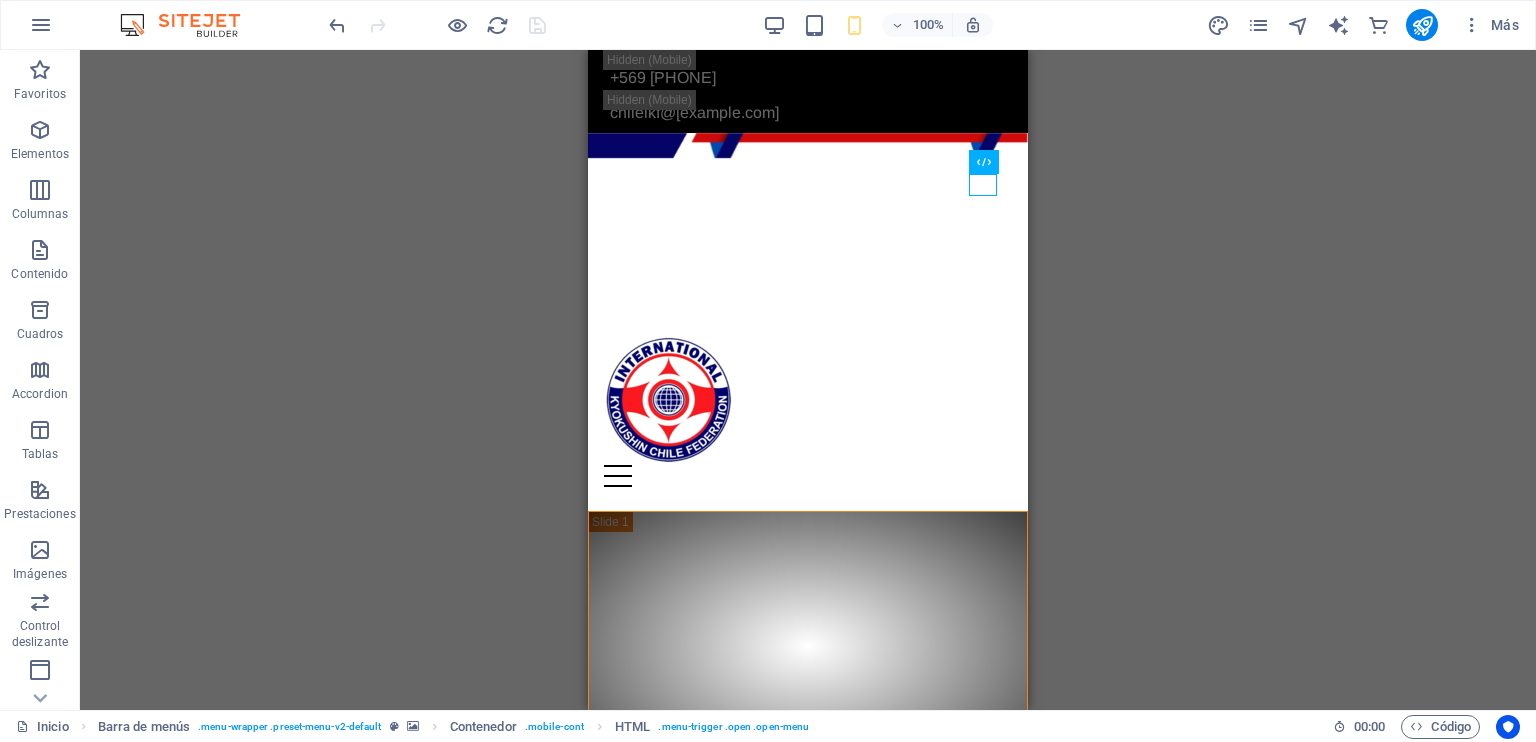 scroll, scrollTop: 100, scrollLeft: 0, axis: vertical 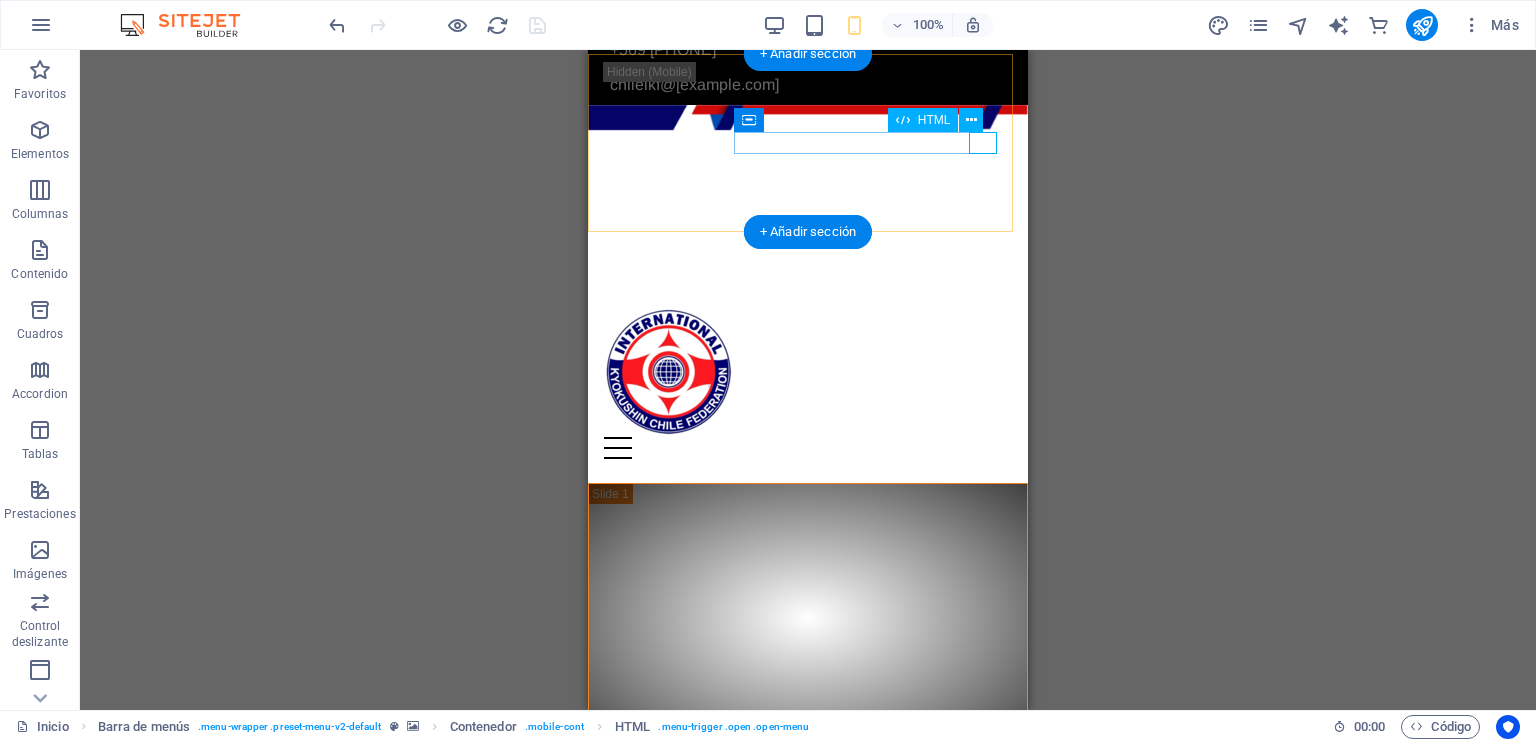 click at bounding box center (808, 448) 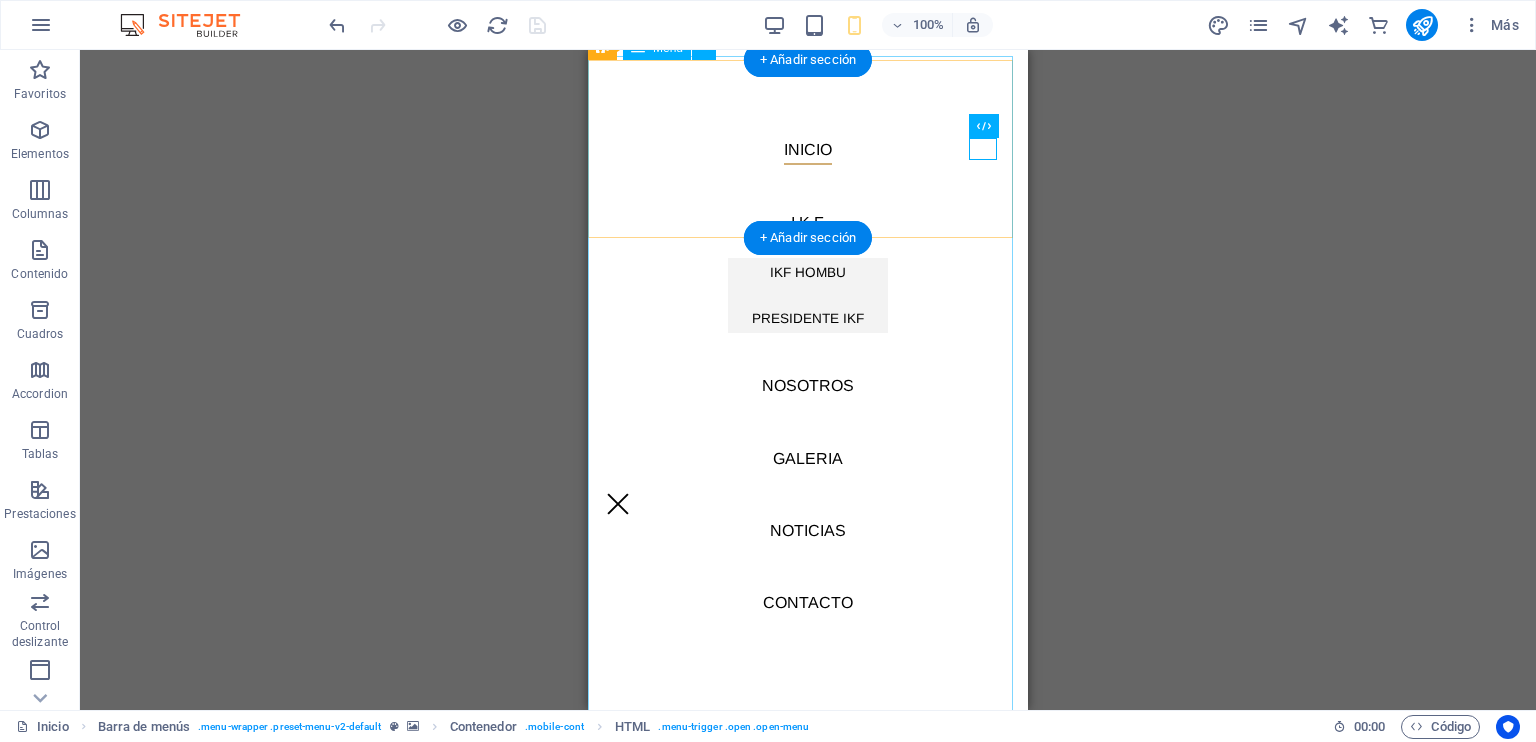 scroll, scrollTop: 0, scrollLeft: 0, axis: both 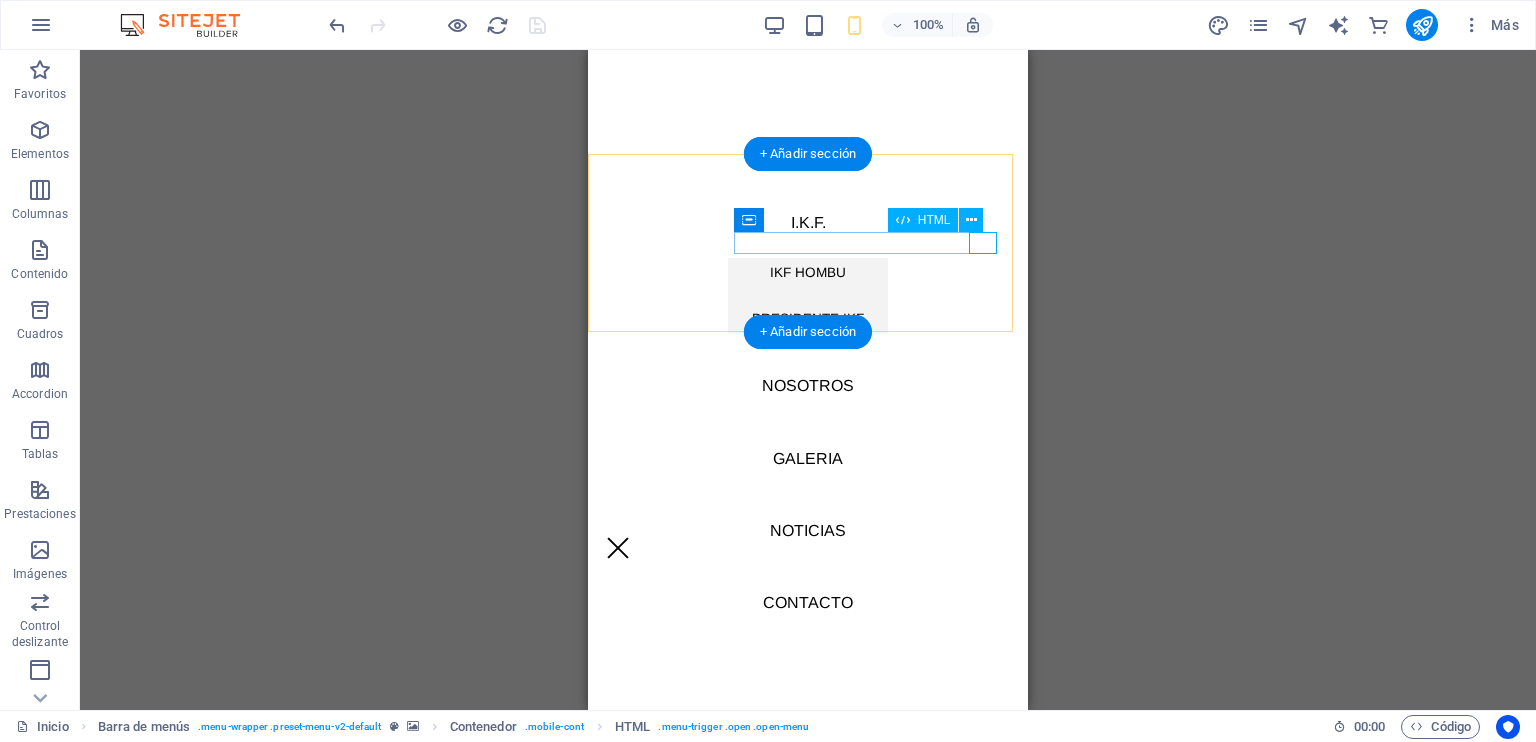 click at bounding box center (808, 548) 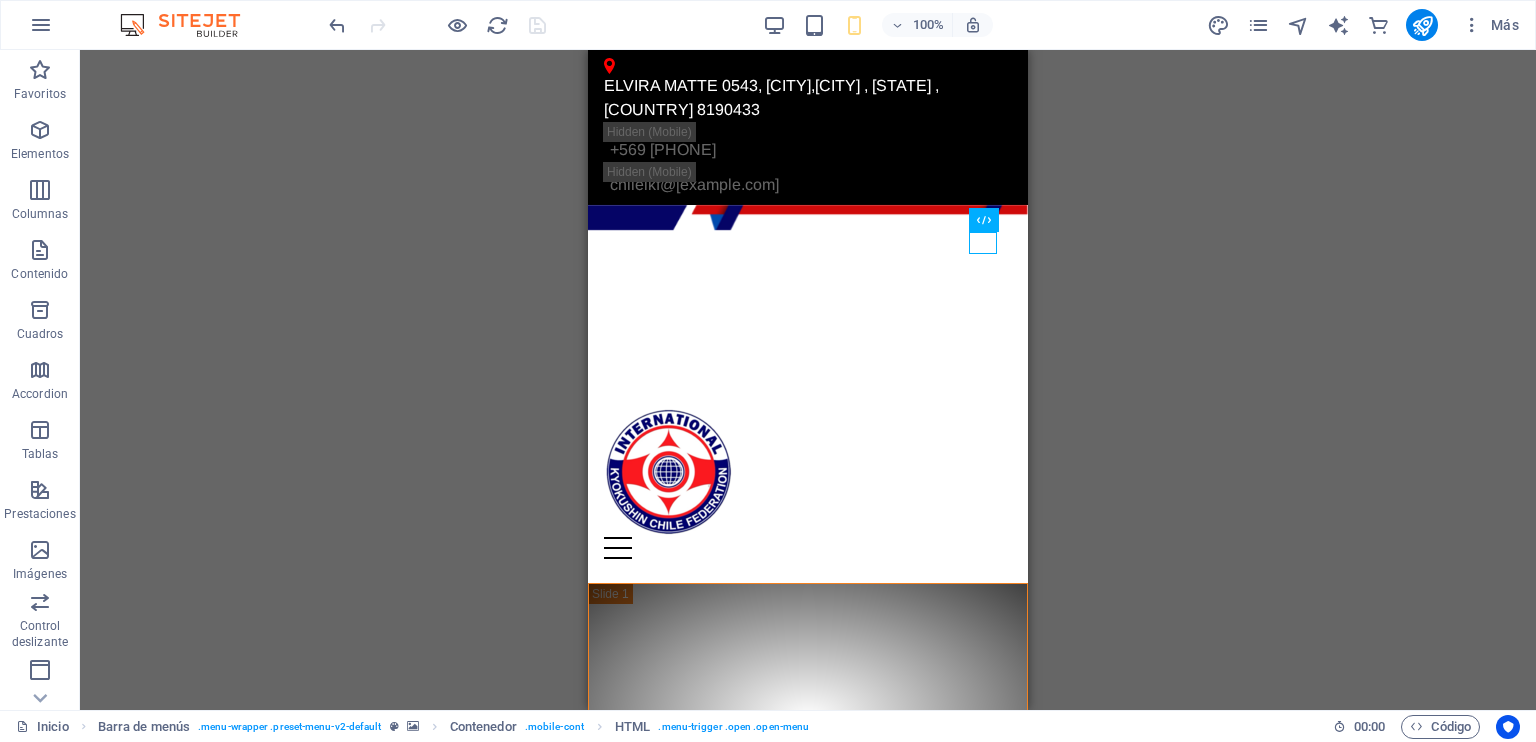 click on "Arrastra aquí para reemplazar el contenido existente. Si quieres crear un elemento nuevo, pulsa “Ctrl”.
Contenedor   H2   Predeterminado   Contenedor   Predeterminado   Contenedor   Predeterminado   Barra de menús   Marcador   Contenedor   Texto   Barra de menús   Imagen   Barra de menús   Menú   Botón   Marcador   Predeterminado   Contenedor   Marcador   Contenedor   Barra de información   Texto   Barra de información   Contenedor   Contenedor   Texto   Contenedor   Contenedor   HTML" at bounding box center (808, 380) 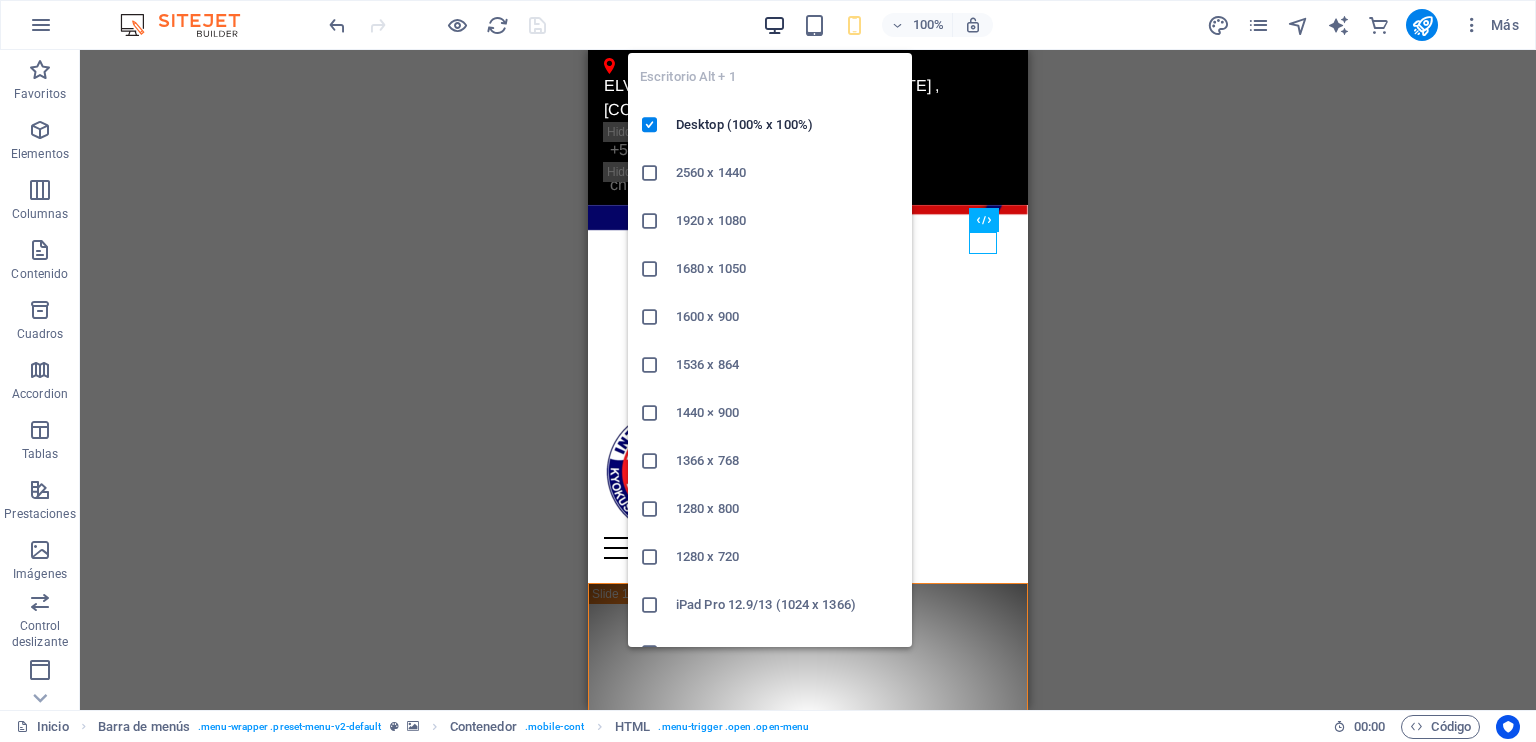 click at bounding box center [774, 25] 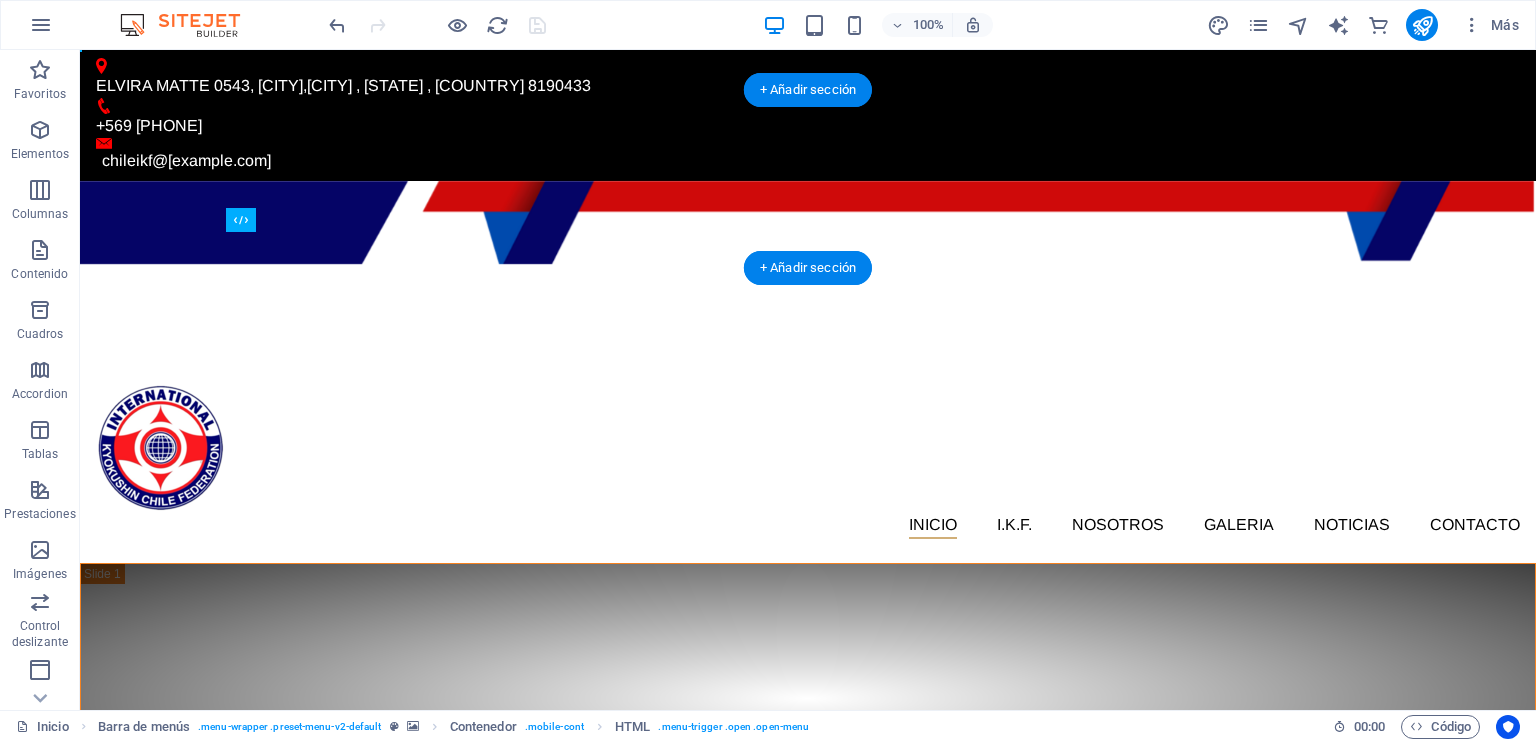 click at bounding box center [808, 270] 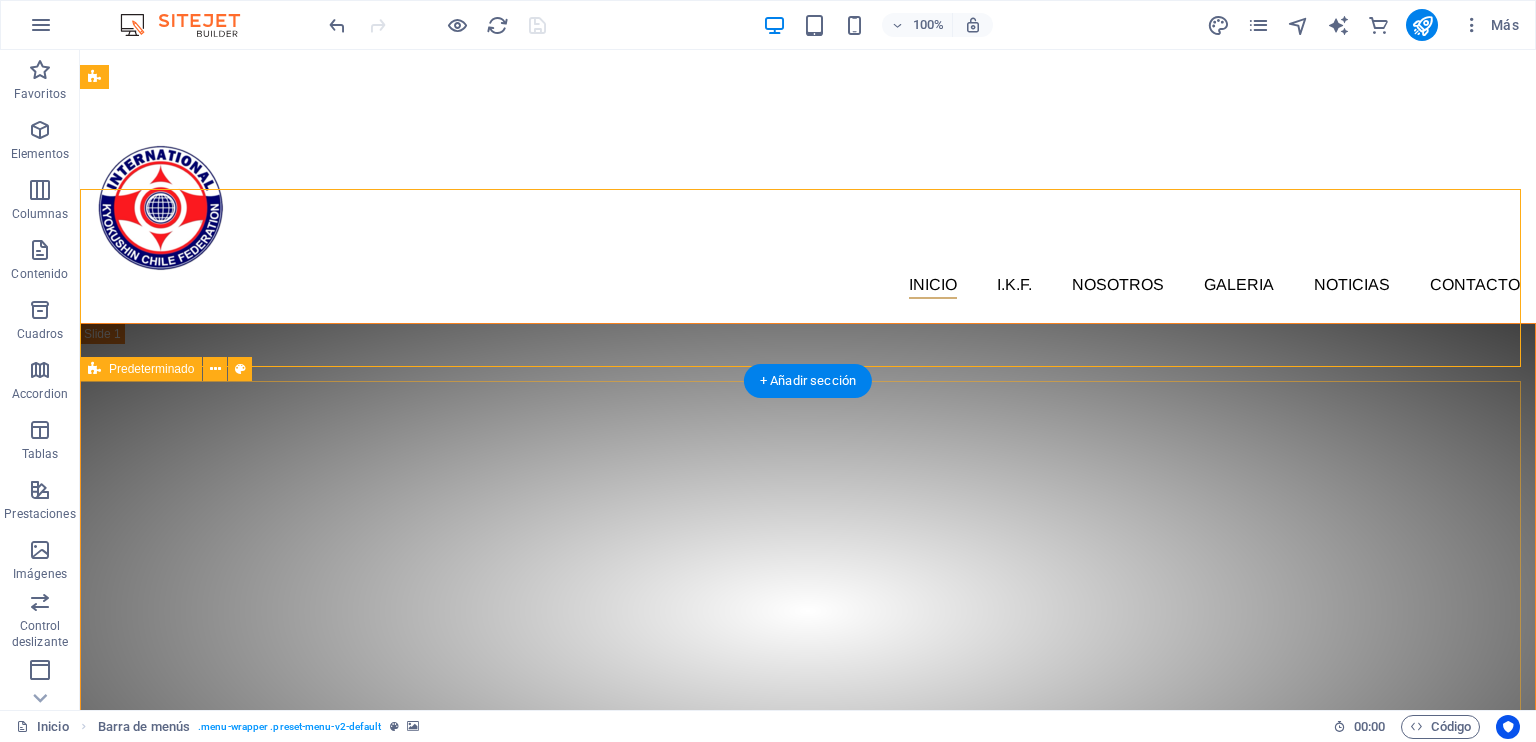 scroll, scrollTop: 100, scrollLeft: 0, axis: vertical 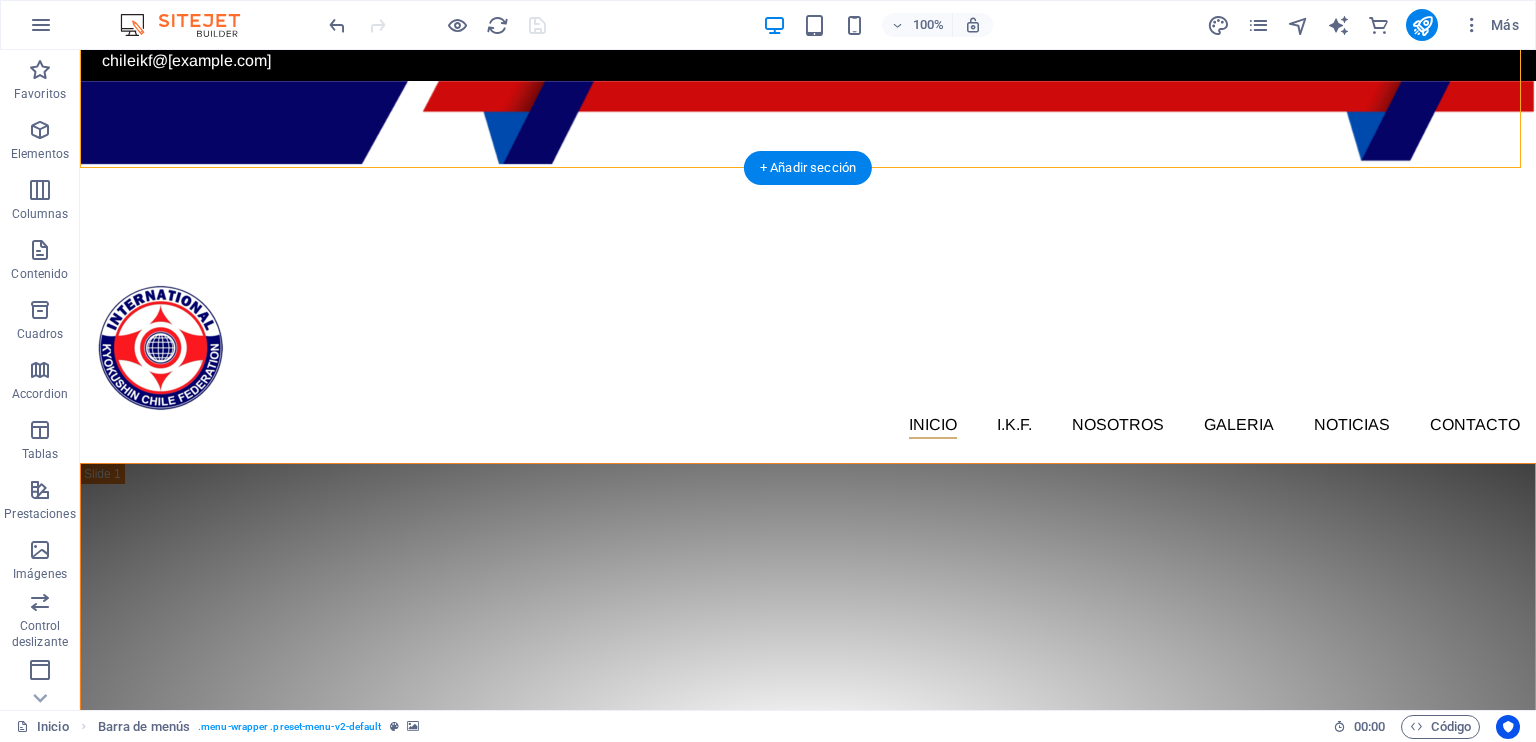 click at bounding box center [808, 751] 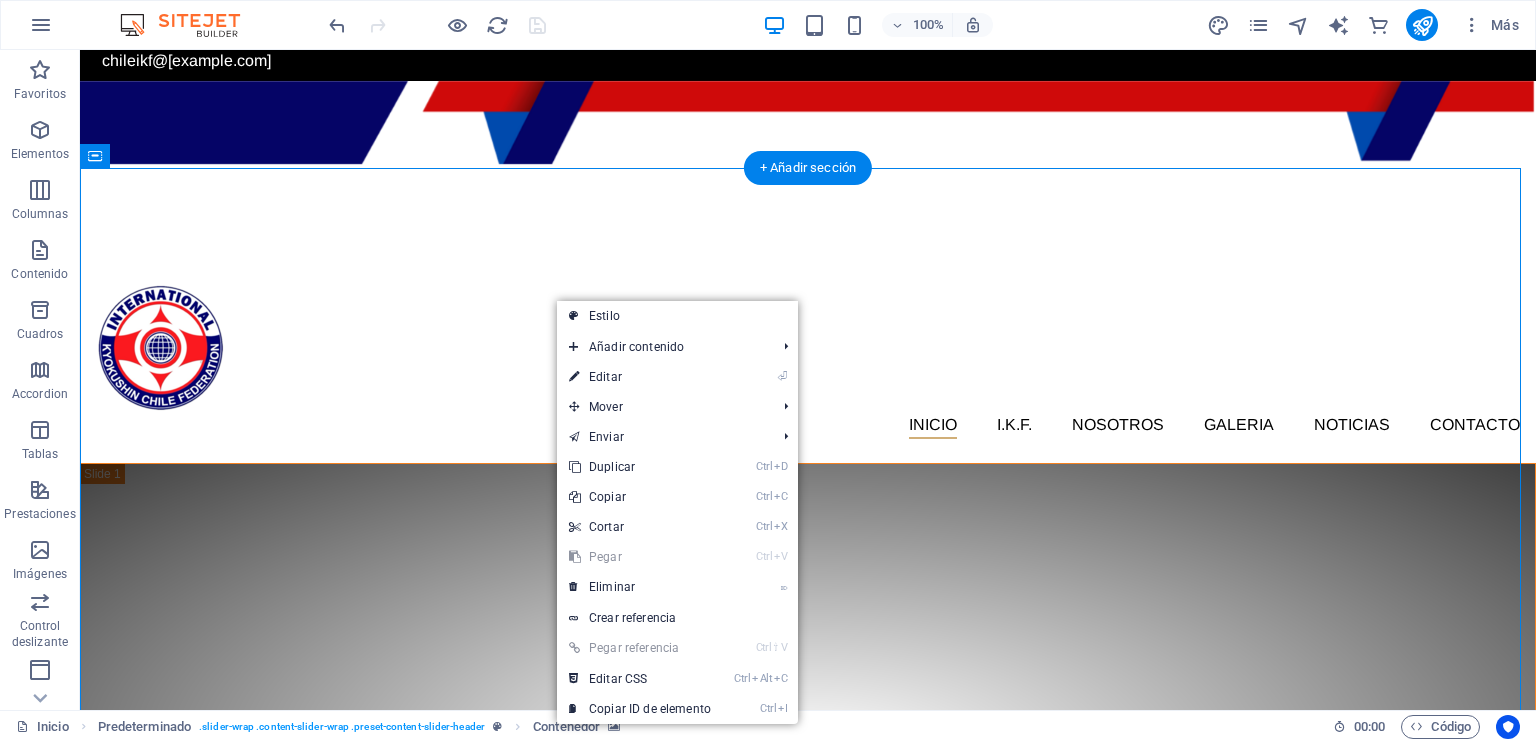 click at bounding box center [-2079, 488] 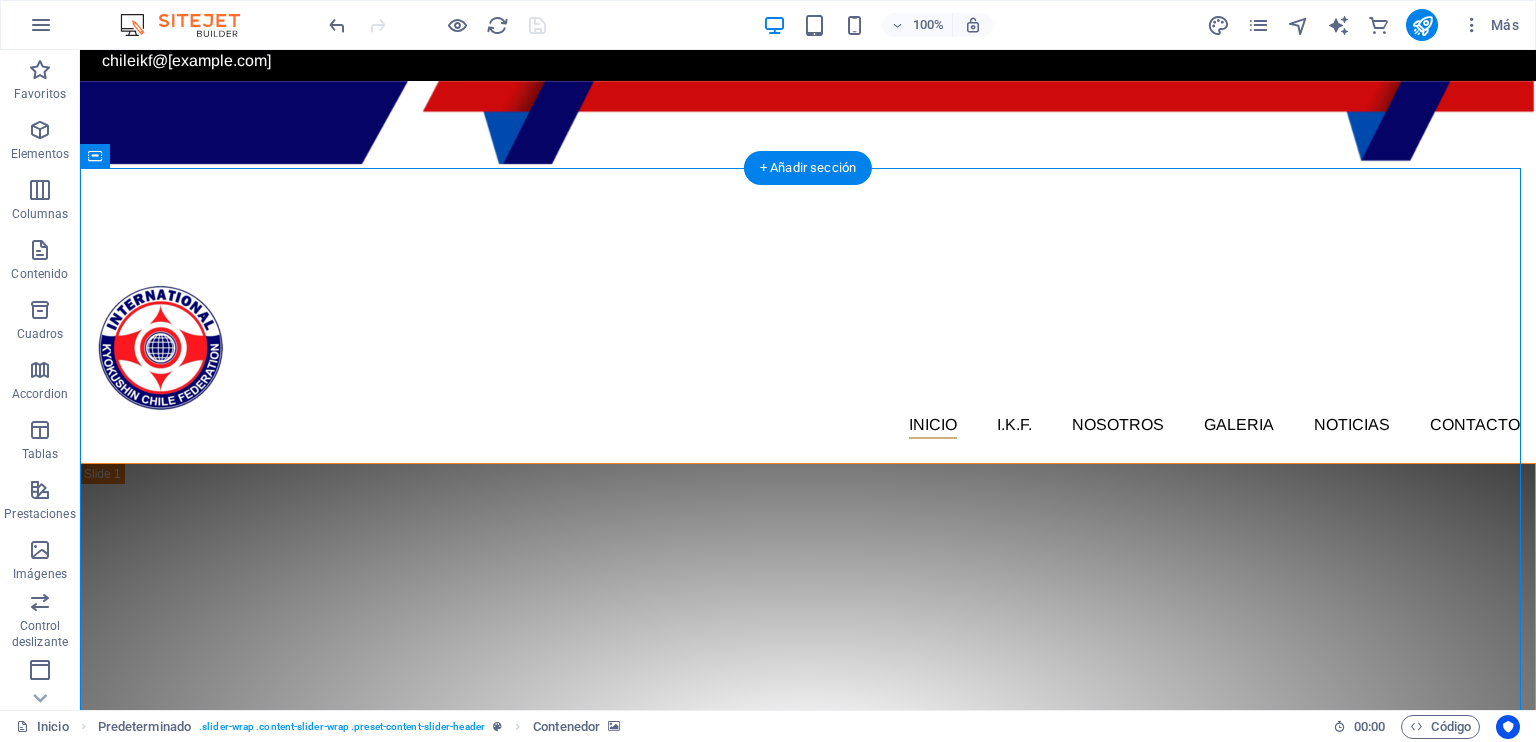 click at bounding box center (-2079, 488) 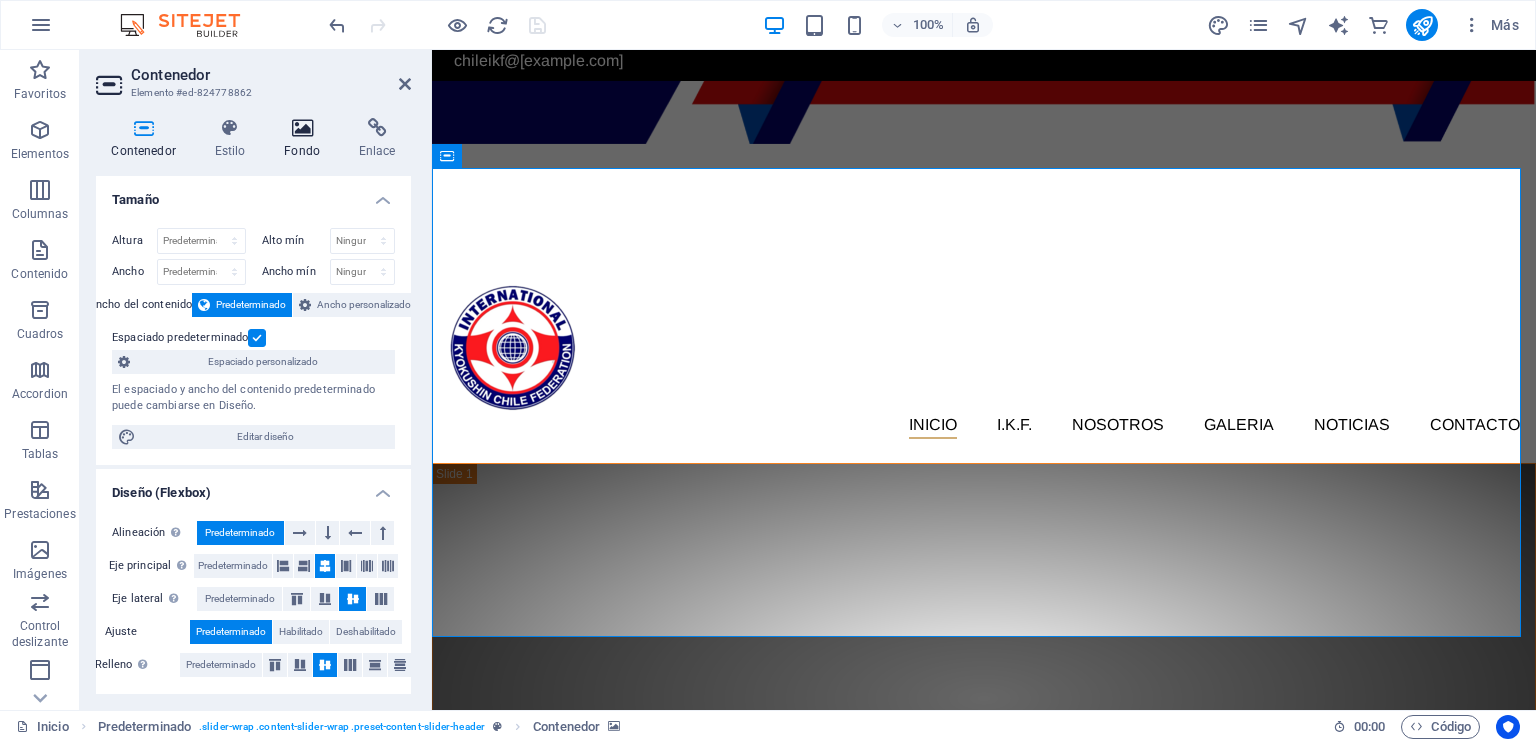 click on "Fondo" at bounding box center (306, 139) 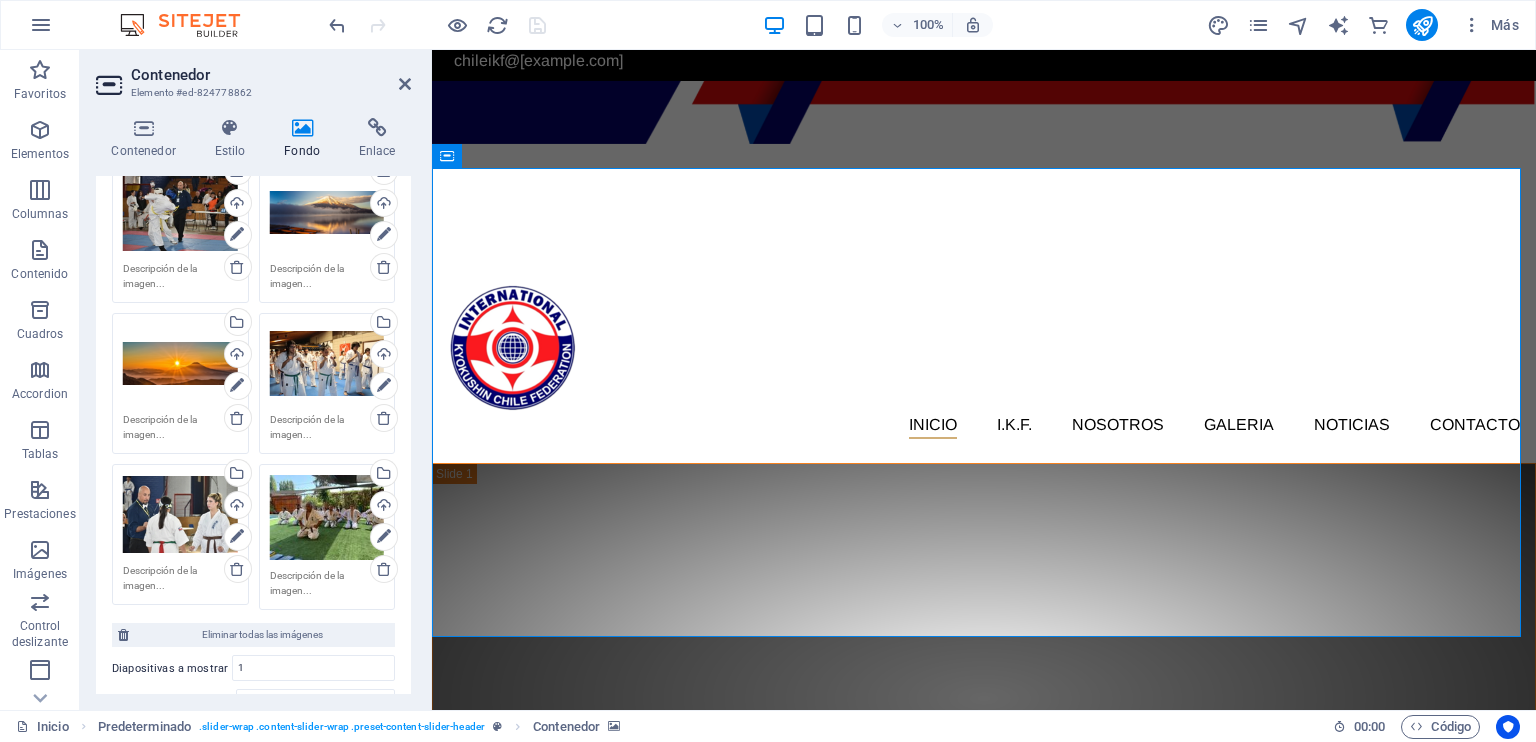 scroll, scrollTop: 500, scrollLeft: 0, axis: vertical 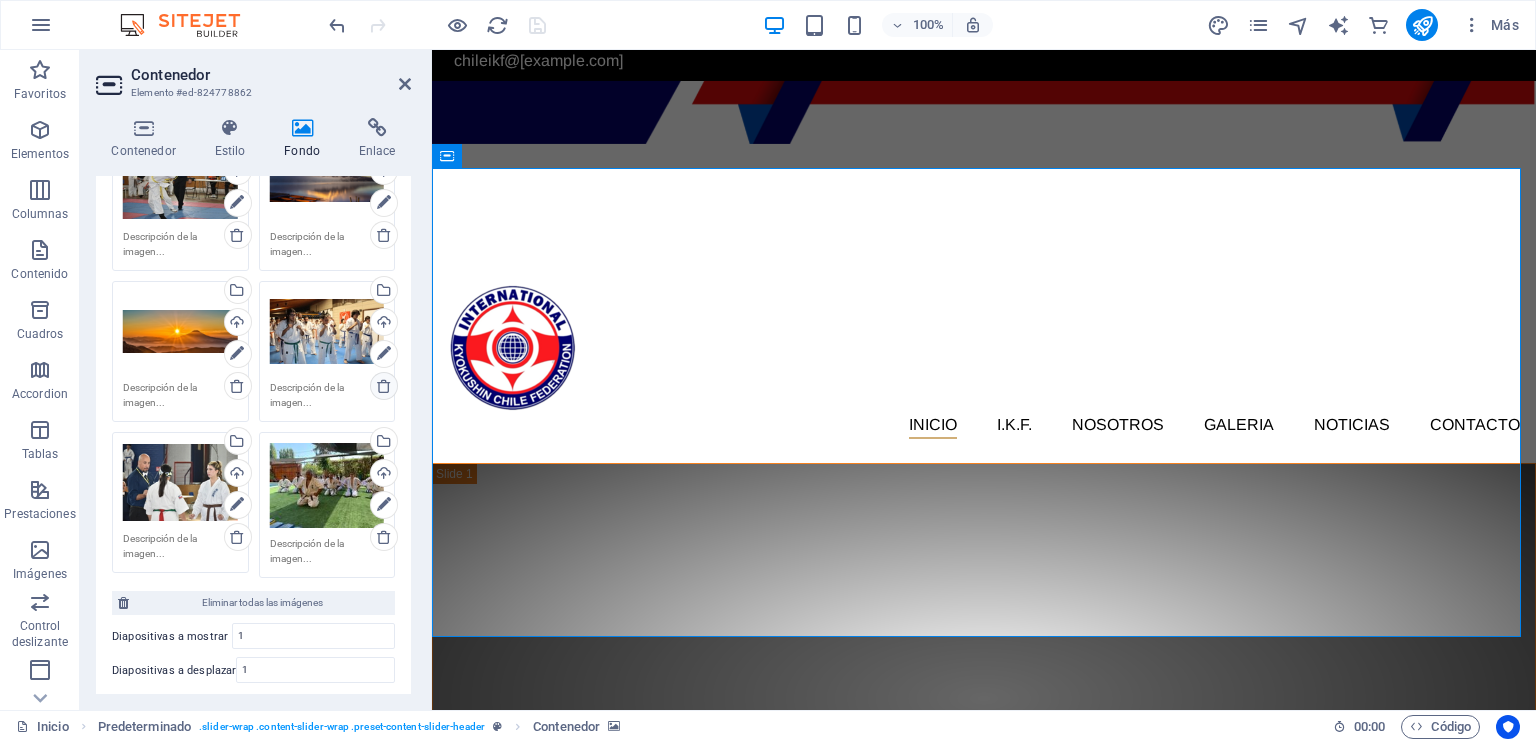 click at bounding box center [384, 386] 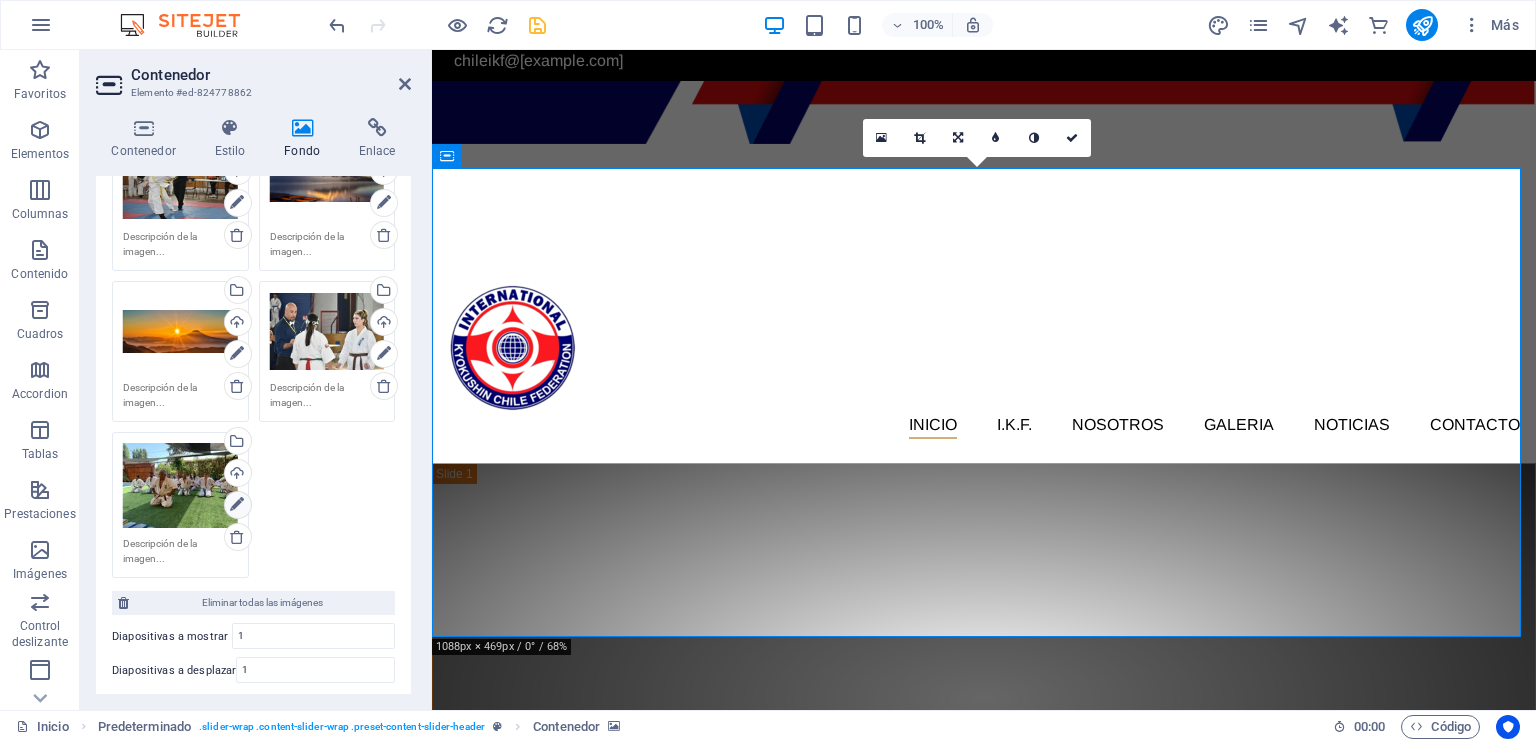 click at bounding box center [237, 505] 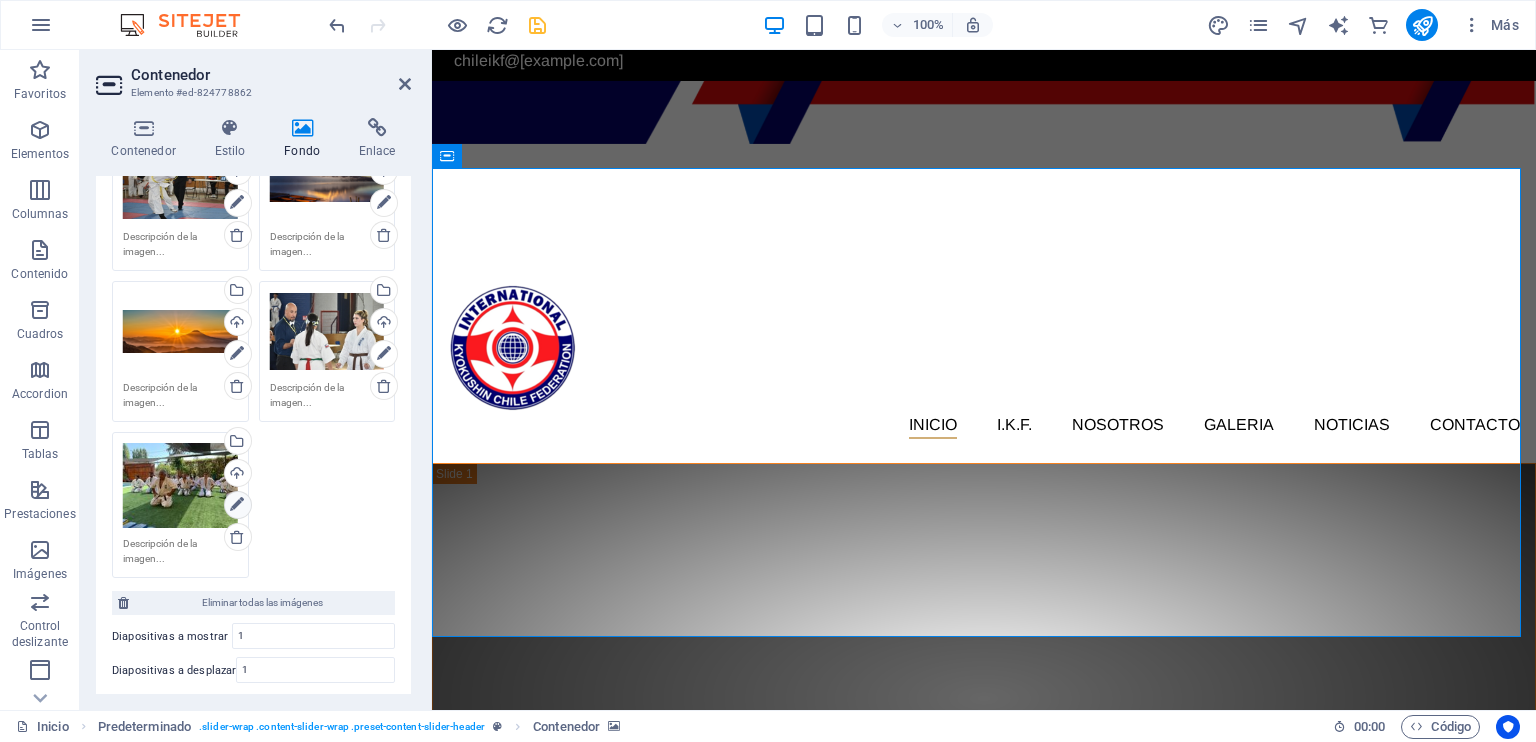 click at bounding box center [237, 505] 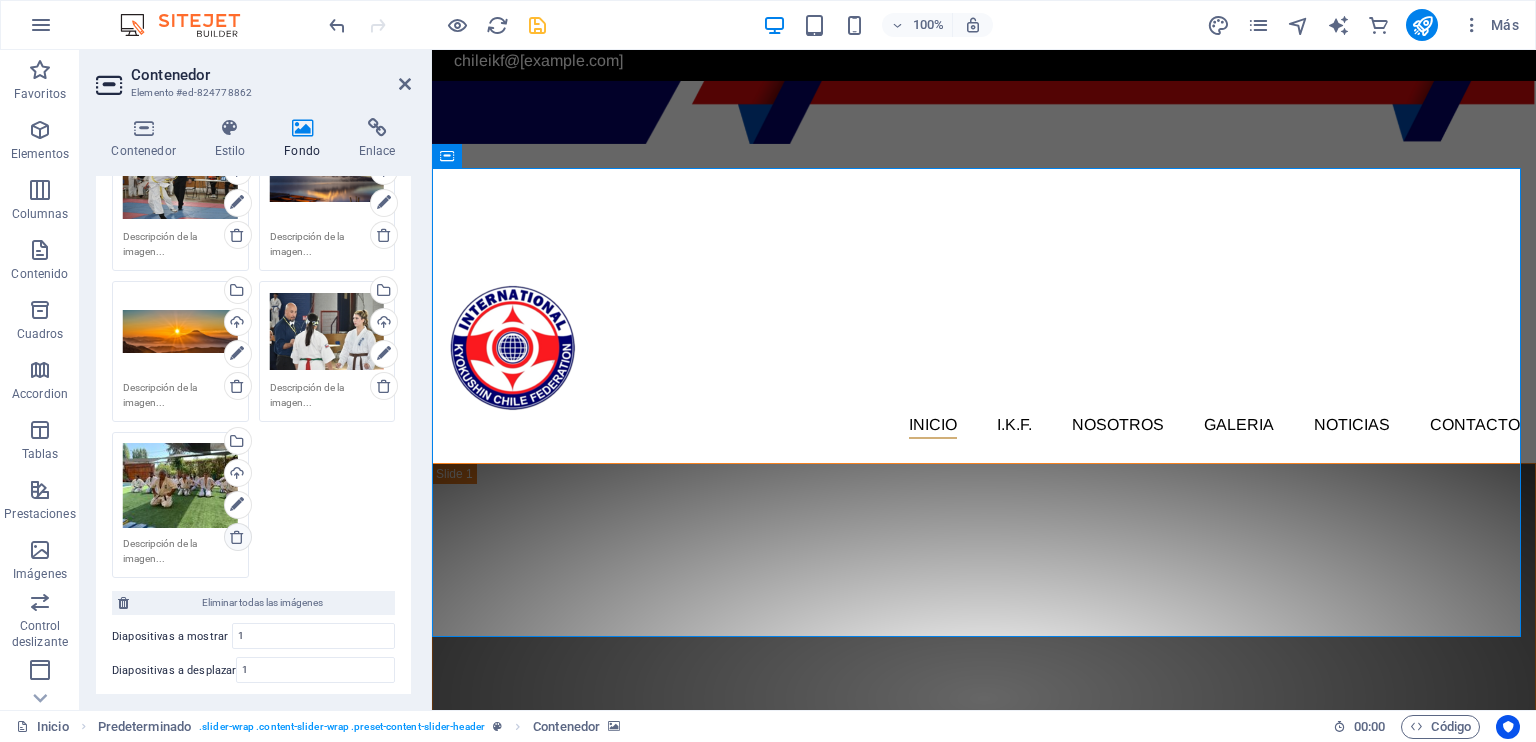 click at bounding box center (237, 537) 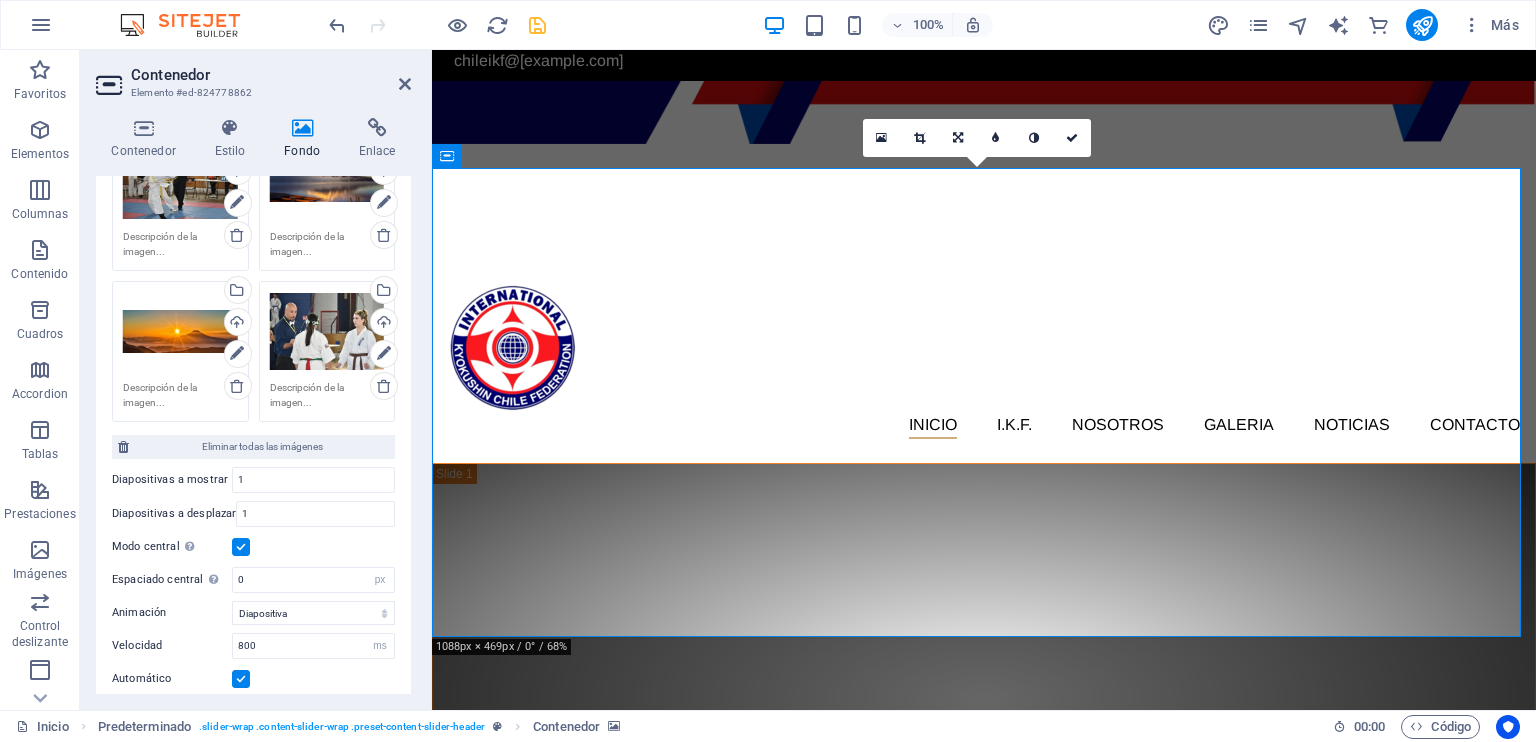 scroll, scrollTop: 300, scrollLeft: 0, axis: vertical 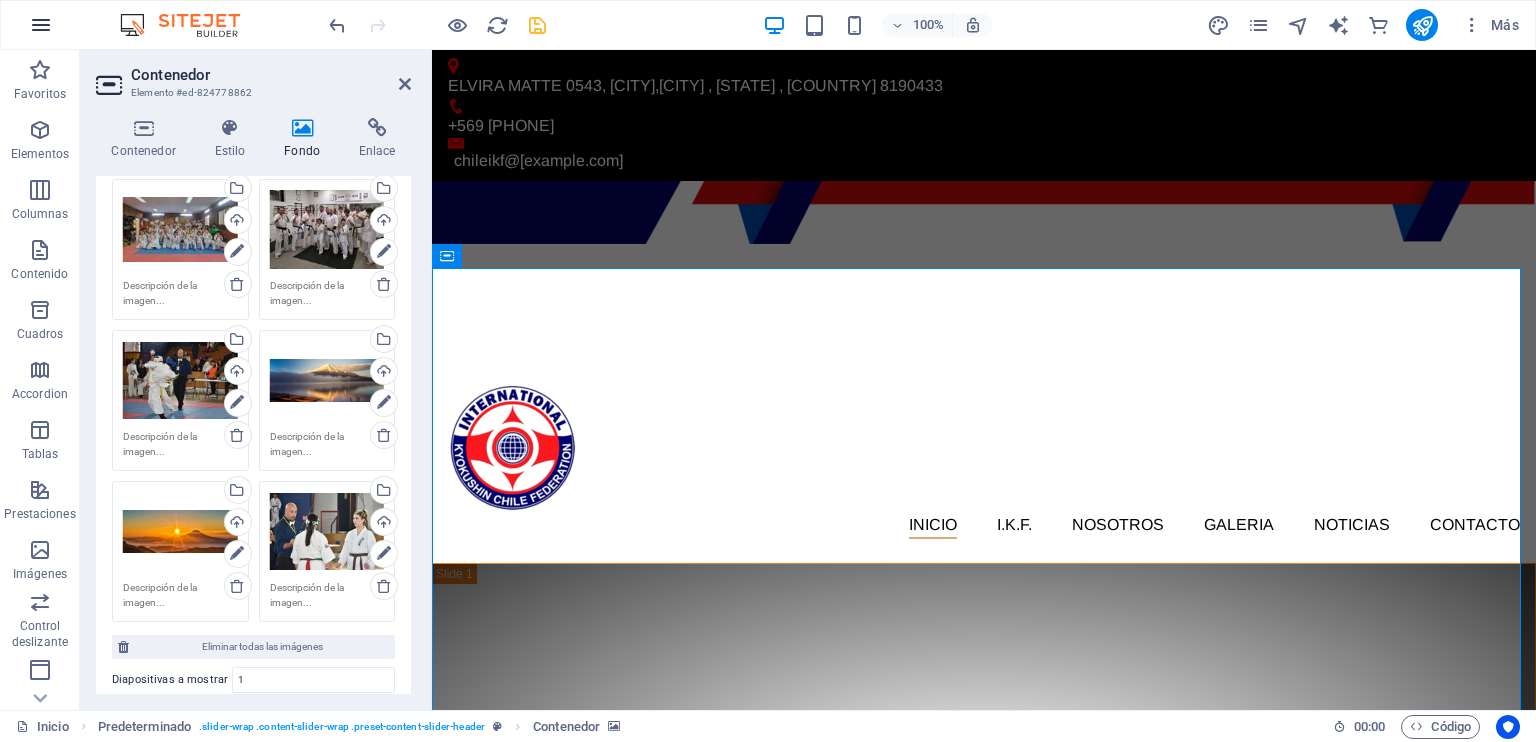 click at bounding box center (41, 25) 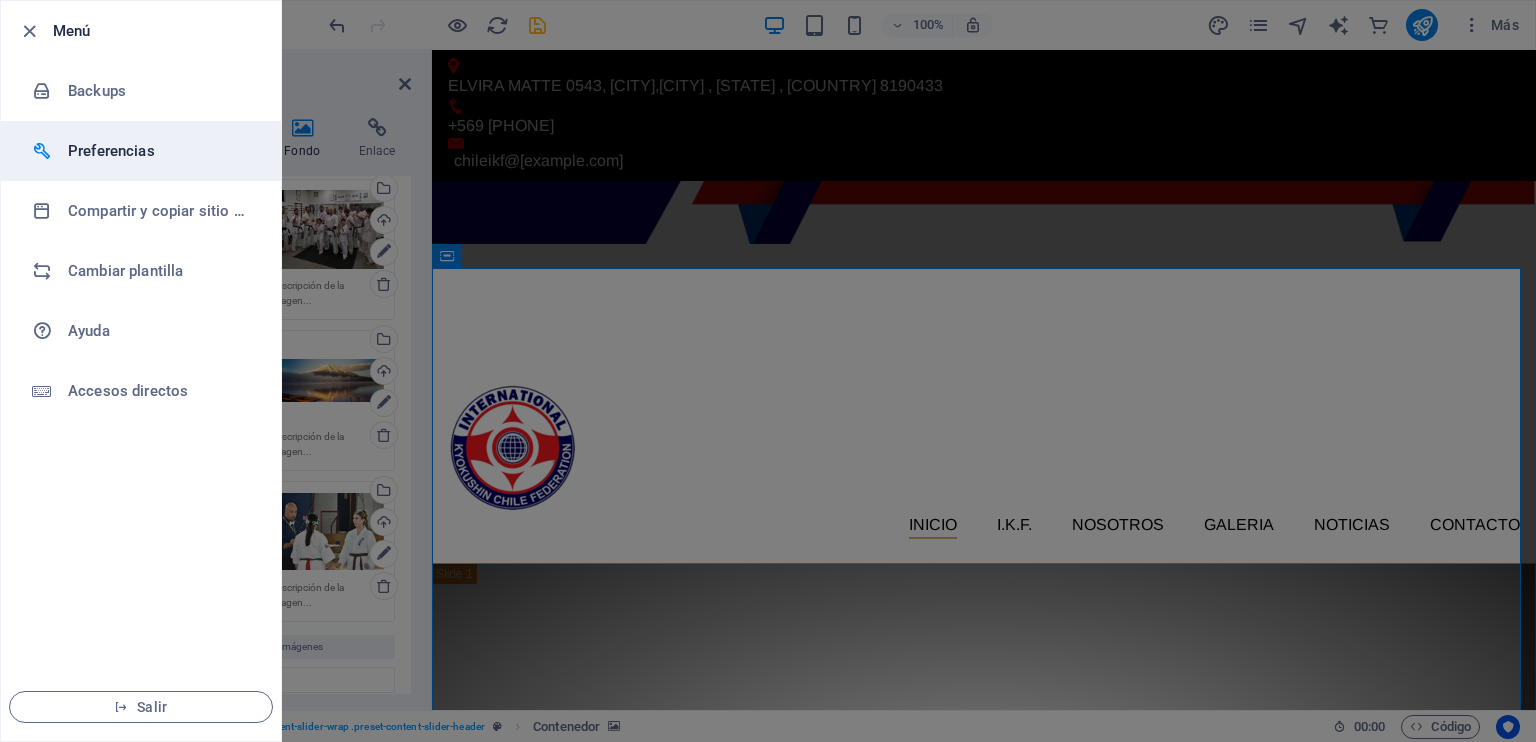 click on "Preferencias" at bounding box center [160, 151] 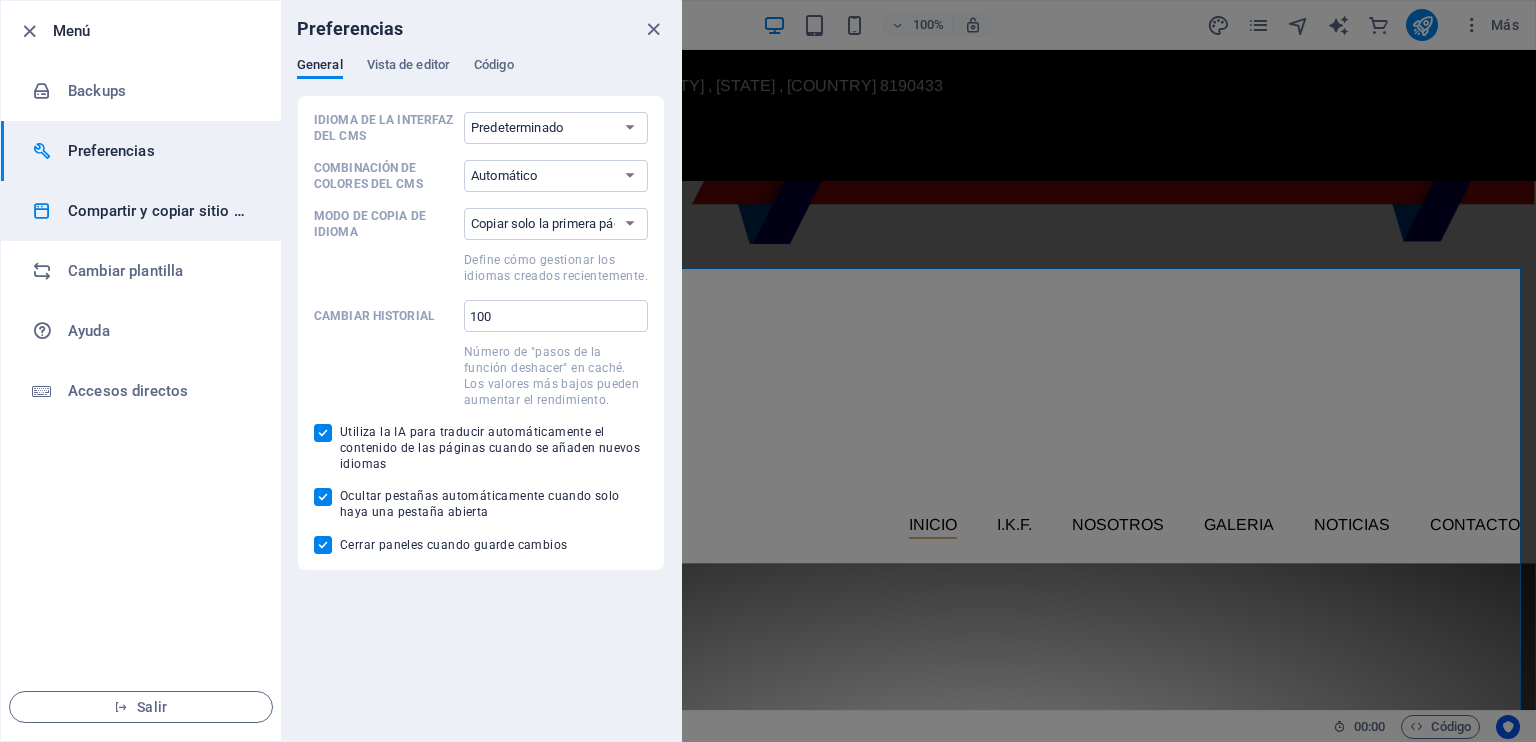 click on "Compartir y copiar sitio web" at bounding box center [141, 211] 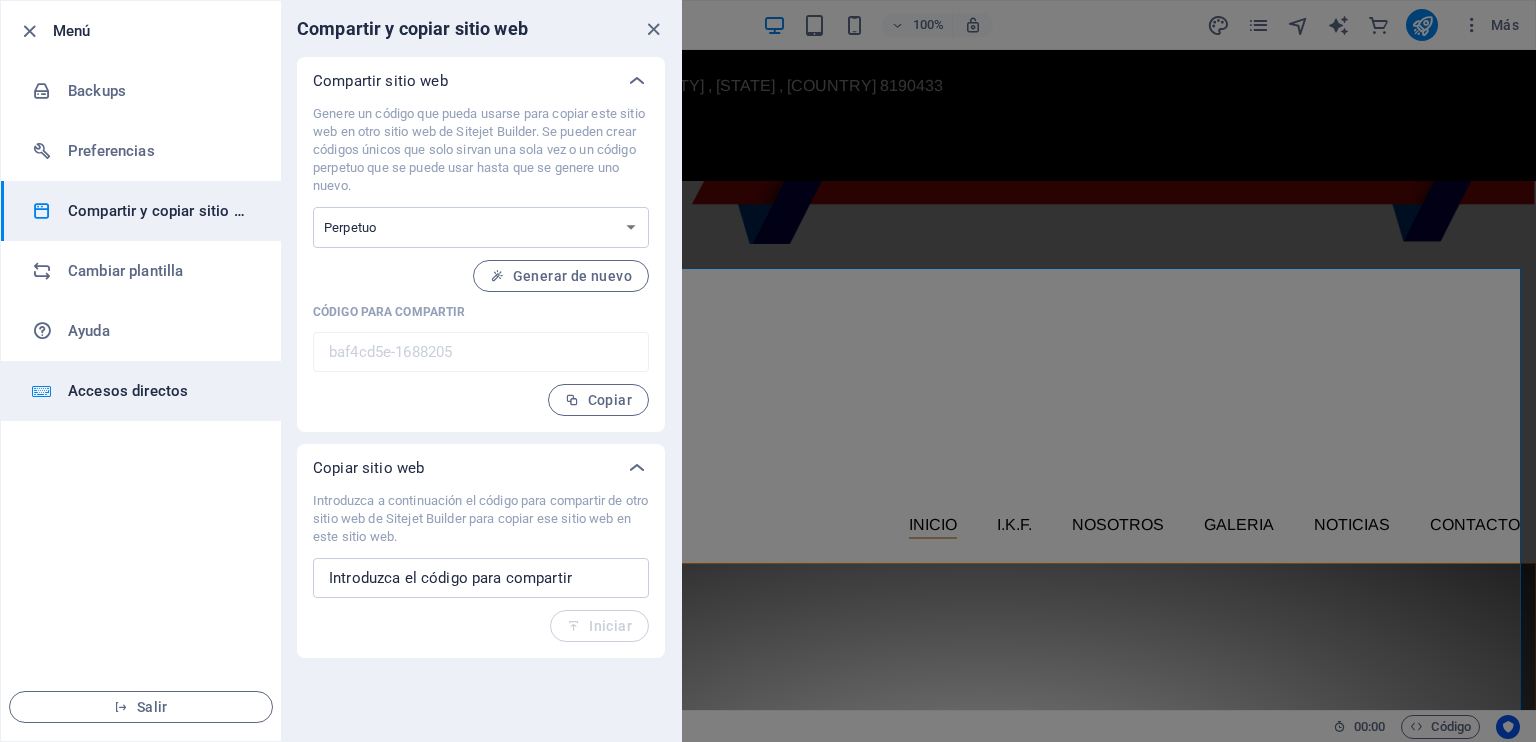 click on "Accesos directos" at bounding box center (160, 391) 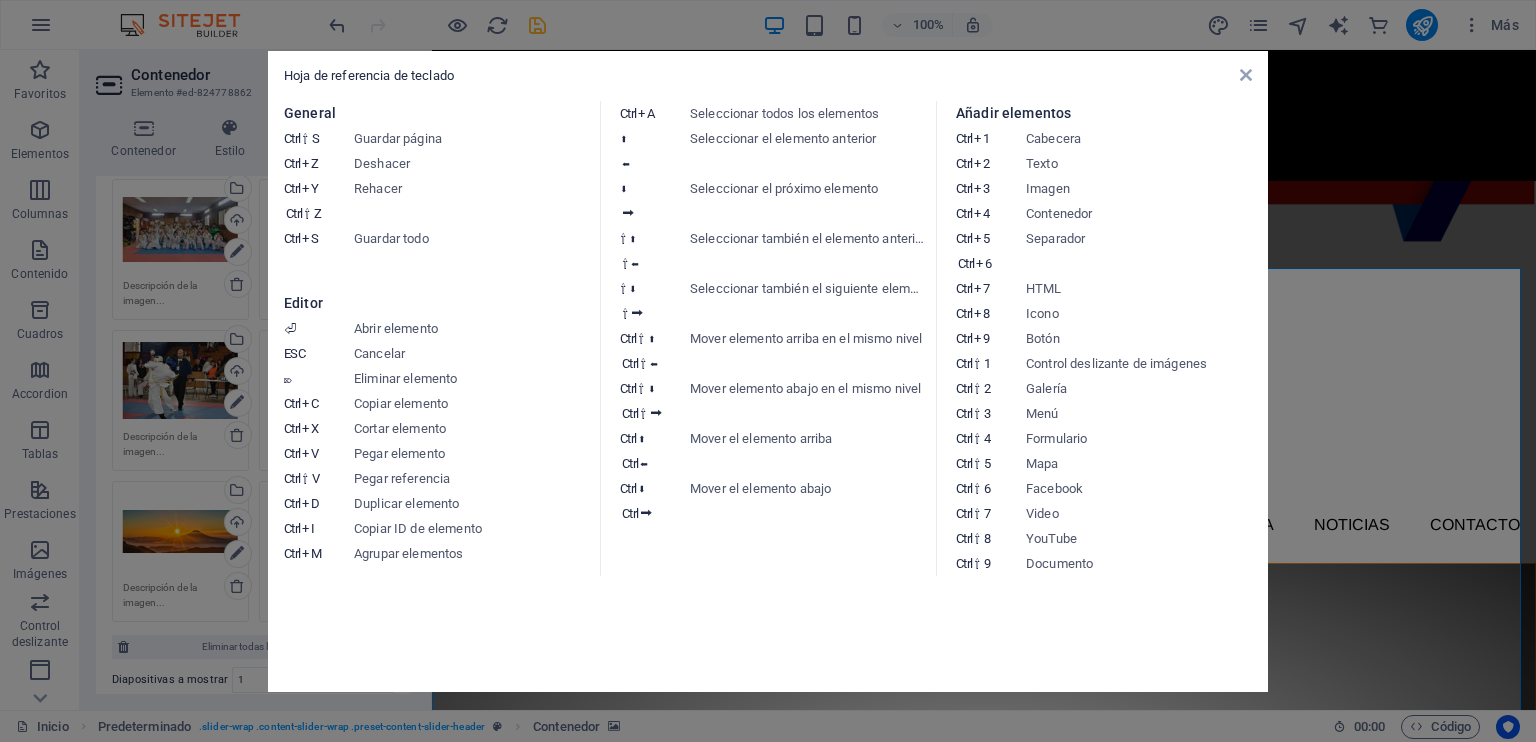 click on "Hoja de referencia de teclado" at bounding box center [768, 76] 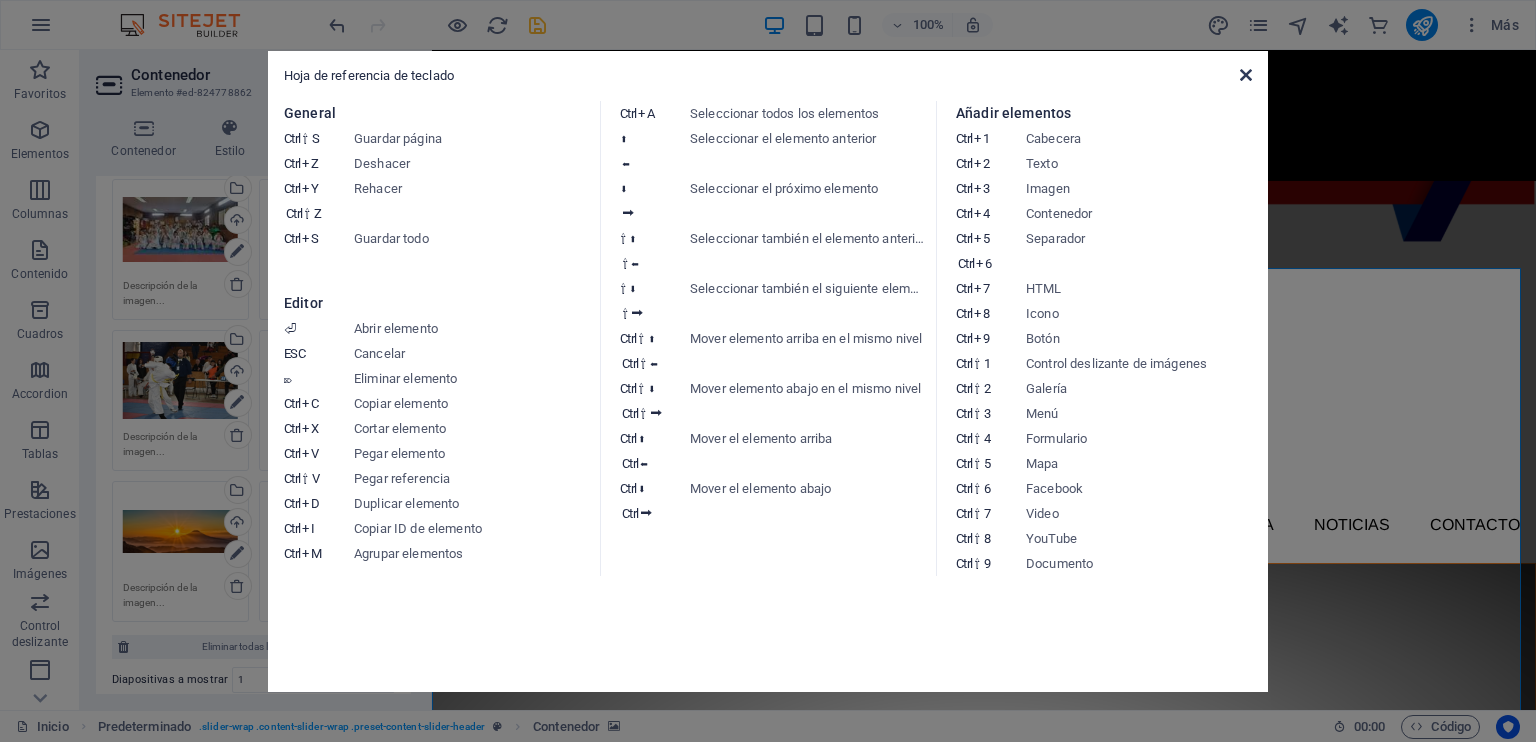 click at bounding box center [1246, 75] 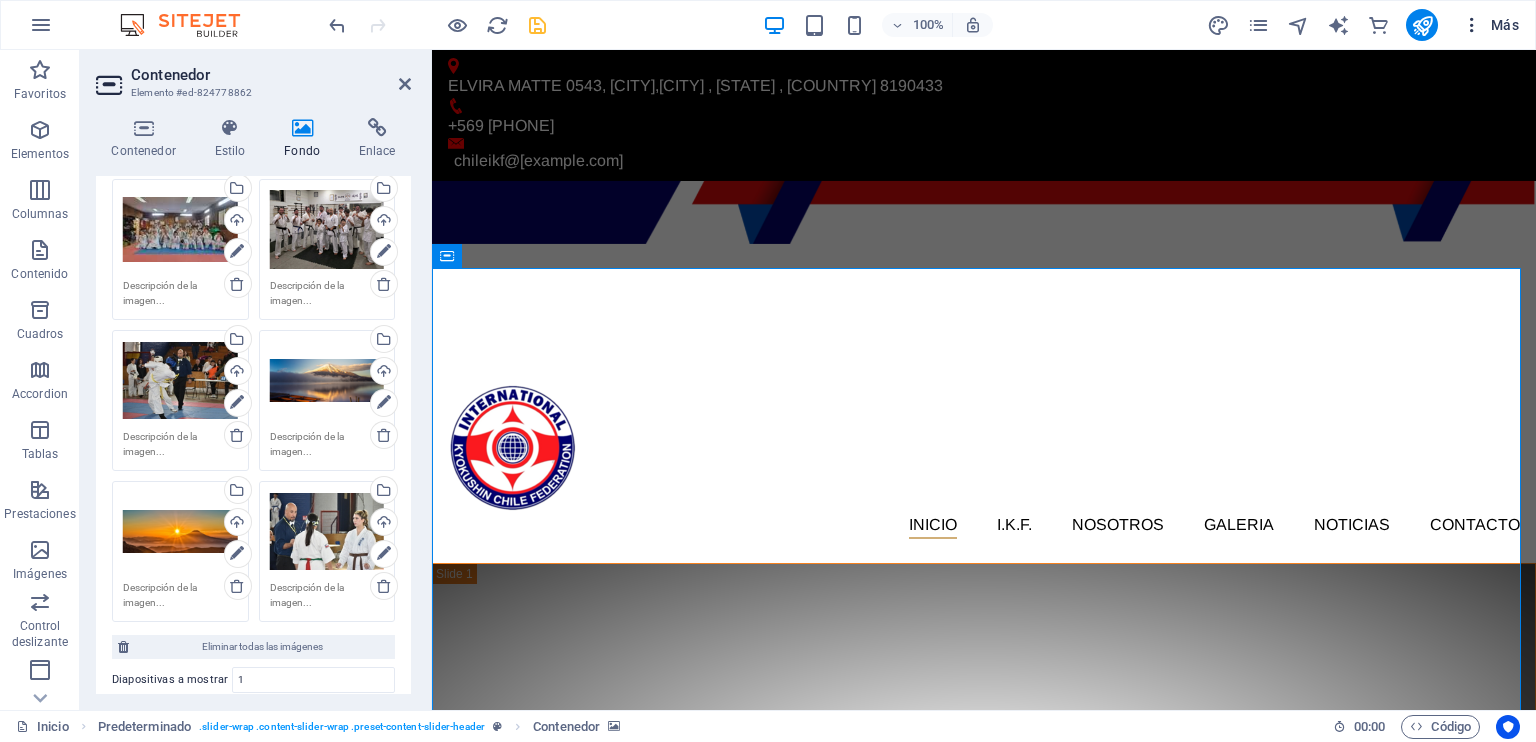 click at bounding box center [1472, 25] 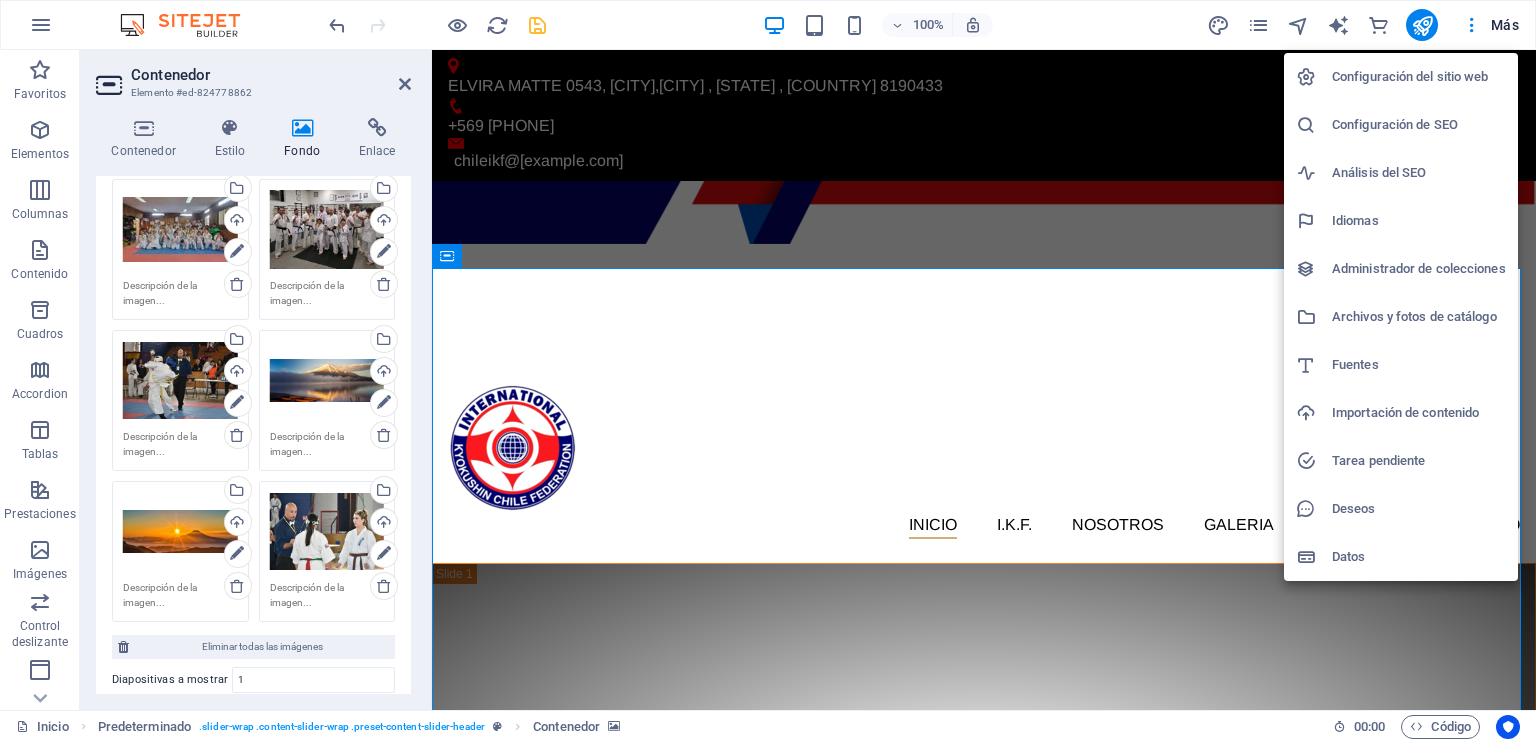 click on "Configuración del sitio web" at bounding box center (1419, 77) 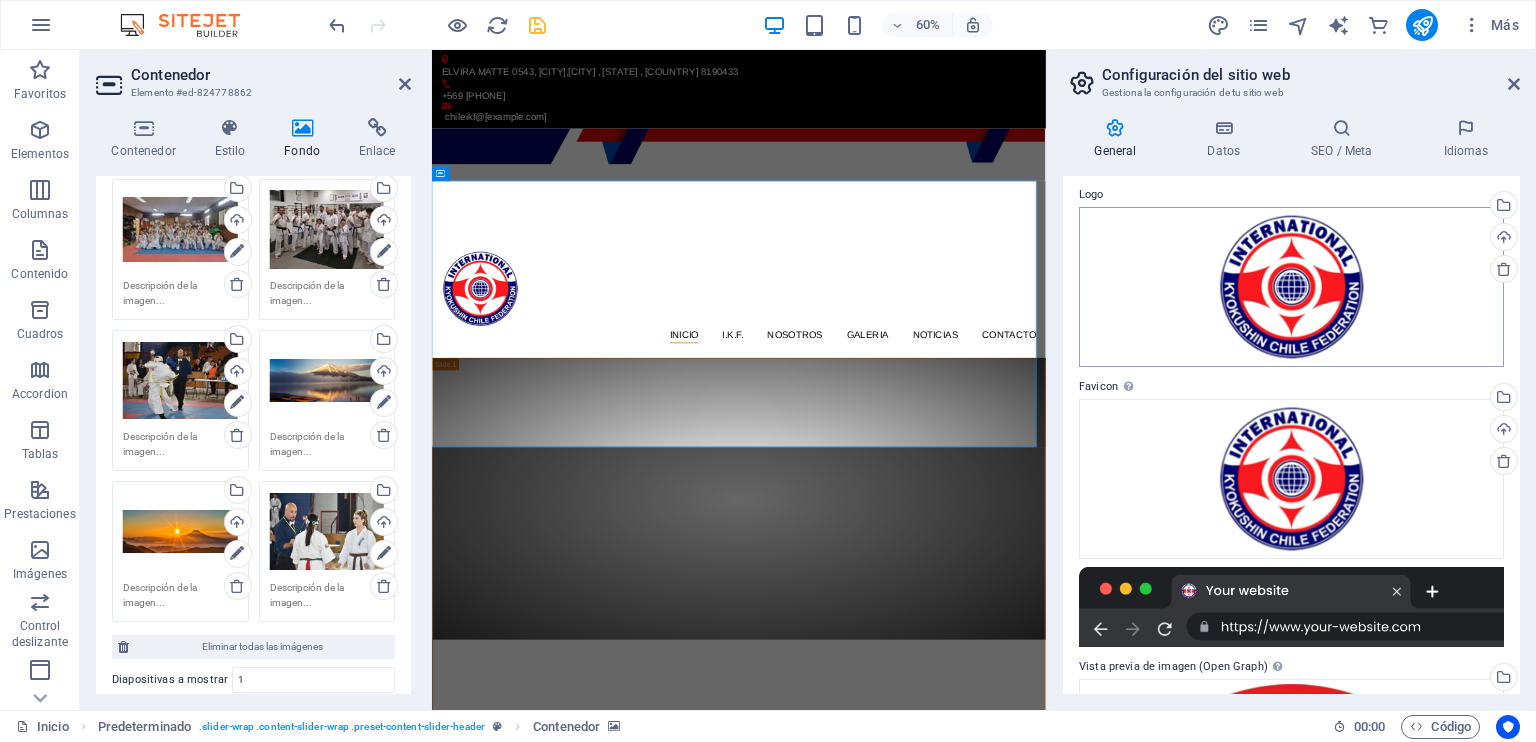 scroll, scrollTop: 0, scrollLeft: 0, axis: both 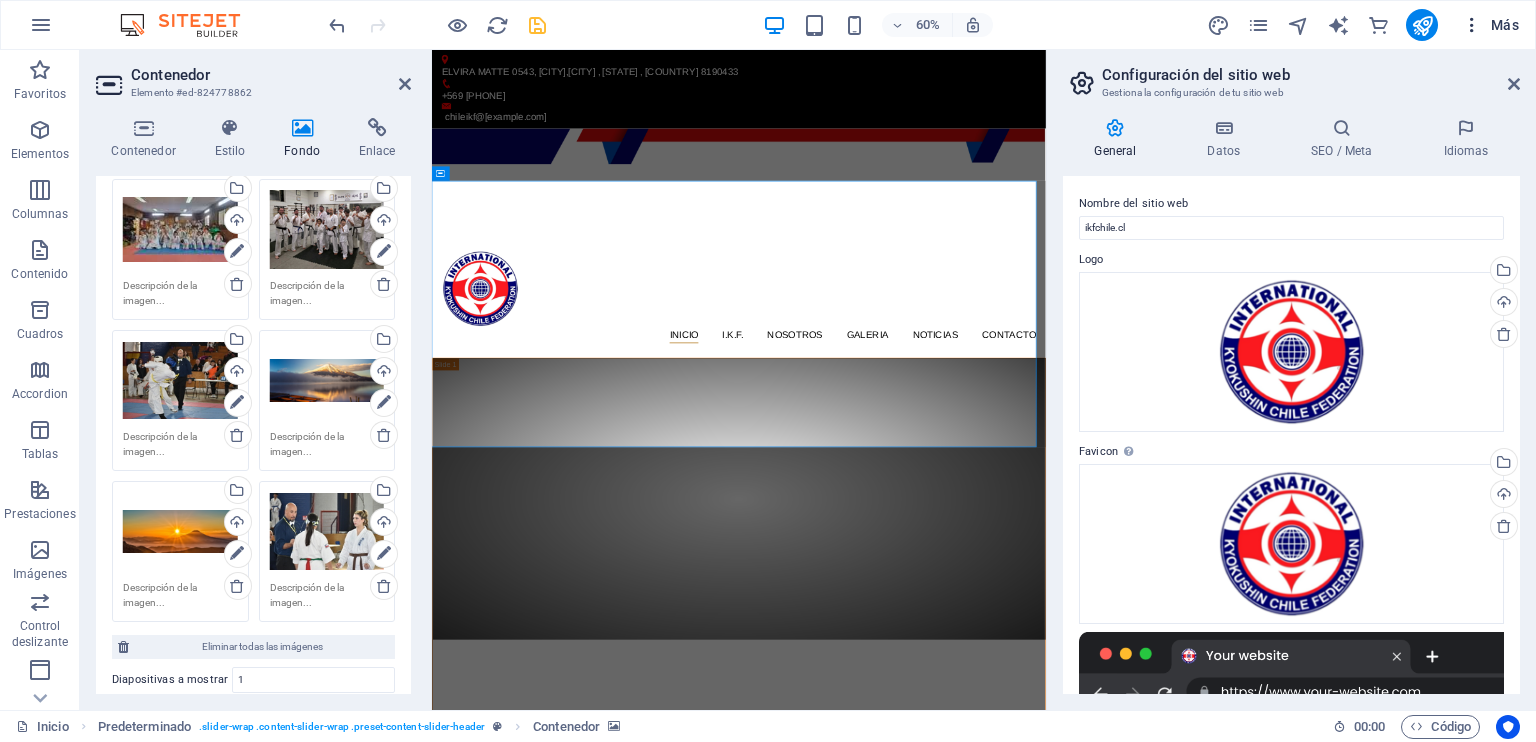 click on "Más" at bounding box center (1490, 25) 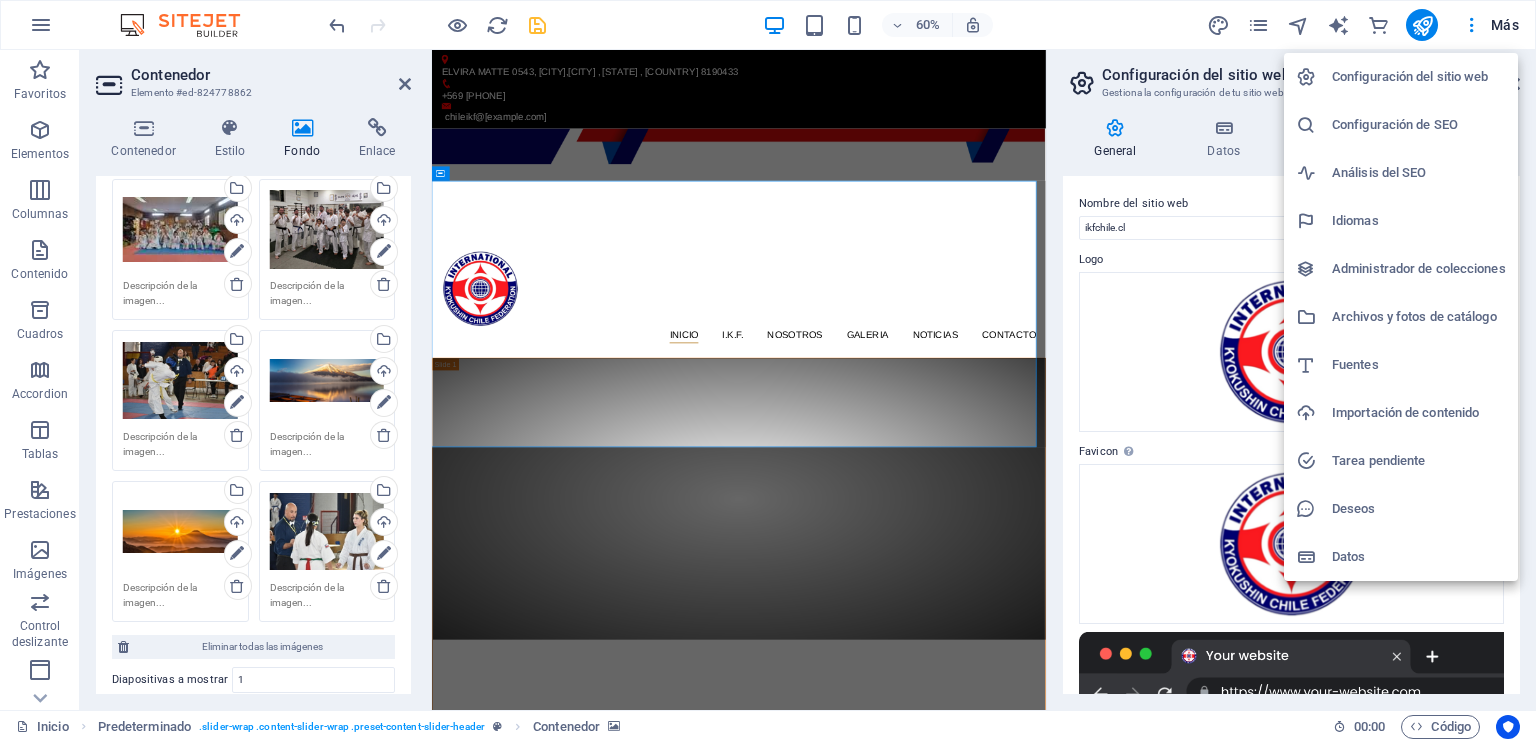 click on "Configuración de SEO" at bounding box center (1419, 125) 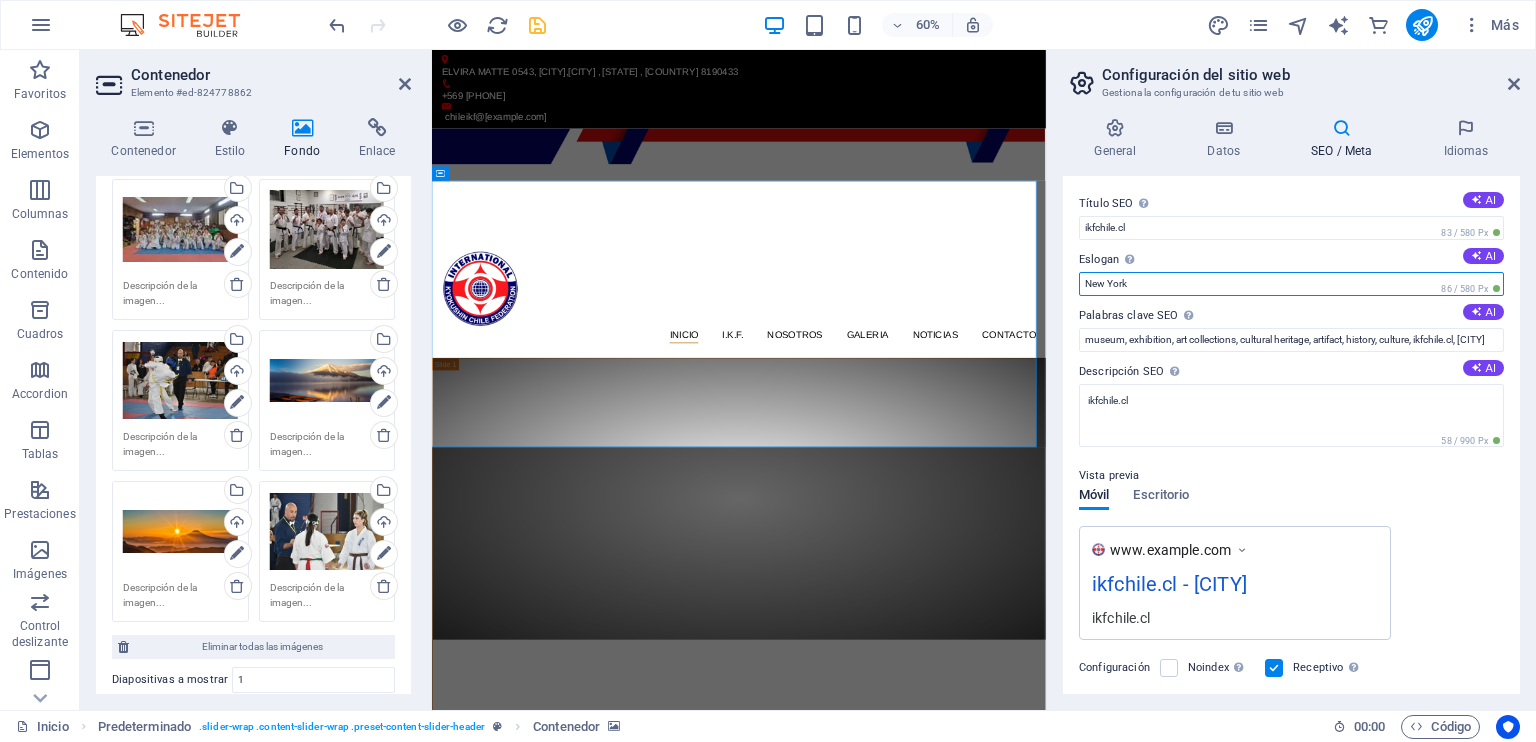drag, startPoint x: 1129, startPoint y: 290, endPoint x: 1060, endPoint y: 305, distance: 70.61161 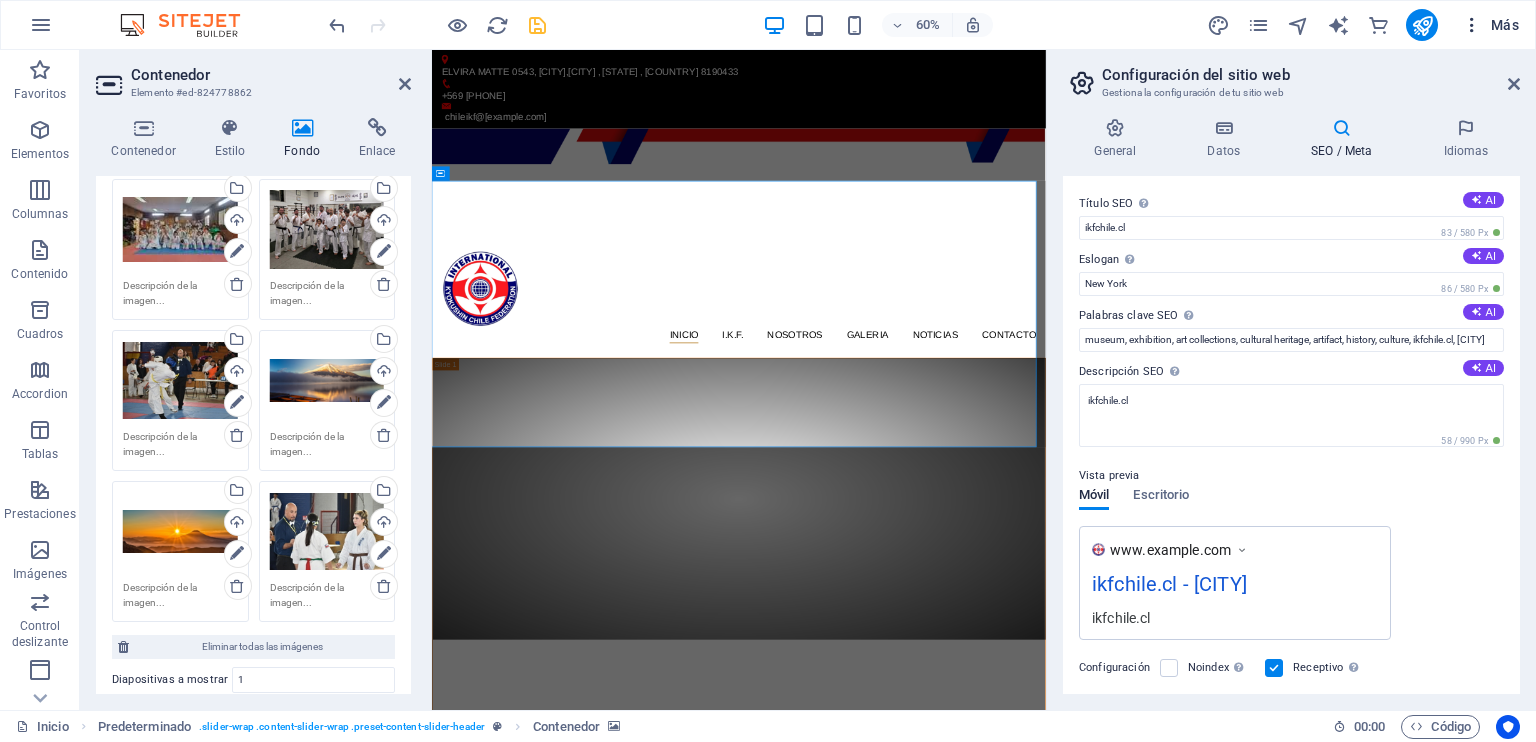 click at bounding box center (1472, 25) 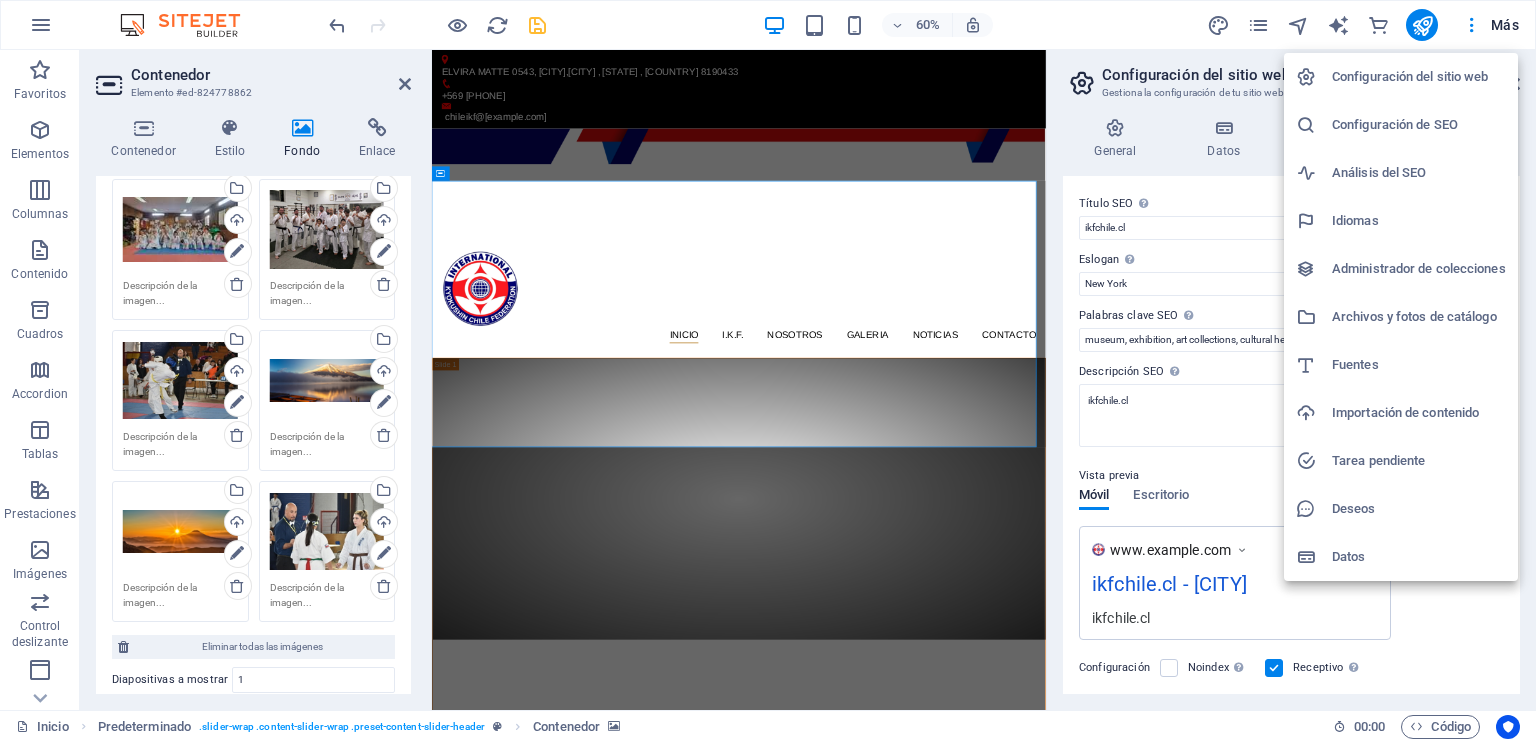 click at bounding box center (768, 371) 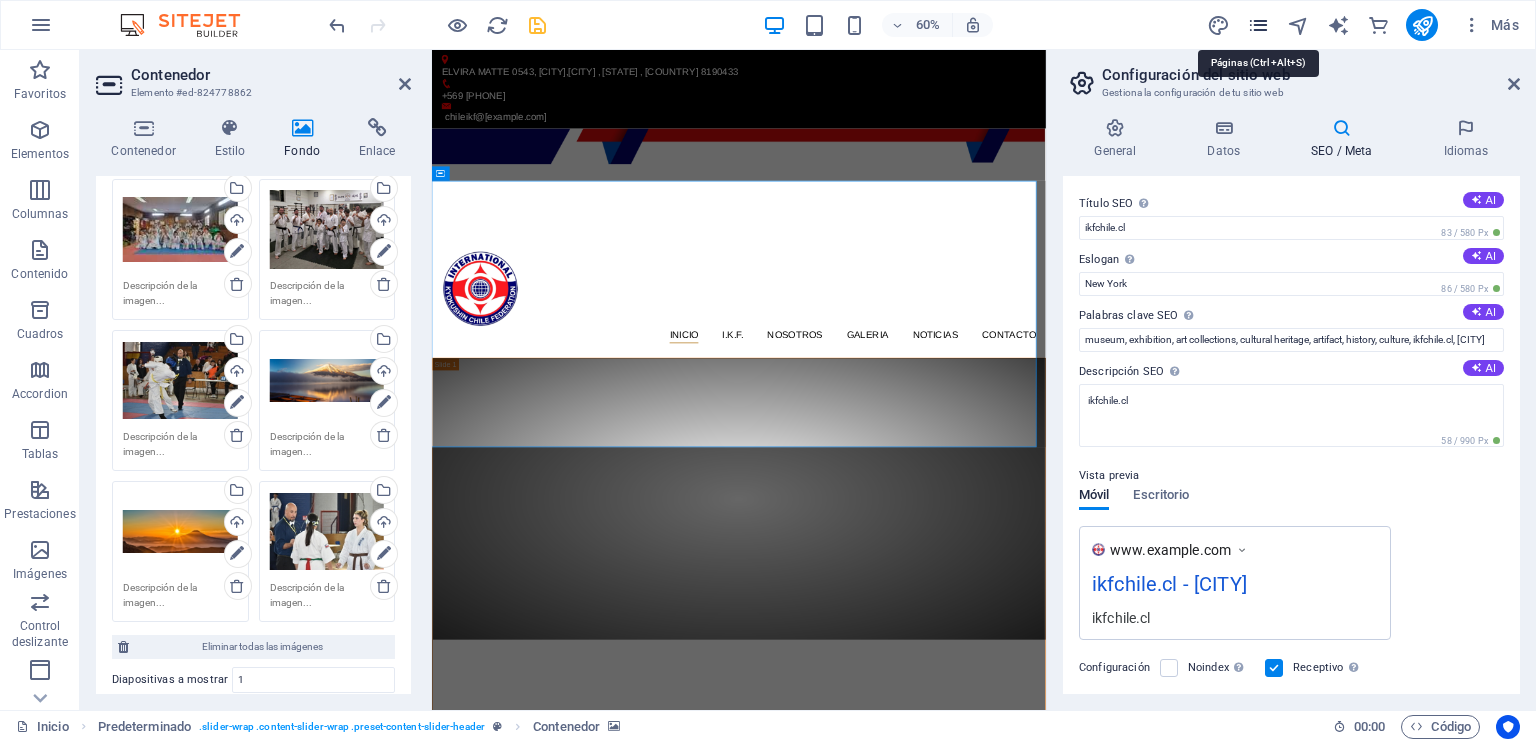 click at bounding box center [1258, 25] 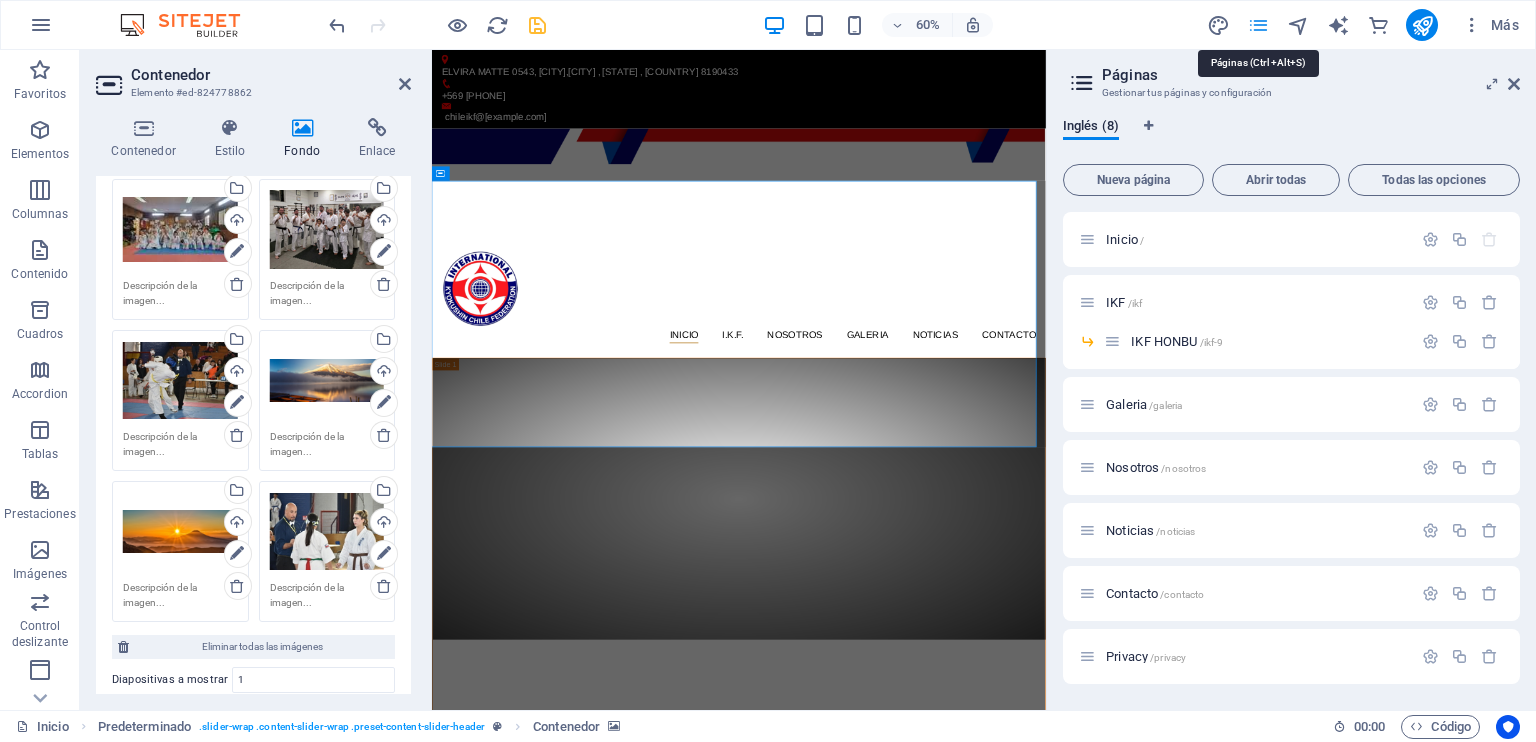 click at bounding box center (1258, 25) 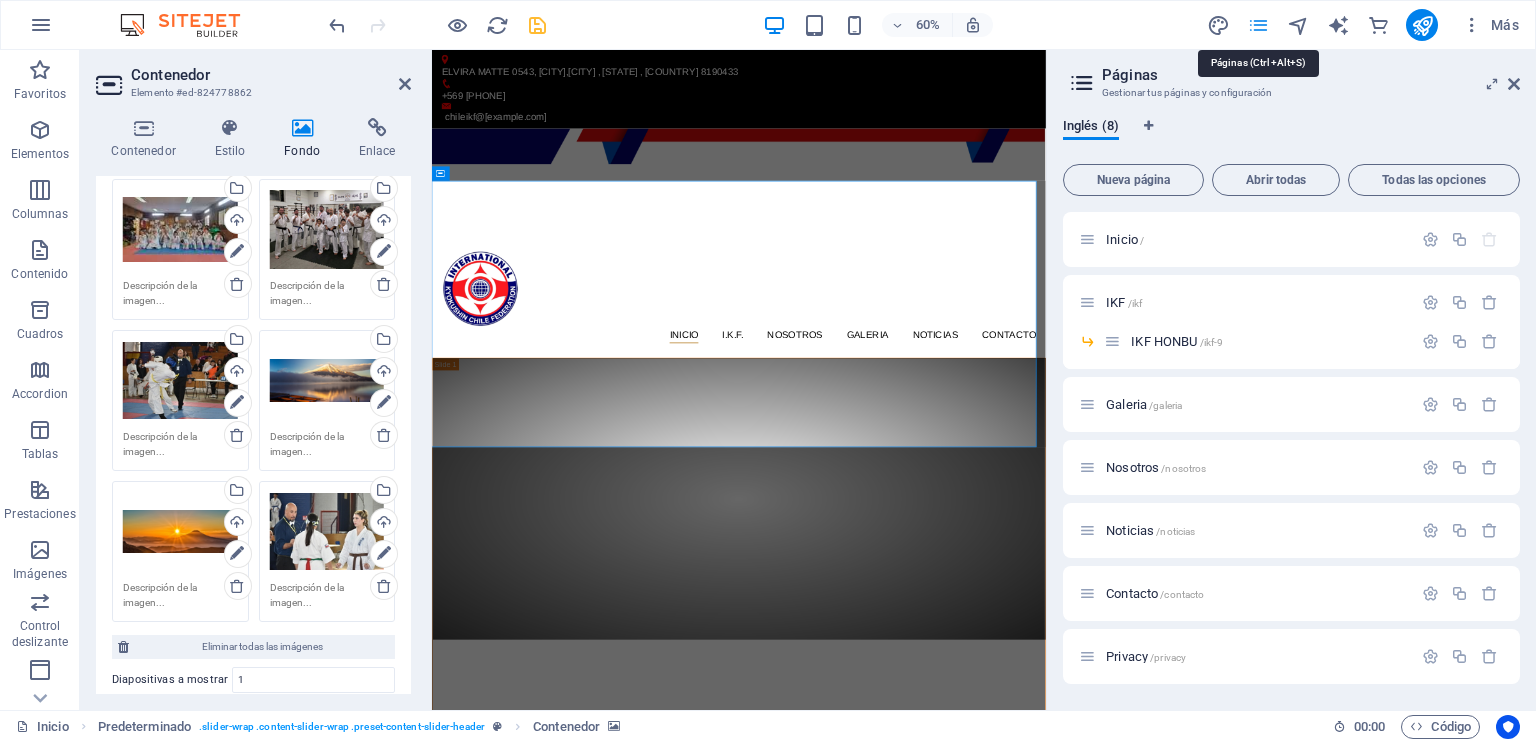 click at bounding box center [1258, 25] 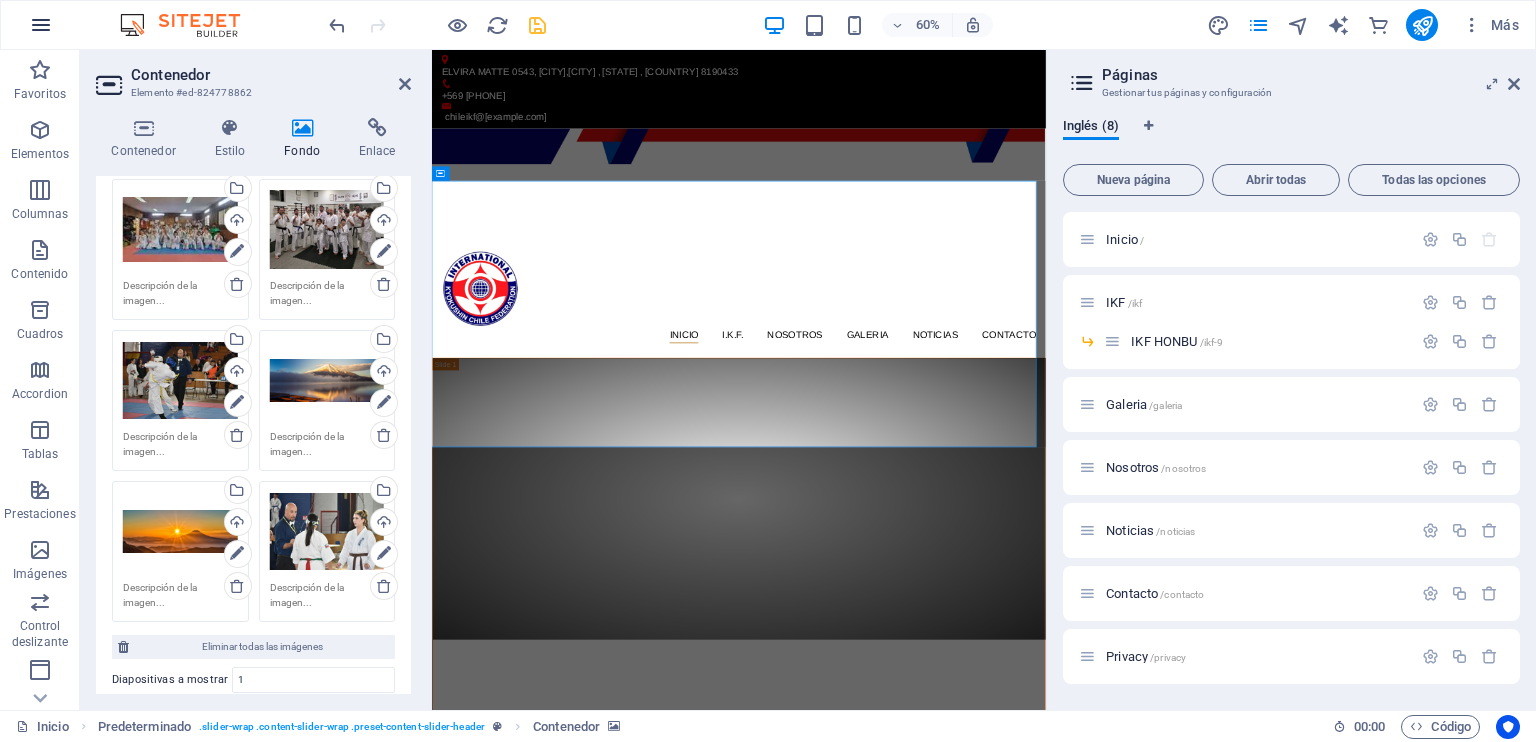 click at bounding box center [41, 25] 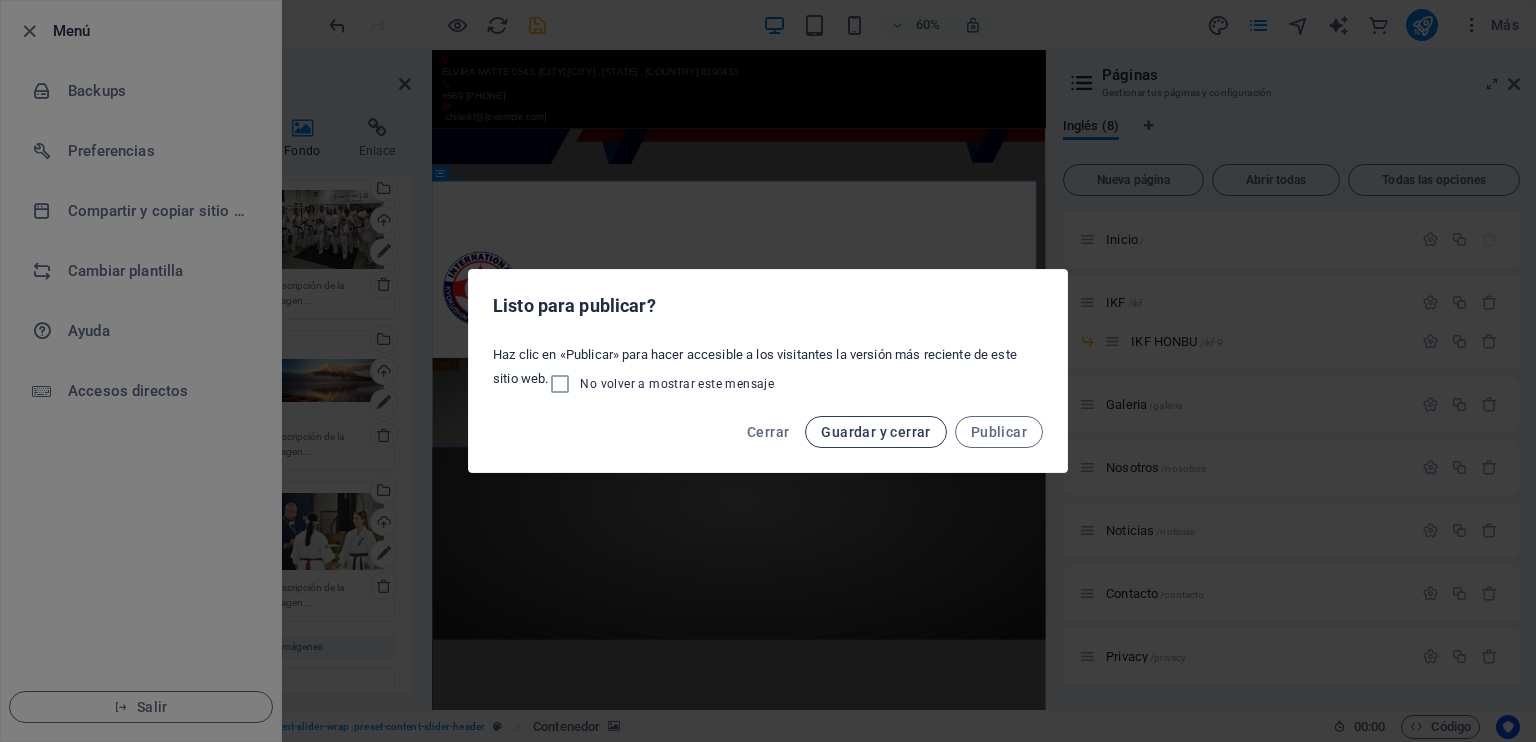 click on "Guardar y cerrar" at bounding box center (875, 432) 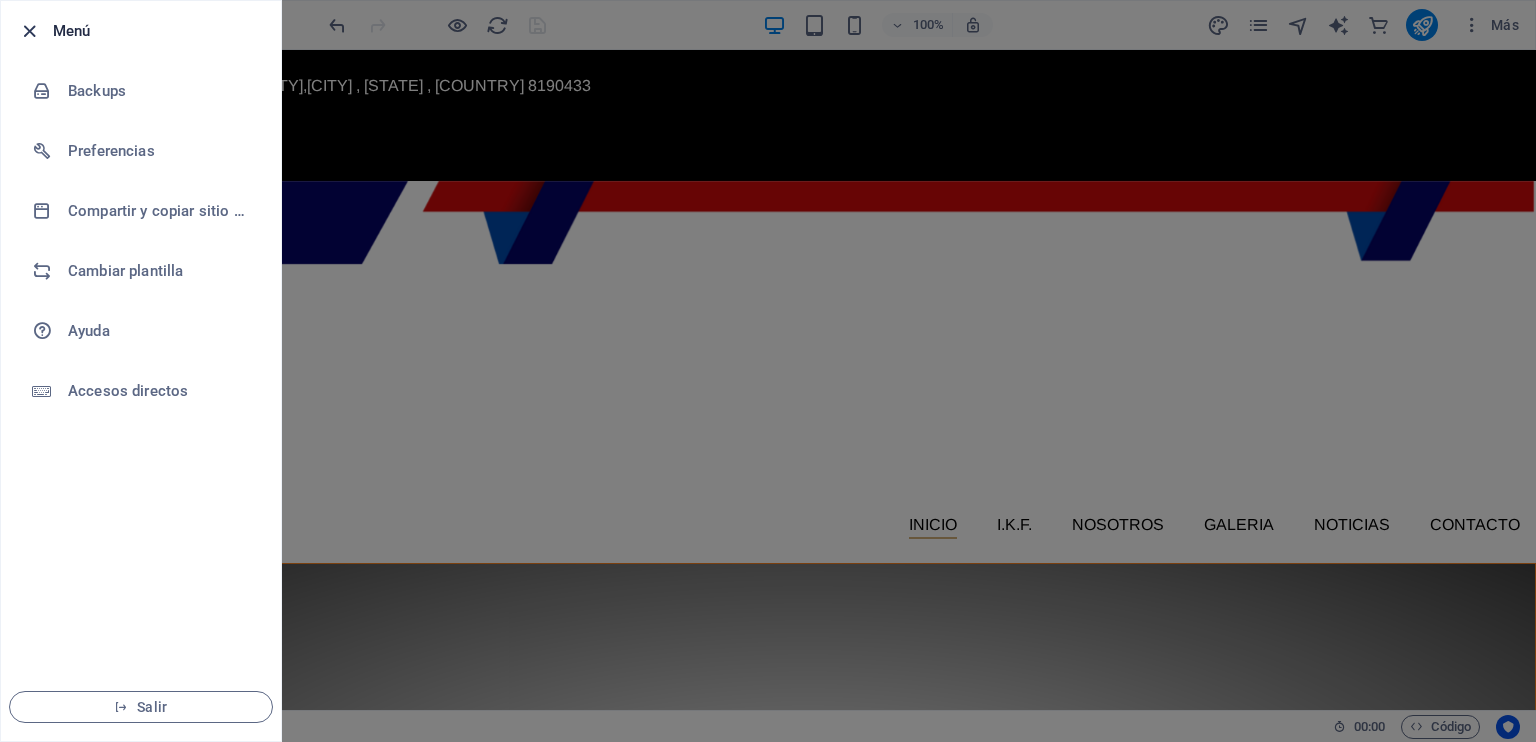 click at bounding box center (29, 31) 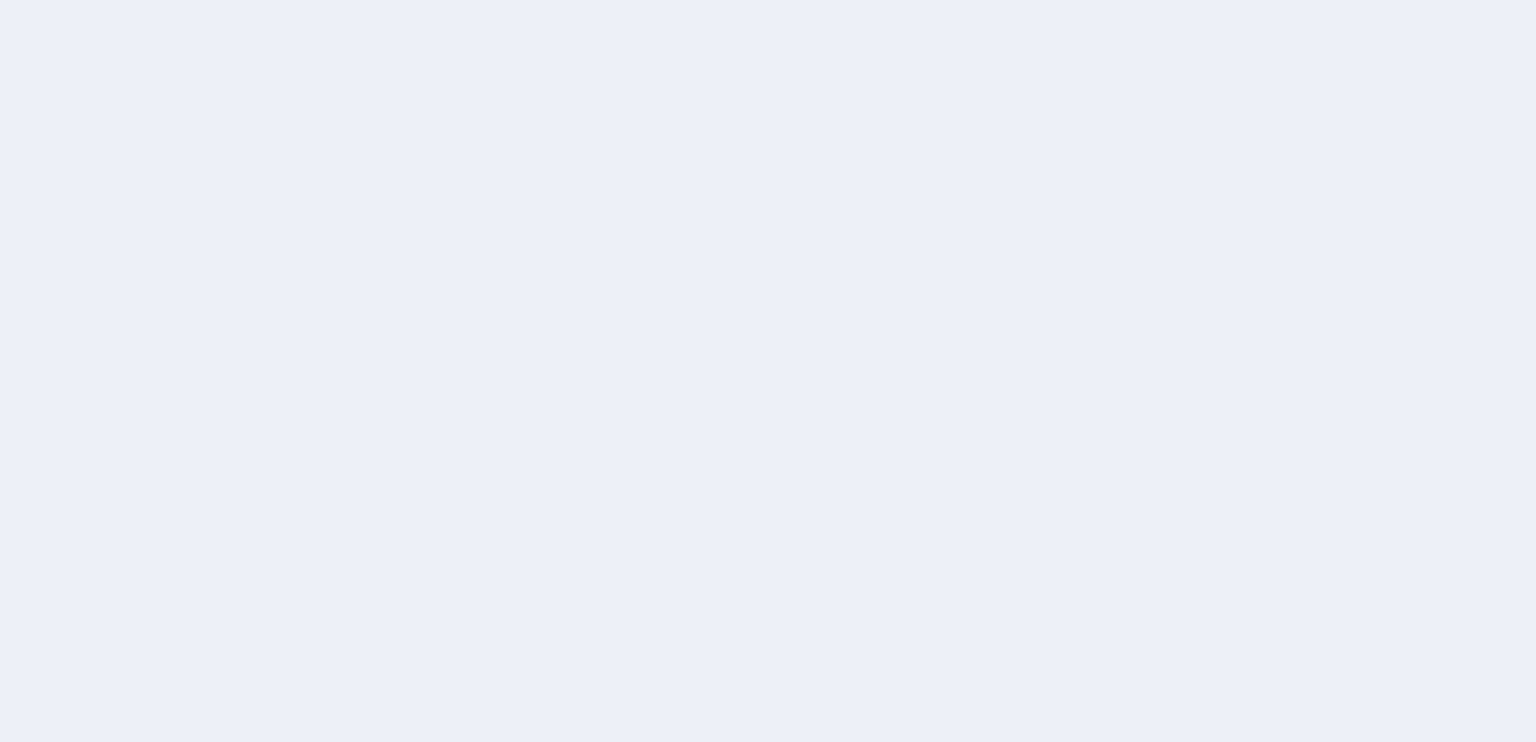 scroll, scrollTop: 0, scrollLeft: 0, axis: both 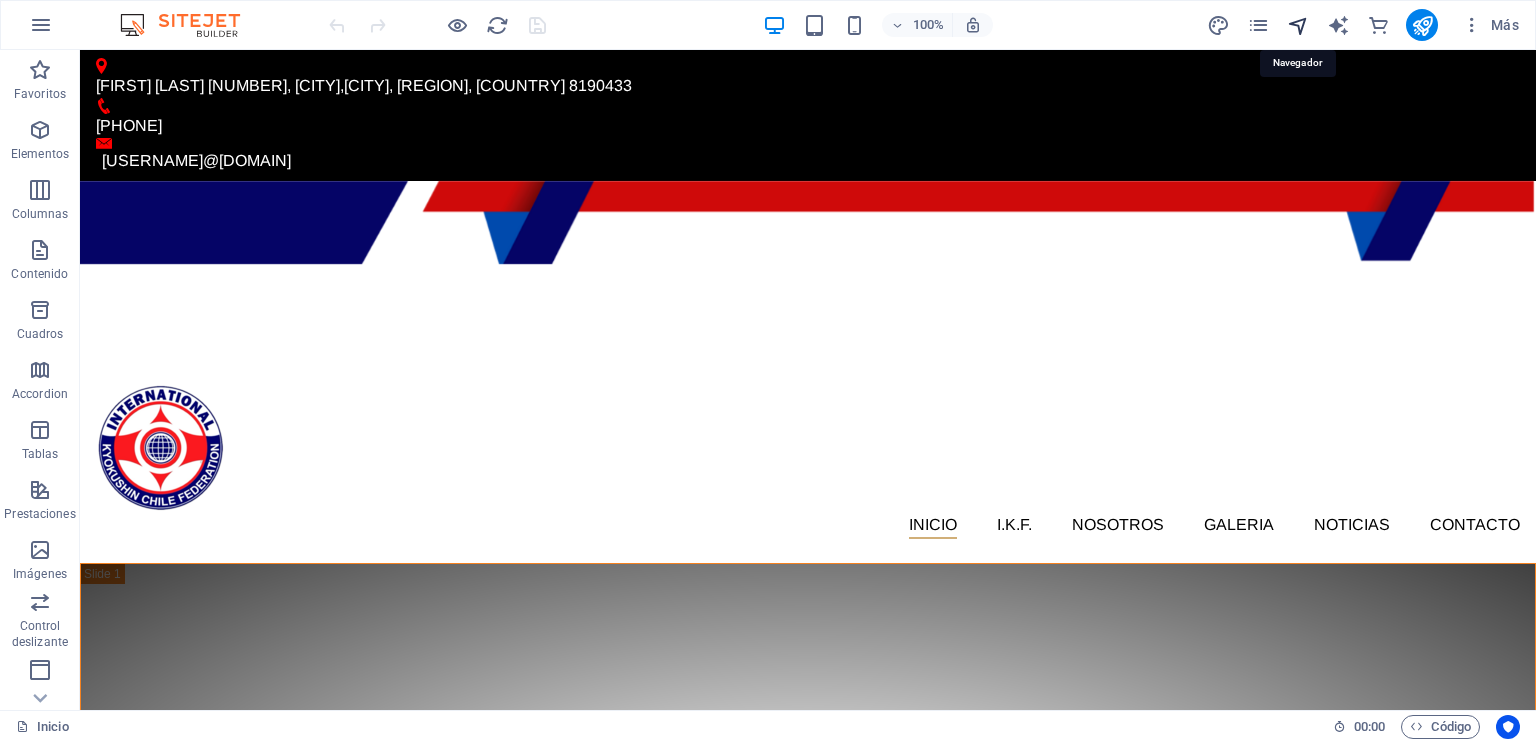 click at bounding box center (1298, 25) 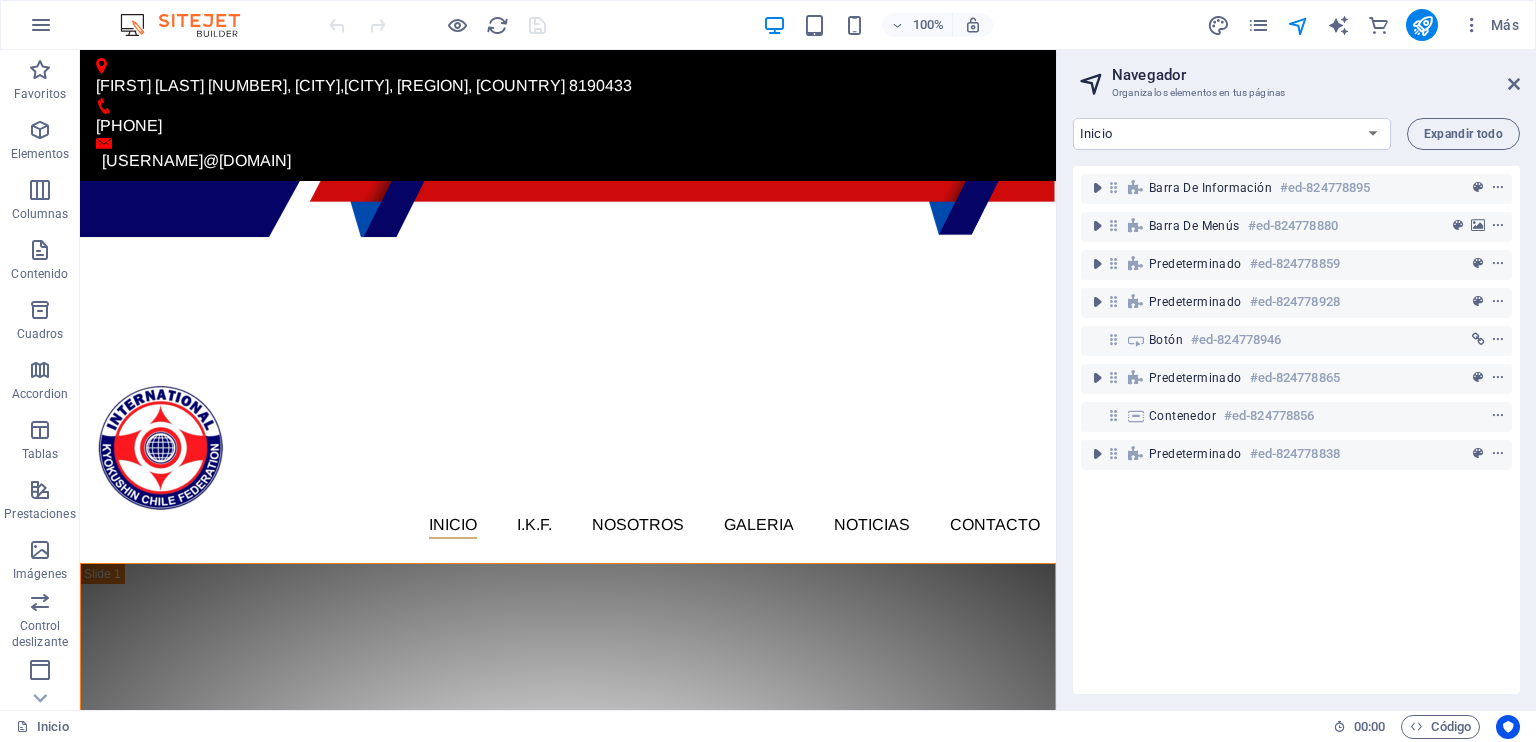 click on "100% Más" at bounding box center (926, 25) 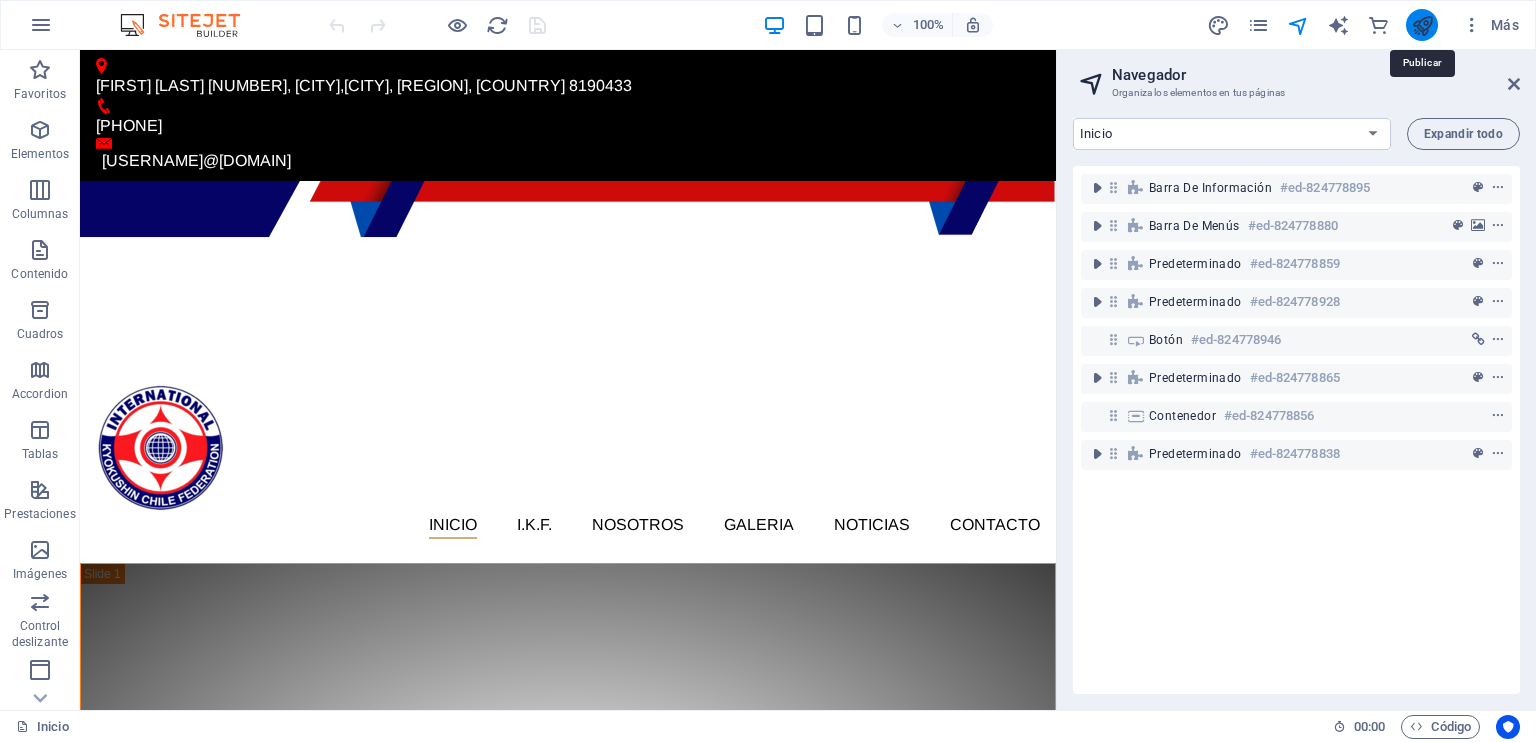 click at bounding box center (1422, 25) 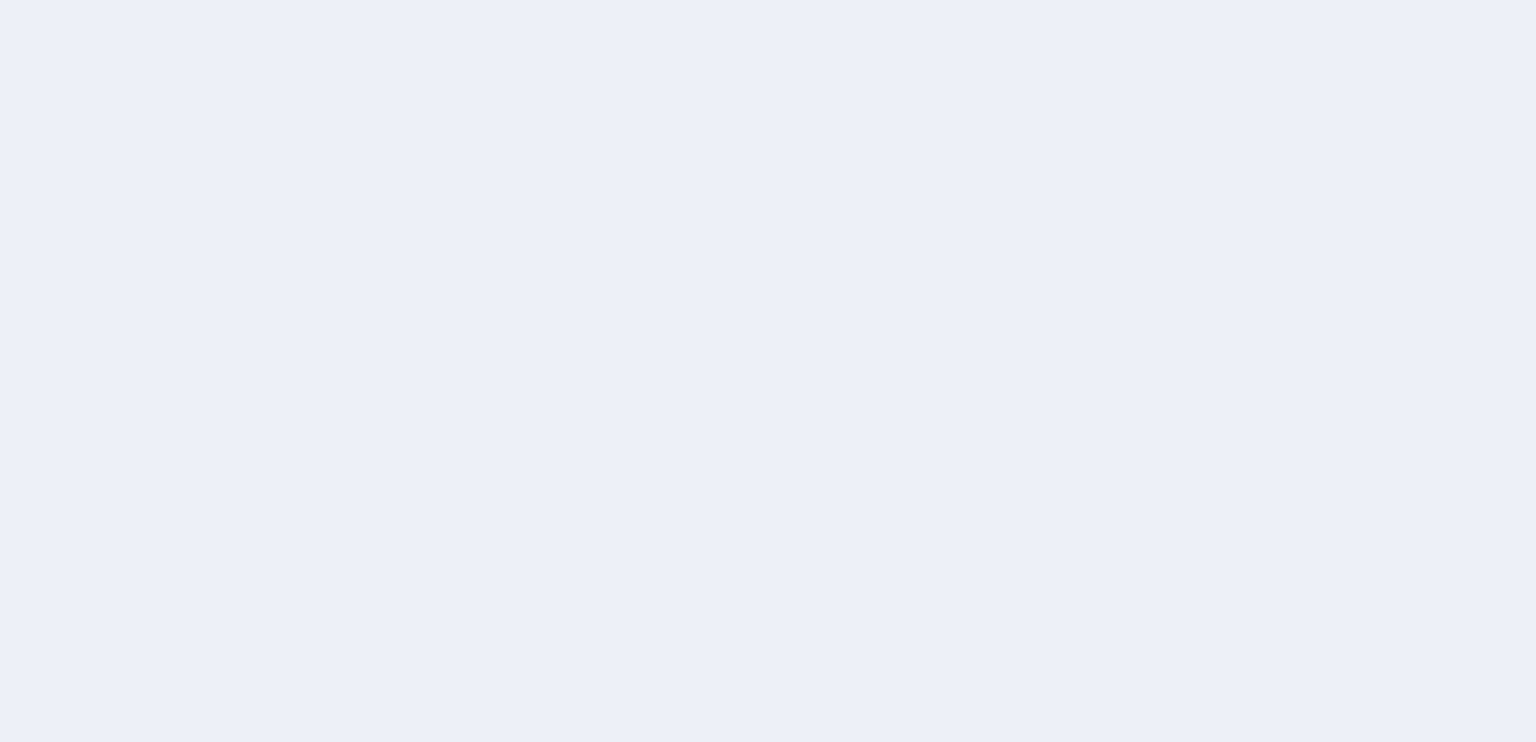scroll, scrollTop: 0, scrollLeft: 0, axis: both 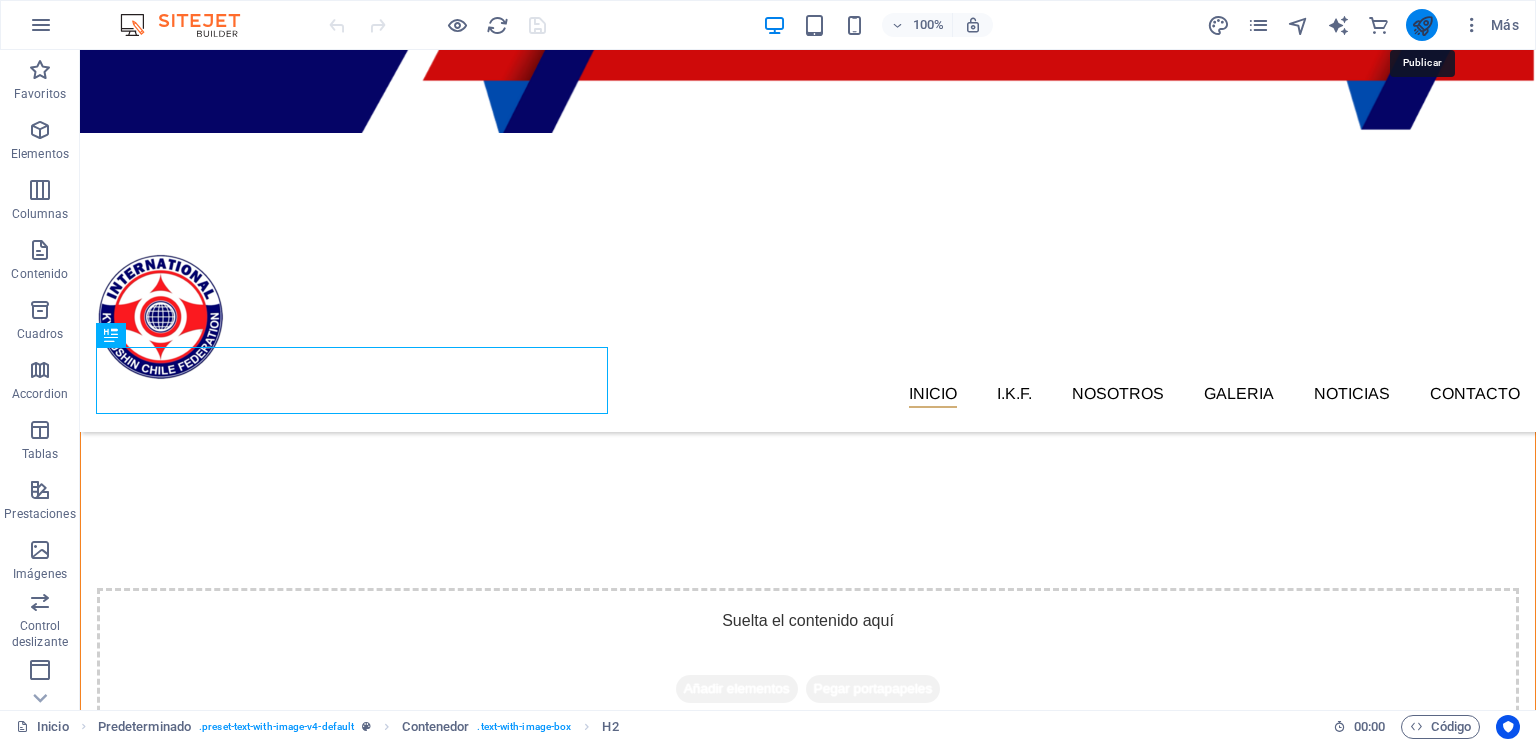 click at bounding box center [1422, 25] 